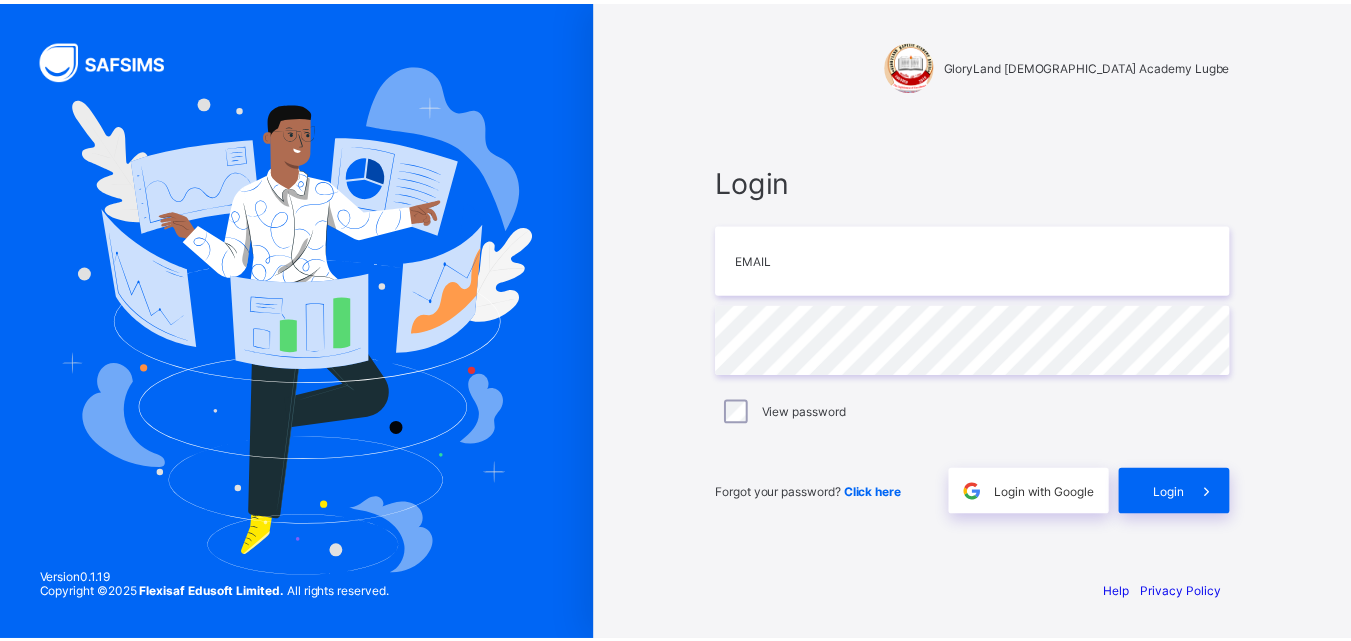 scroll, scrollTop: 0, scrollLeft: 0, axis: both 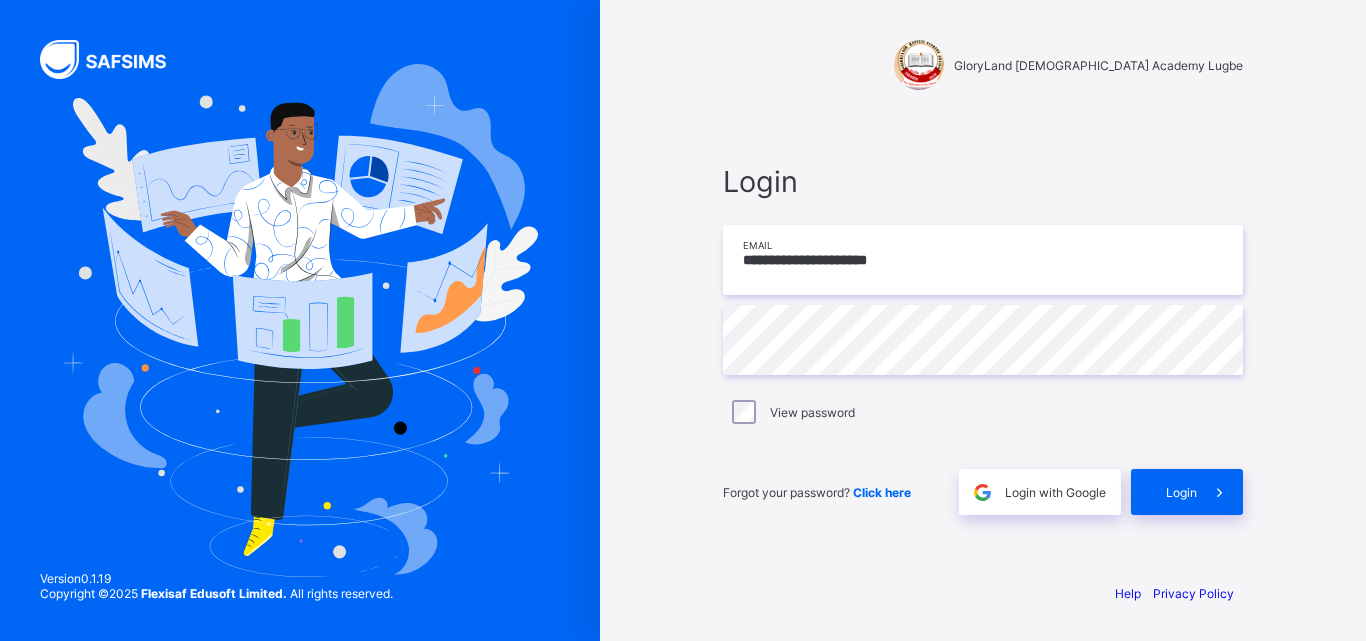 click on "**********" at bounding box center [983, 260] 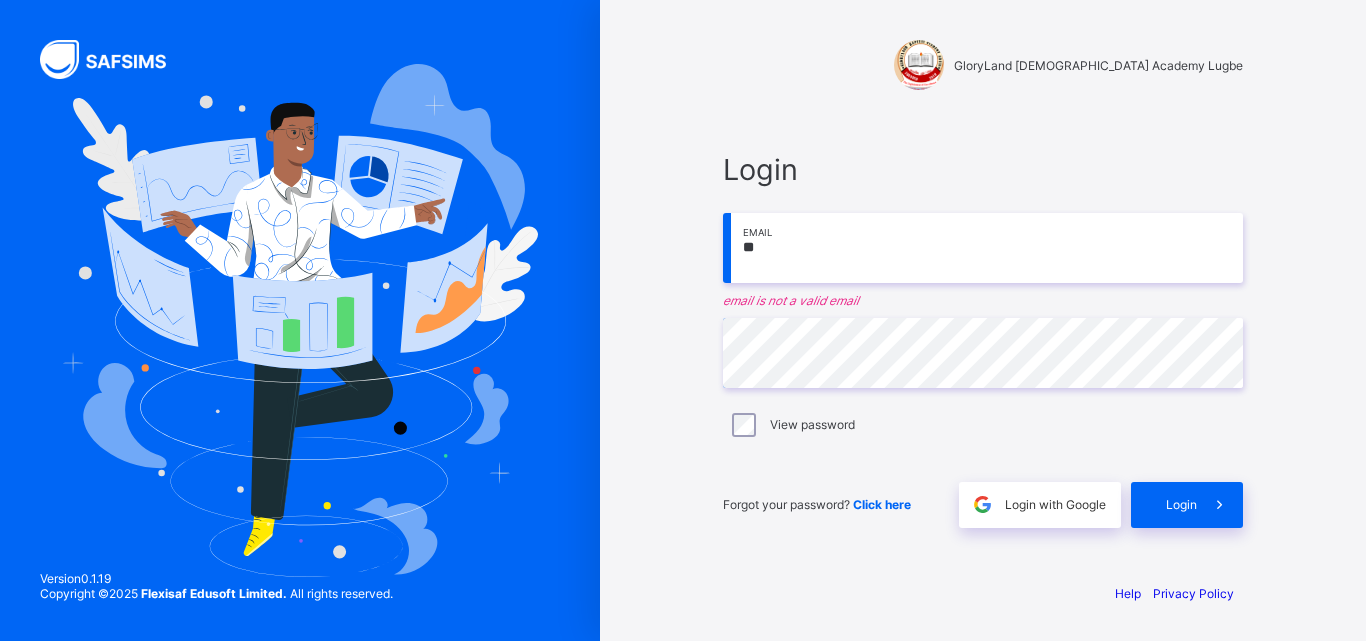 type on "*" 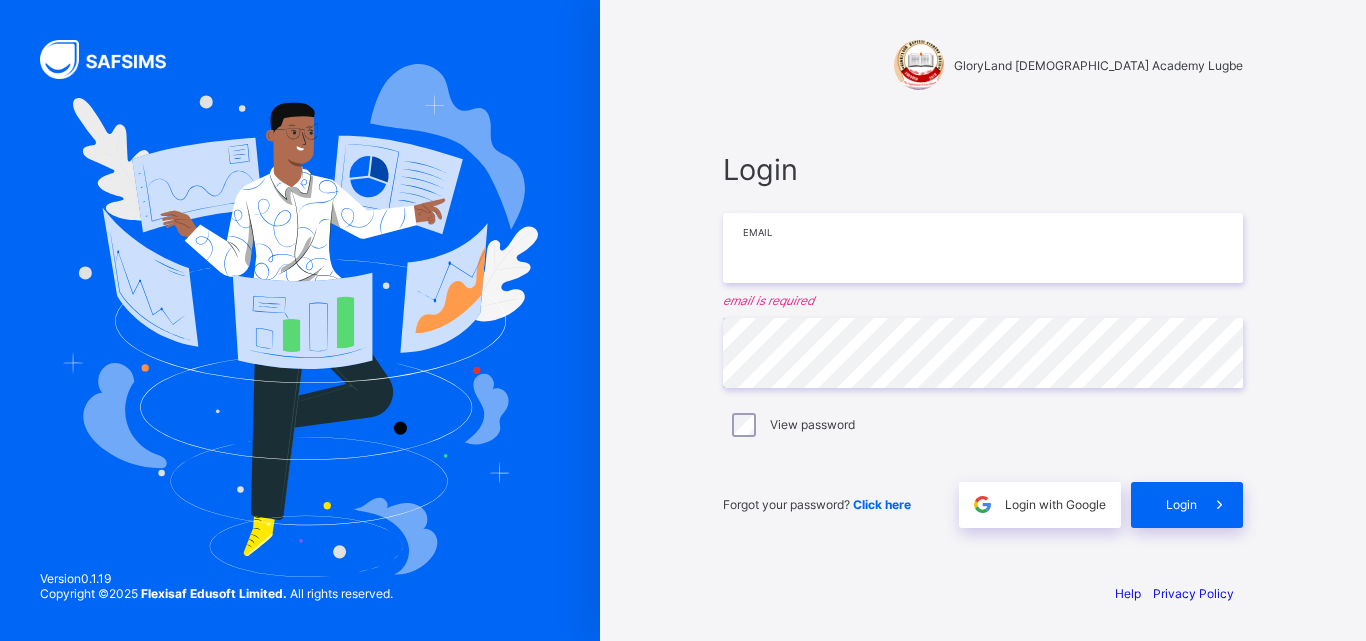 type on "**********" 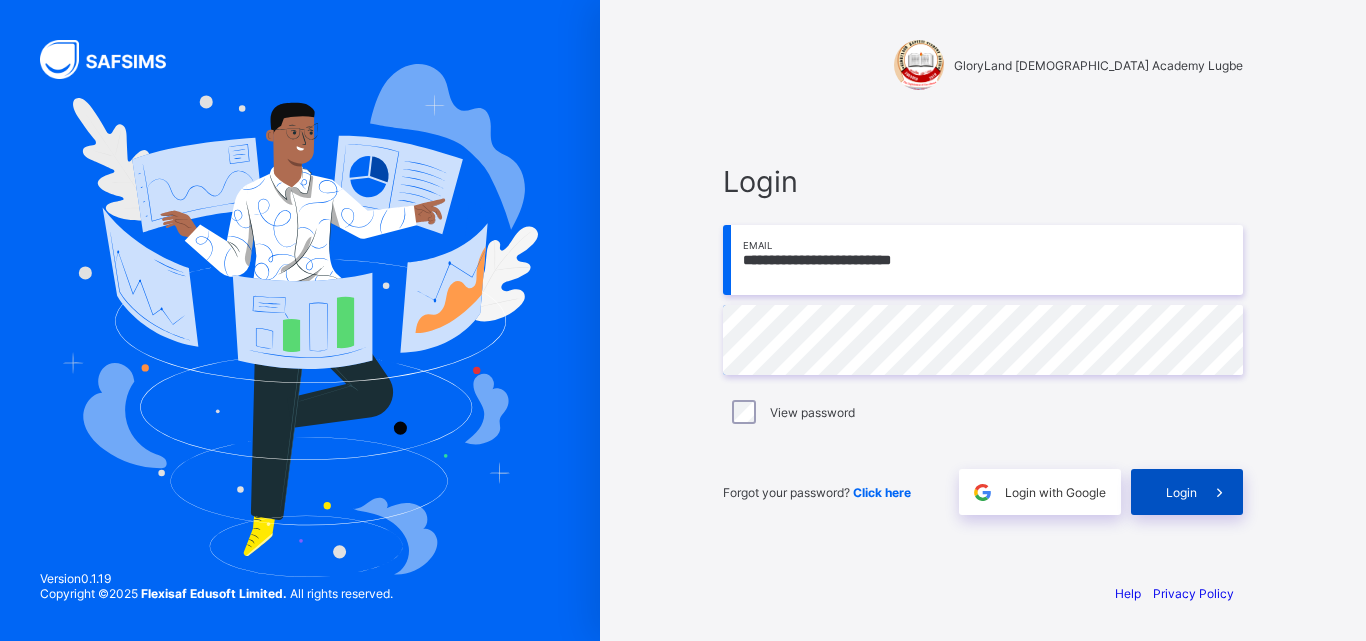 click on "Login" at bounding box center (1187, 492) 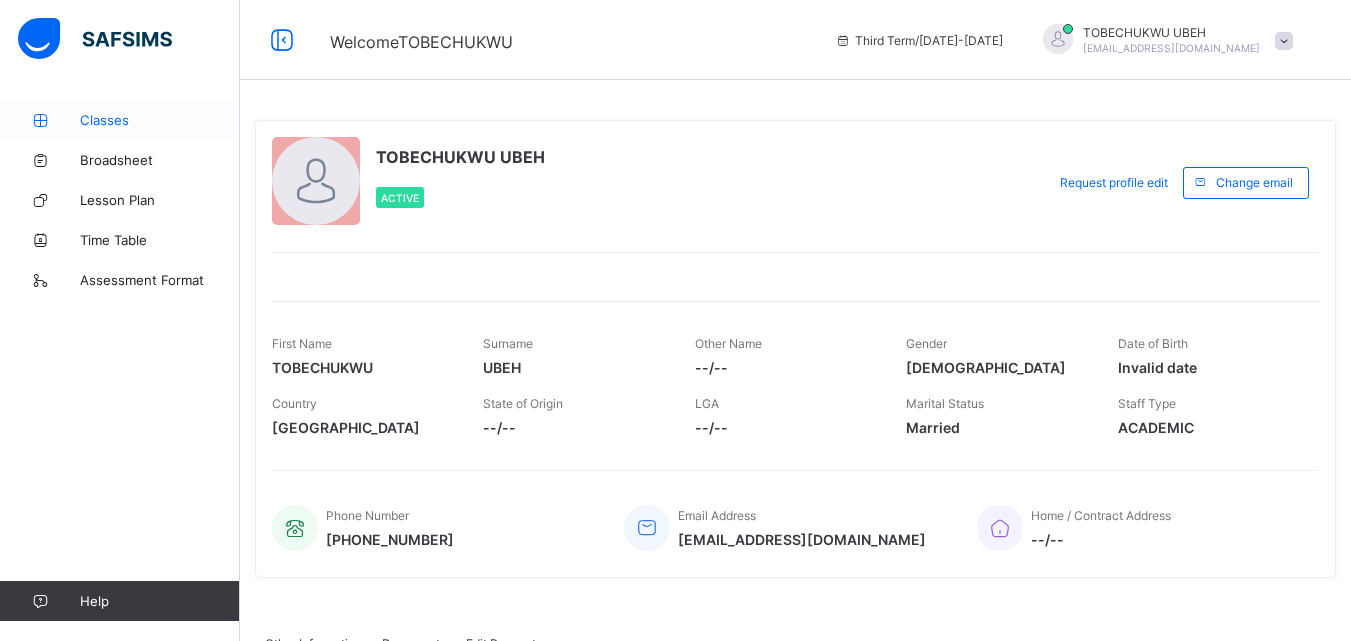 click on "Classes" at bounding box center (160, 120) 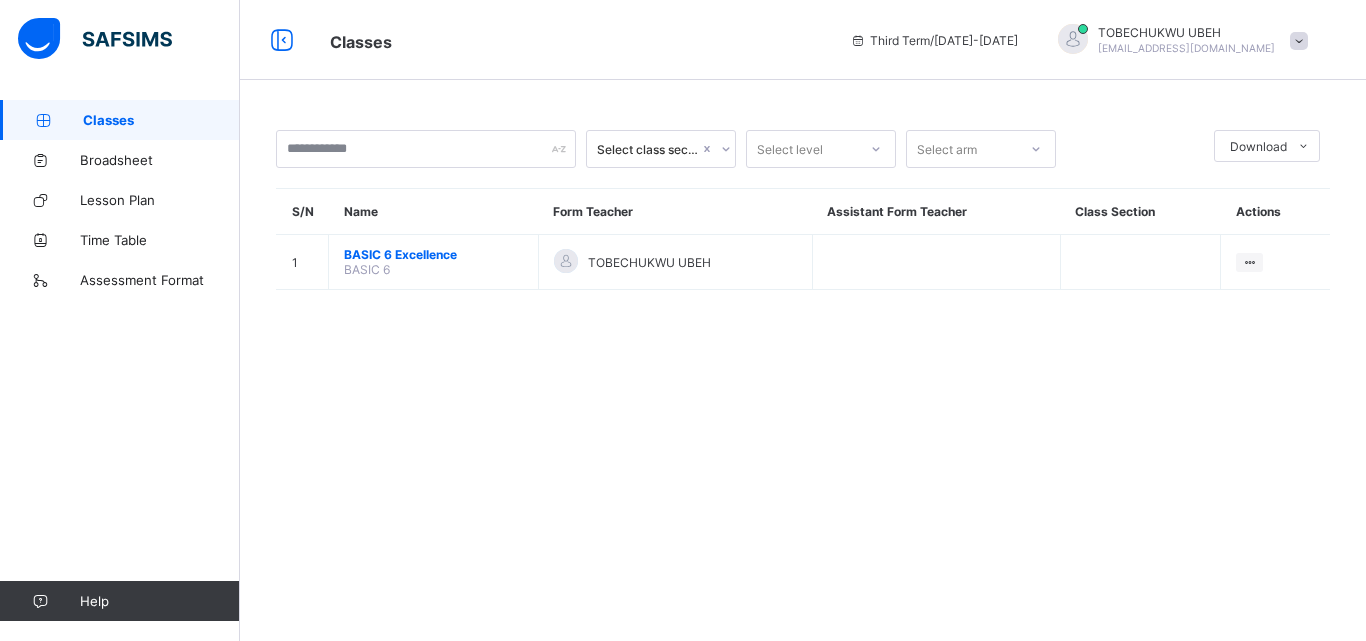 click at bounding box center [1299, 41] 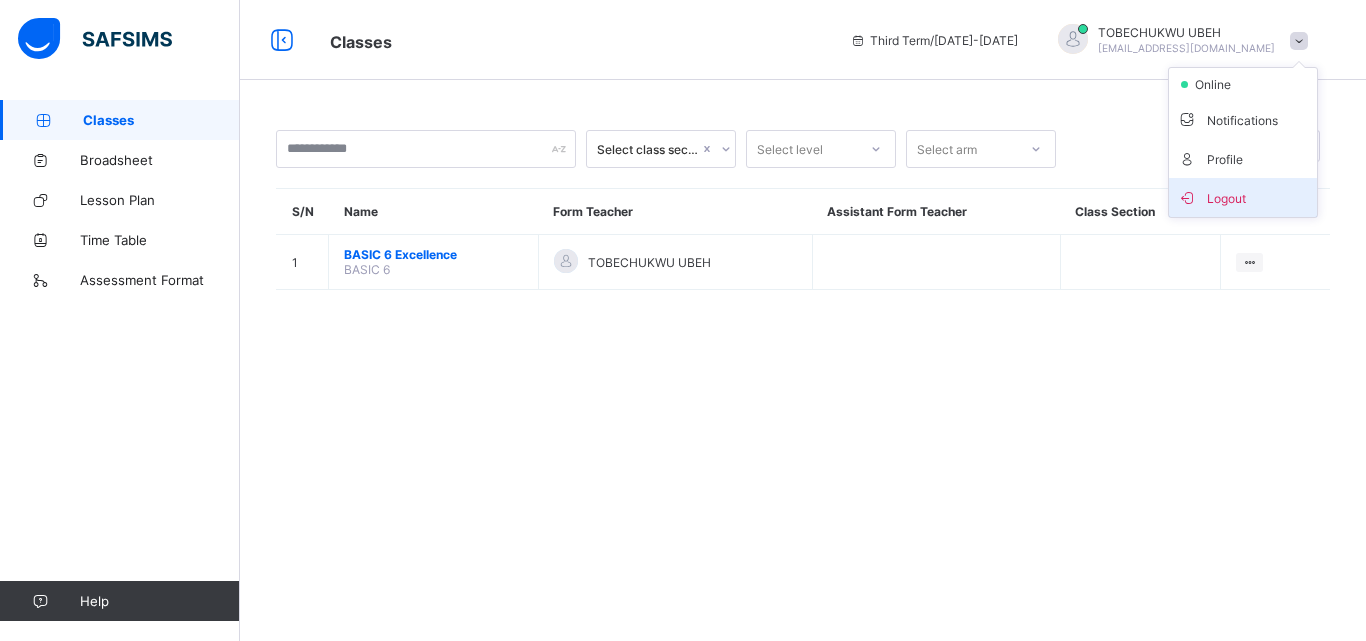 click on "Logout" at bounding box center (1243, 197) 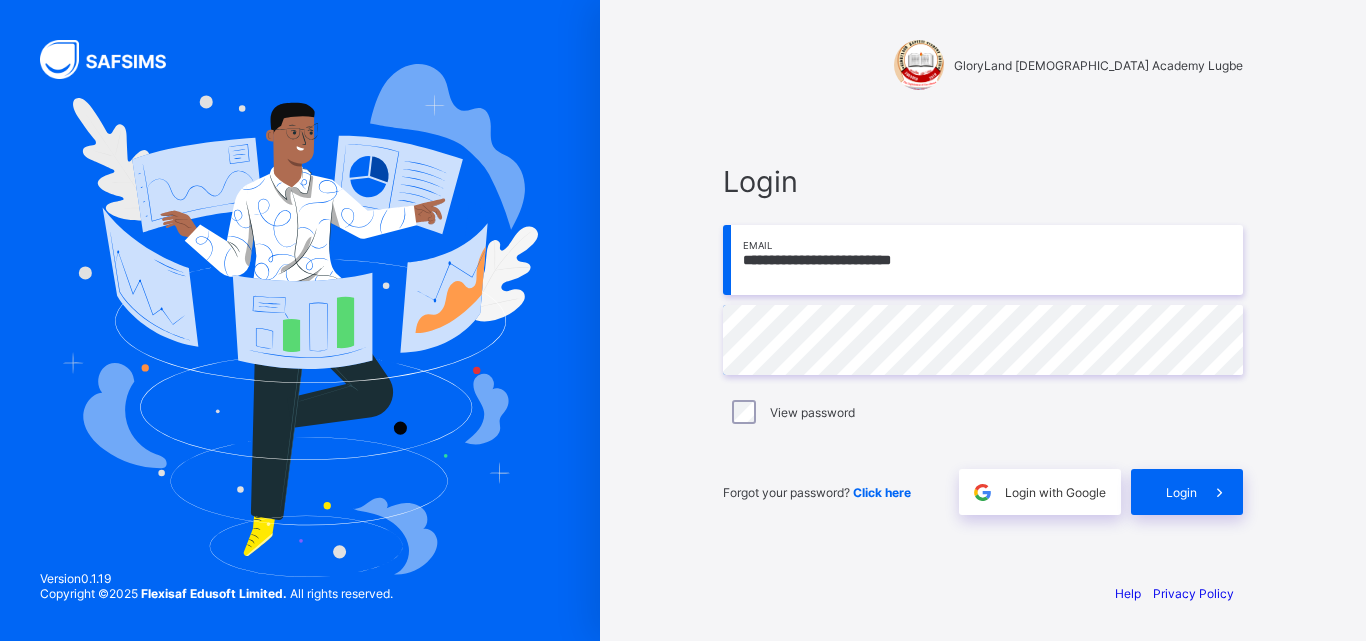 click on "**********" at bounding box center [983, 260] 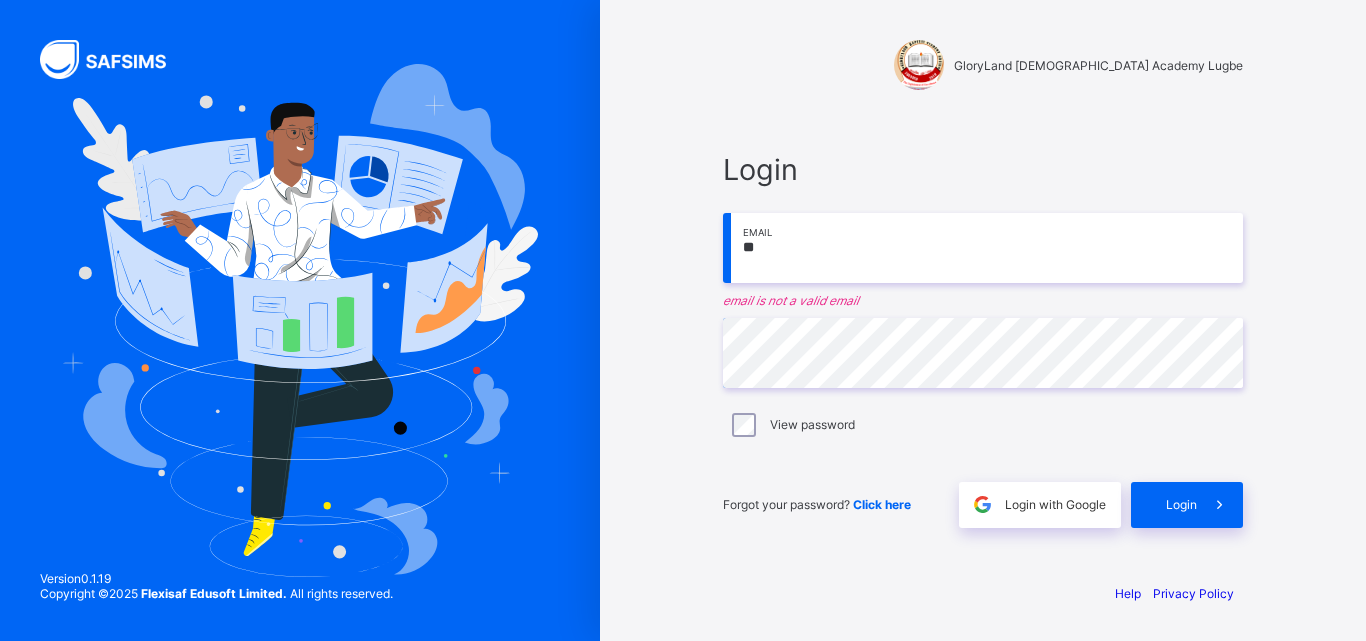 type on "*" 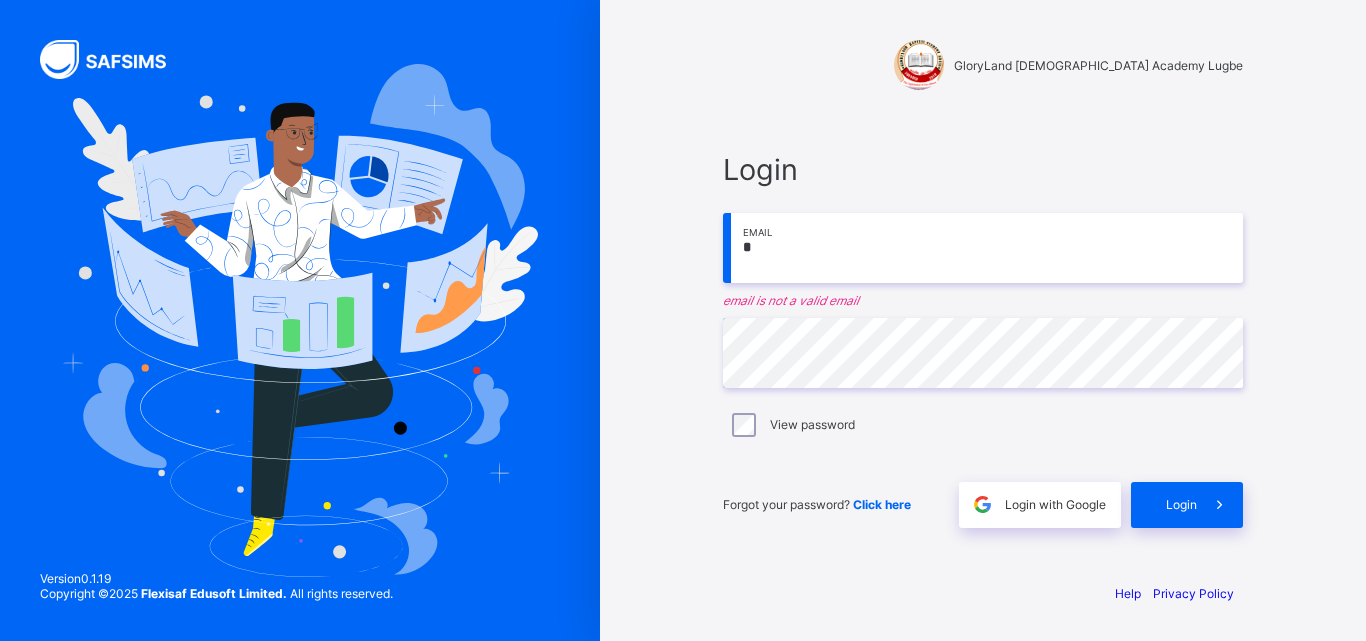 type on "**********" 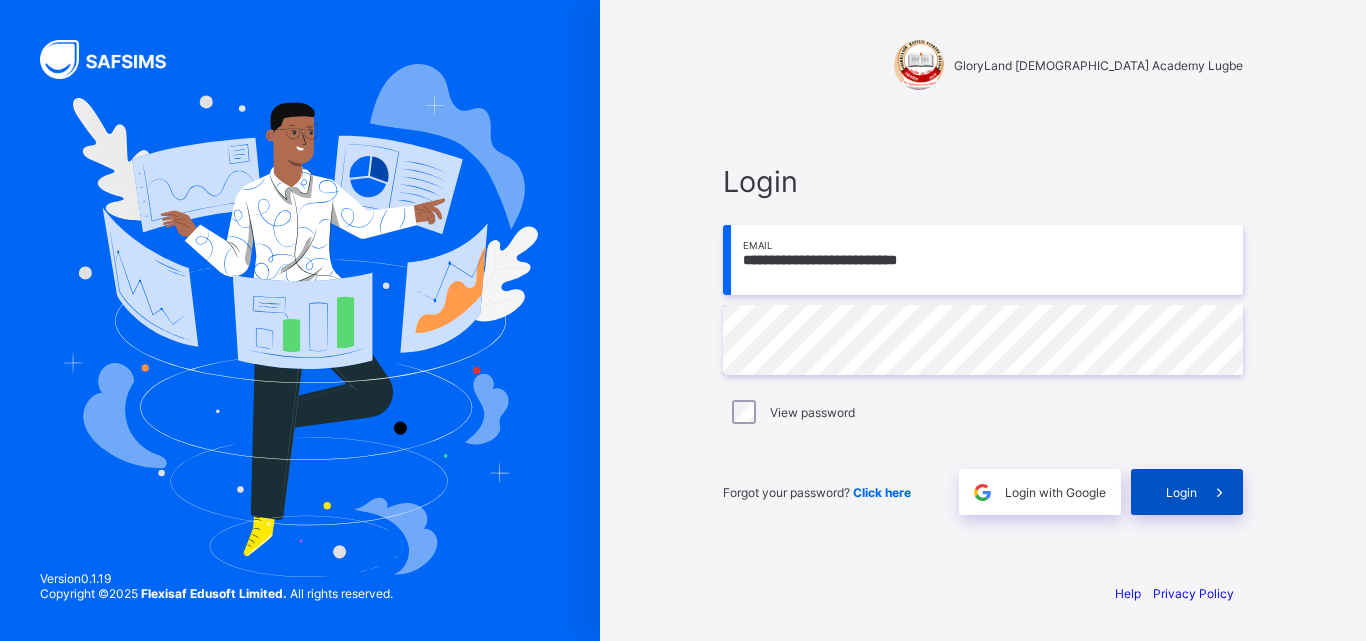 click on "Login" at bounding box center (1181, 492) 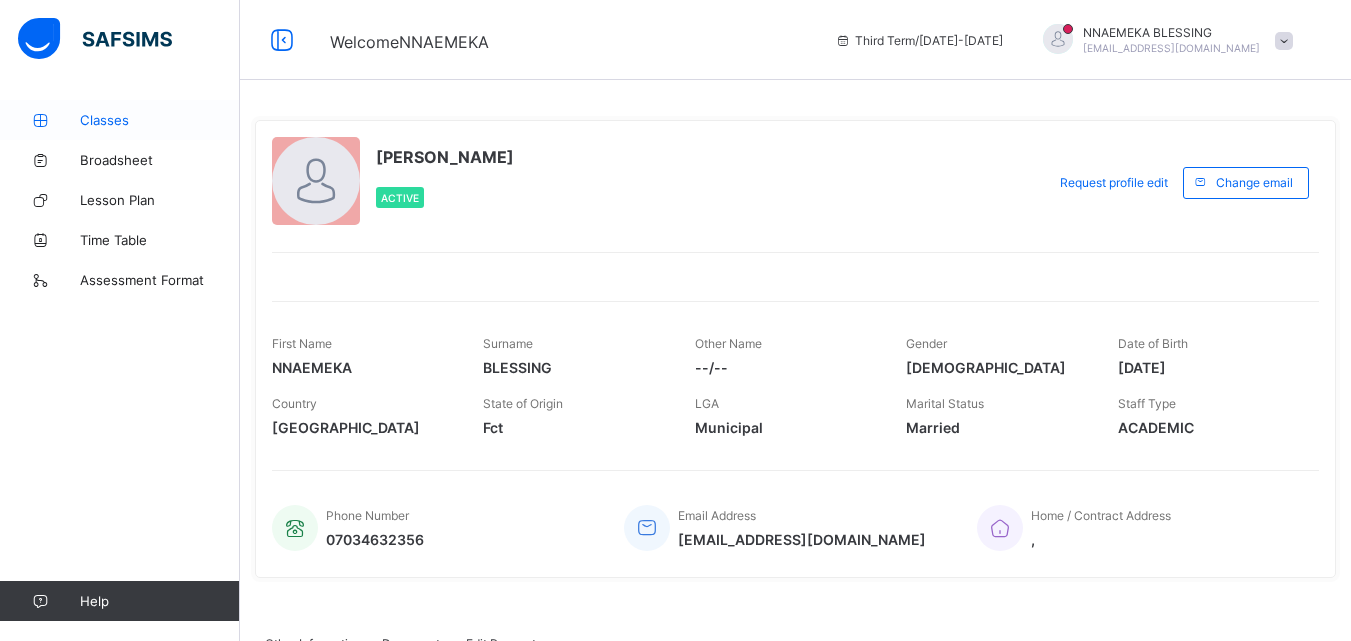 click on "Classes" at bounding box center (160, 120) 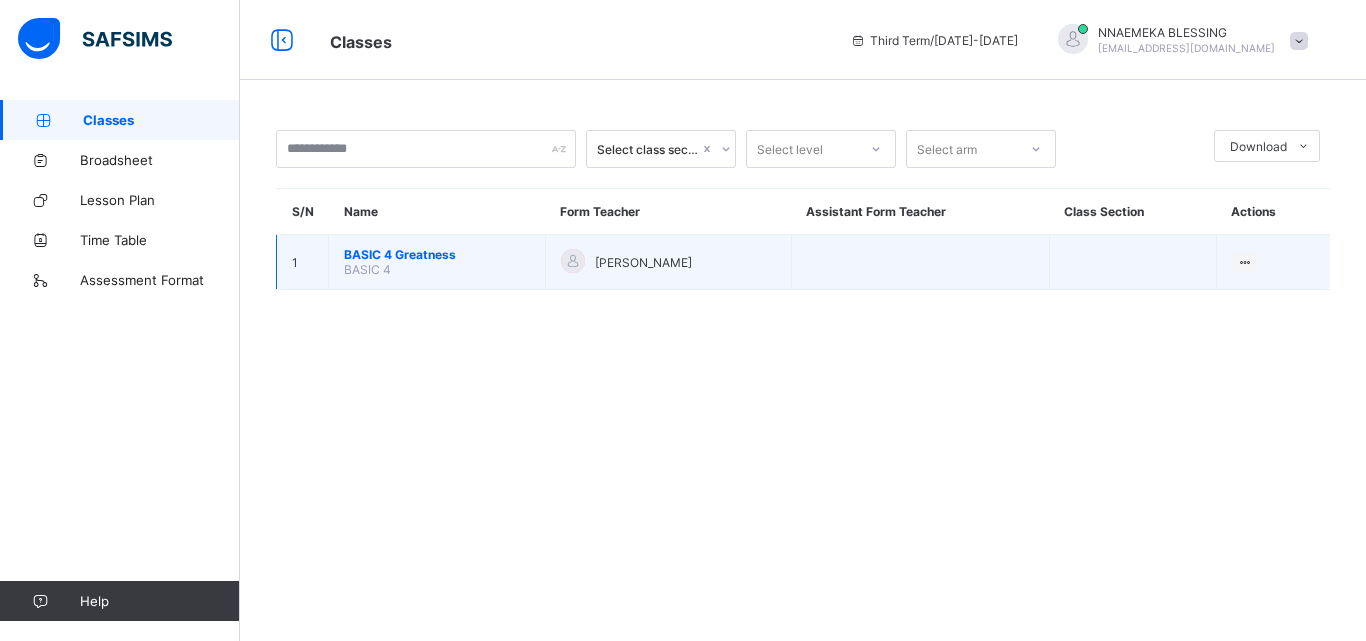 click on "BASIC 4   Greatness" at bounding box center (437, 254) 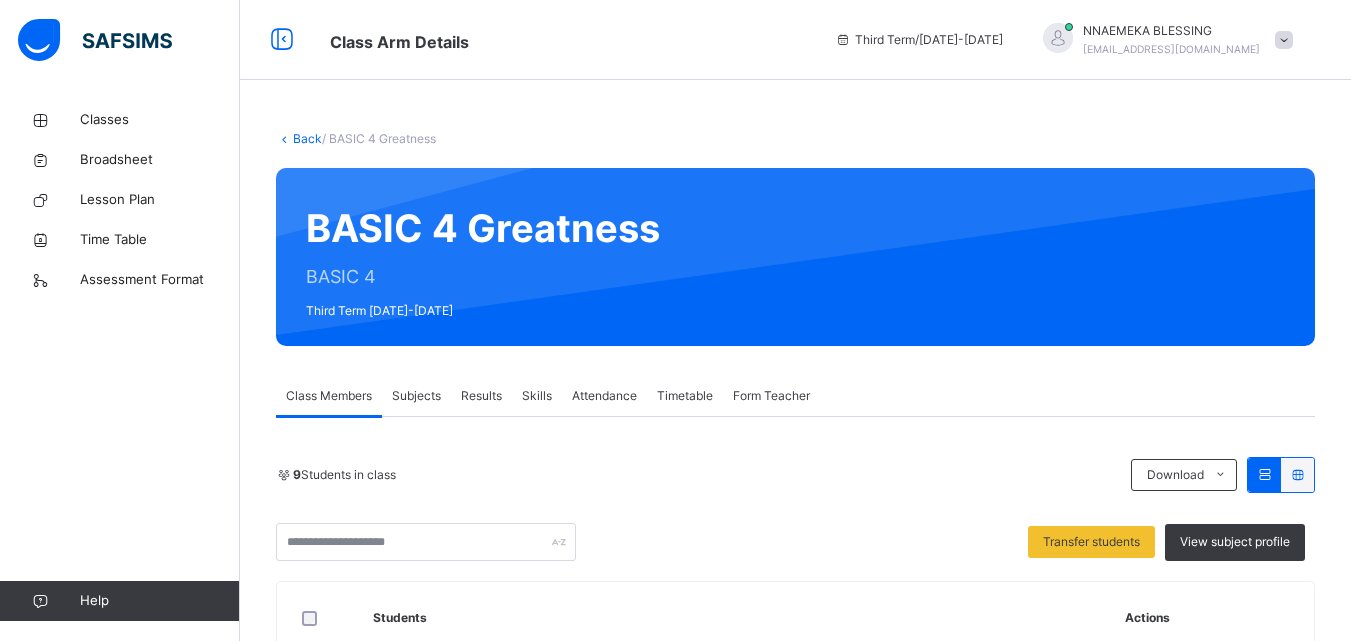 click on "Subjects" at bounding box center [416, 396] 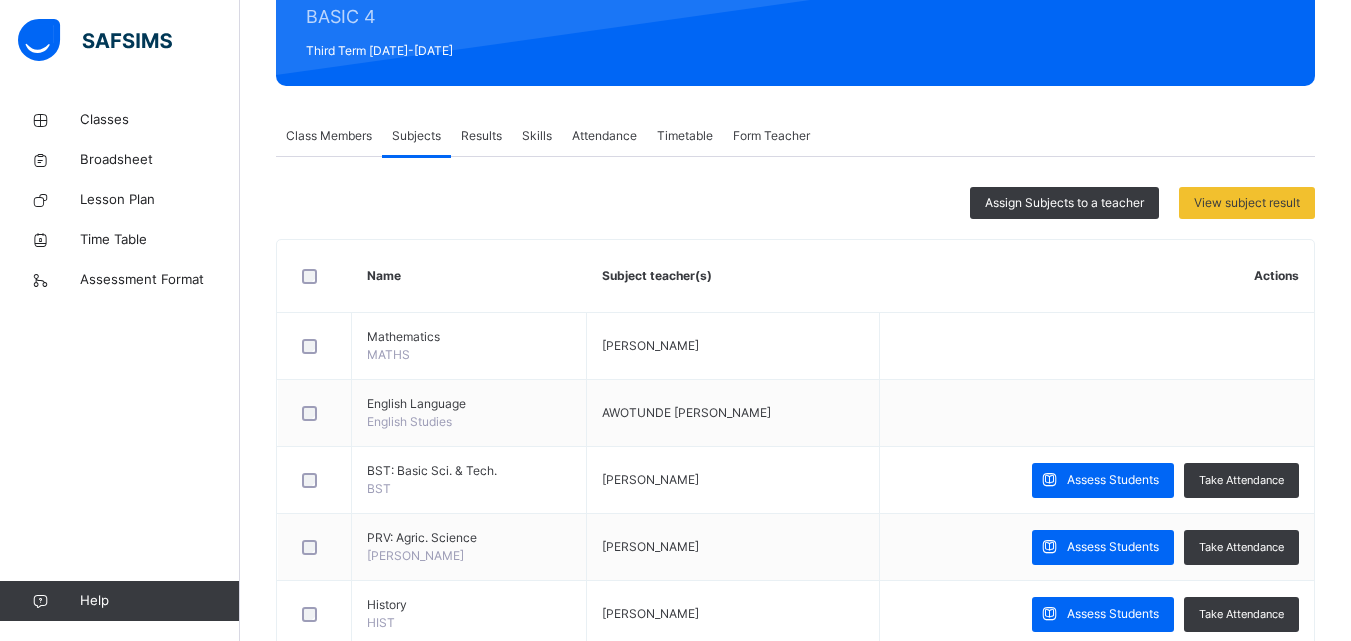 scroll, scrollTop: 286, scrollLeft: 0, axis: vertical 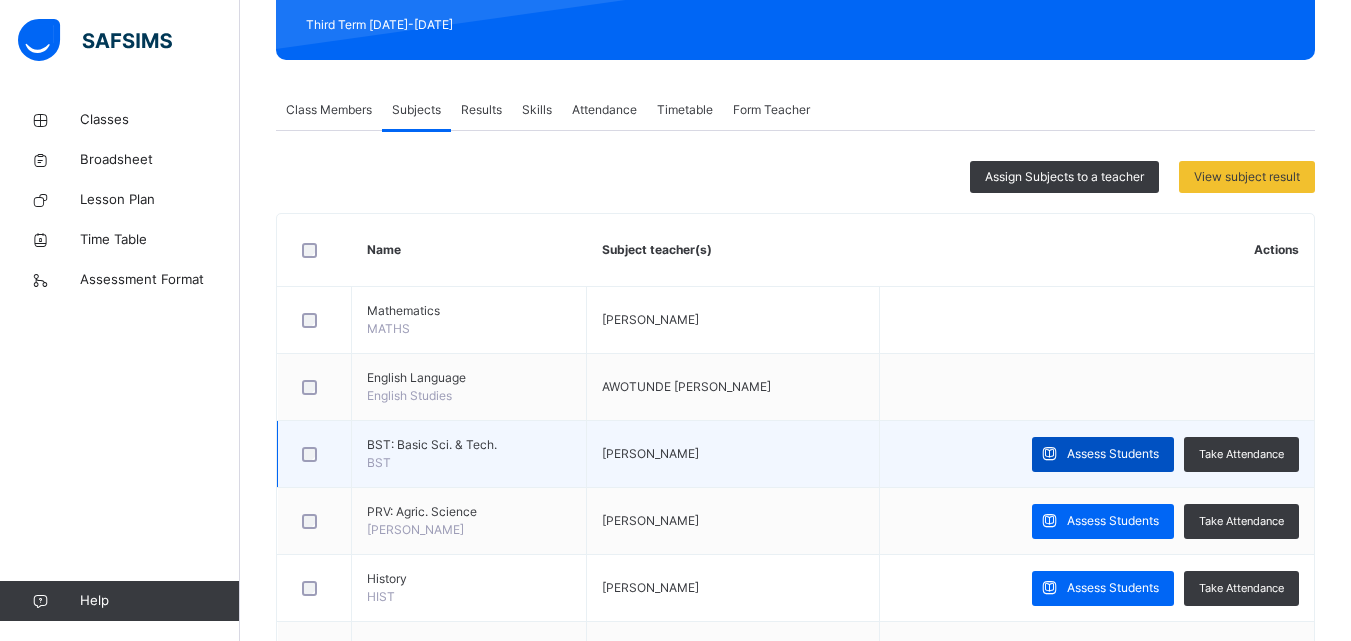 click on "Assess Students" at bounding box center [1103, 454] 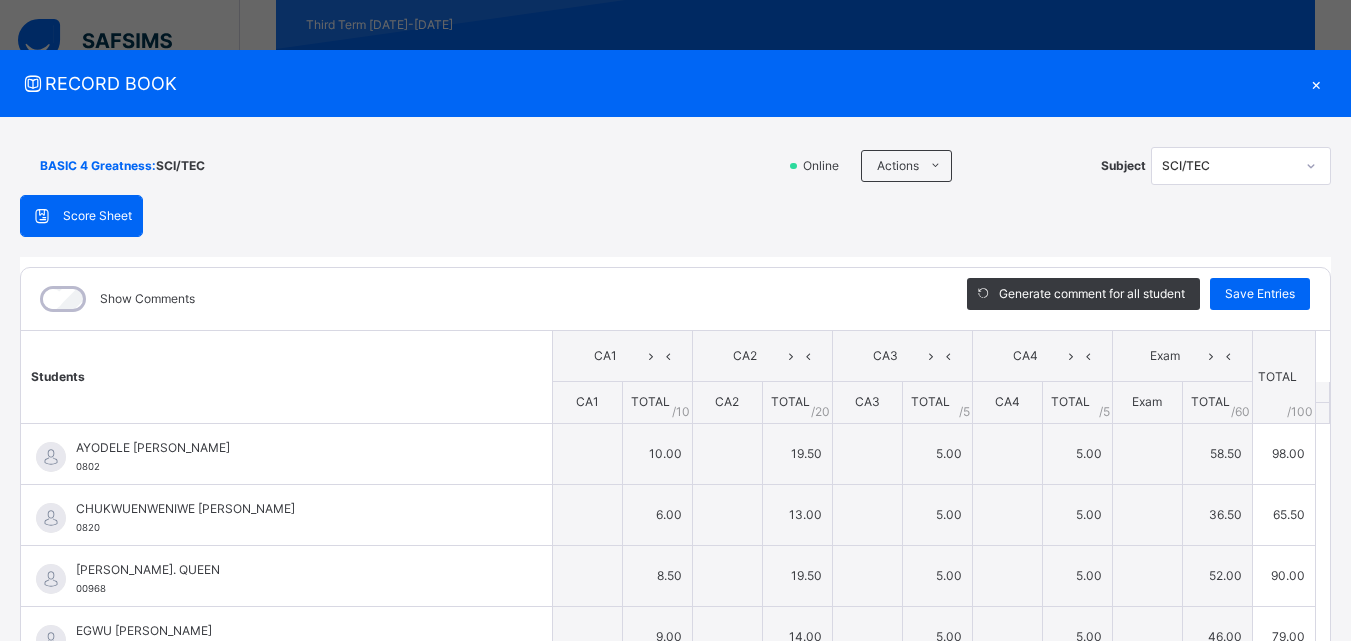 type on "**" 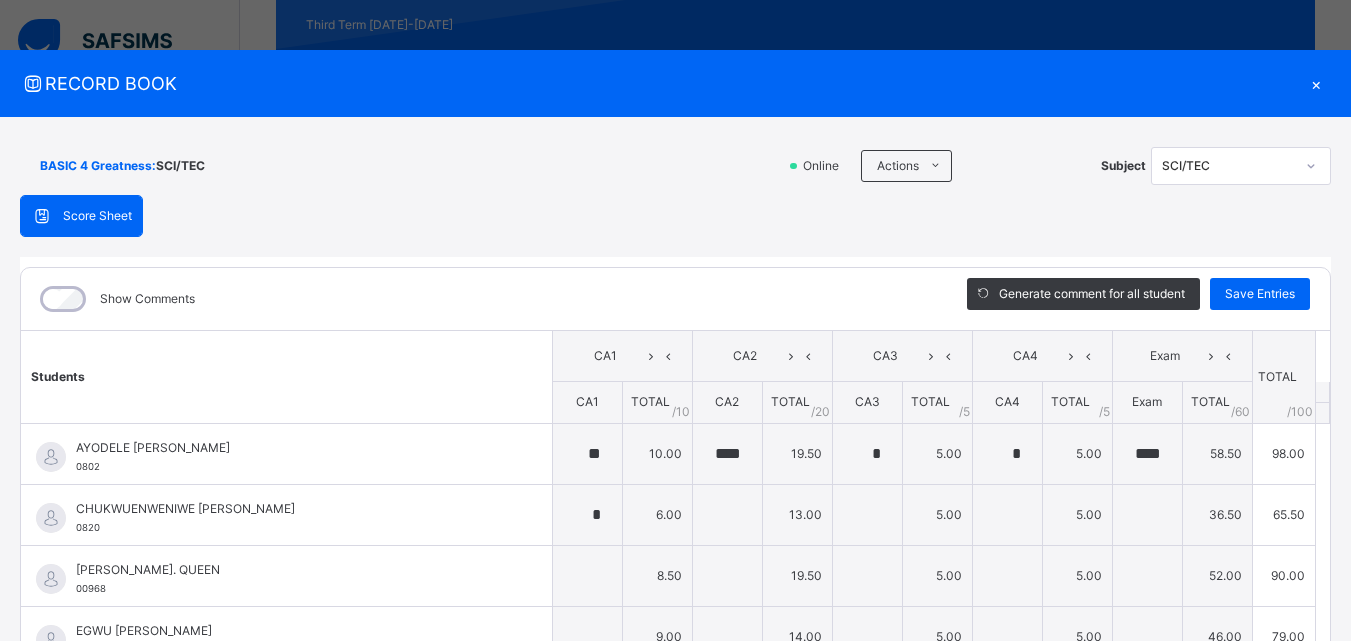 type on "**" 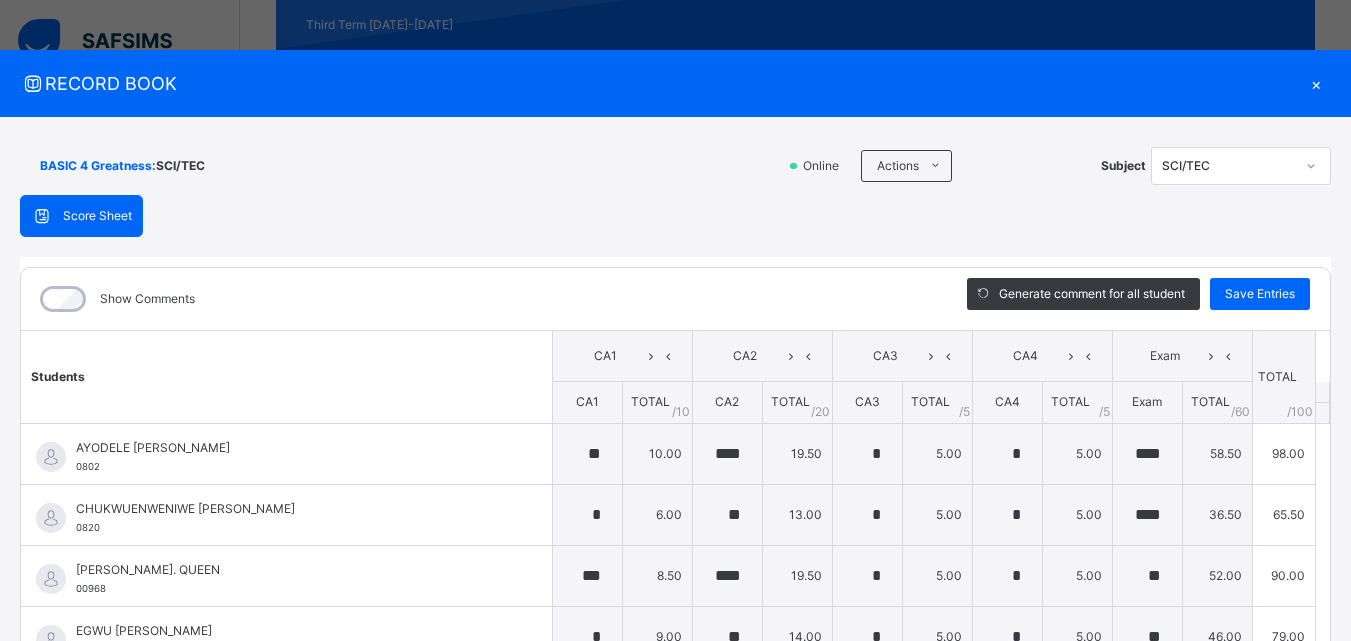 type on "****" 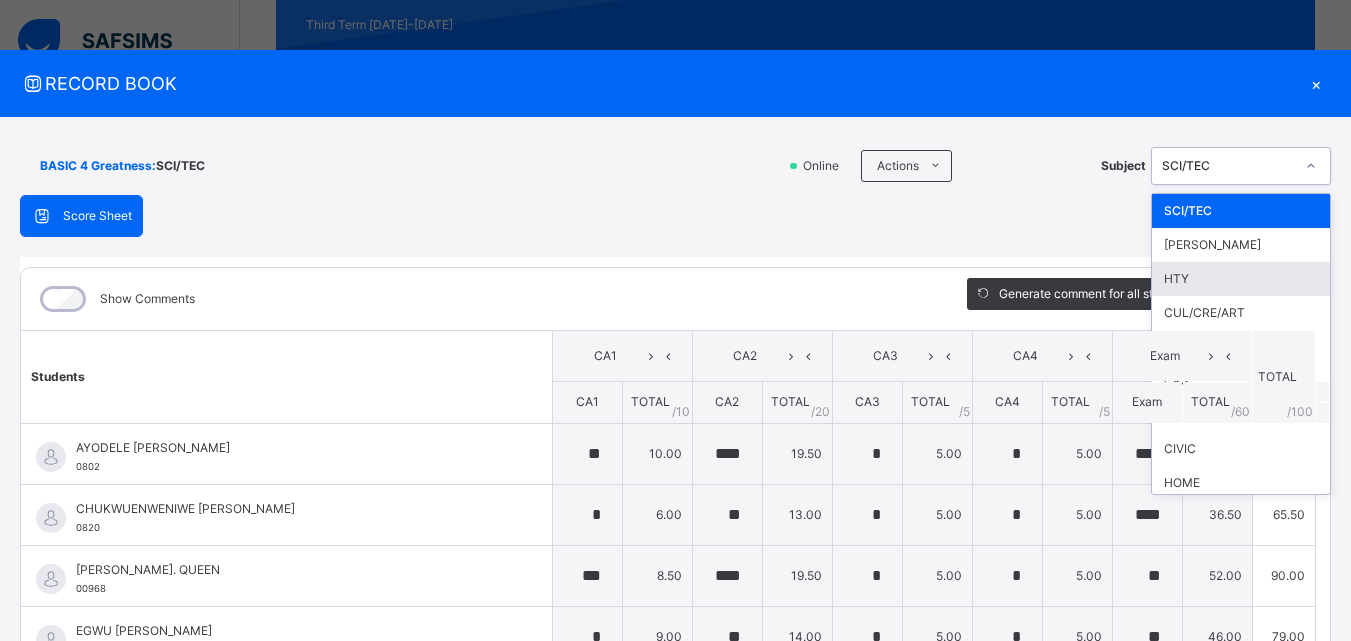 click on "HTY" at bounding box center (1241, 279) 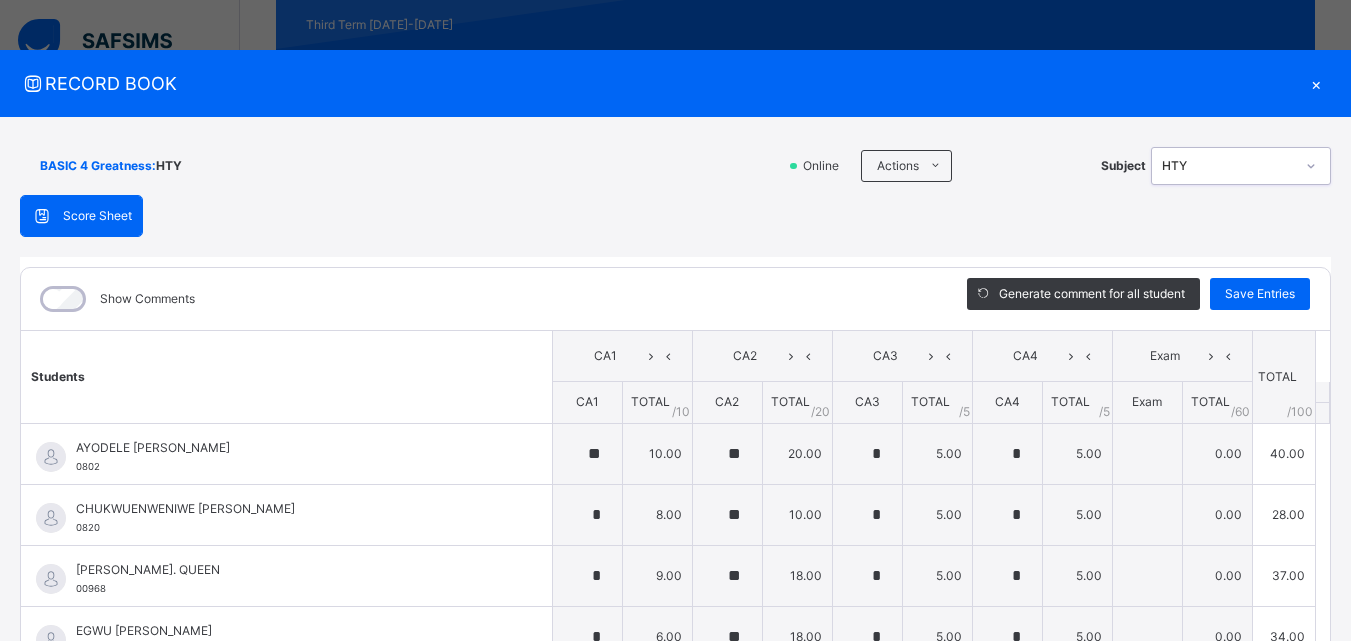 type on "**" 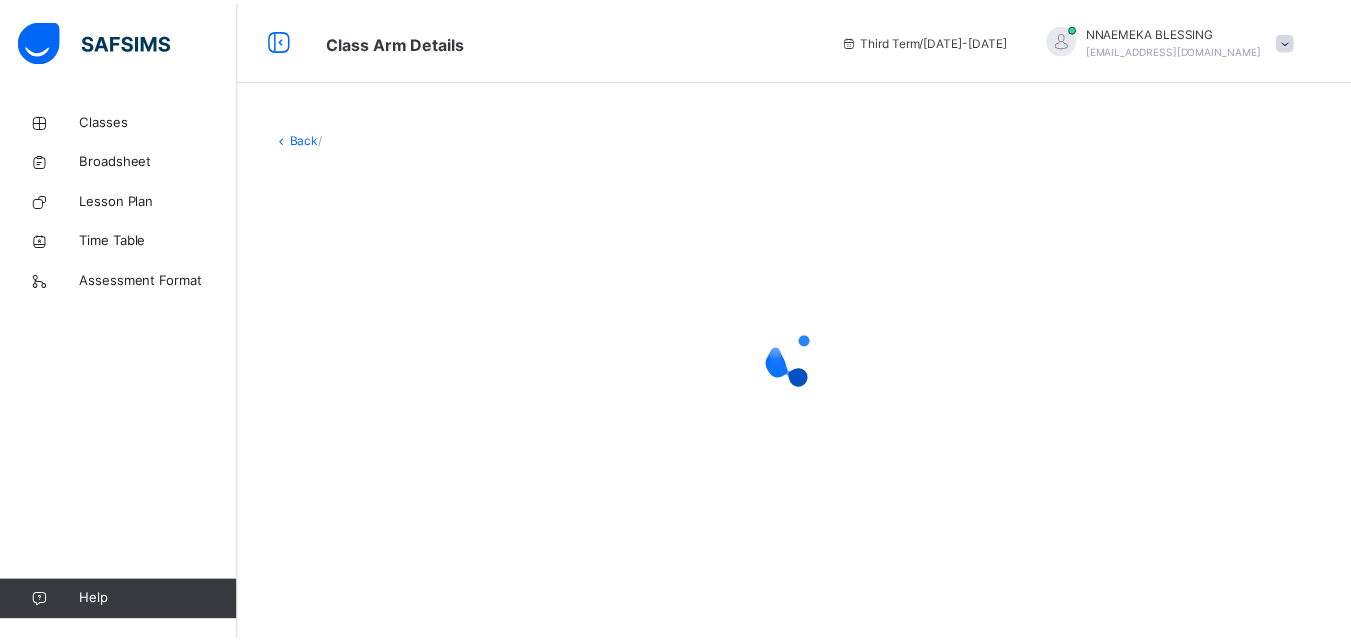scroll, scrollTop: 0, scrollLeft: 0, axis: both 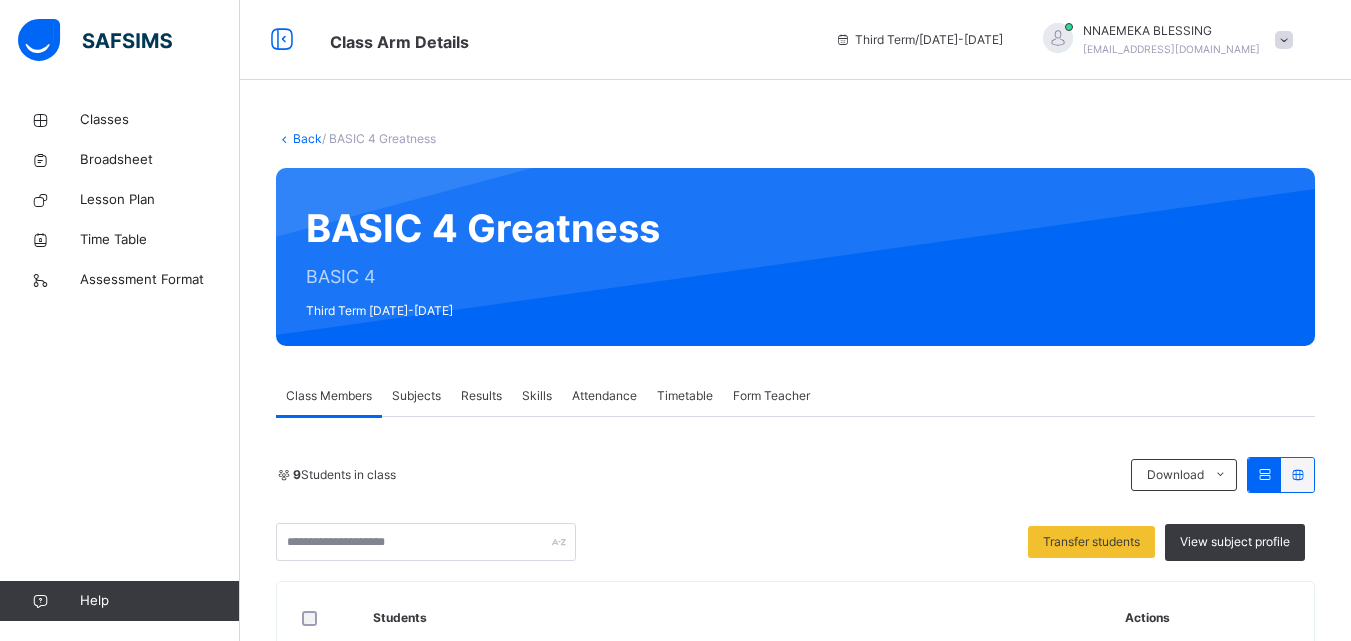 click on "Subjects" at bounding box center [416, 396] 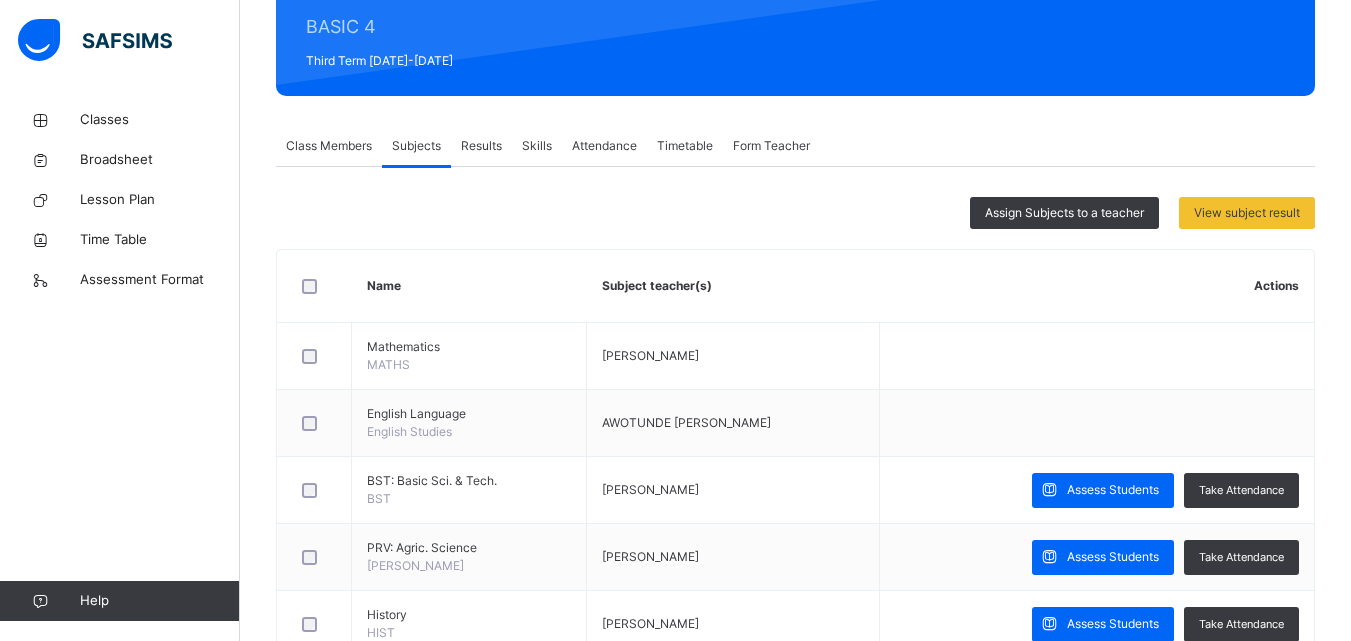 scroll, scrollTop: 281, scrollLeft: 0, axis: vertical 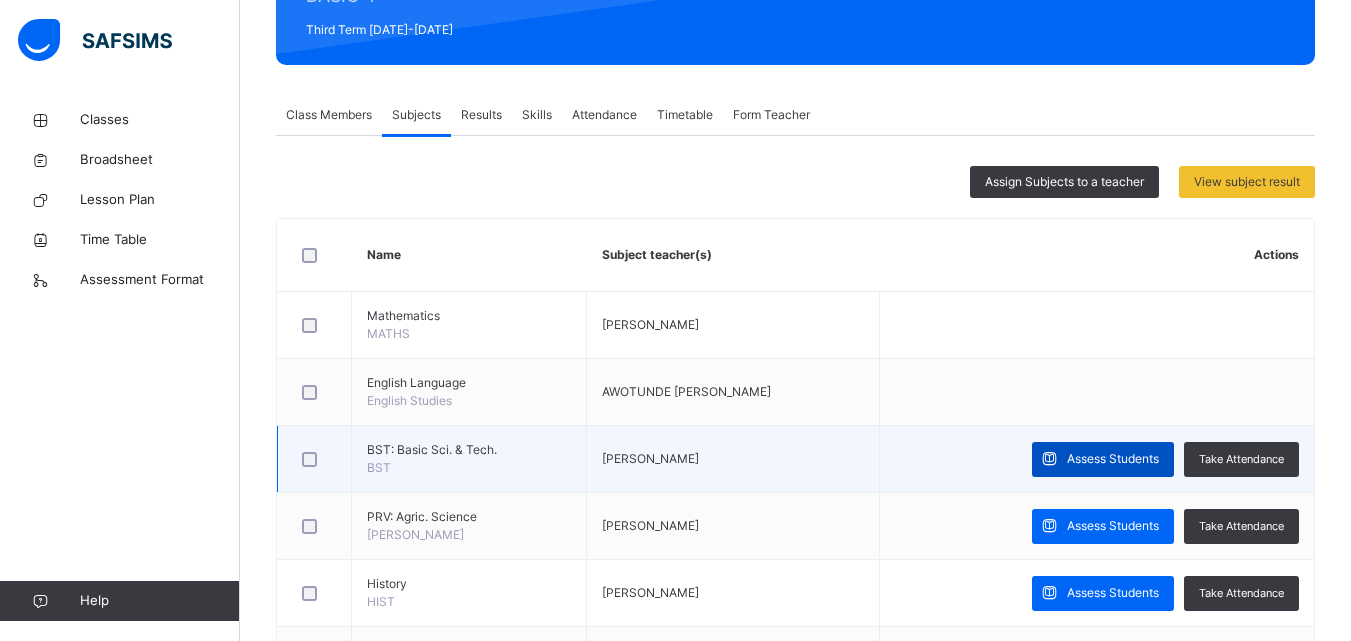 click on "Assess Students" at bounding box center [1113, 459] 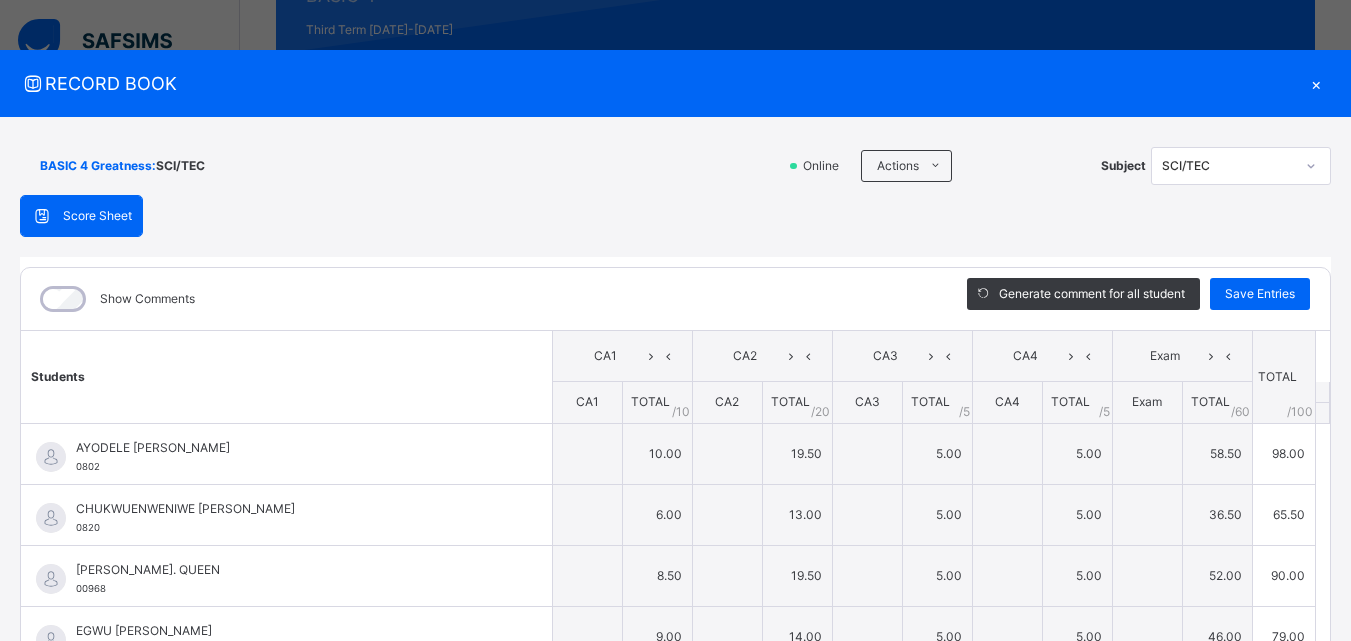 type on "**" 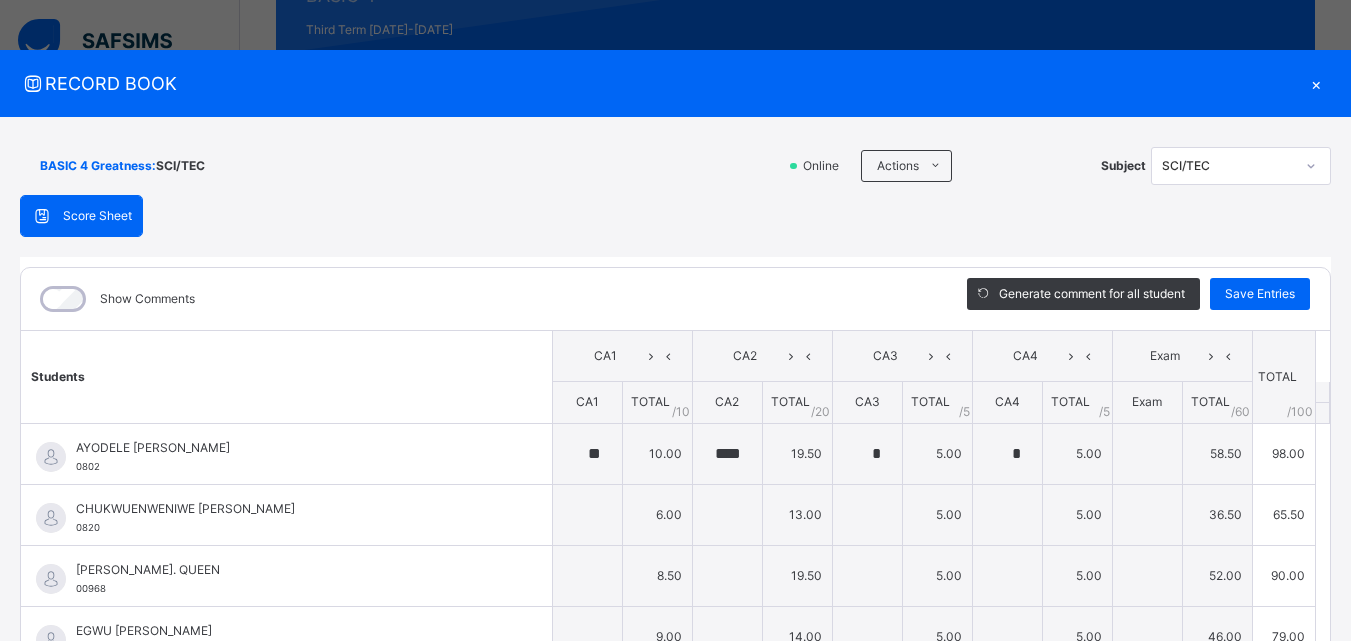 type on "****" 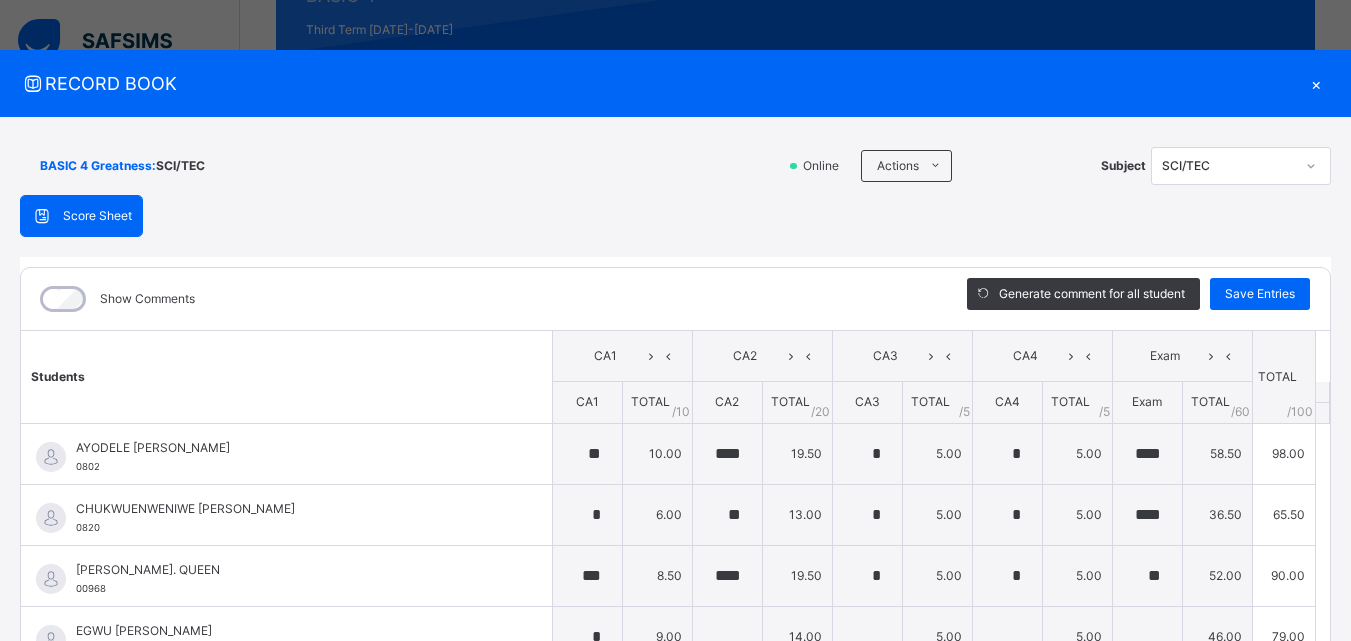 type on "**" 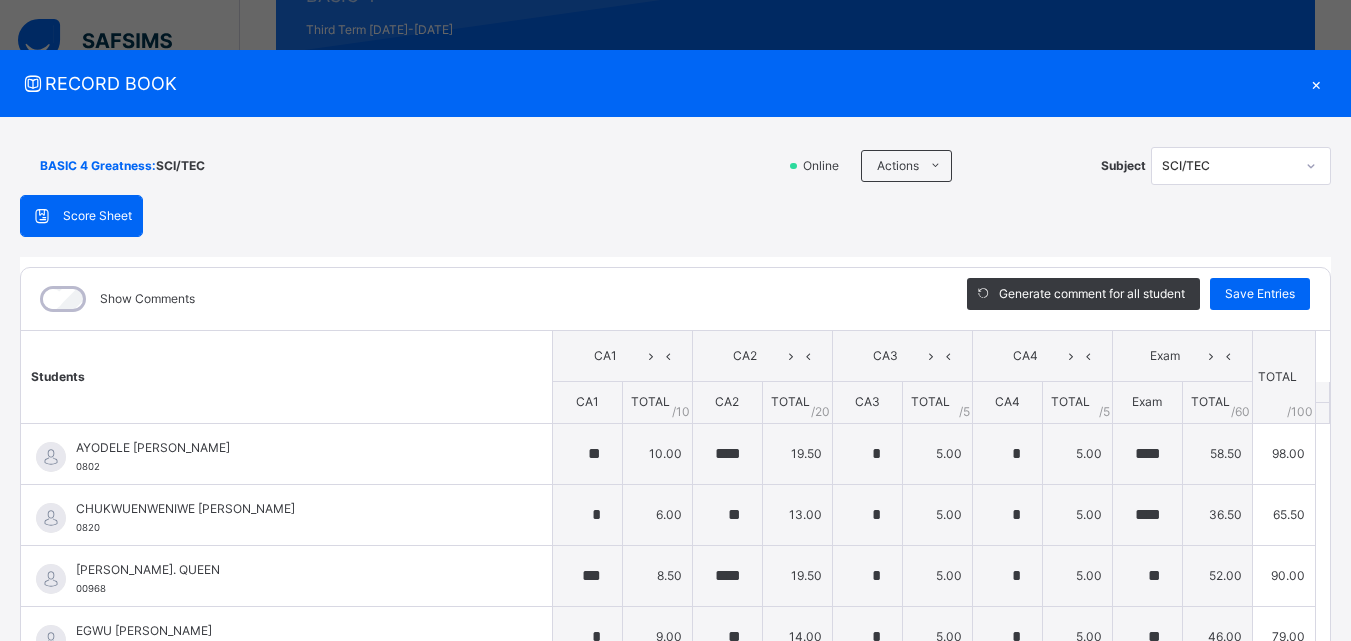 type on "*" 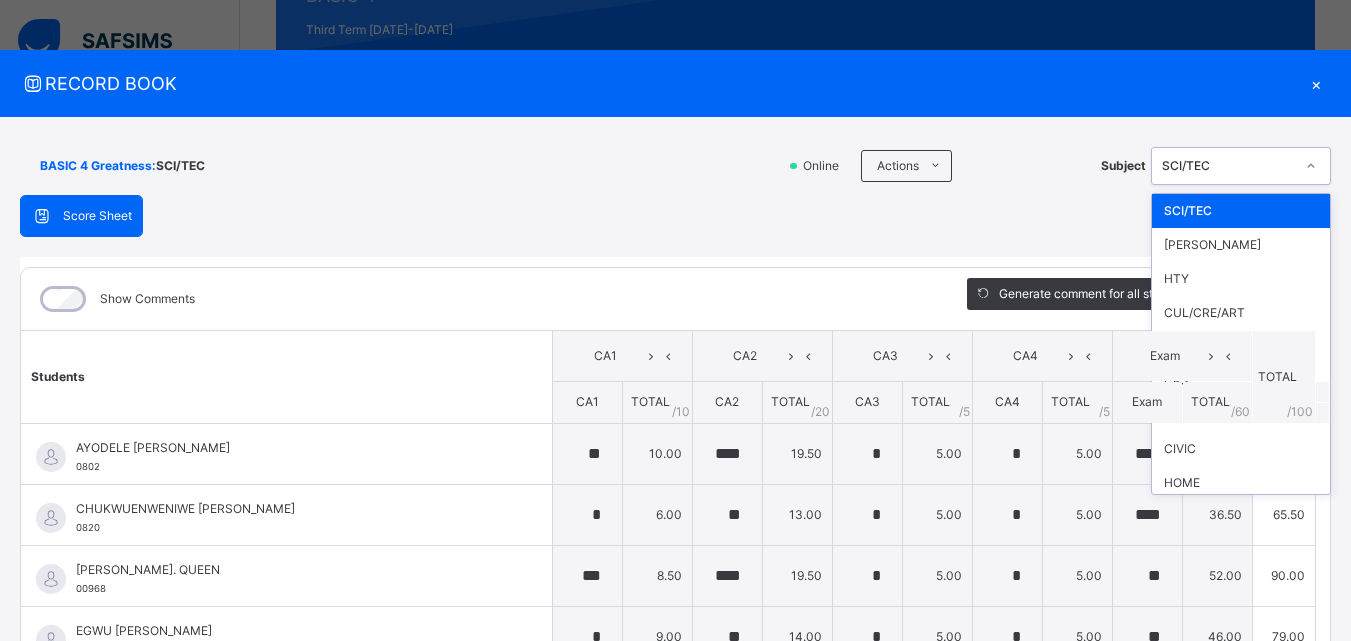 click 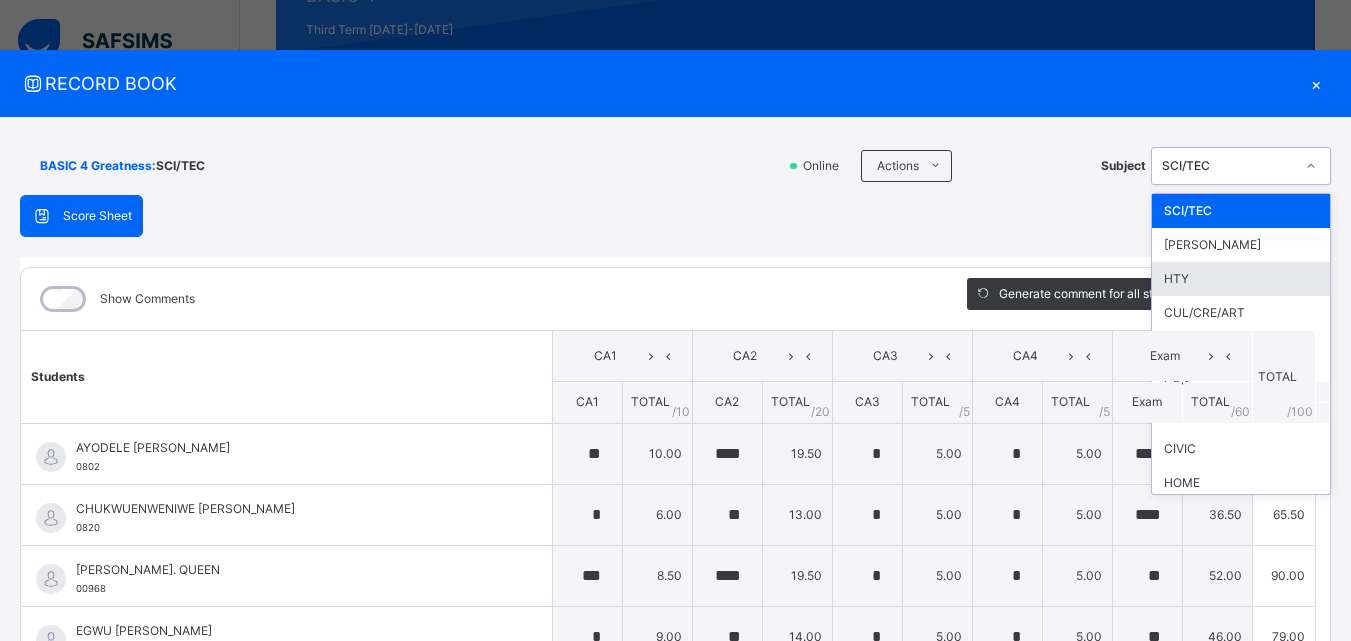 click on "HTY" at bounding box center [1241, 279] 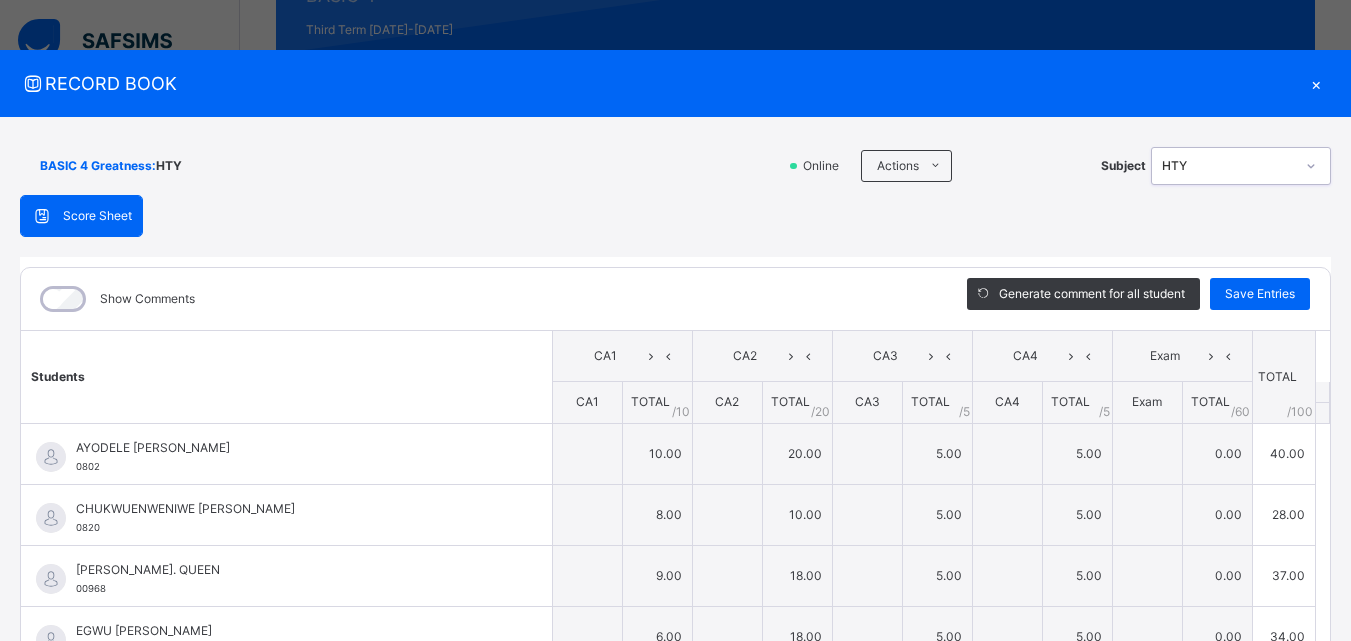 type on "**" 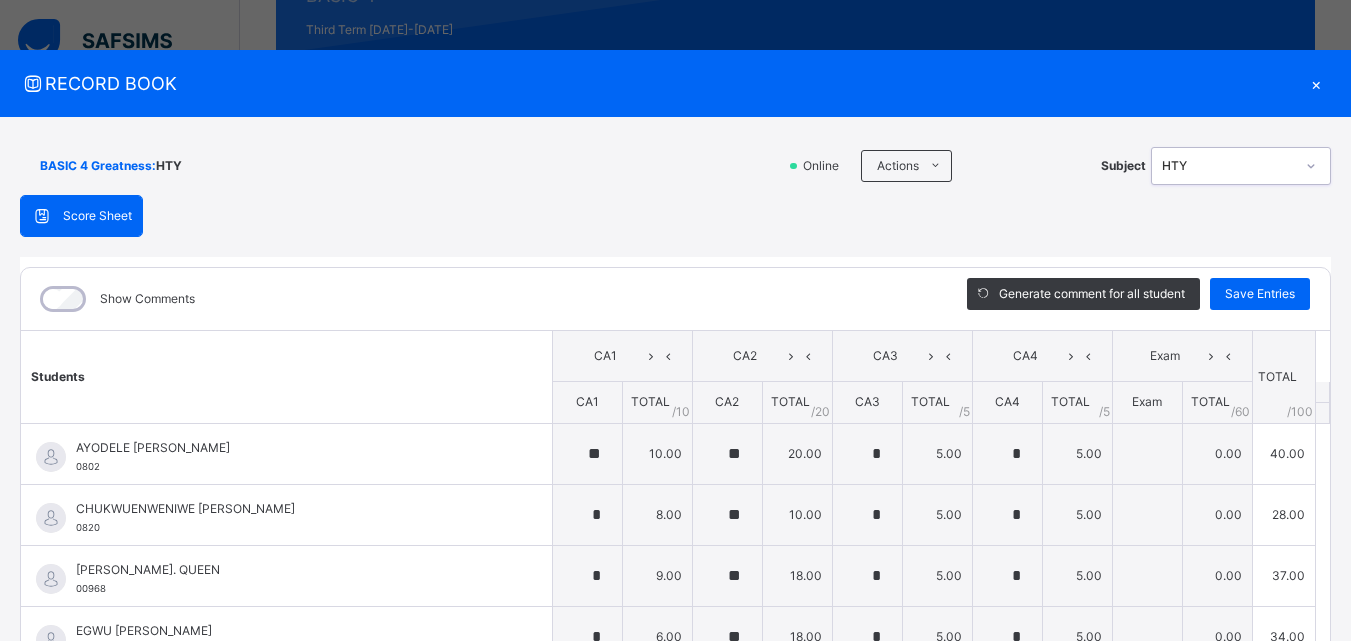 type on "*" 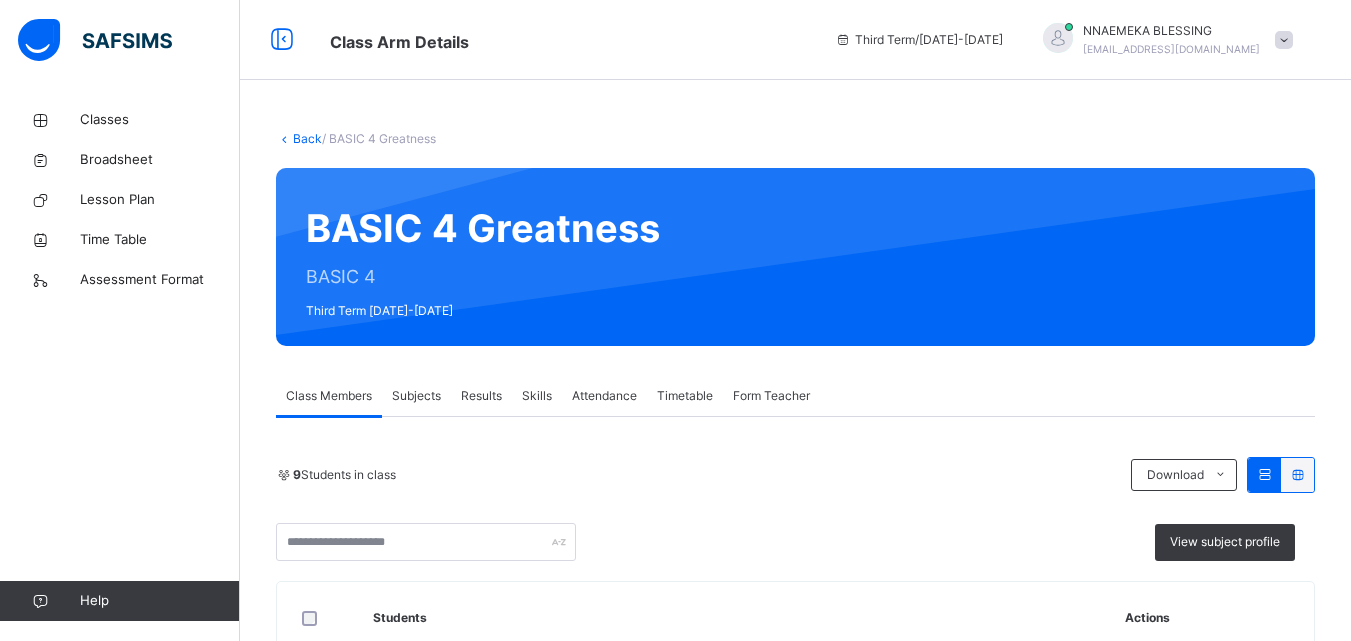 scroll, scrollTop: 0, scrollLeft: 0, axis: both 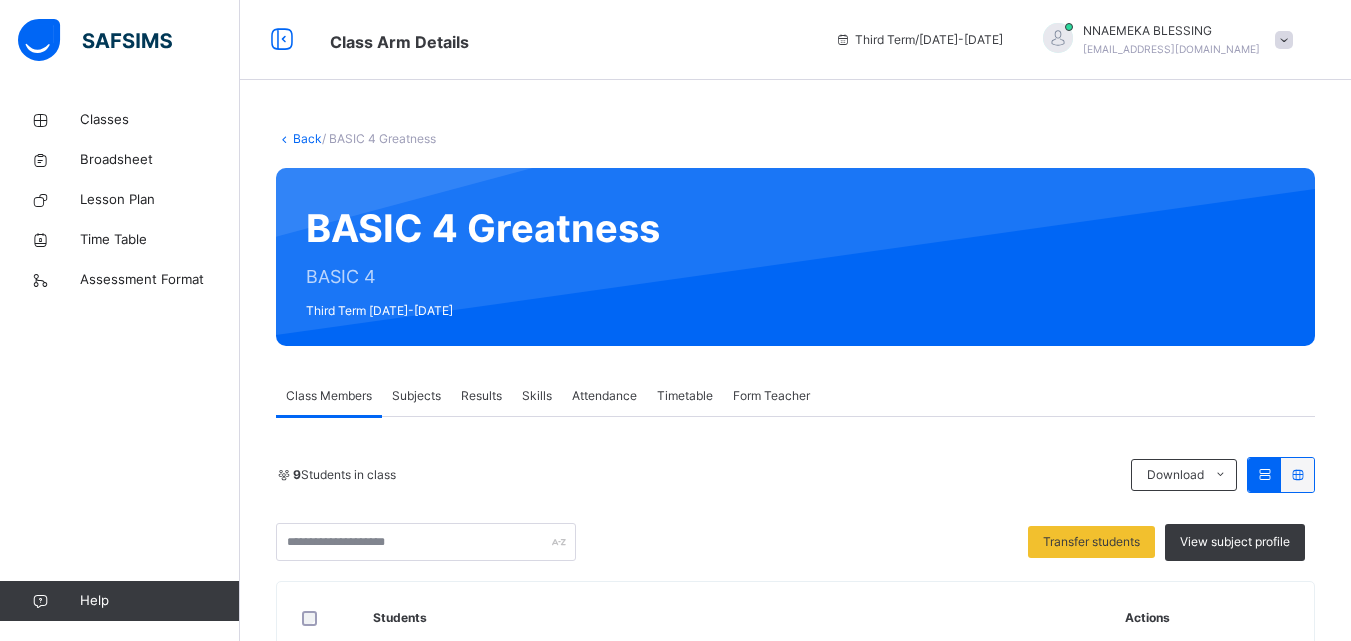 click on "Subjects" at bounding box center [416, 396] 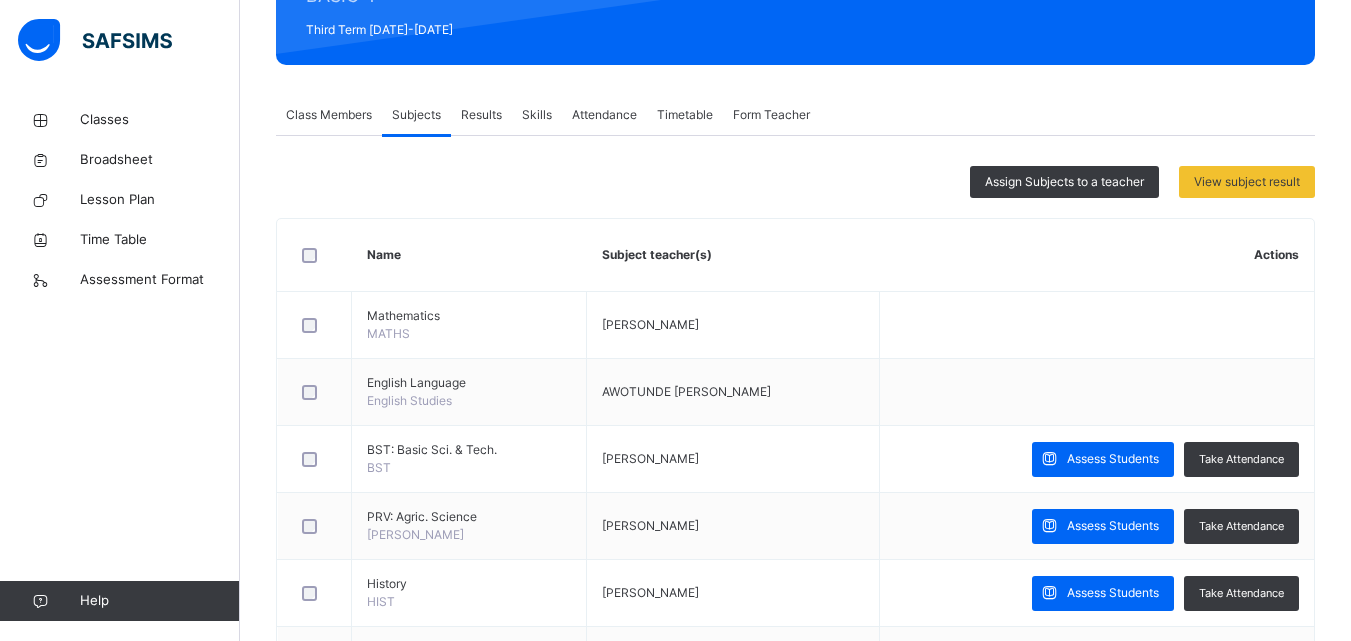 scroll, scrollTop: 286, scrollLeft: 0, axis: vertical 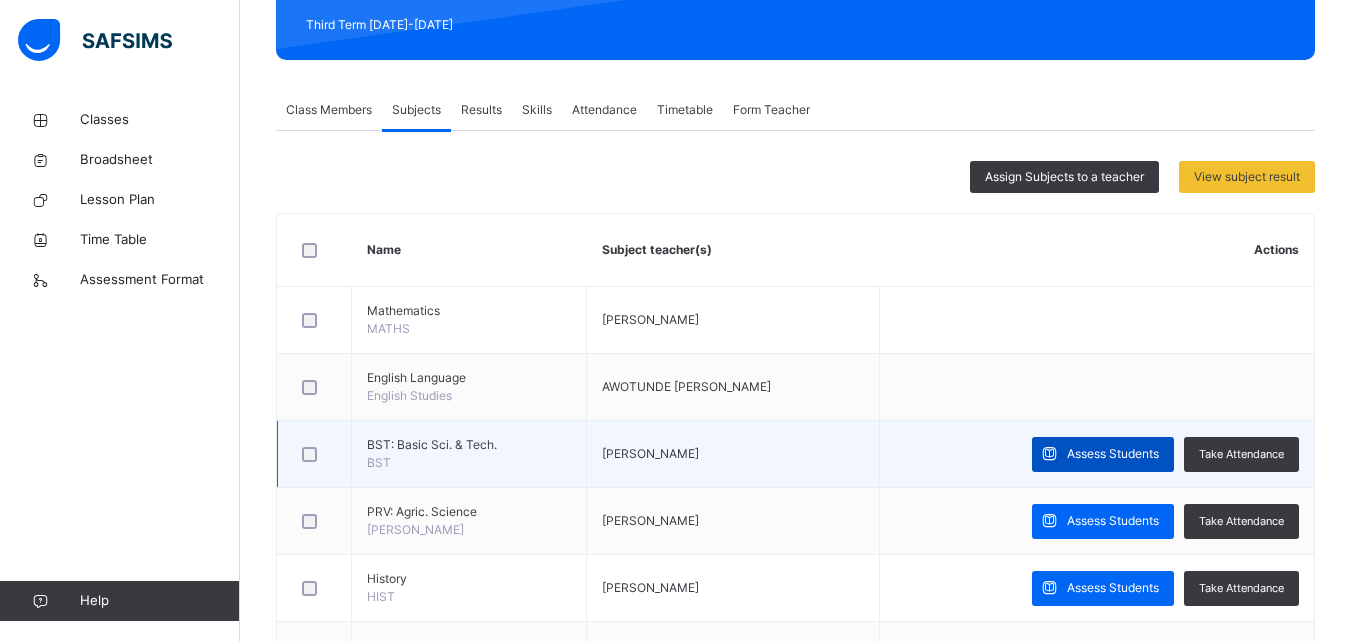 click on "Assess Students" at bounding box center (1113, 454) 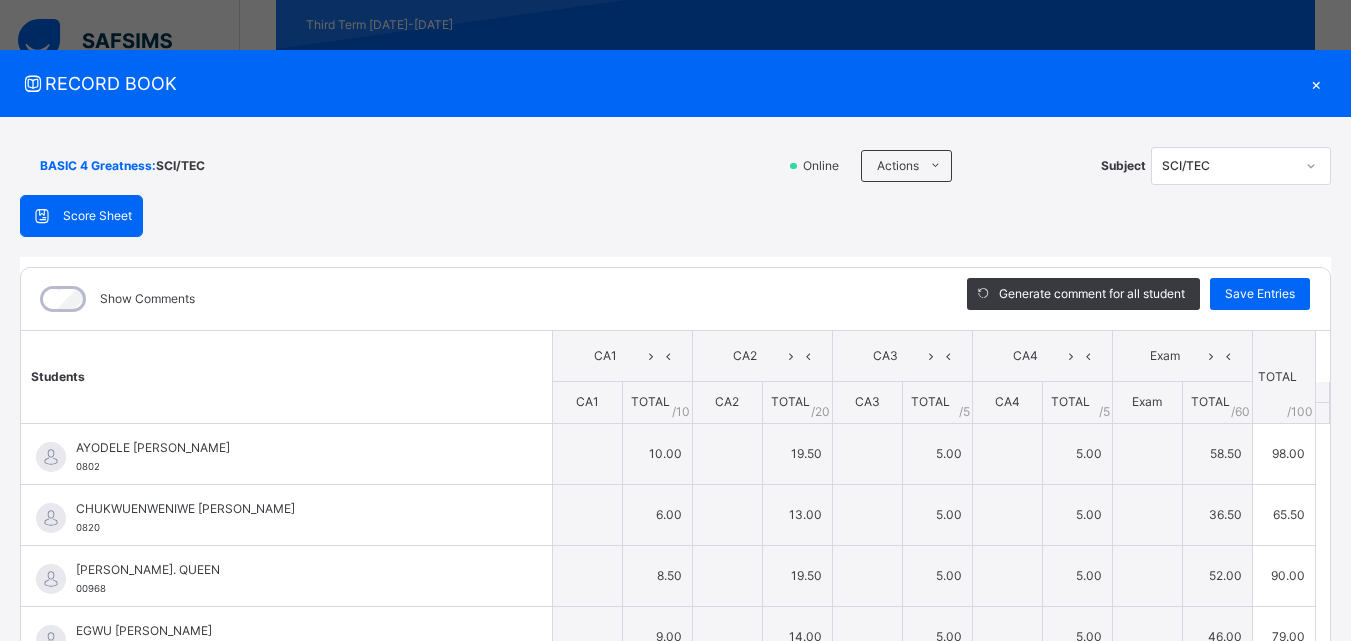 type on "**" 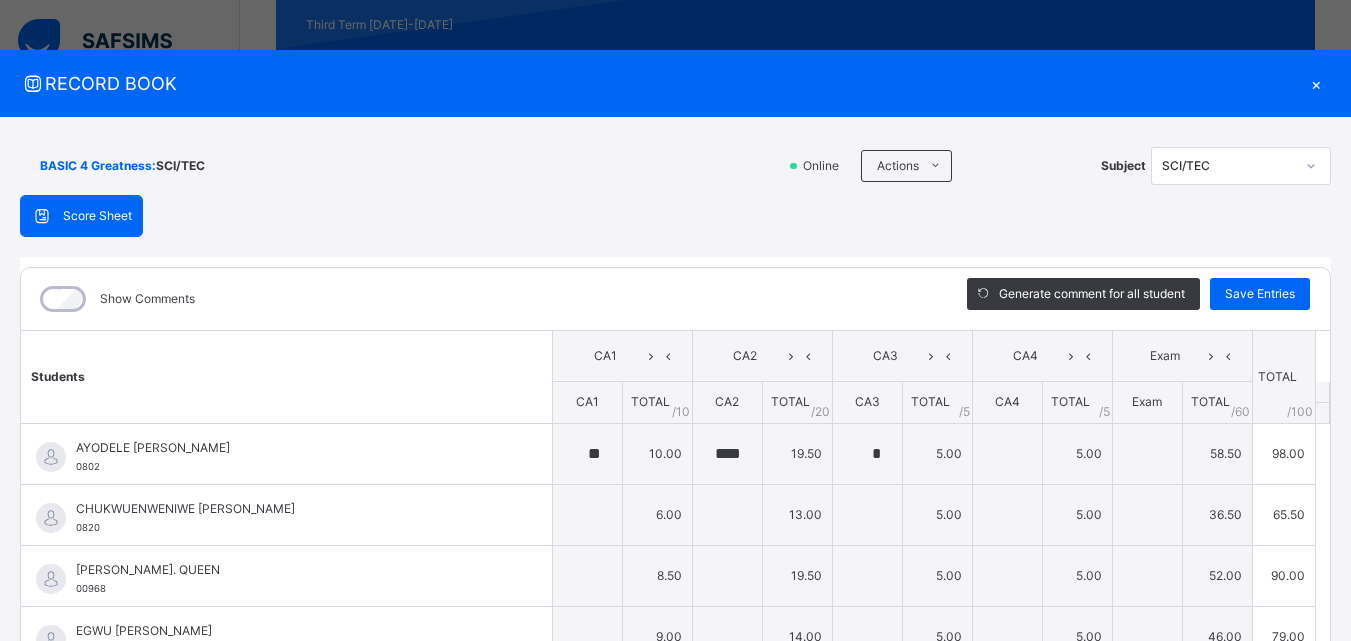 type on "*" 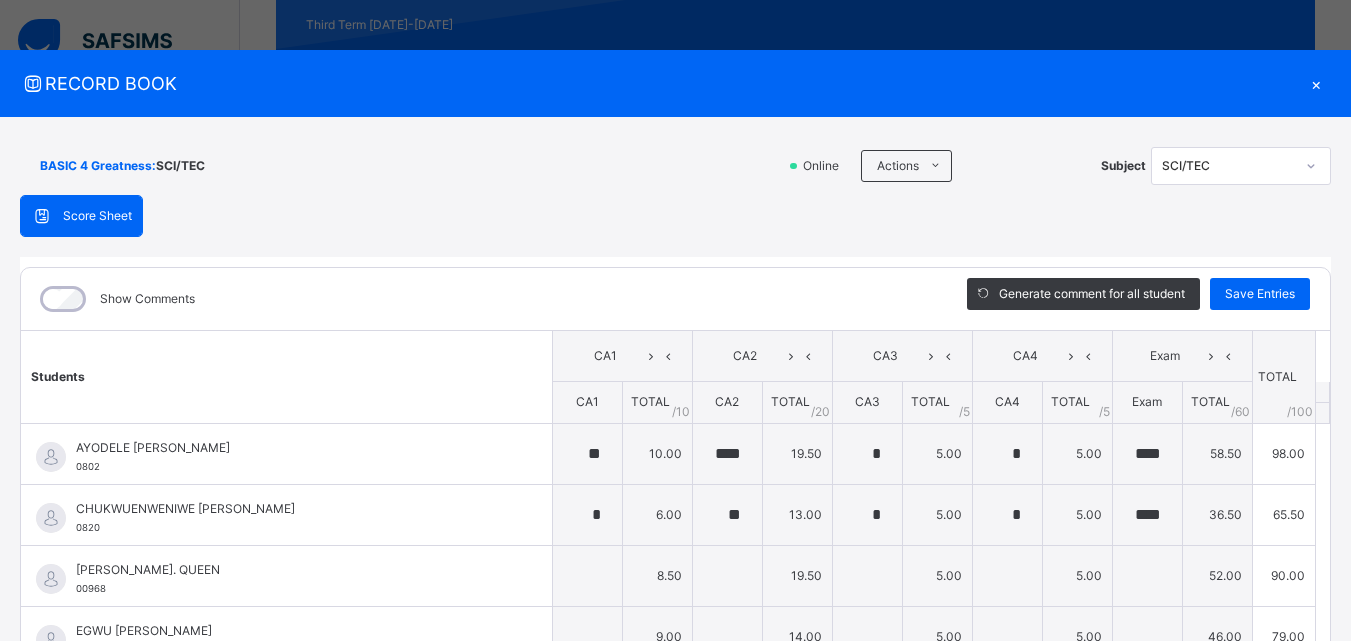 type on "***" 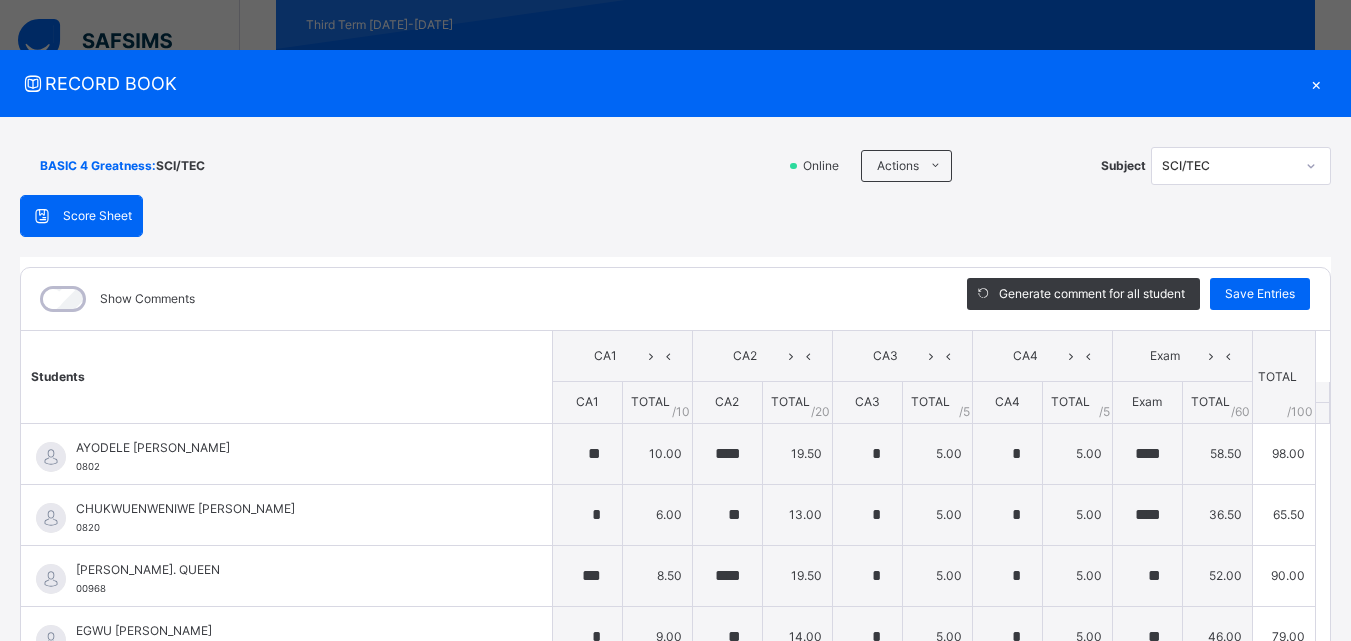 type on "****" 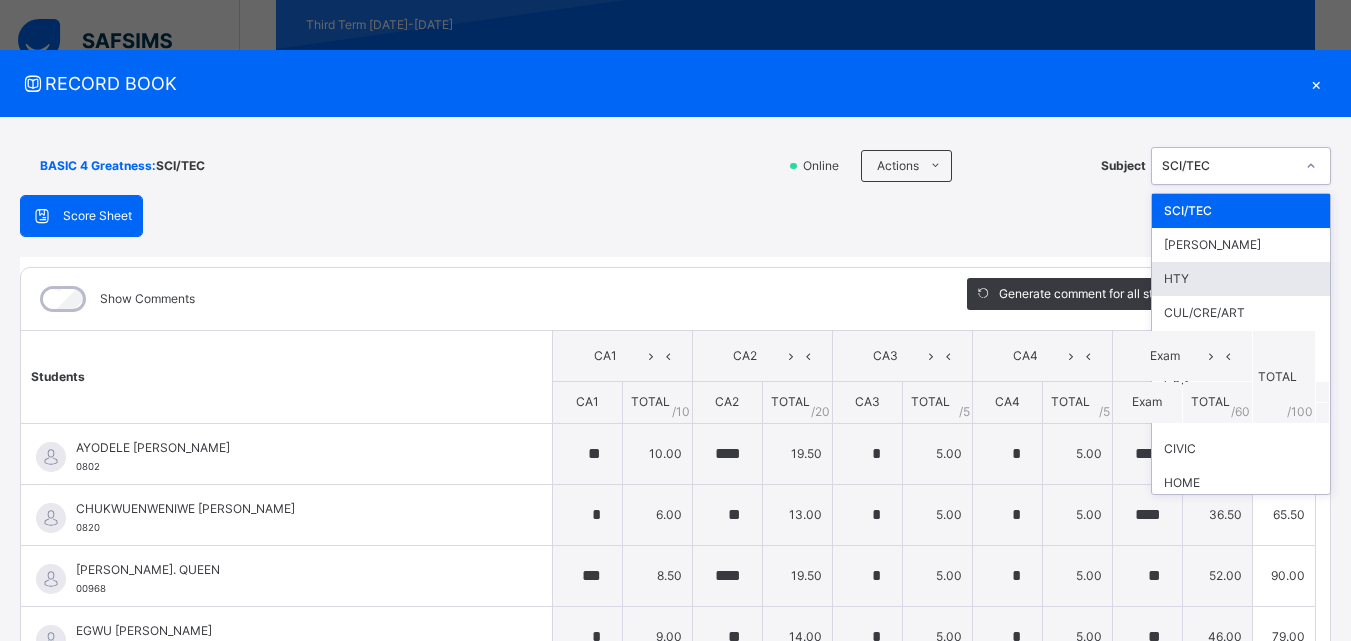 click on "HTY" at bounding box center (1241, 279) 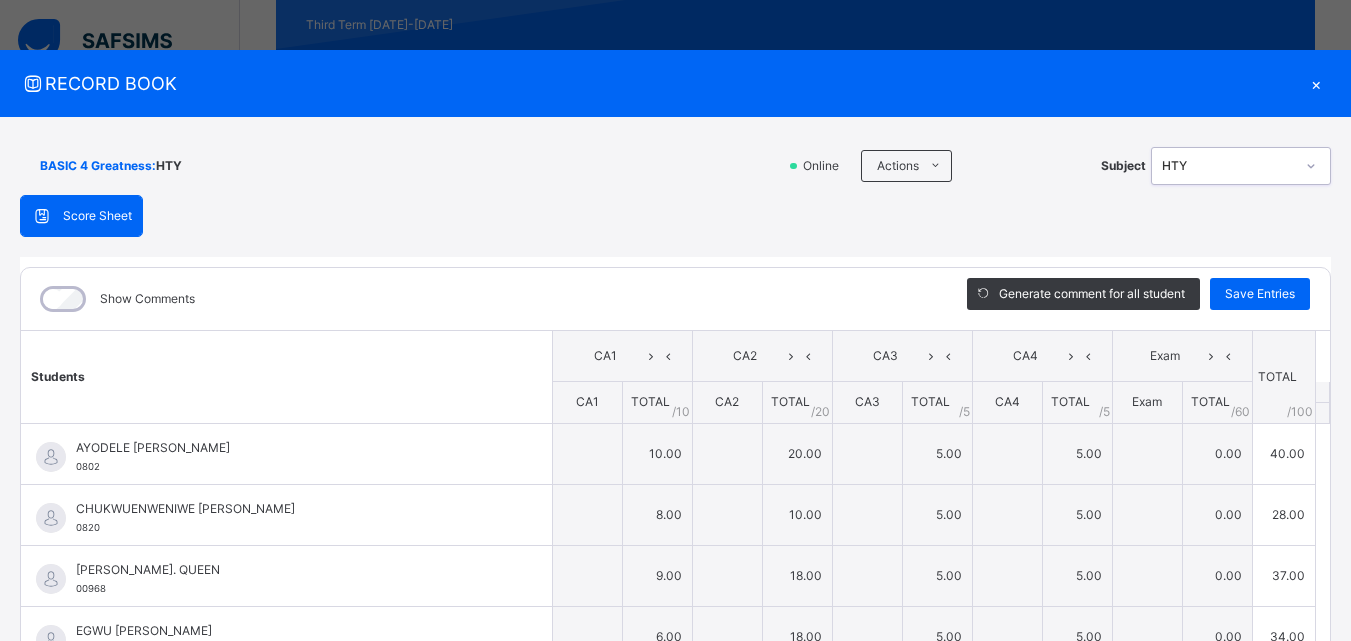 type on "**" 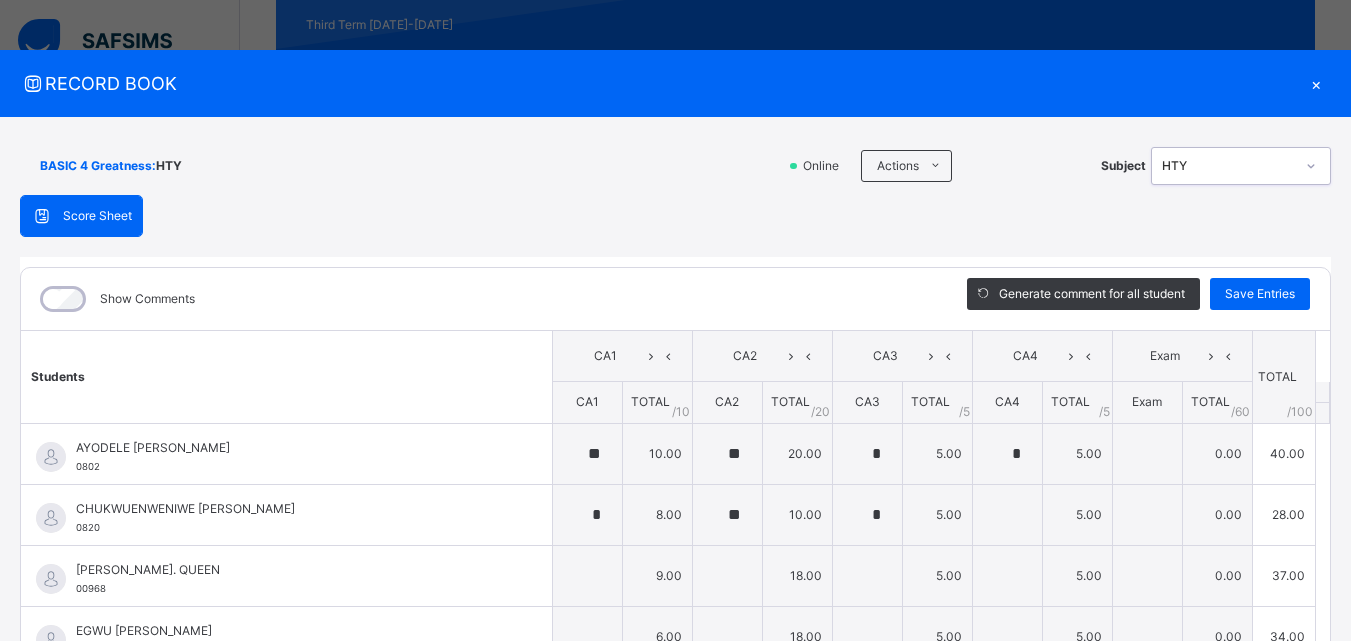 type on "*" 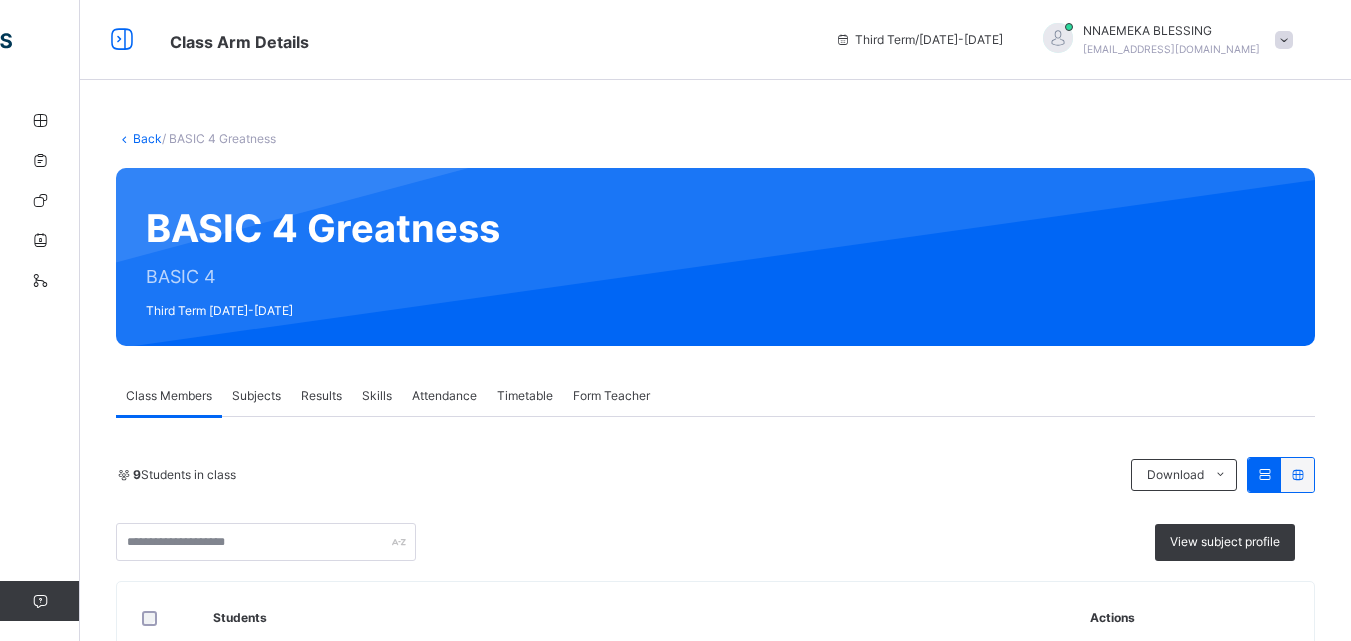 scroll, scrollTop: 0, scrollLeft: 0, axis: both 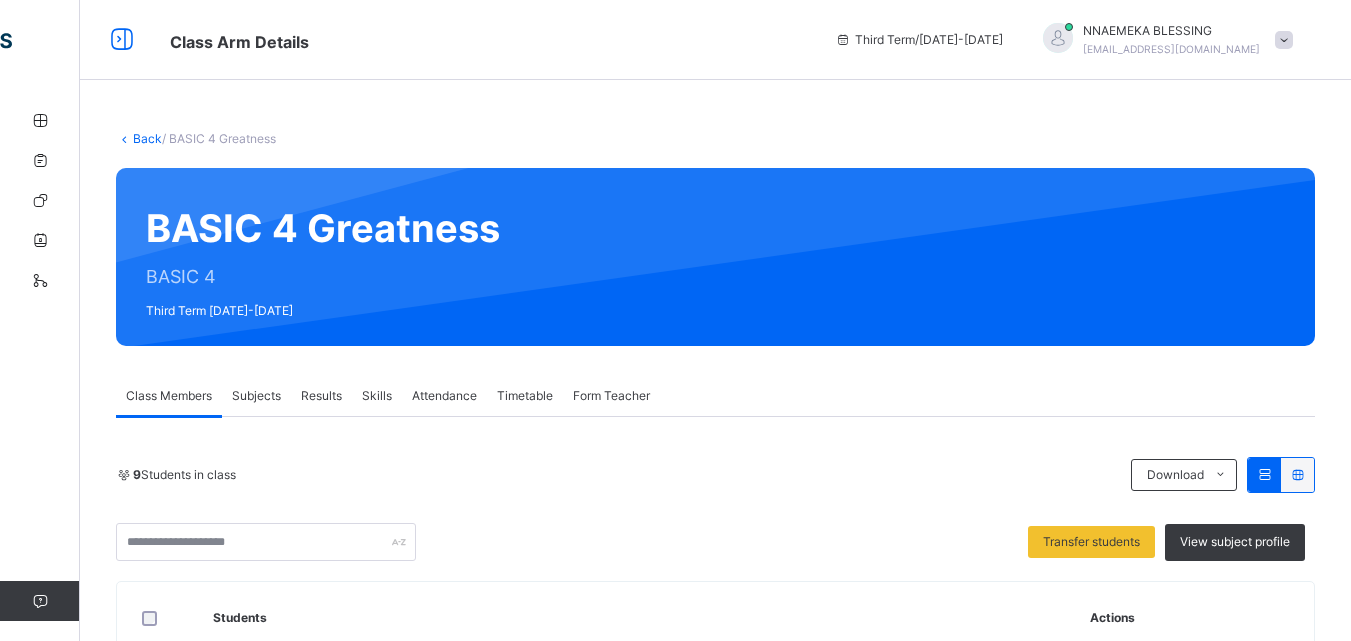 click on "Subjects" at bounding box center (256, 396) 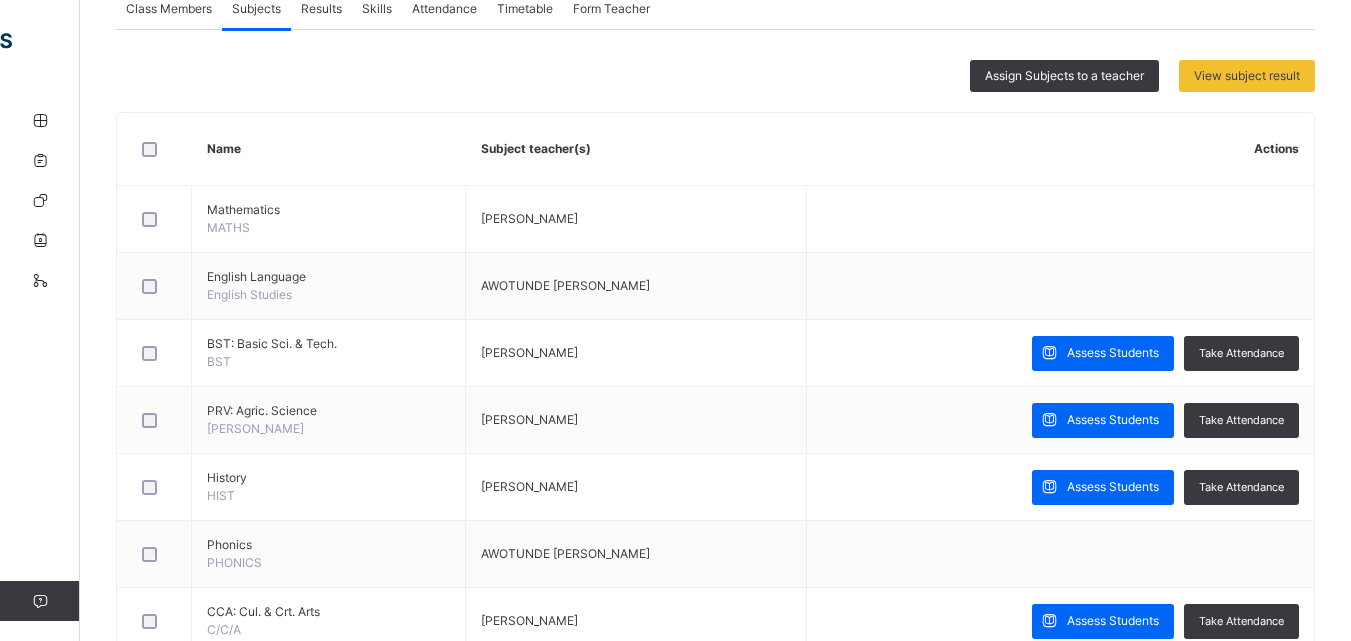 scroll, scrollTop: 407, scrollLeft: 0, axis: vertical 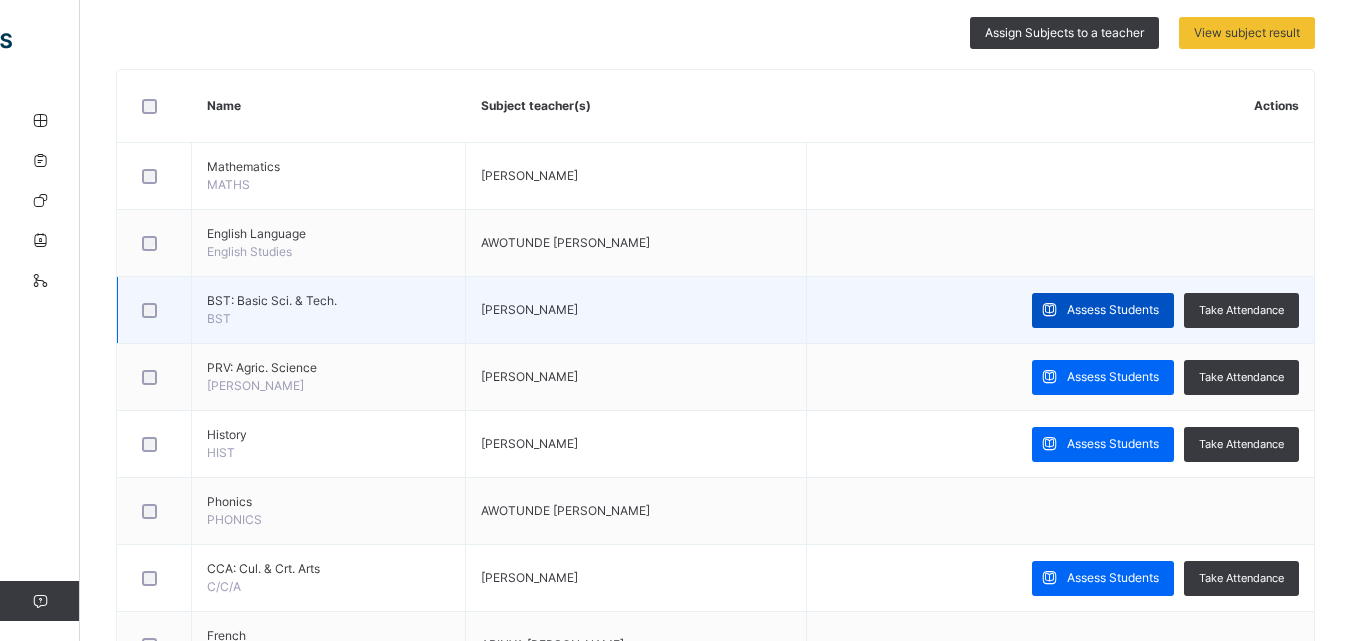 click on "Assess Students" at bounding box center (1113, 310) 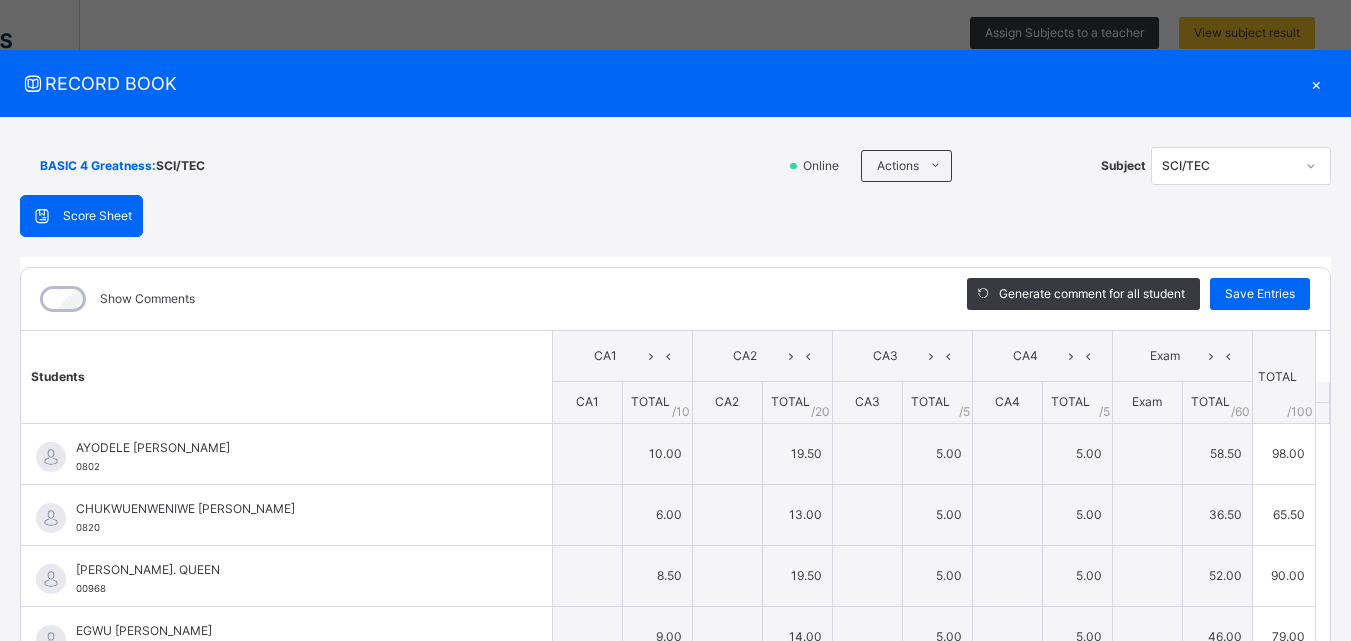 type on "**" 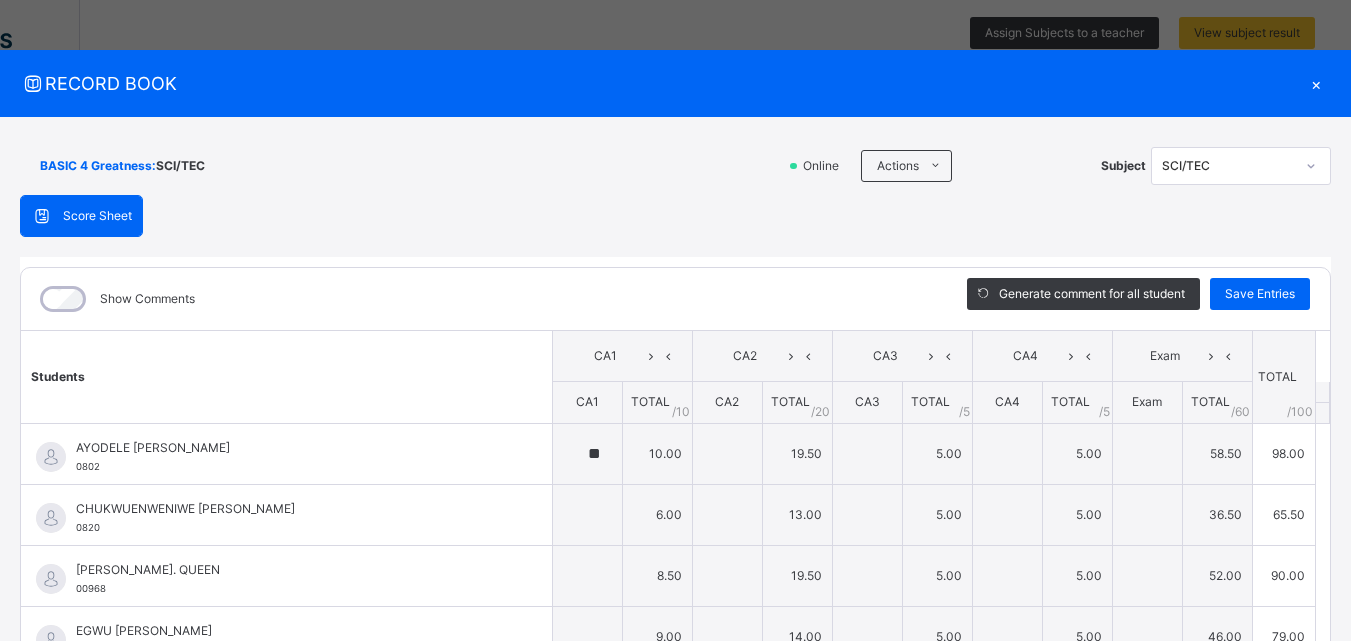 type on "****" 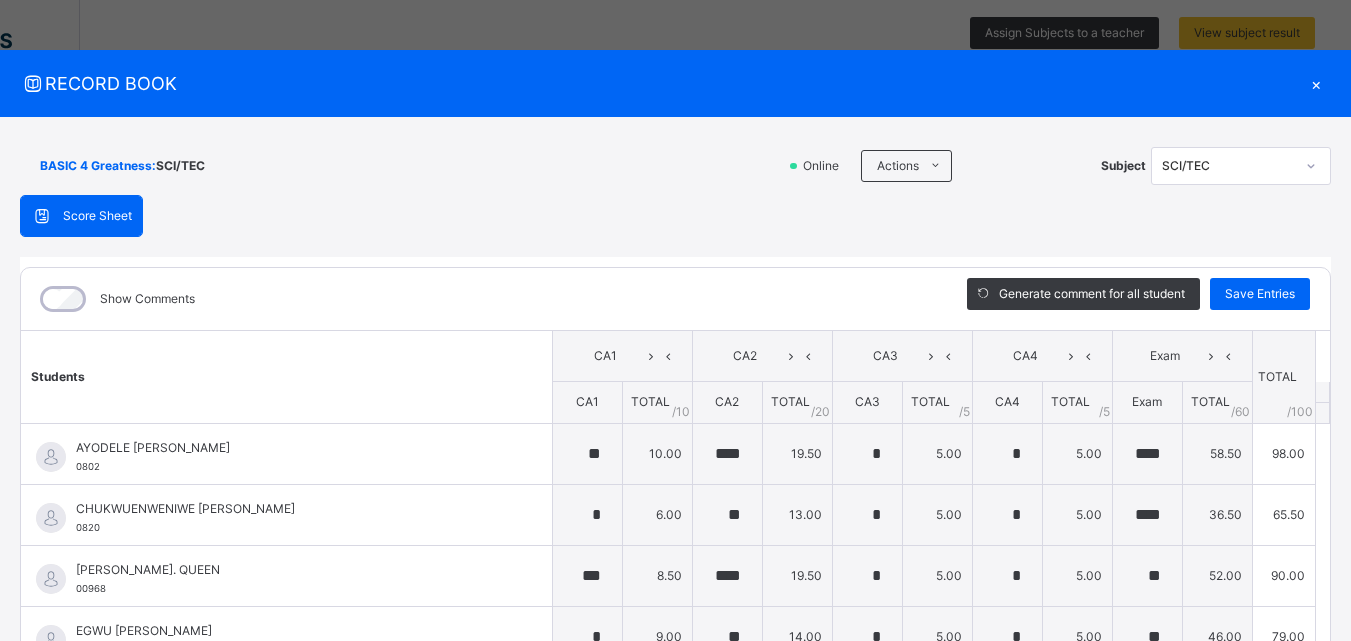 type on "****" 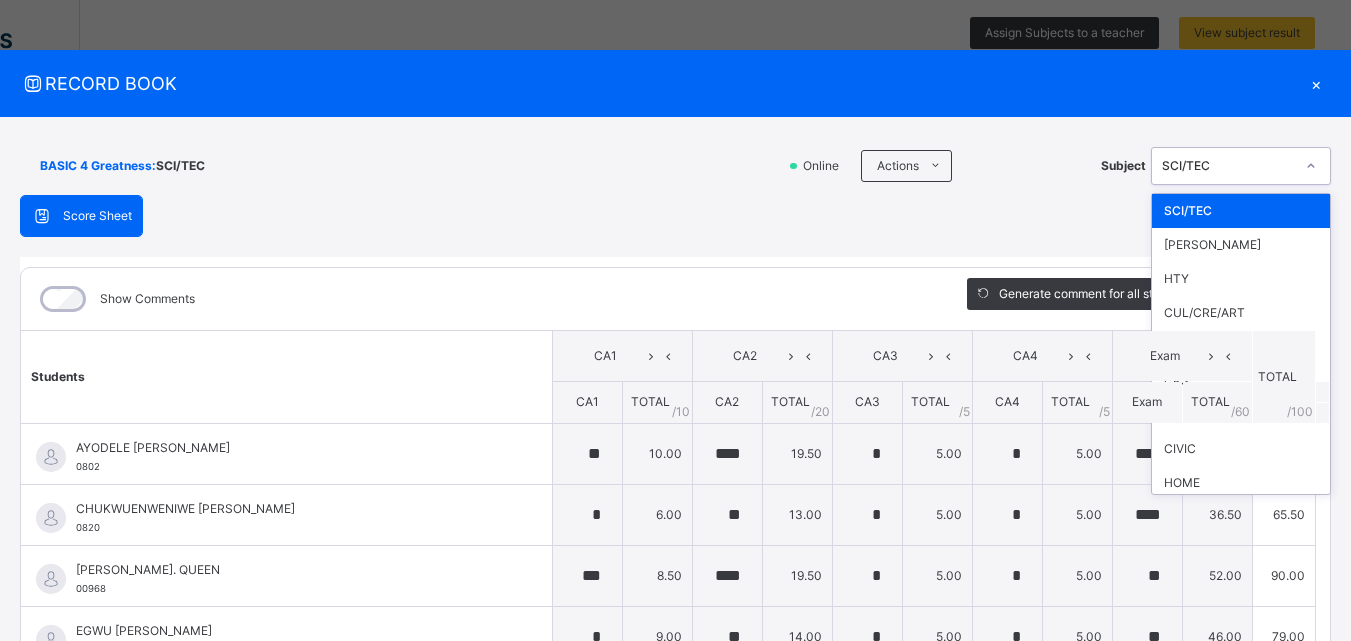 click 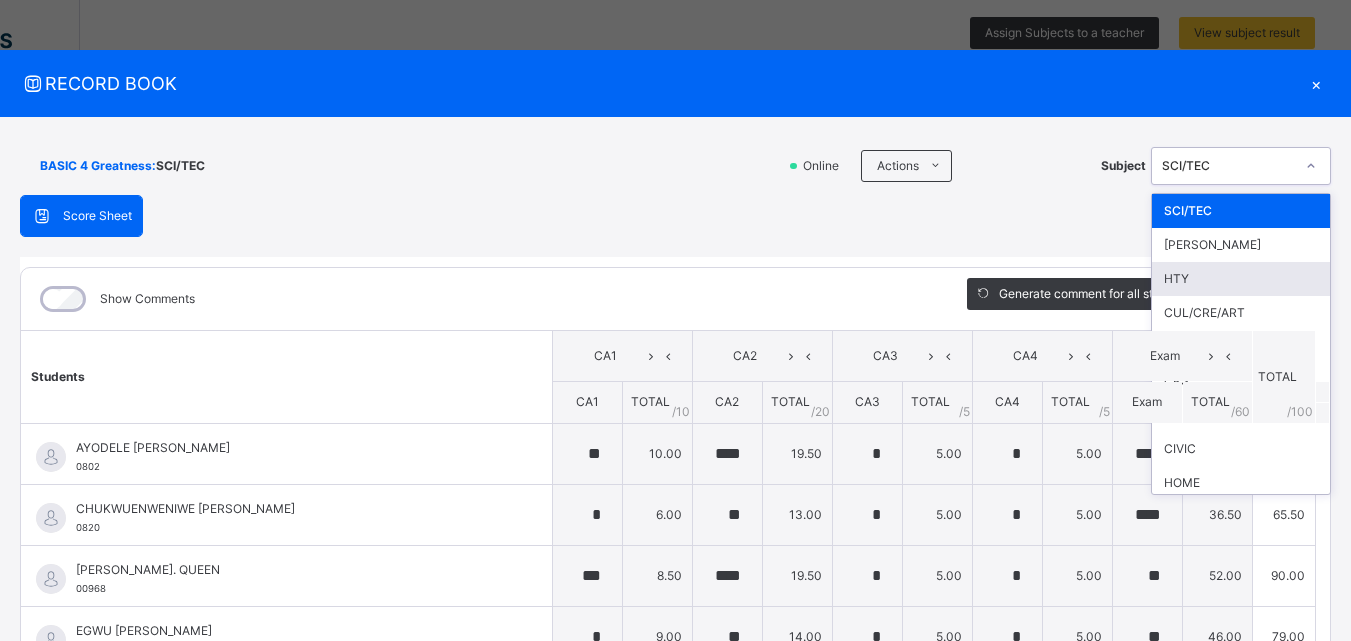 click on "HTY" at bounding box center (1241, 279) 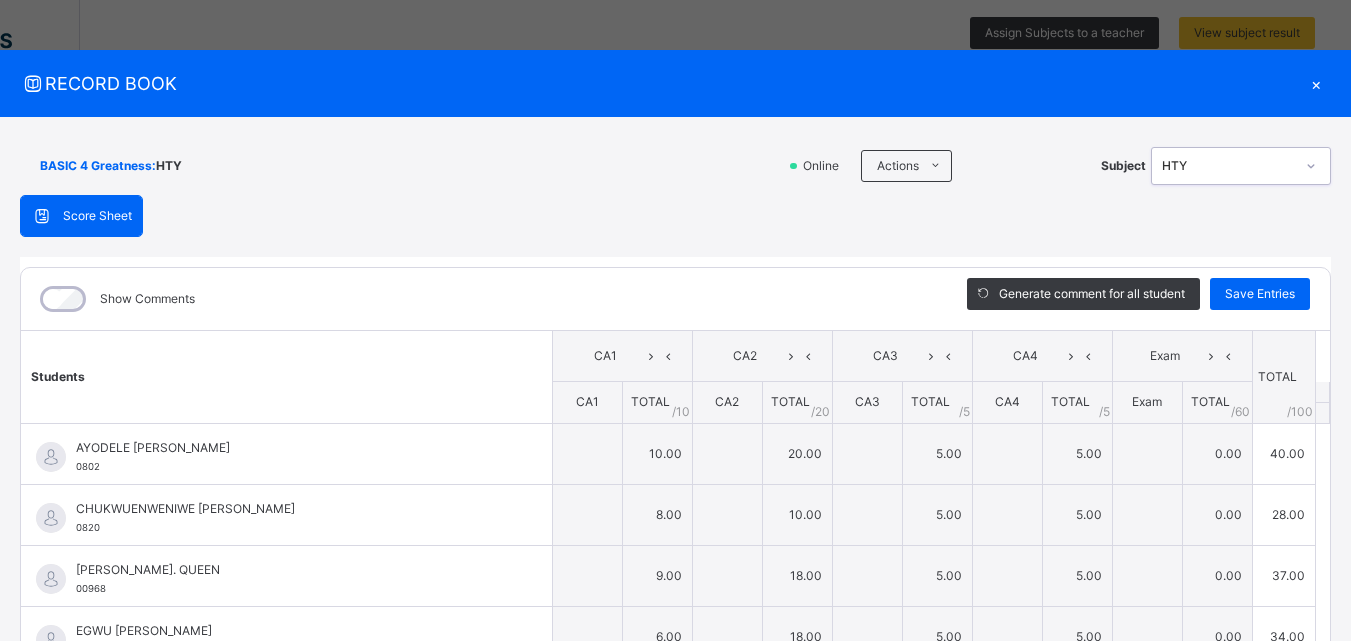 type on "**" 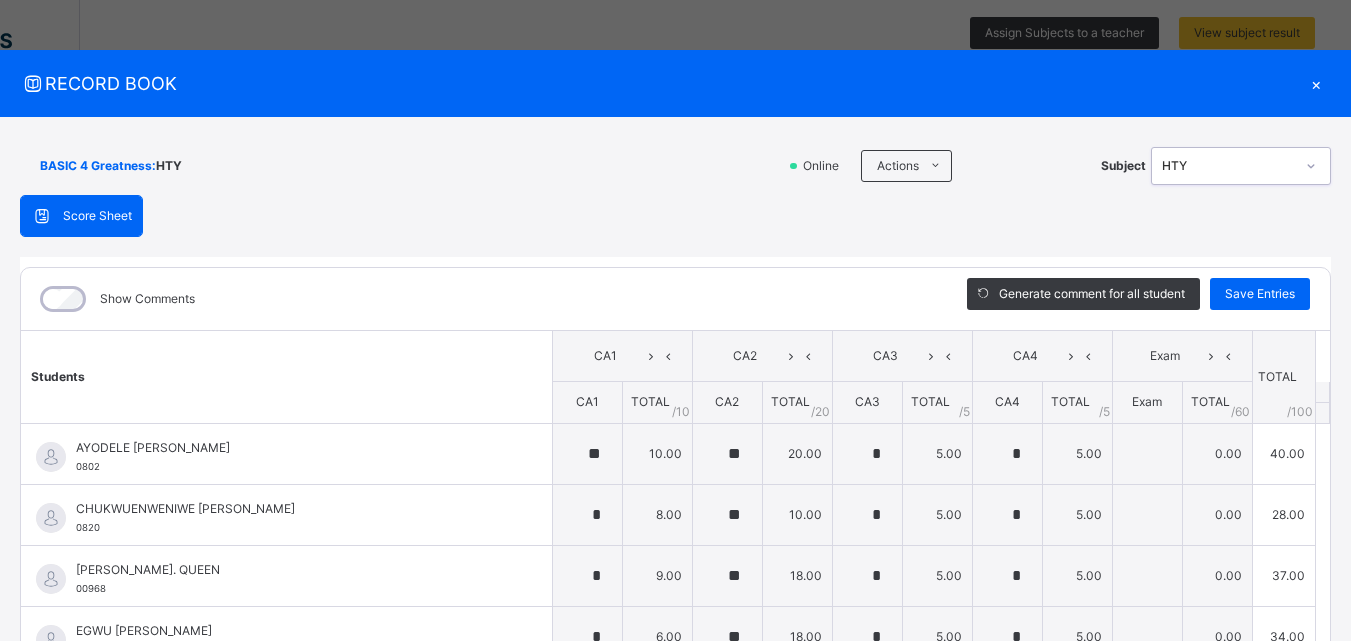 type on "**" 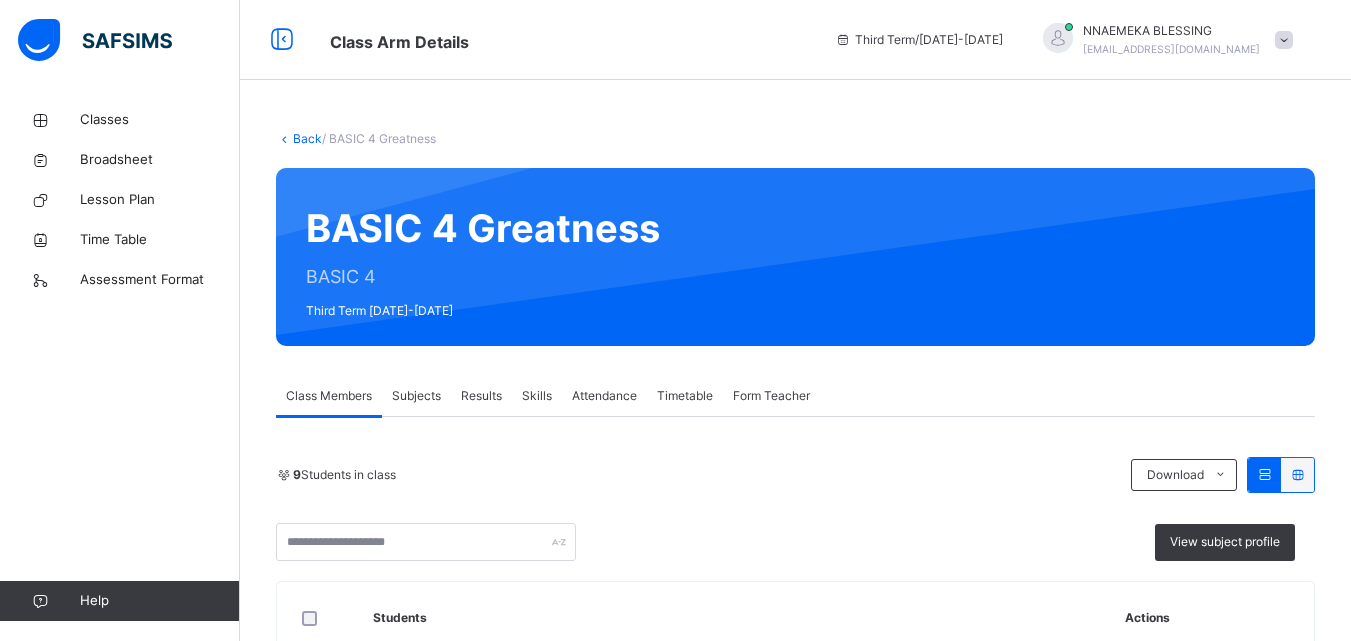 scroll, scrollTop: 0, scrollLeft: 0, axis: both 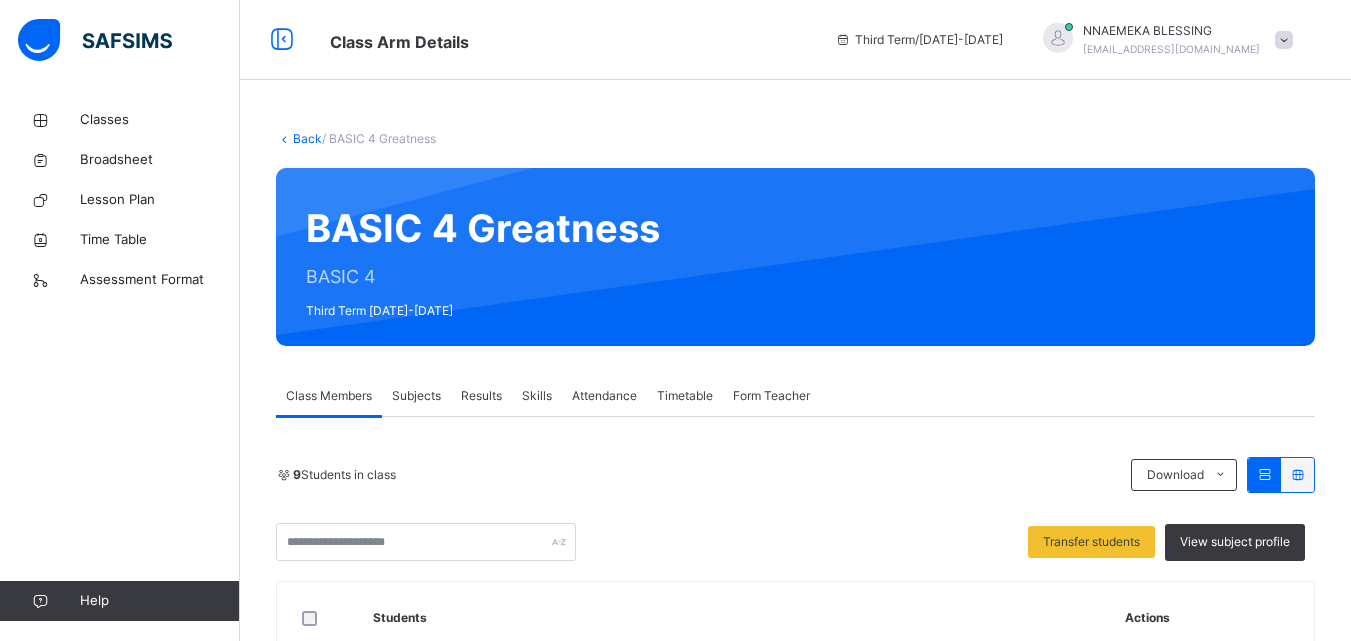 click on "Subjects" at bounding box center (416, 396) 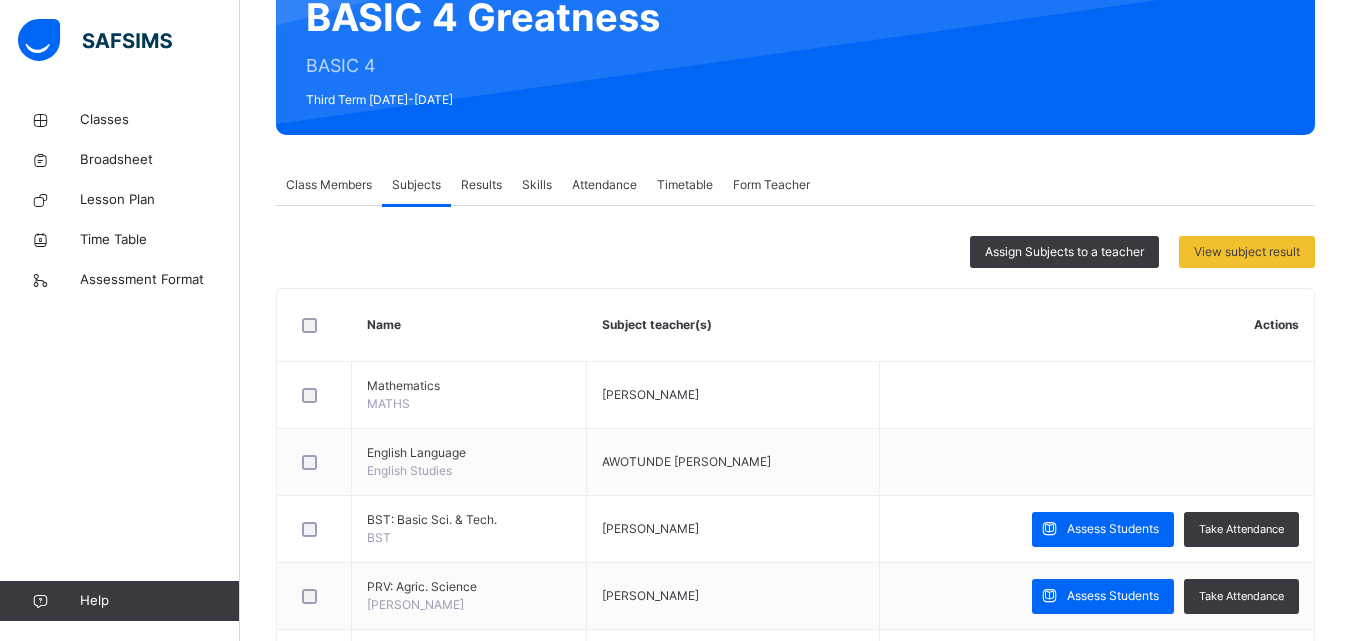 scroll, scrollTop: 219, scrollLeft: 0, axis: vertical 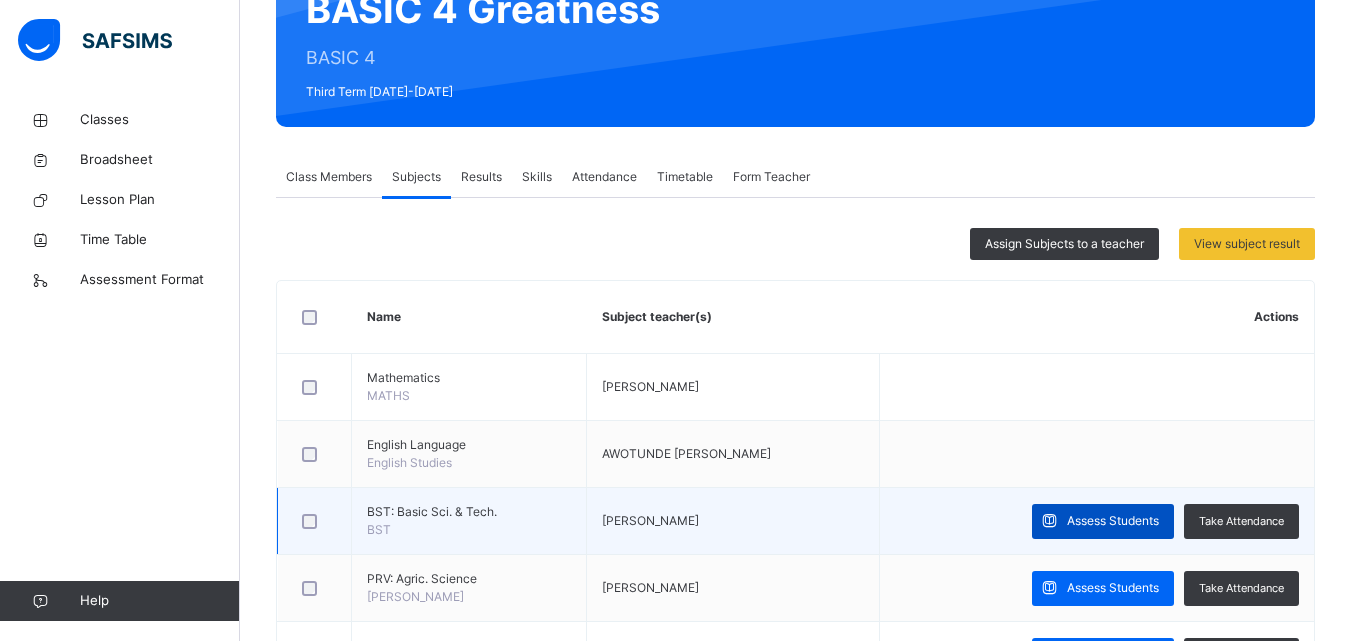 click on "Assess Students" at bounding box center (1103, 521) 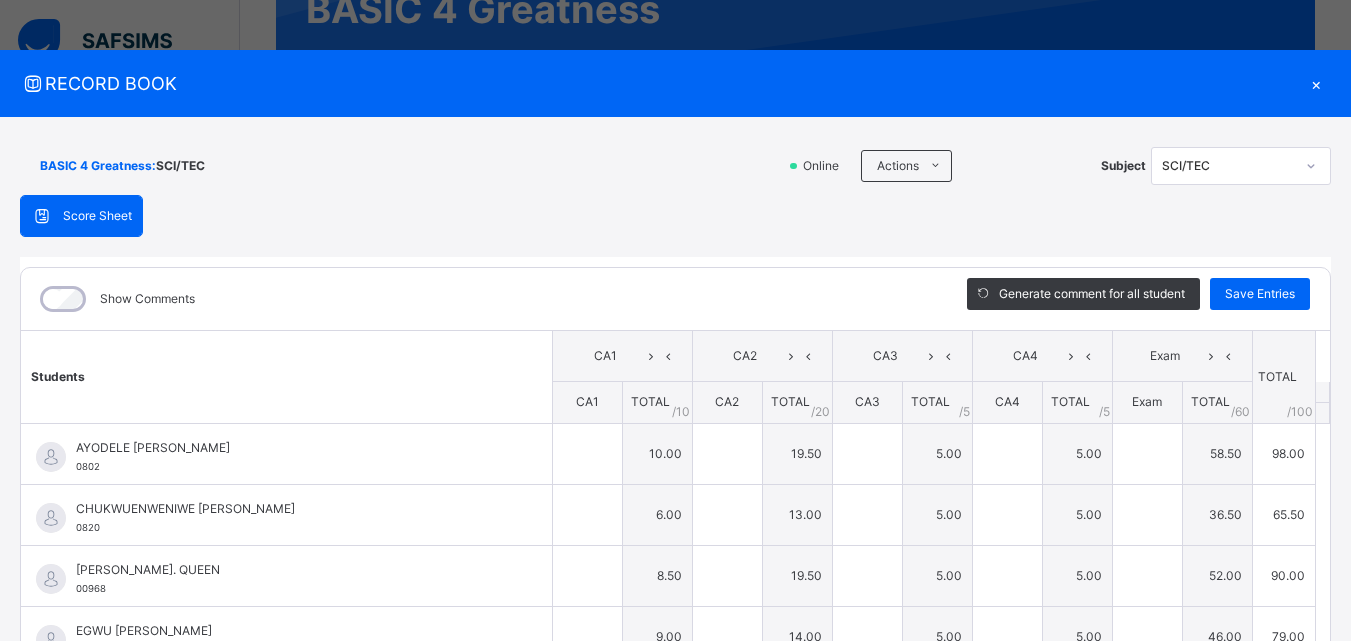 type on "**" 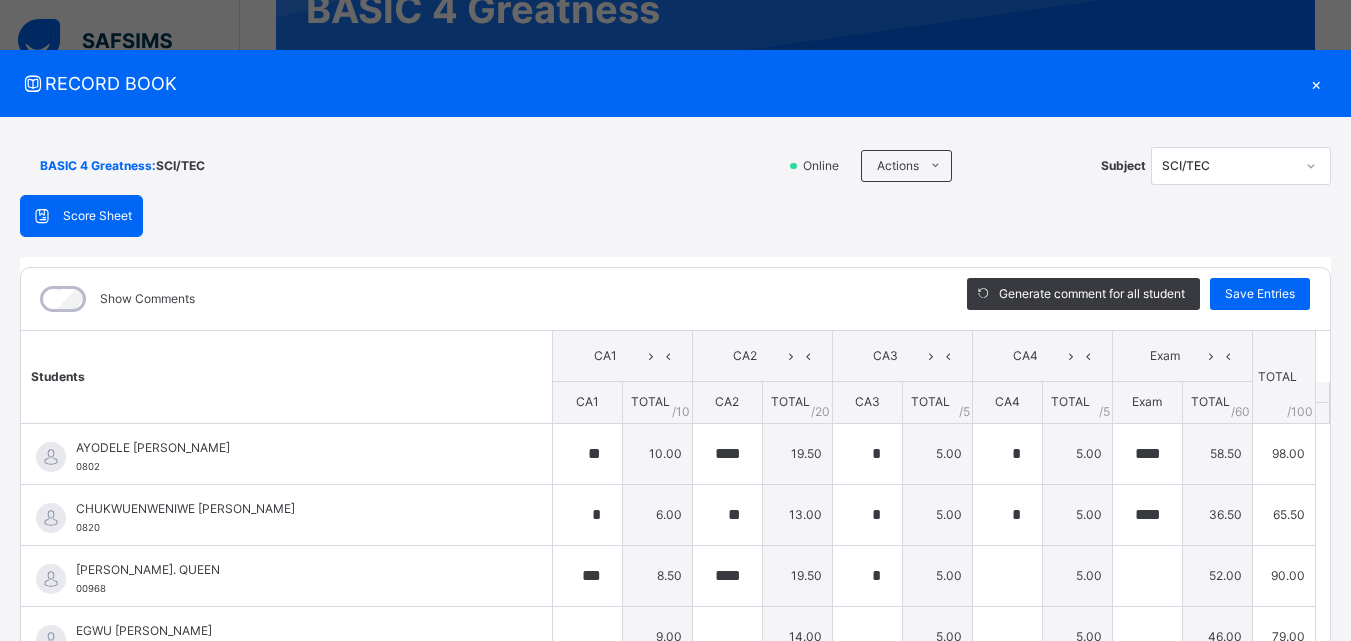 type on "*" 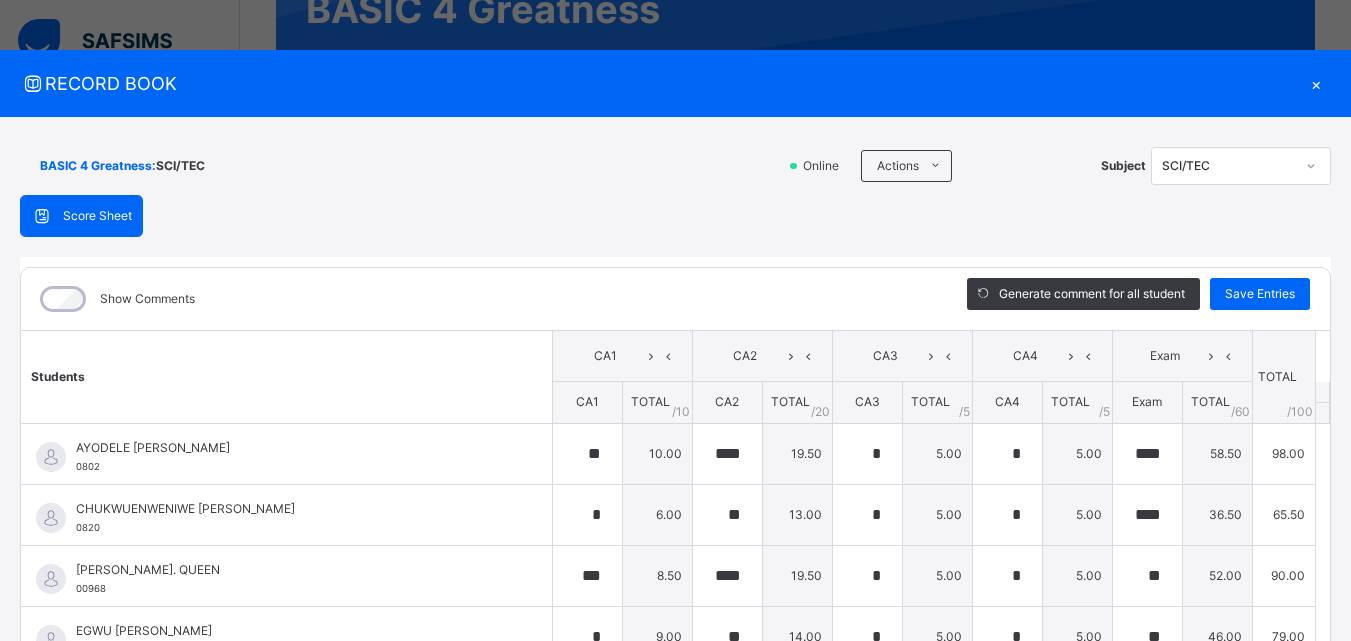 type on "*" 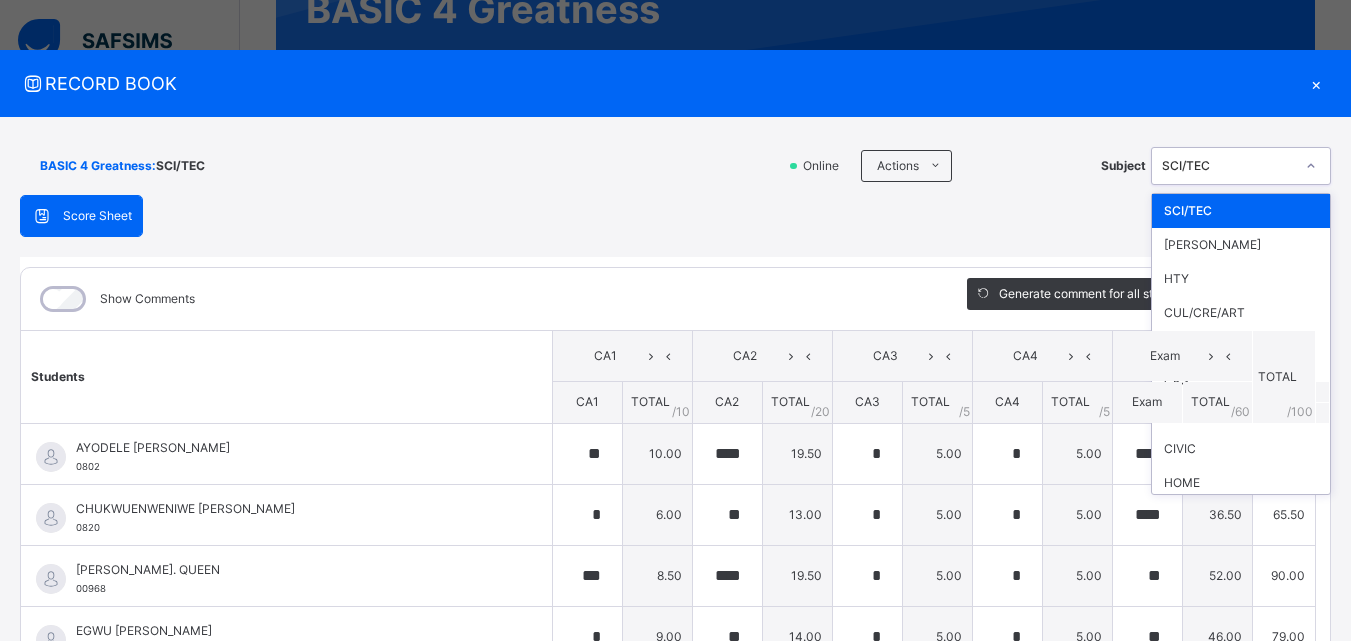 click on "SCI/TEC" at bounding box center [1228, 166] 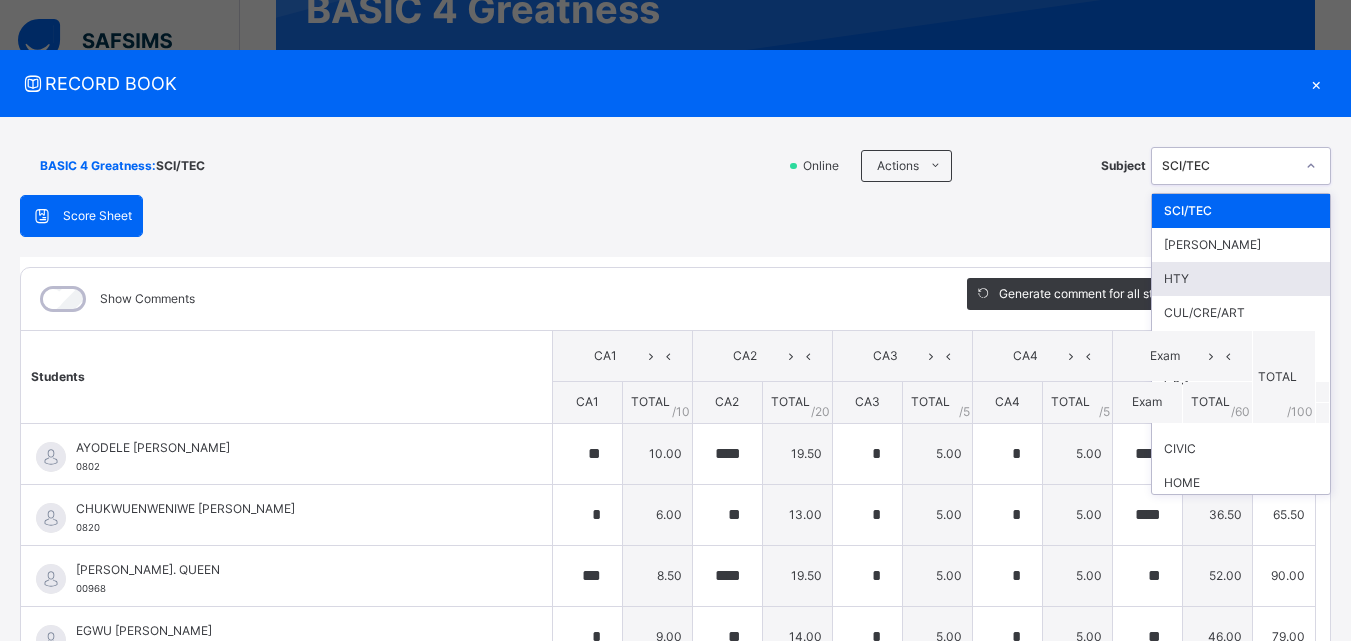 click on "HTY" at bounding box center (1241, 279) 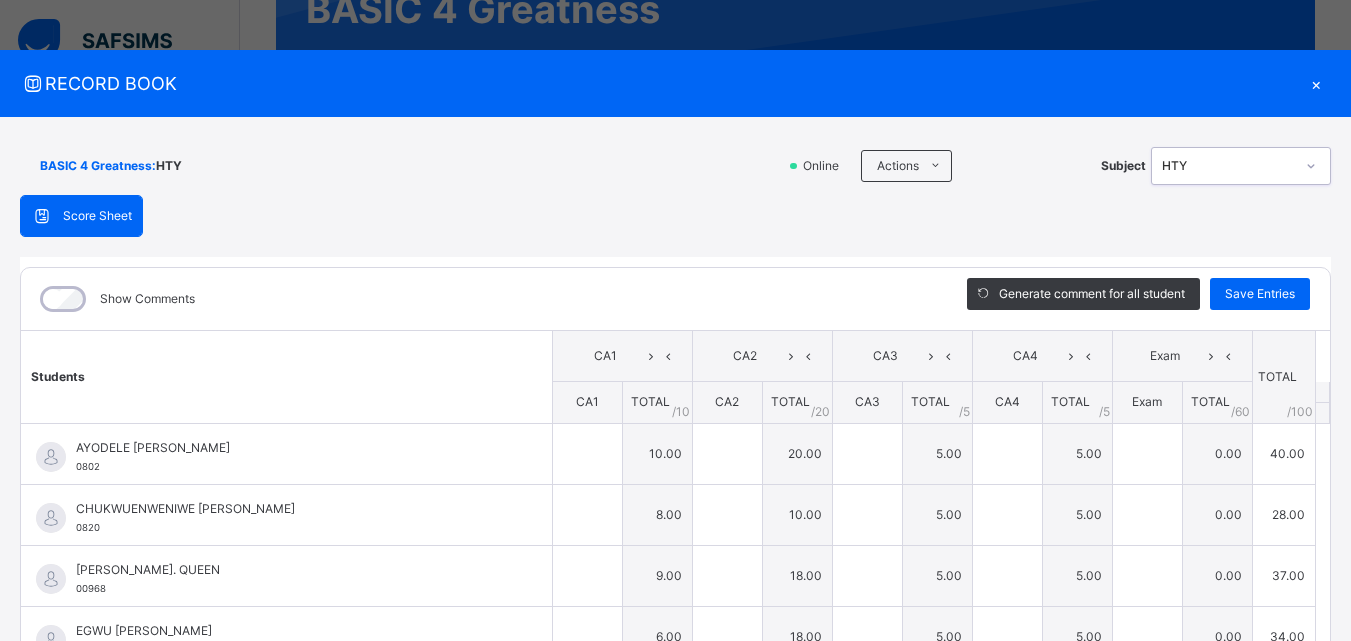 type on "**" 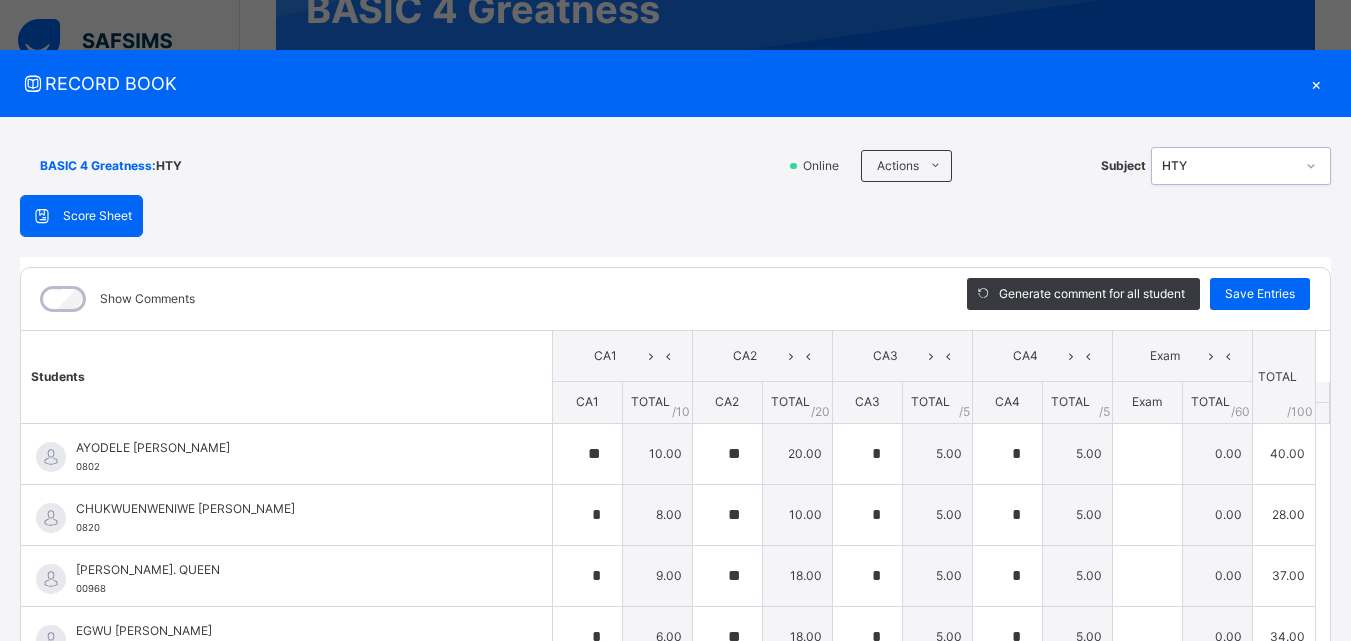 type on "*" 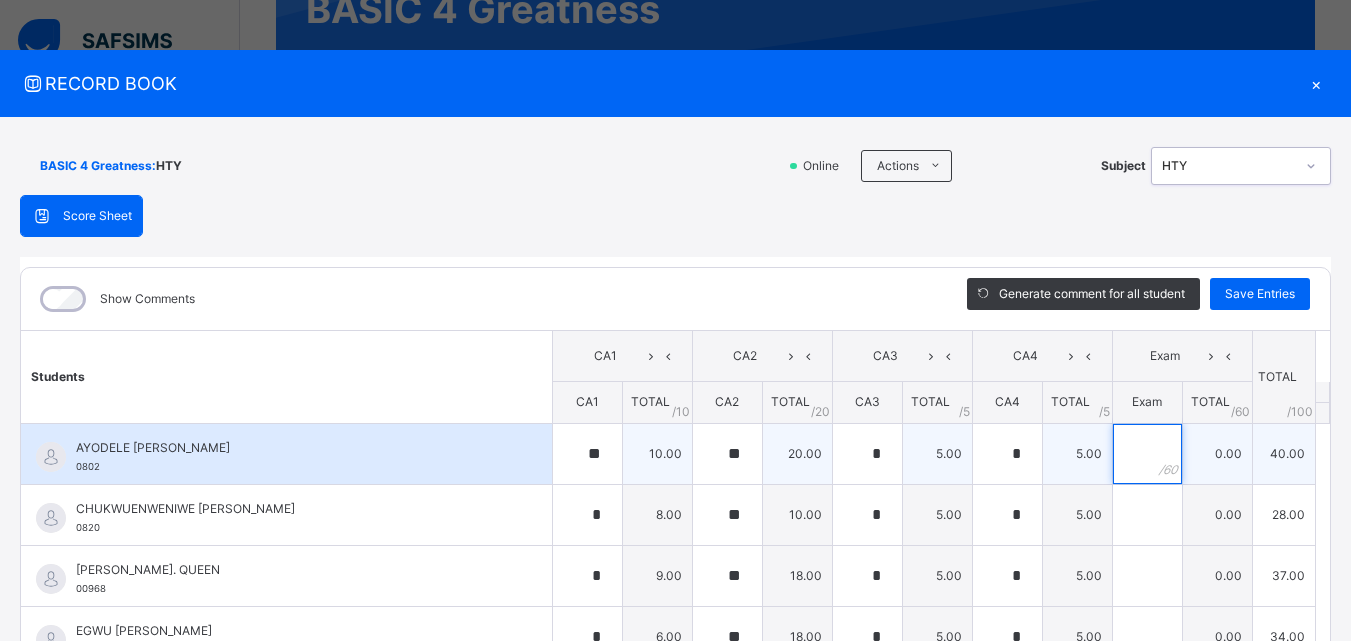 click at bounding box center (1147, 454) 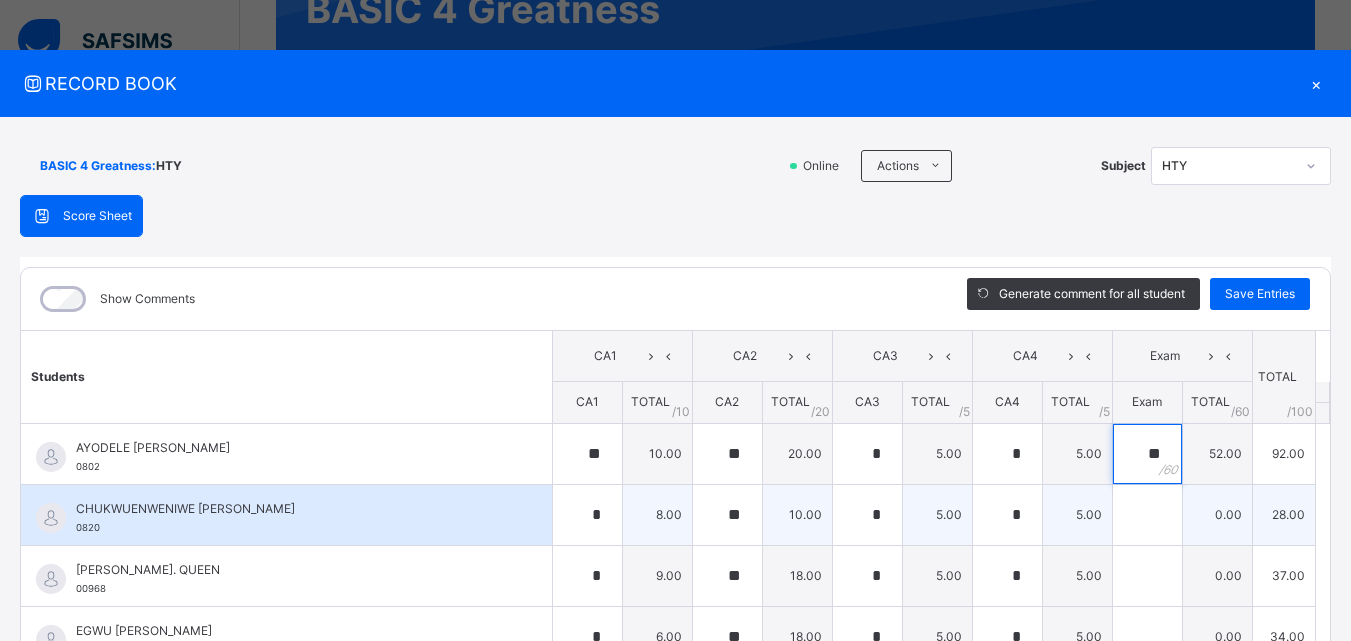 type on "**" 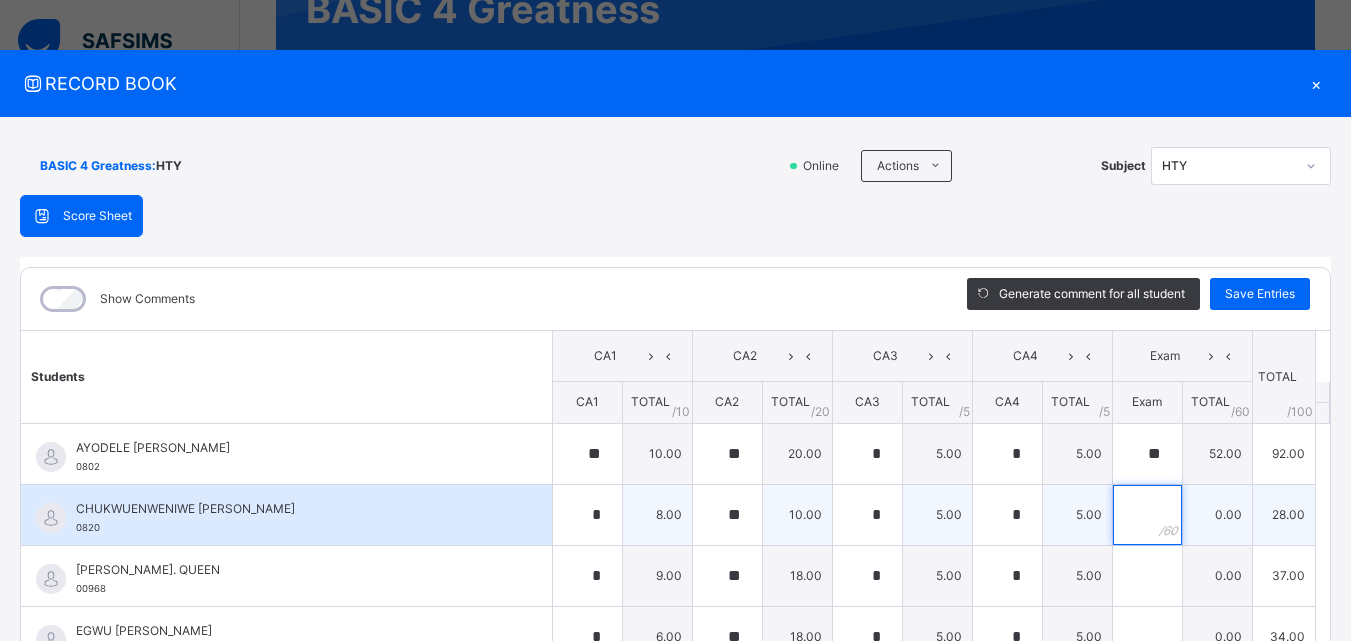 click at bounding box center (1147, 515) 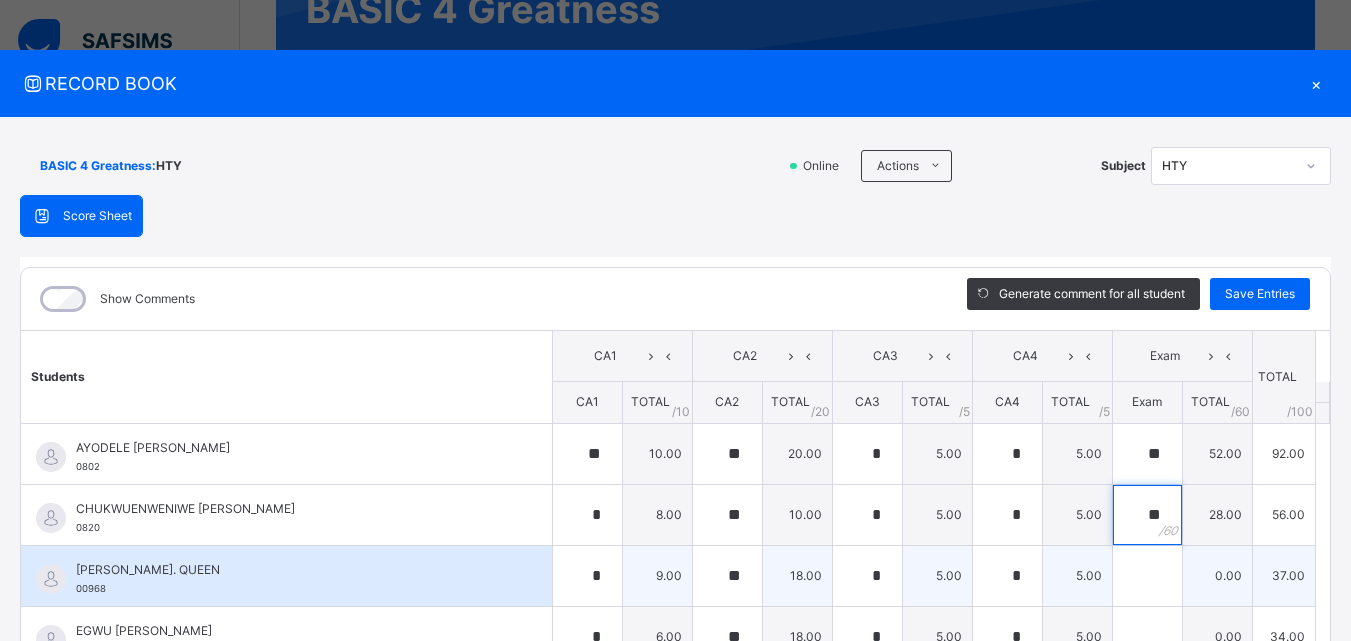 type on "**" 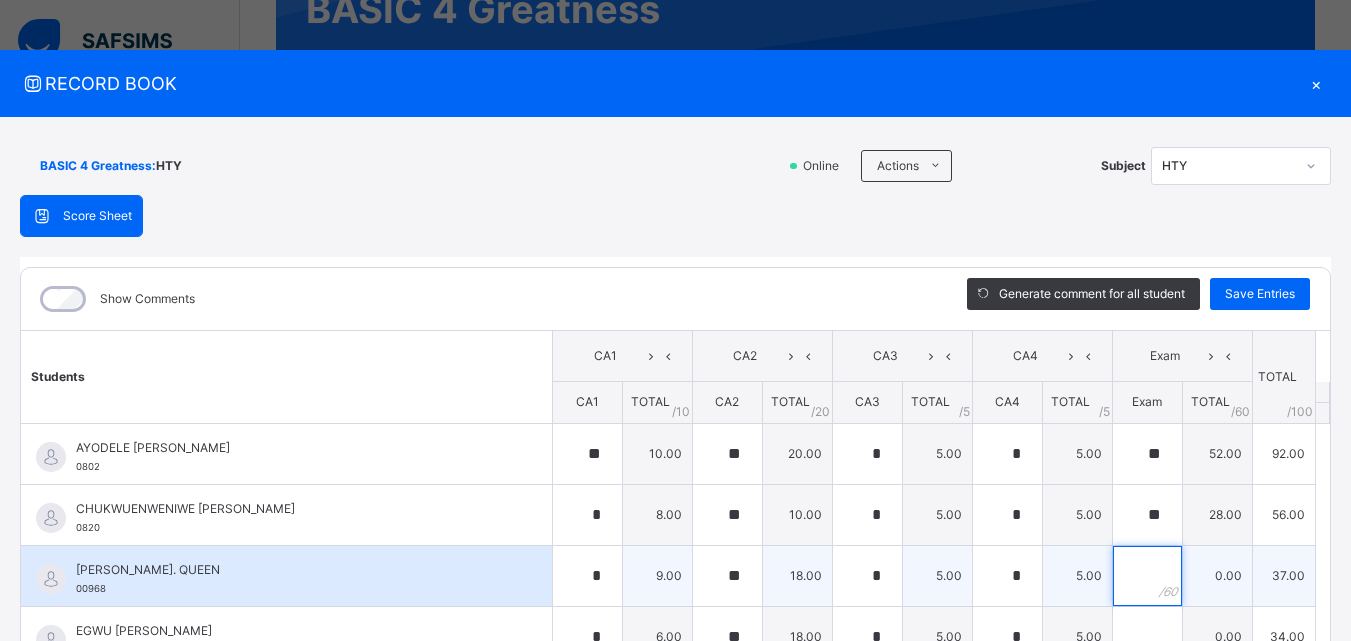 click at bounding box center [1147, 576] 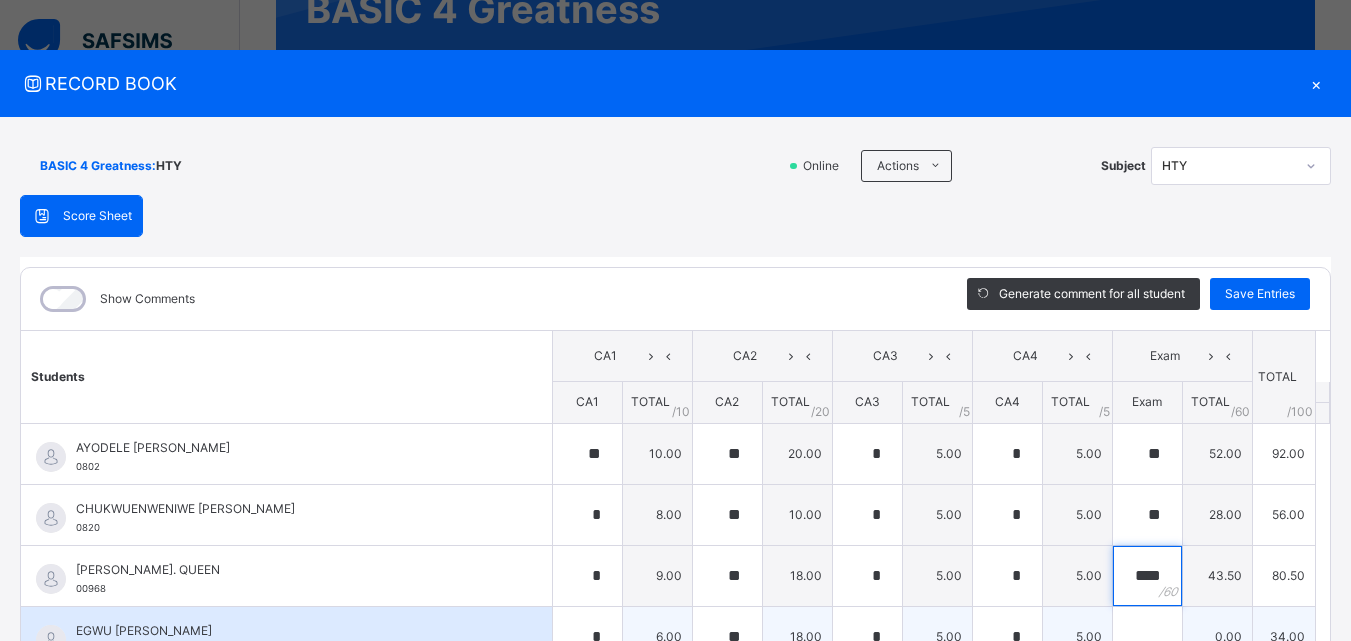 type on "****" 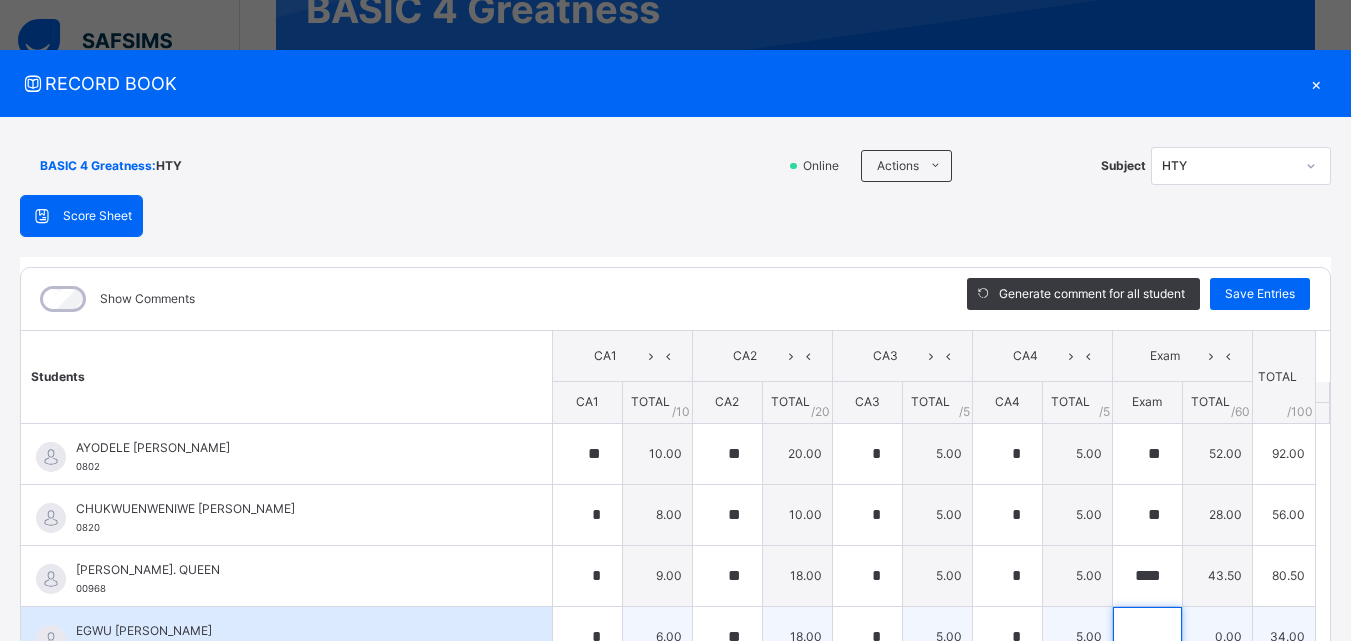 click at bounding box center (1147, 637) 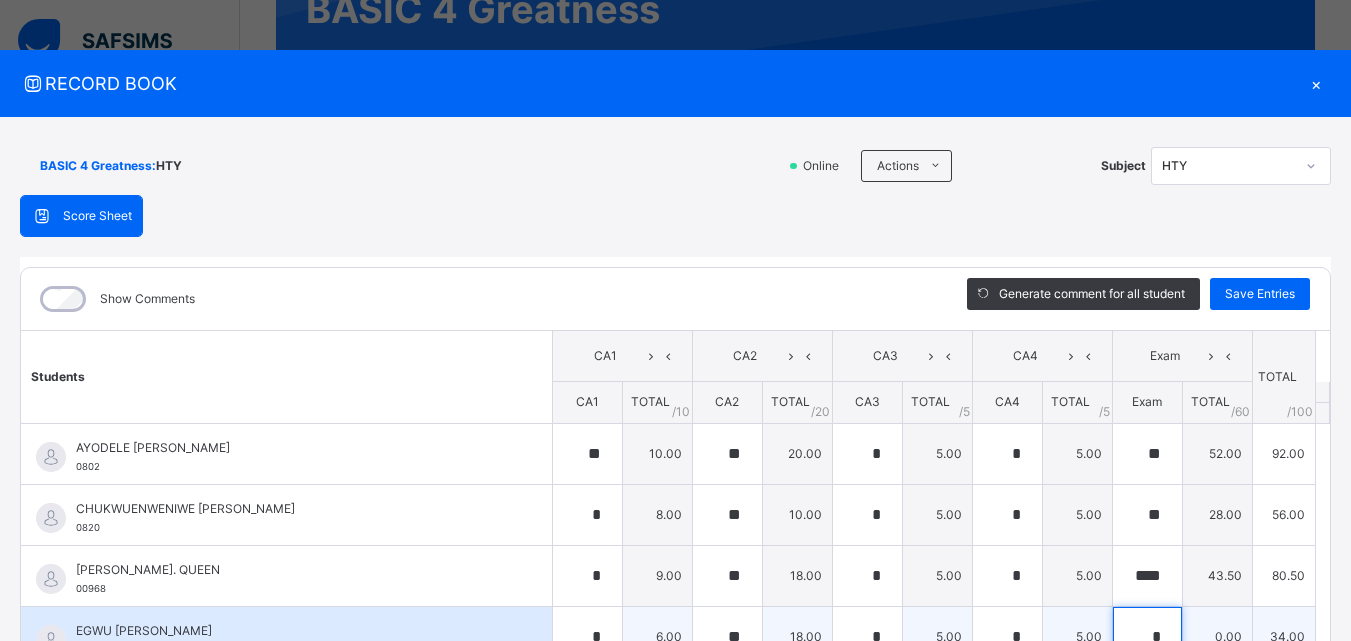 scroll, scrollTop: 6, scrollLeft: 0, axis: vertical 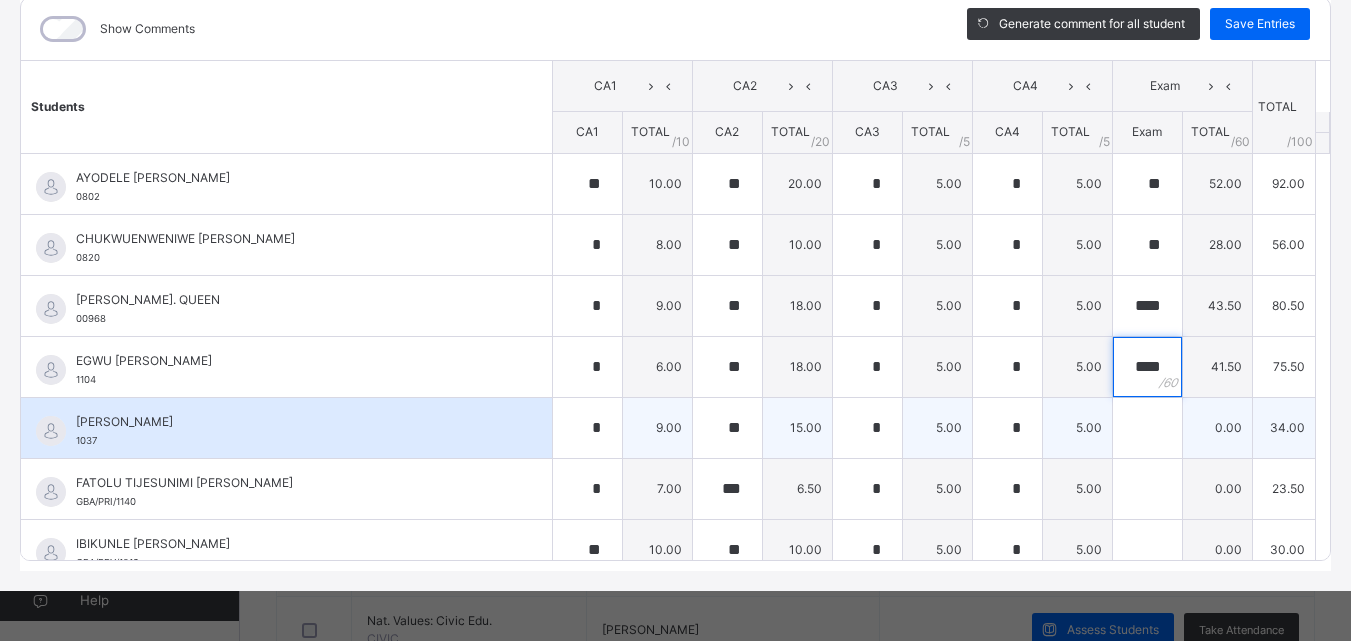 type on "****" 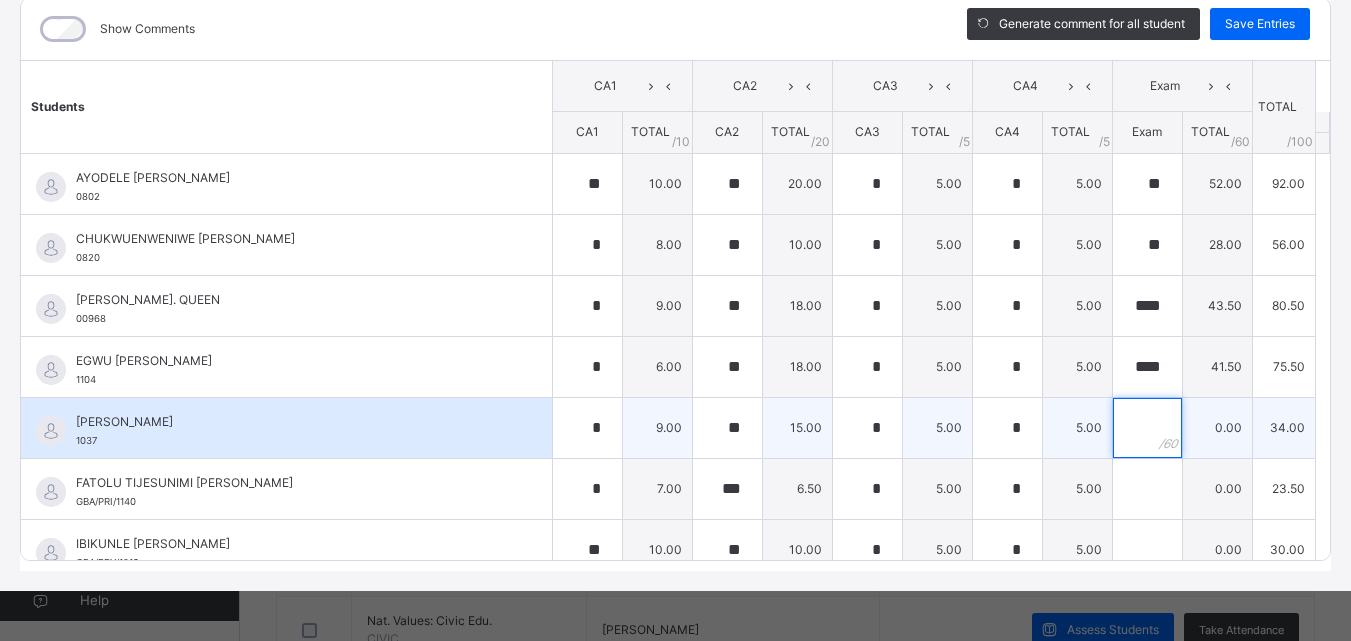 click at bounding box center [1147, 428] 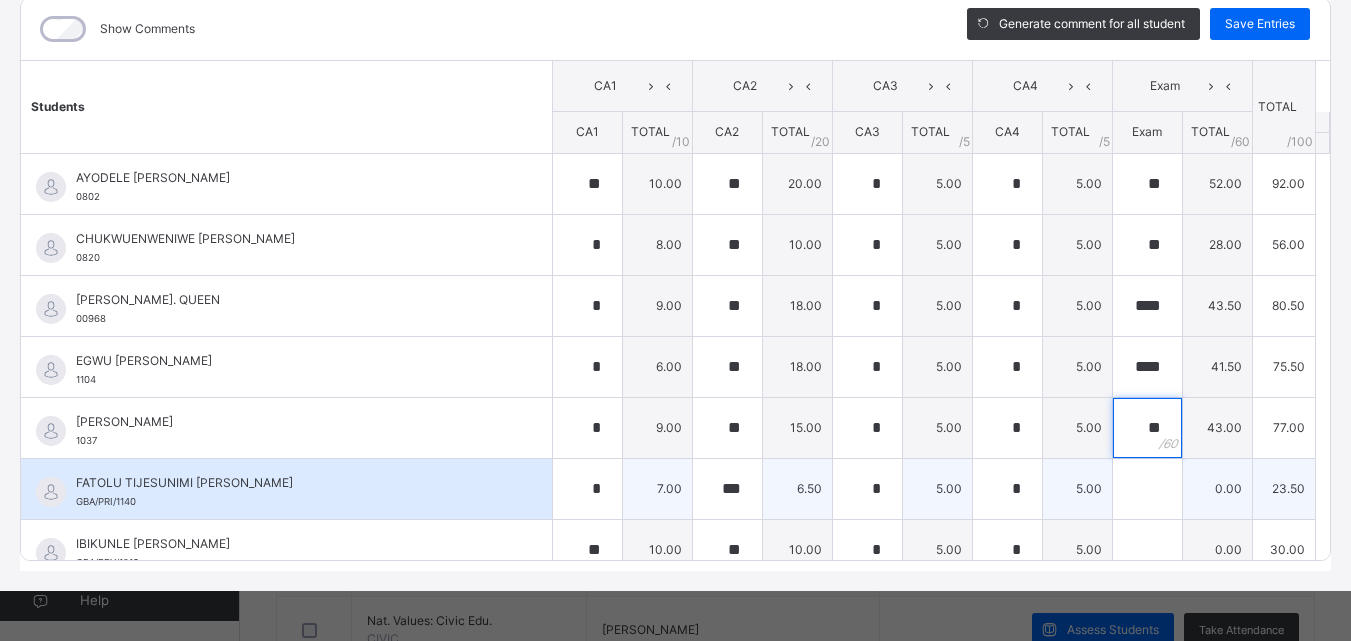 type on "**" 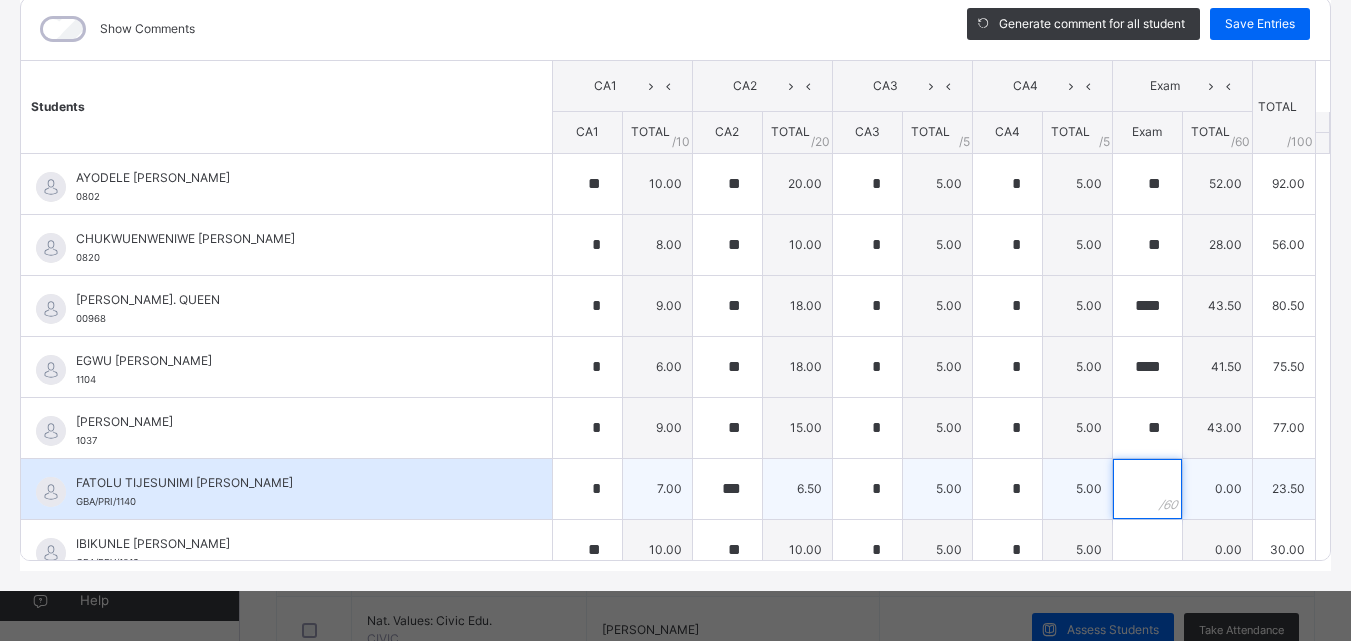 click at bounding box center (1147, 489) 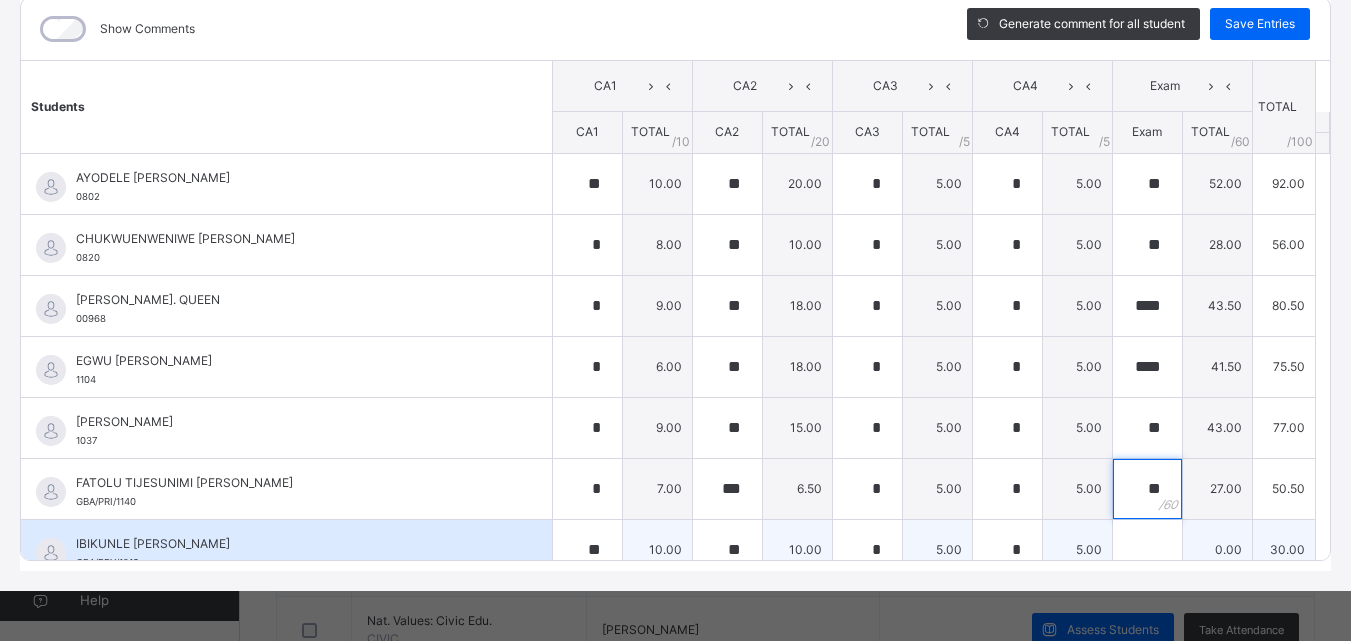 type on "**" 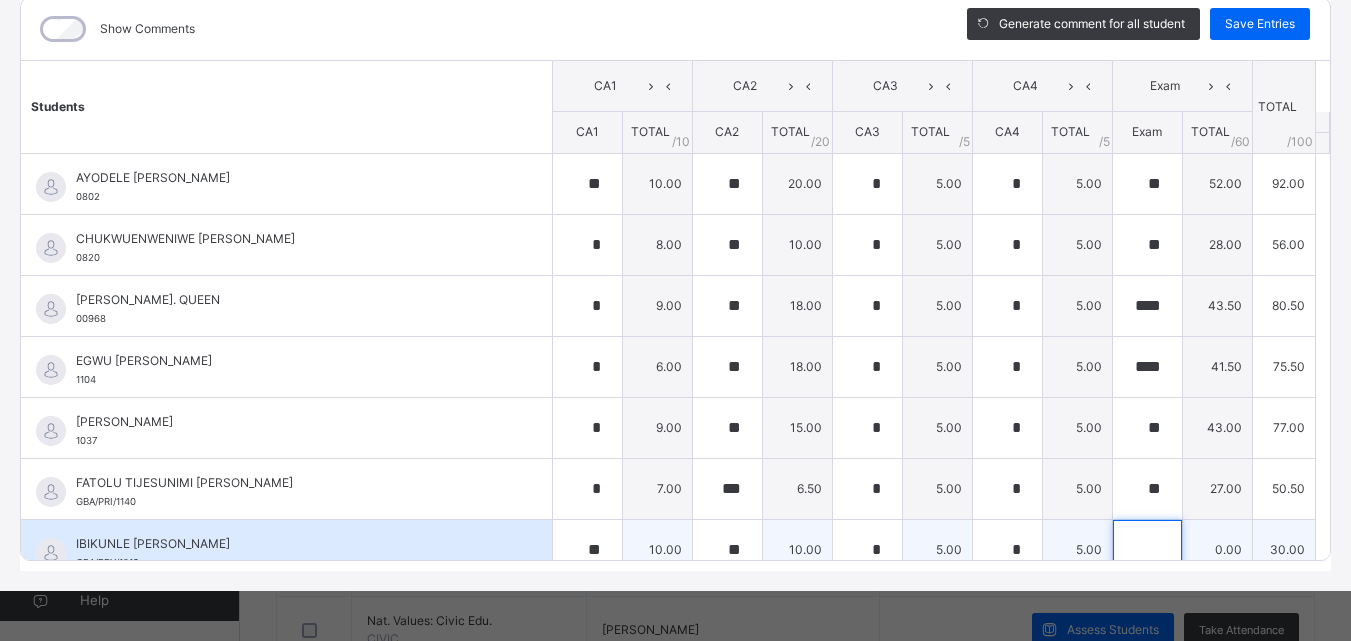 click at bounding box center (1147, 550) 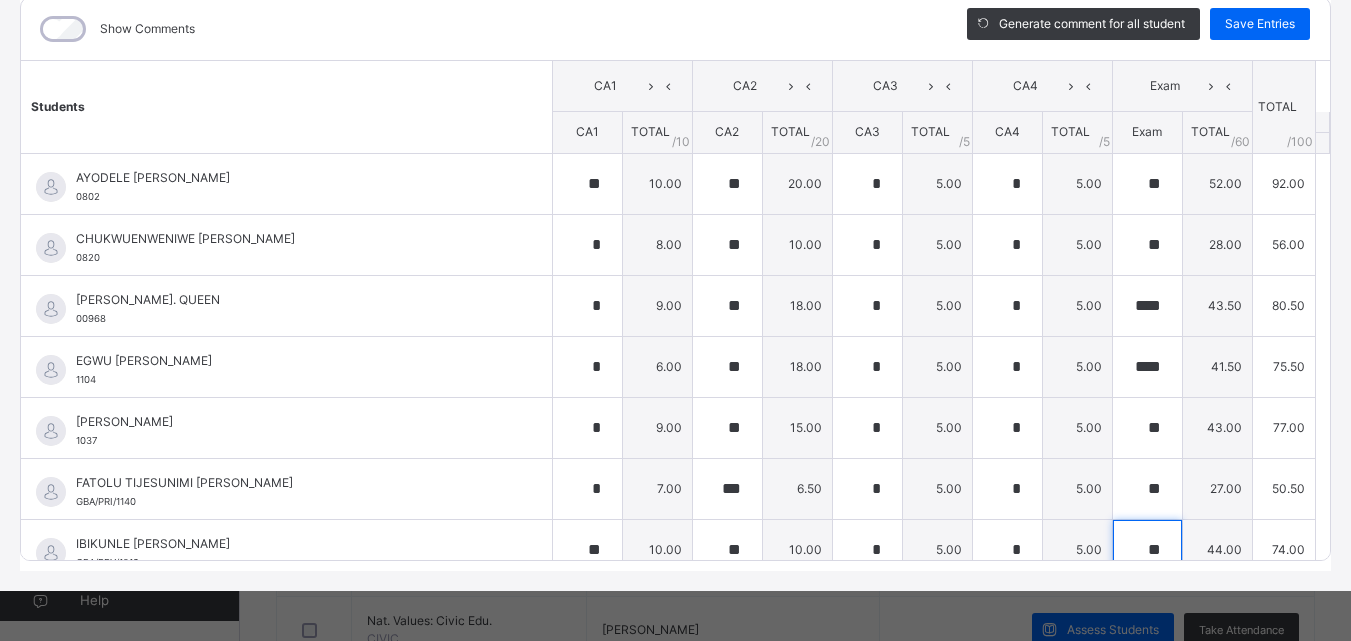 scroll, scrollTop: 143, scrollLeft: 0, axis: vertical 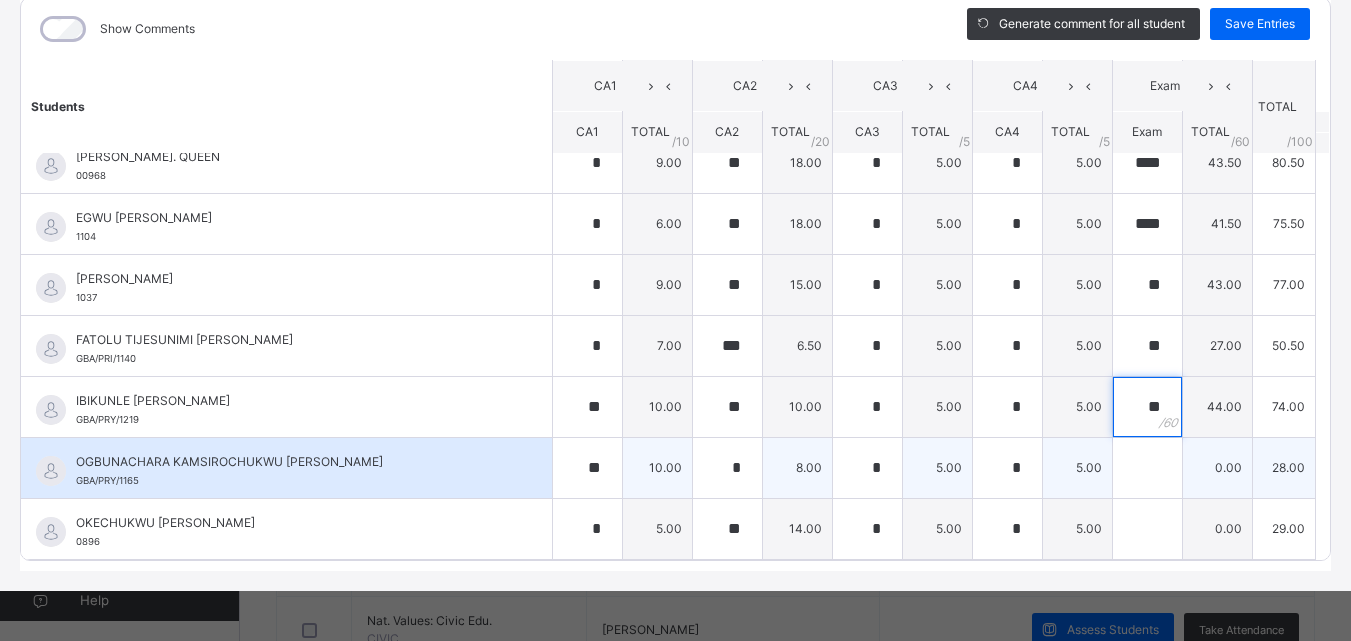 type on "**" 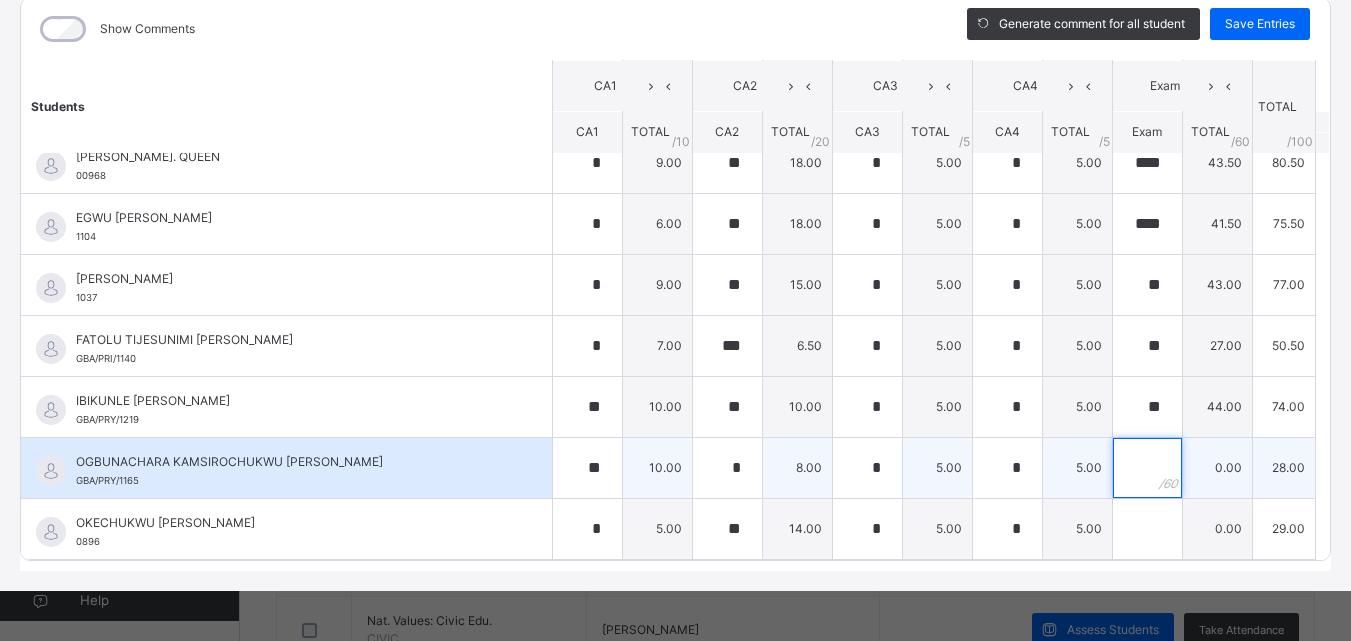 click at bounding box center [1147, 468] 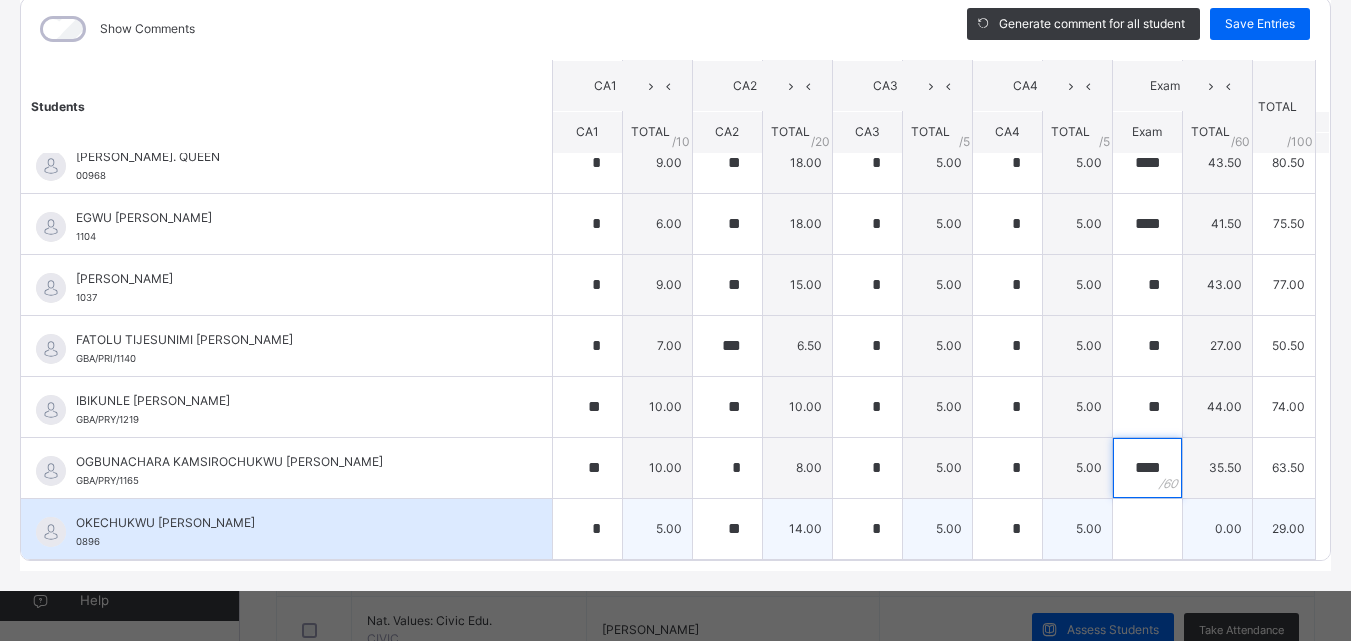 type on "****" 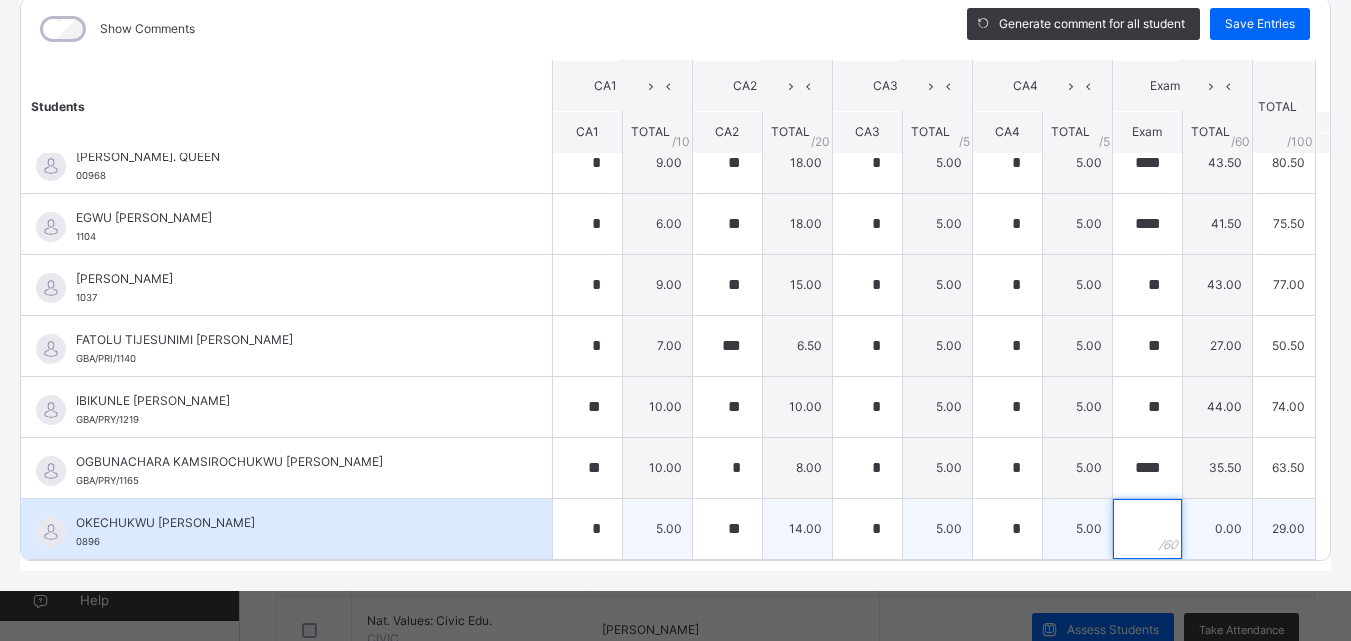 click at bounding box center [1147, 529] 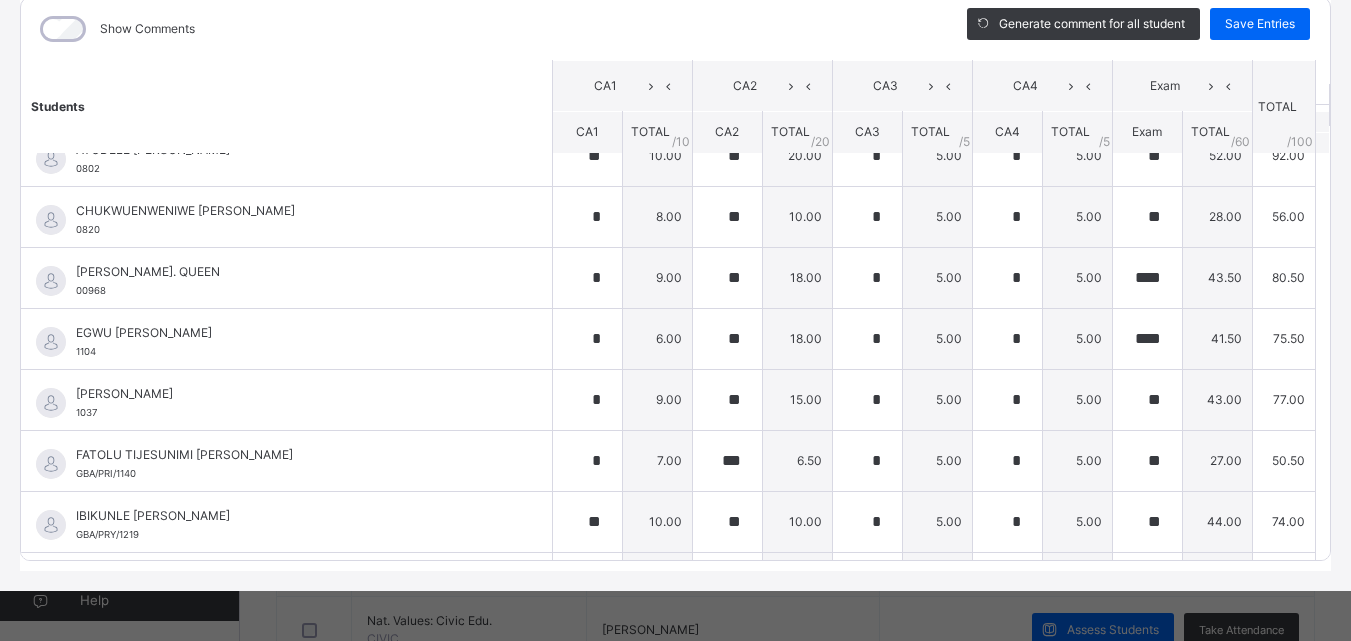 scroll, scrollTop: 0, scrollLeft: 0, axis: both 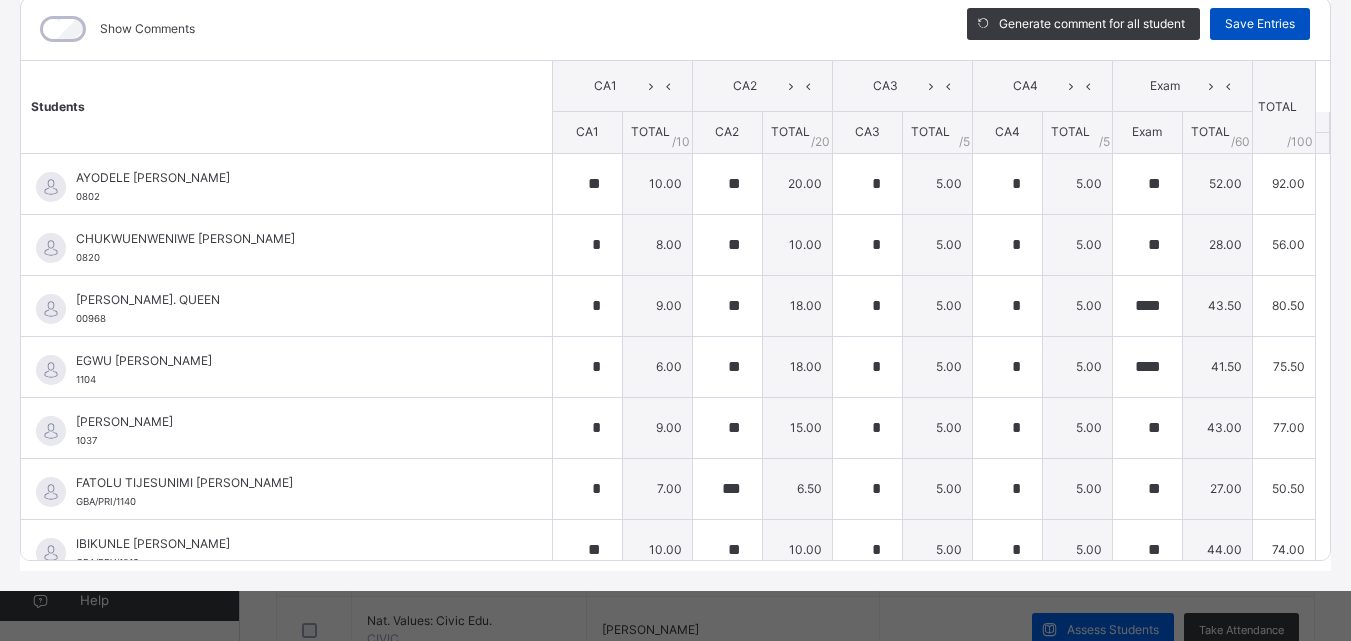 type on "****" 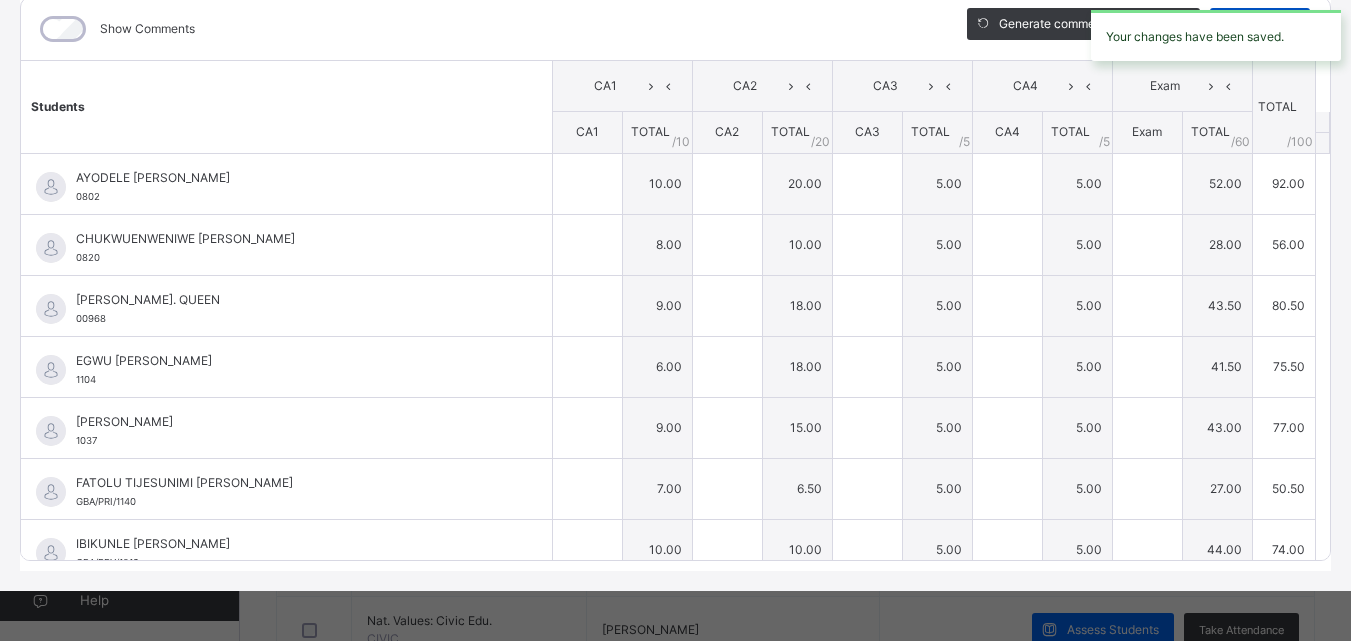 type on "**" 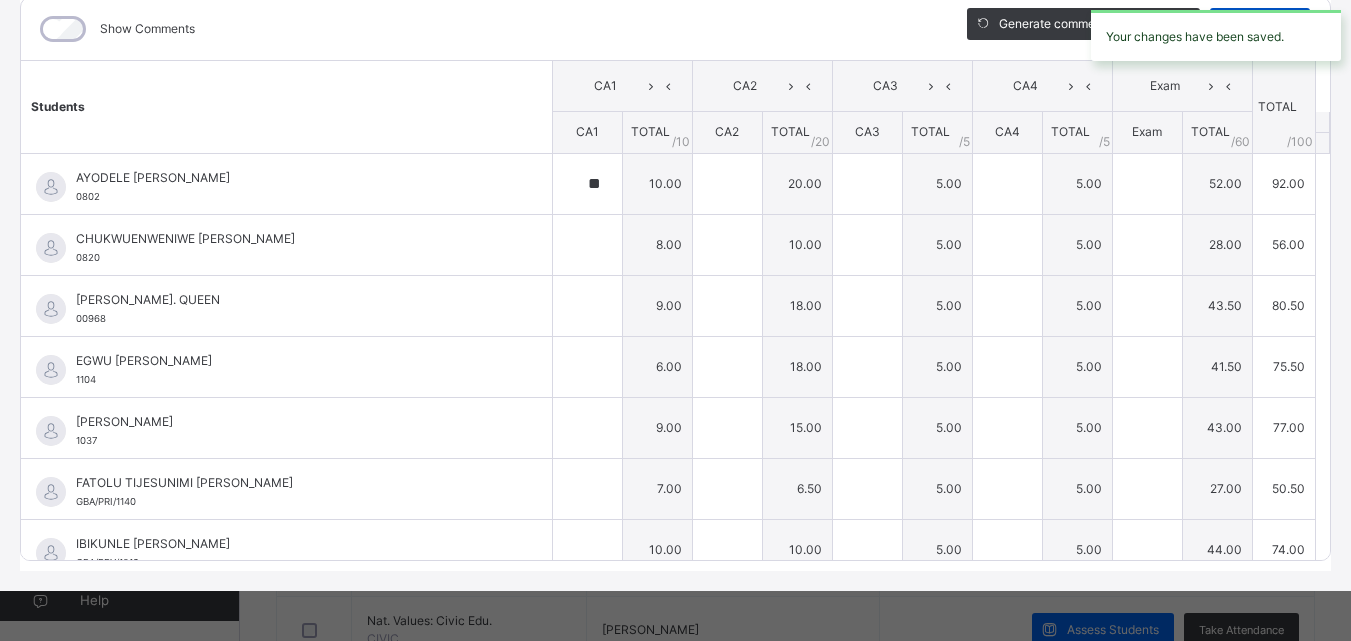 type on "**" 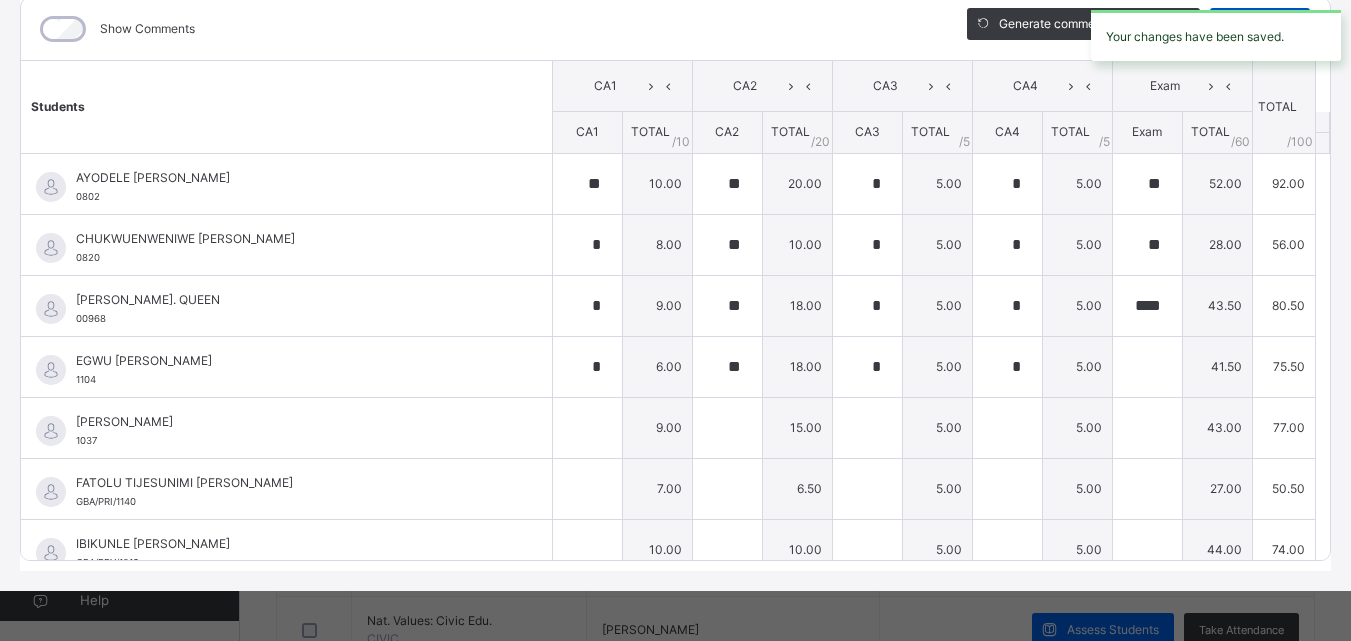type on "****" 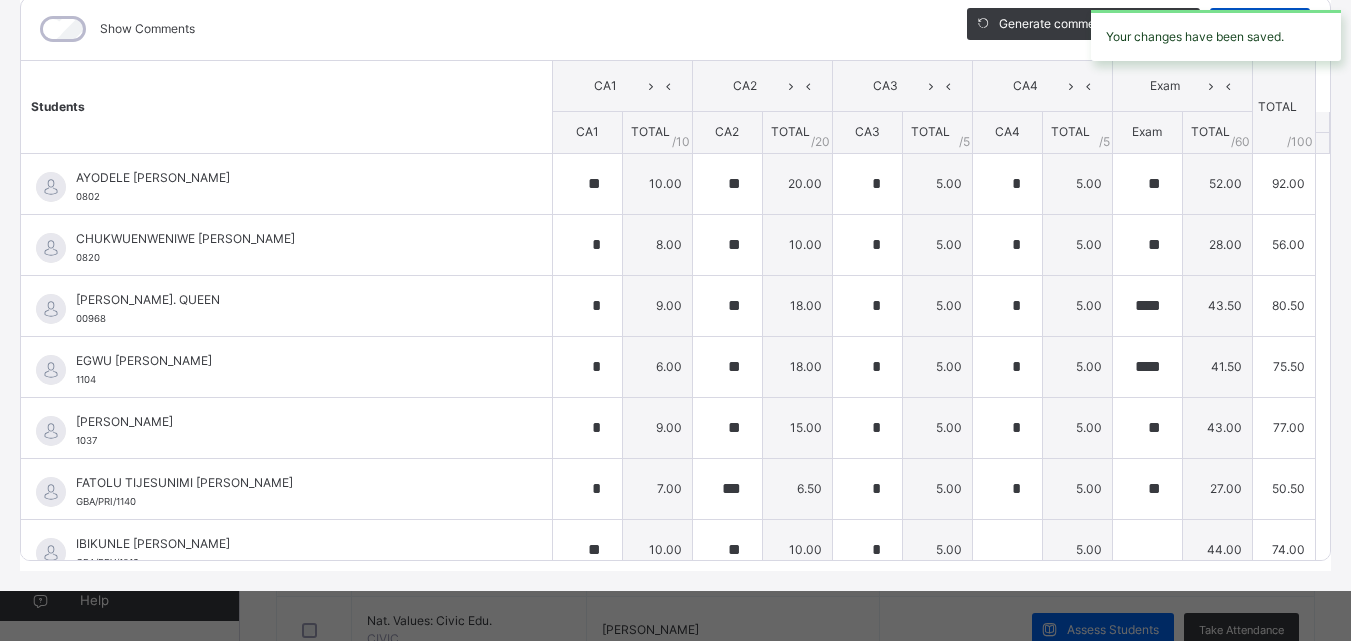 type on "*" 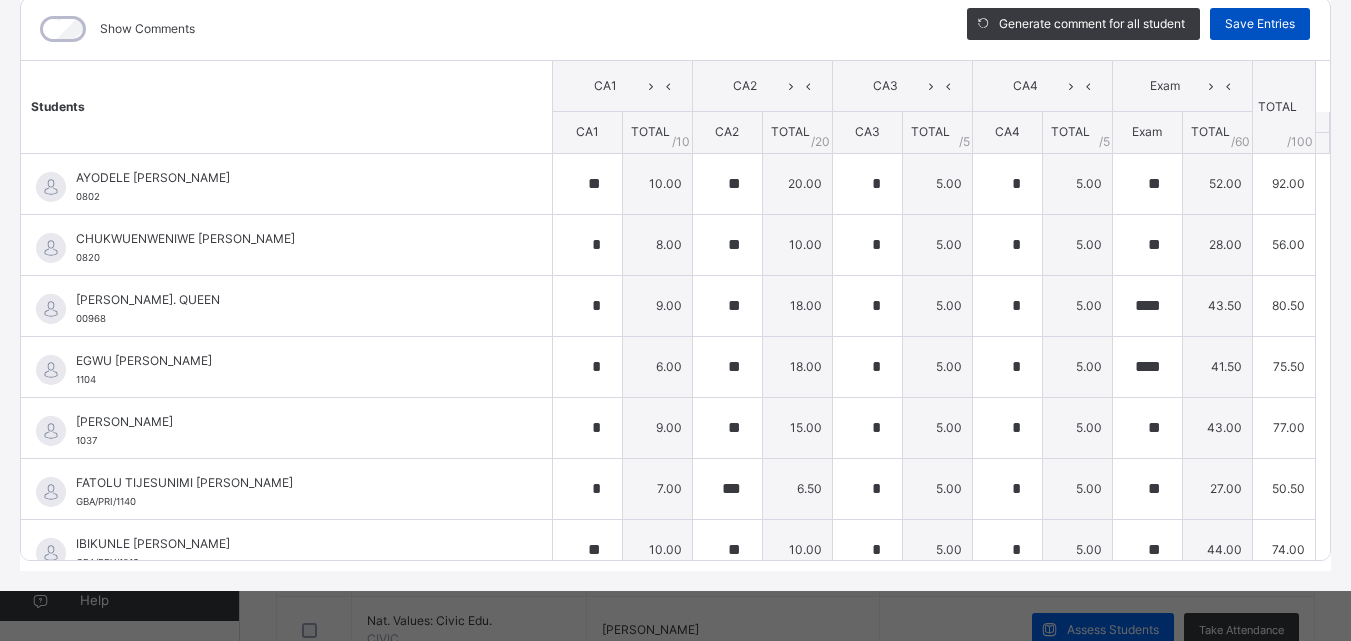 click on "Save Entries" at bounding box center (1260, 24) 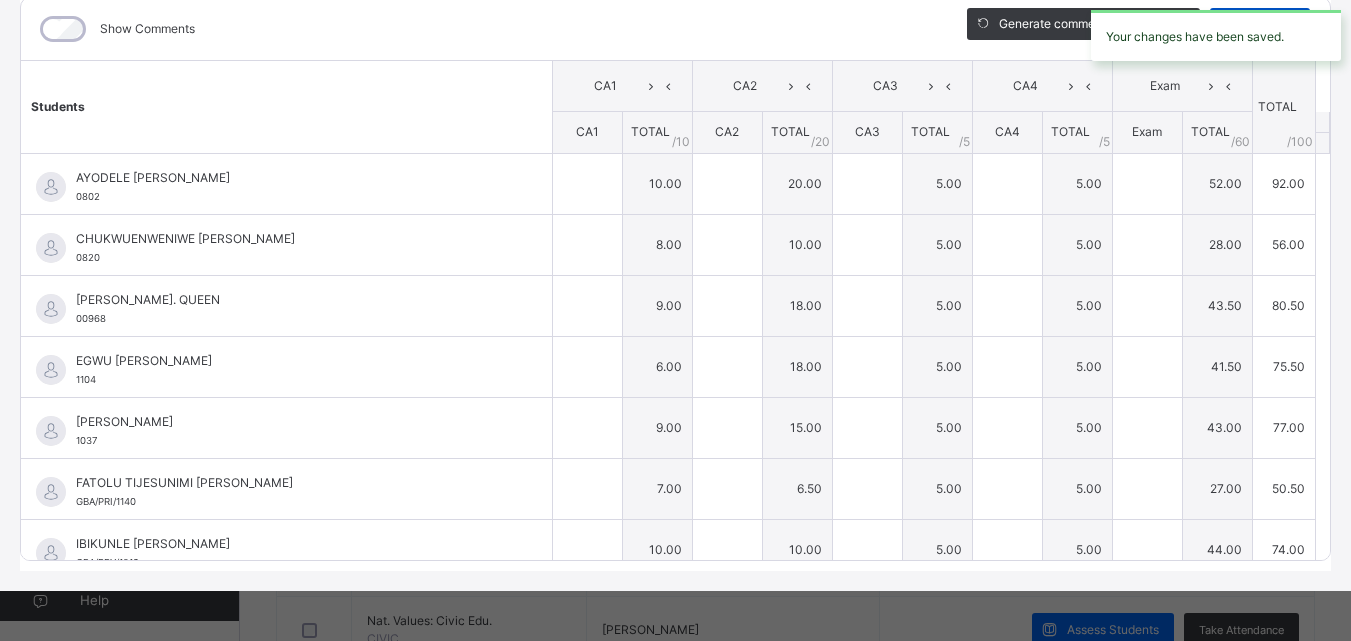 type on "**" 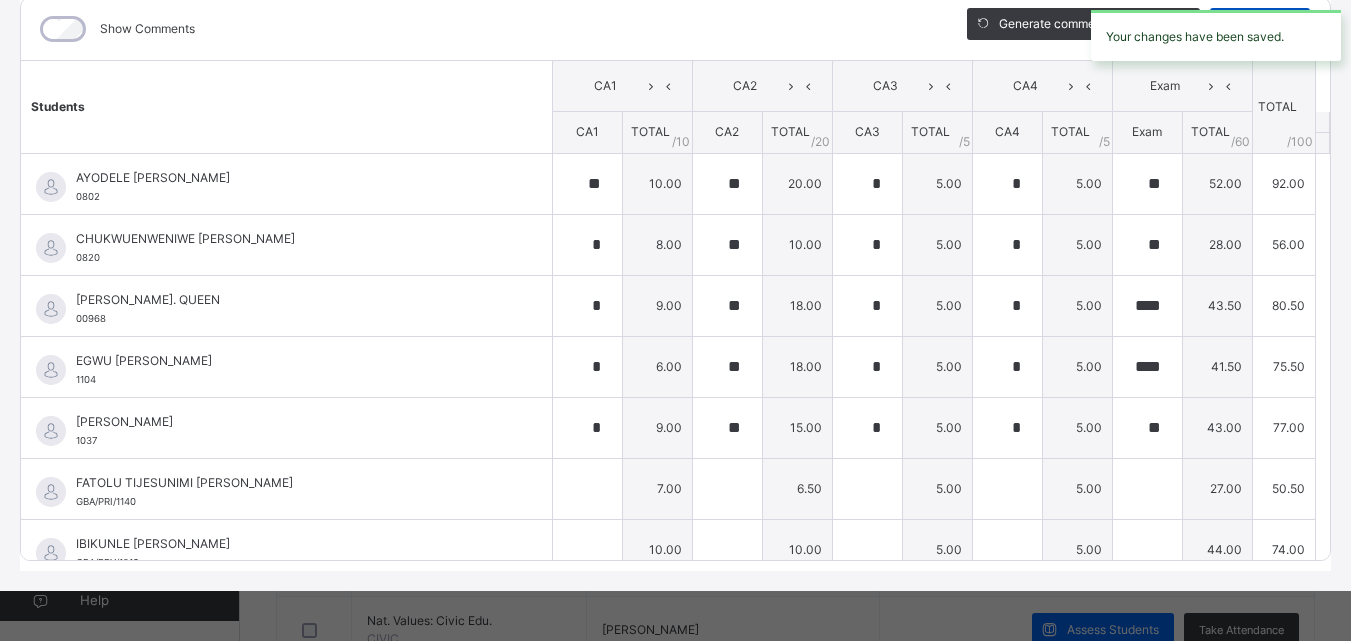 type on "*" 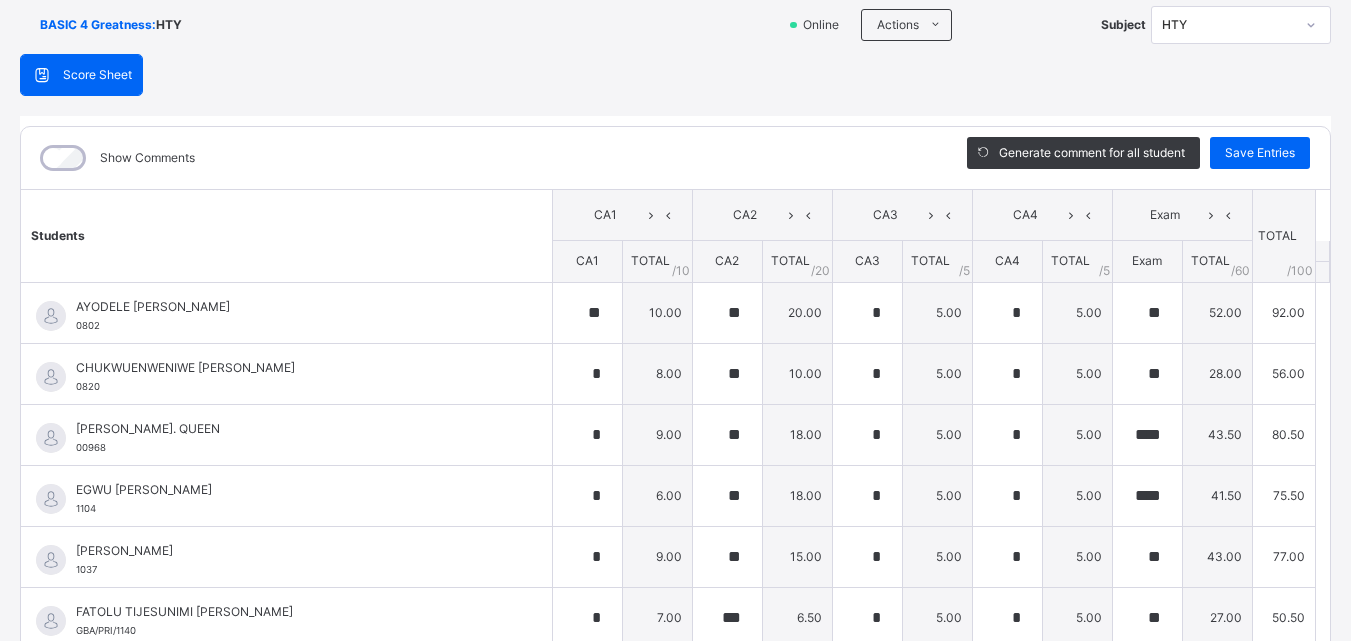 scroll, scrollTop: 24, scrollLeft: 0, axis: vertical 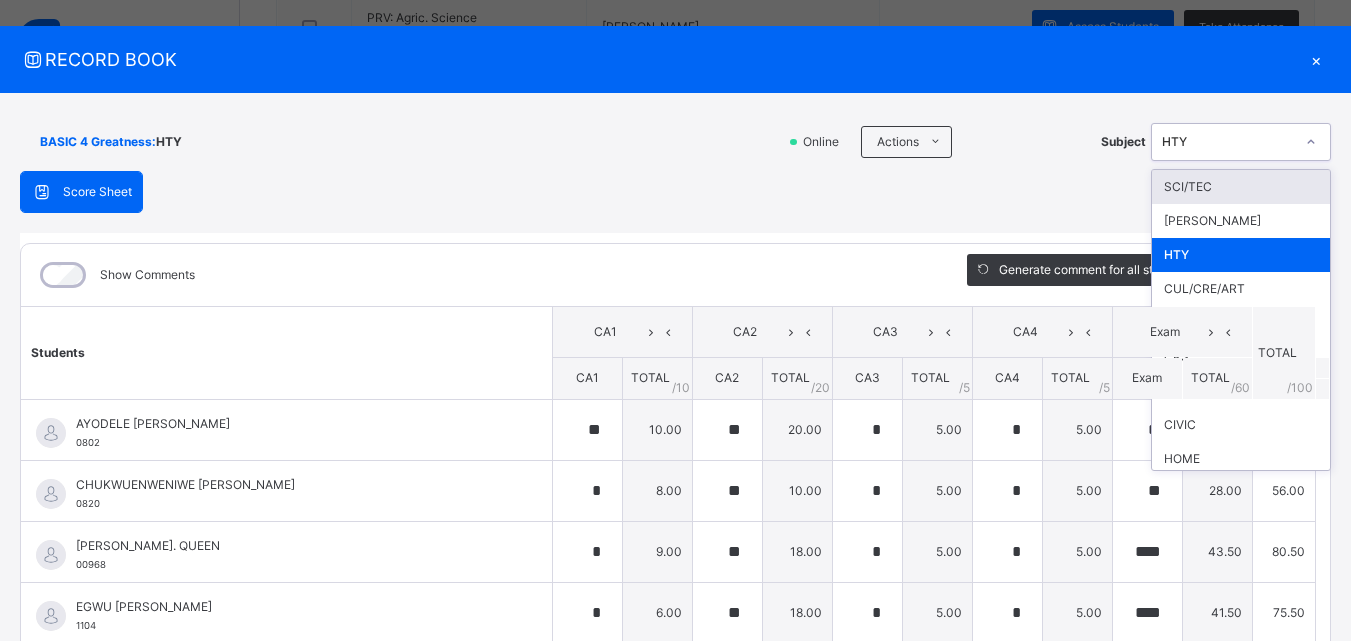click on "HTY" at bounding box center (1228, 142) 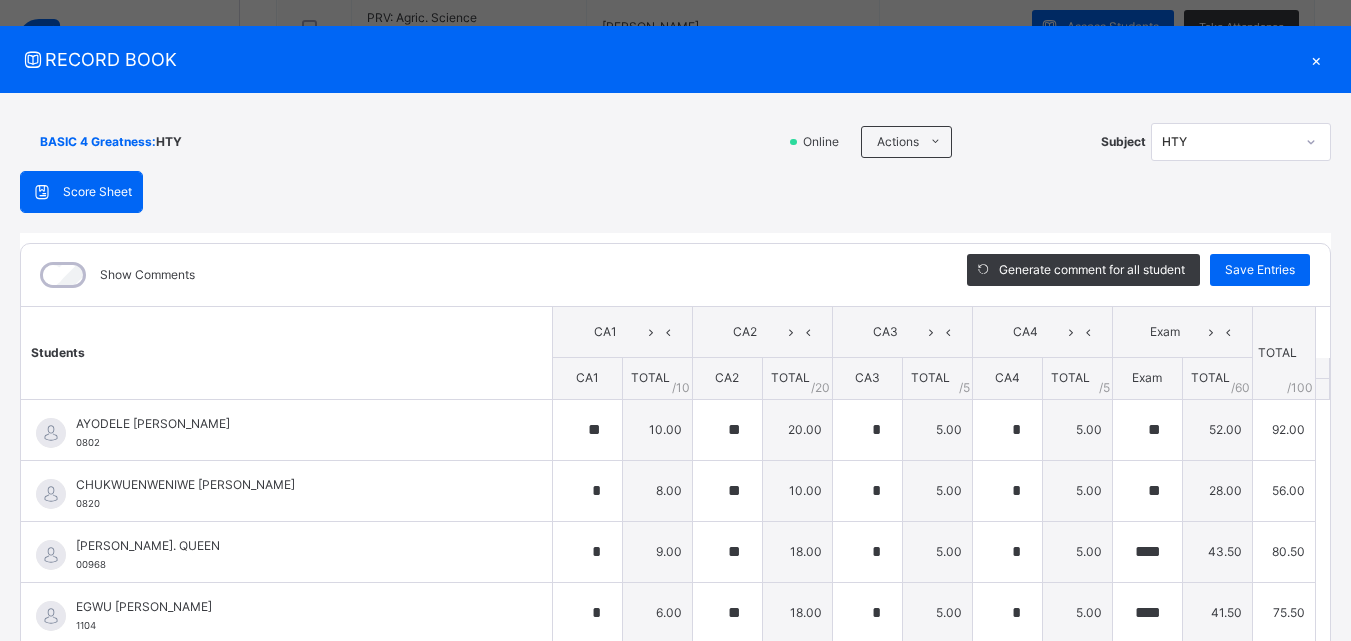 click on "×" at bounding box center (1316, 59) 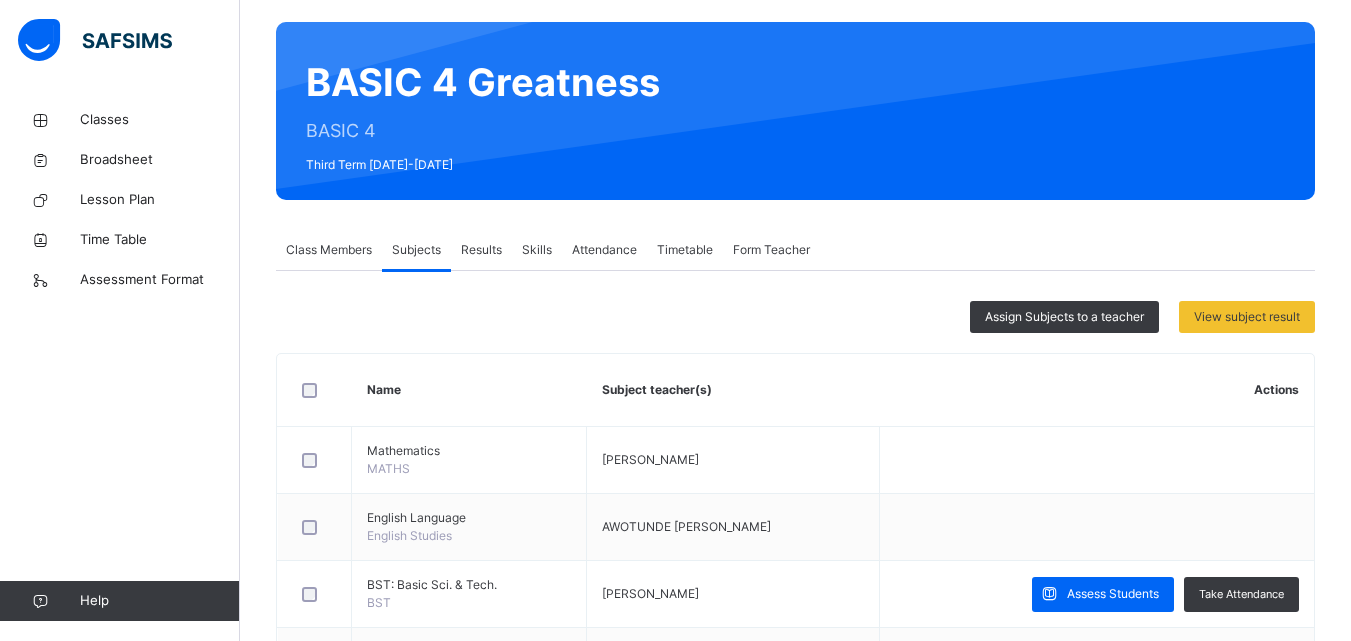 scroll, scrollTop: 128, scrollLeft: 0, axis: vertical 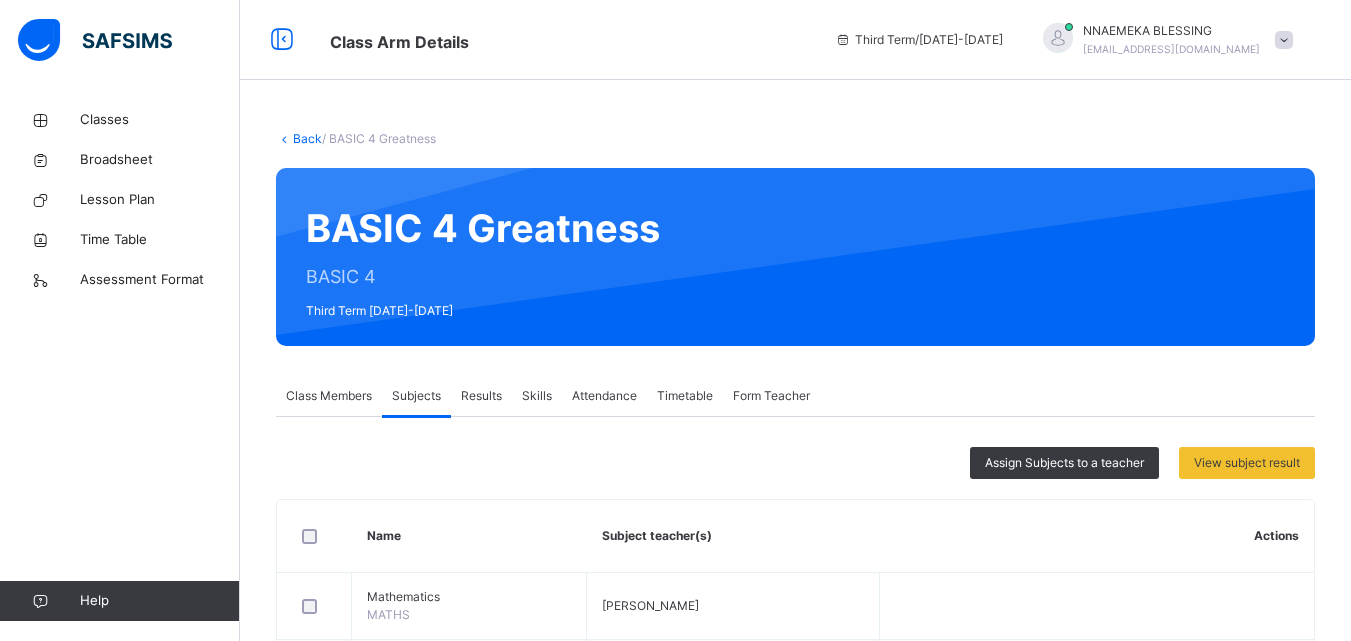 click at bounding box center [1284, 40] 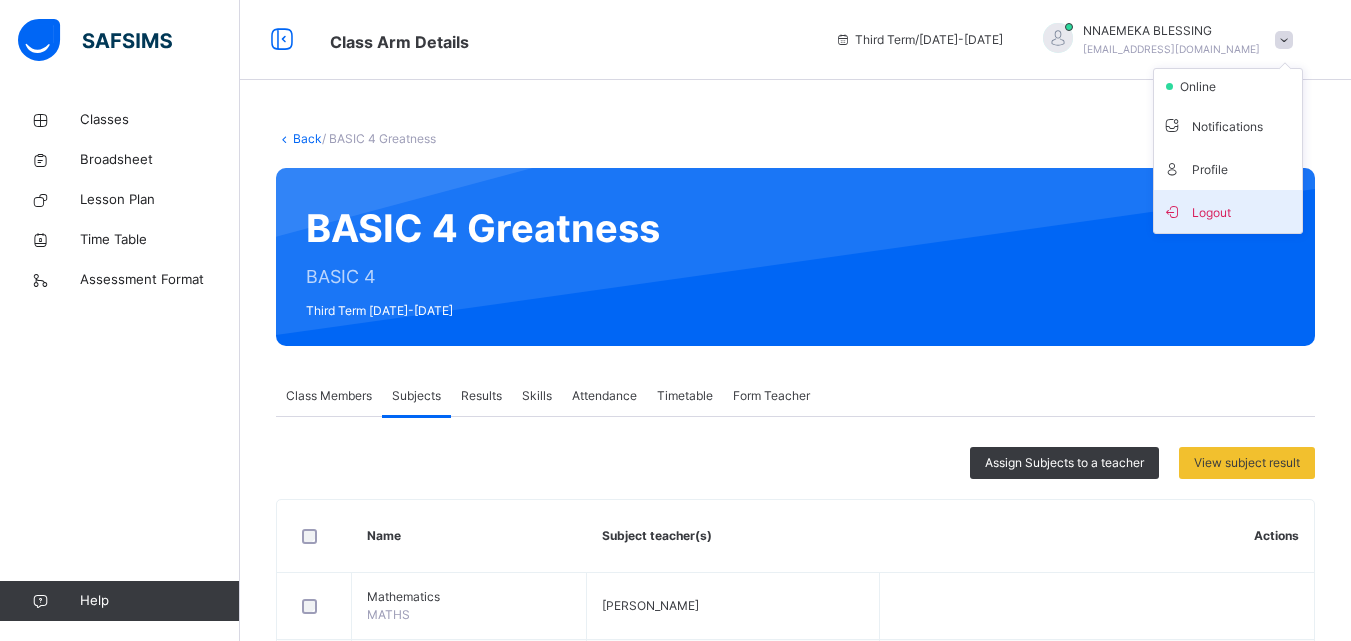 click on "Logout" at bounding box center [1228, 211] 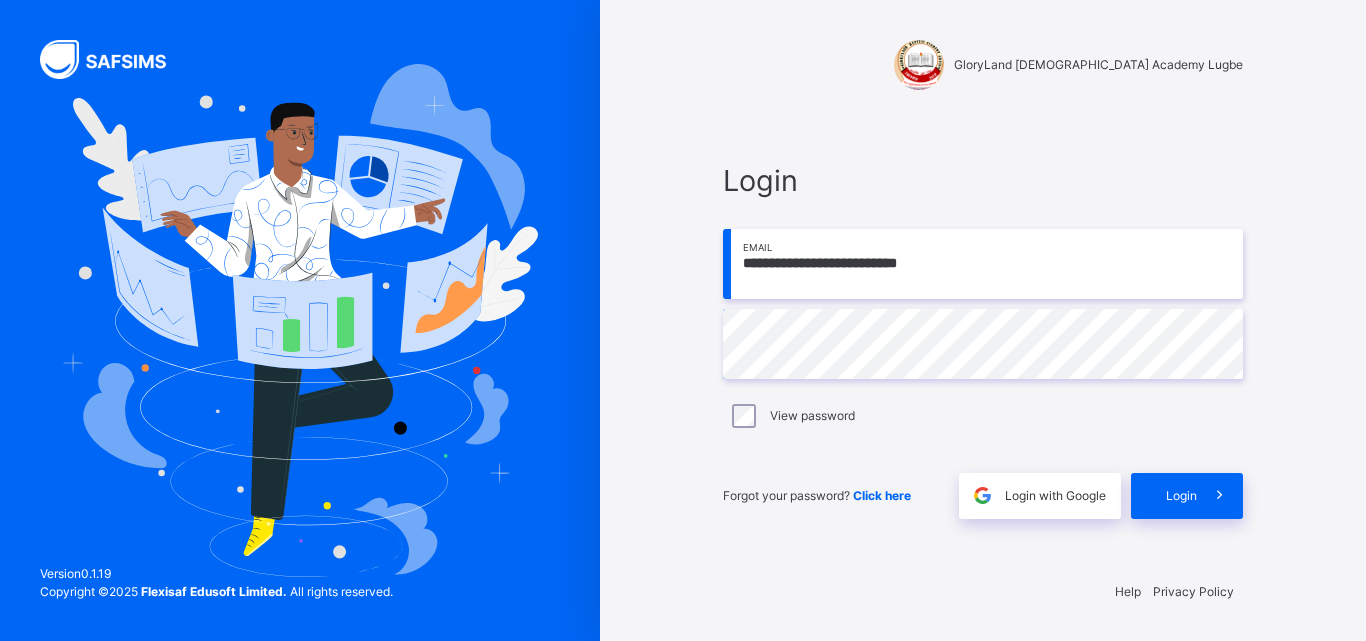 click on "**********" at bounding box center (983, 264) 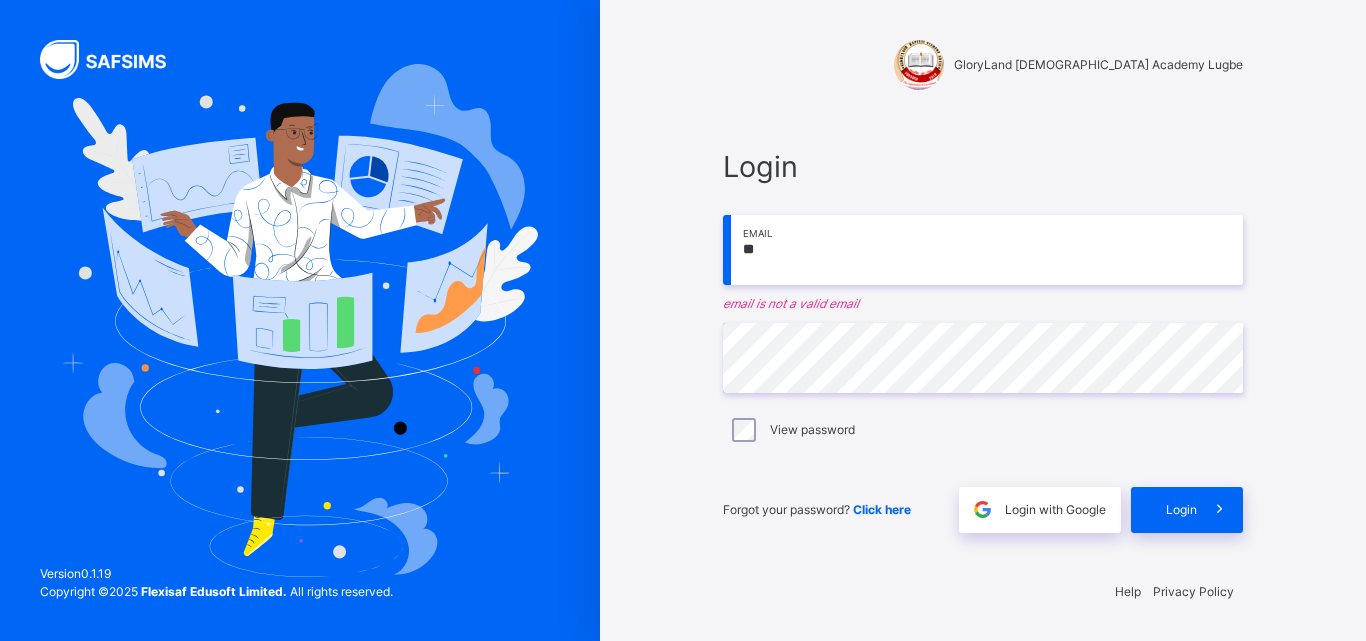 type on "*" 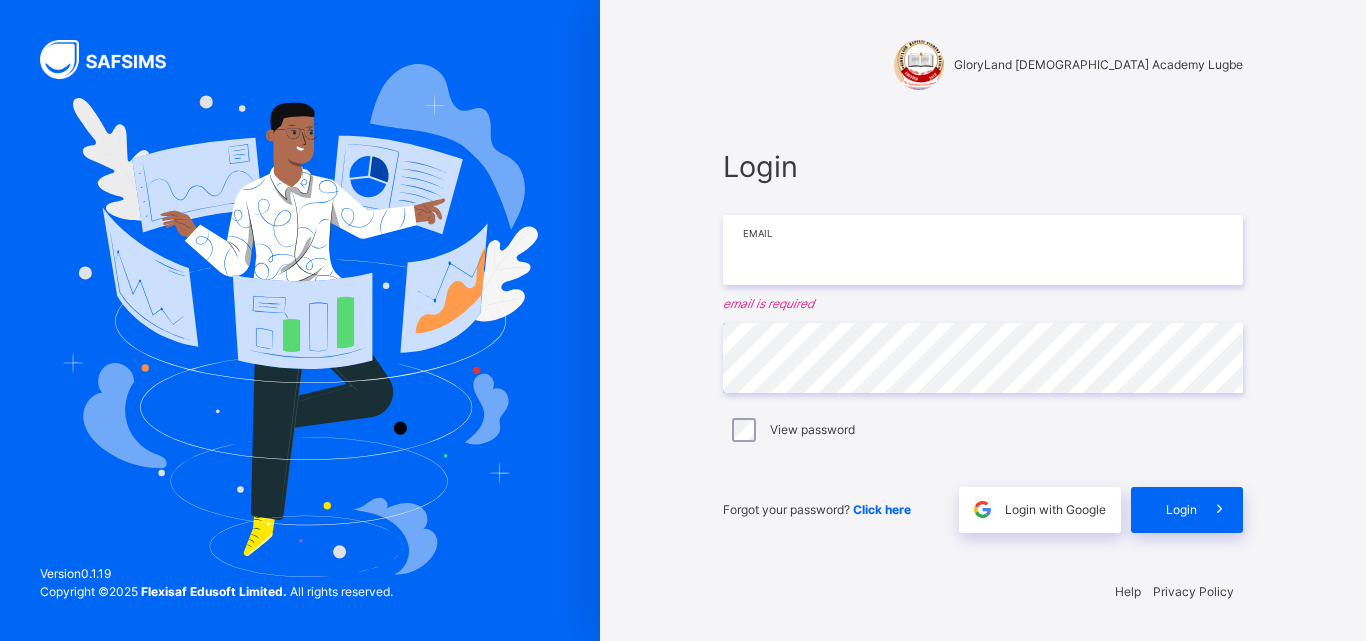 type on "**********" 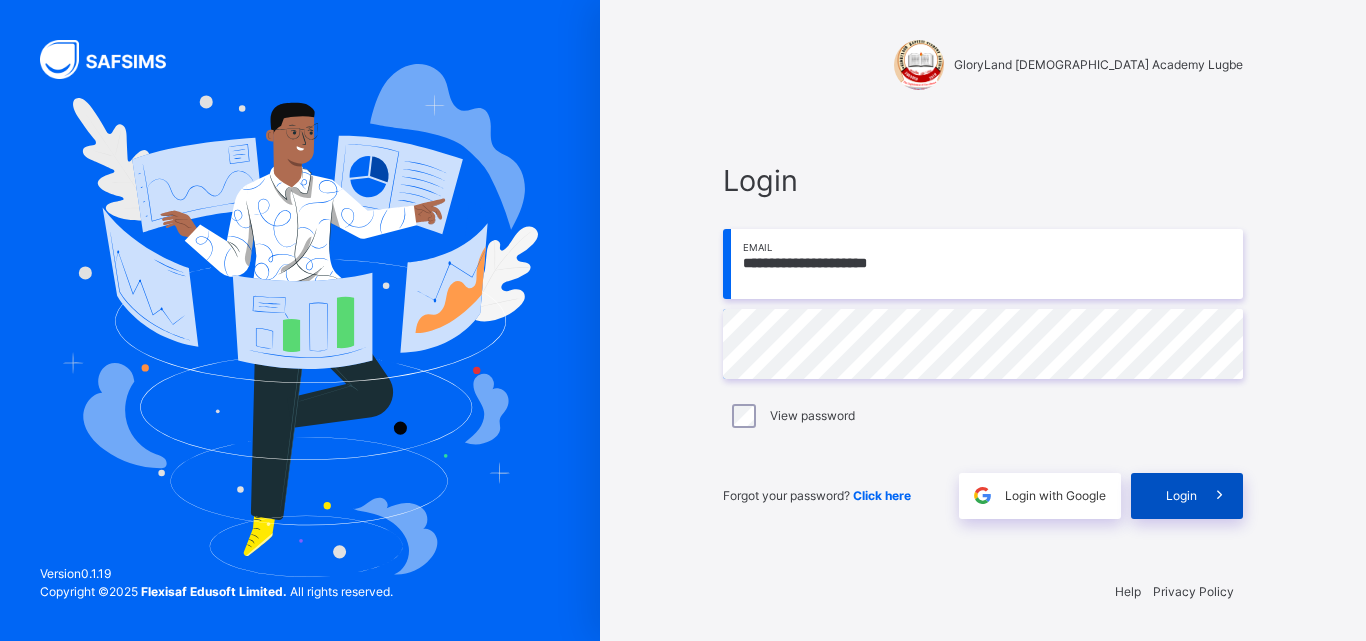 click on "Login" at bounding box center (1181, 496) 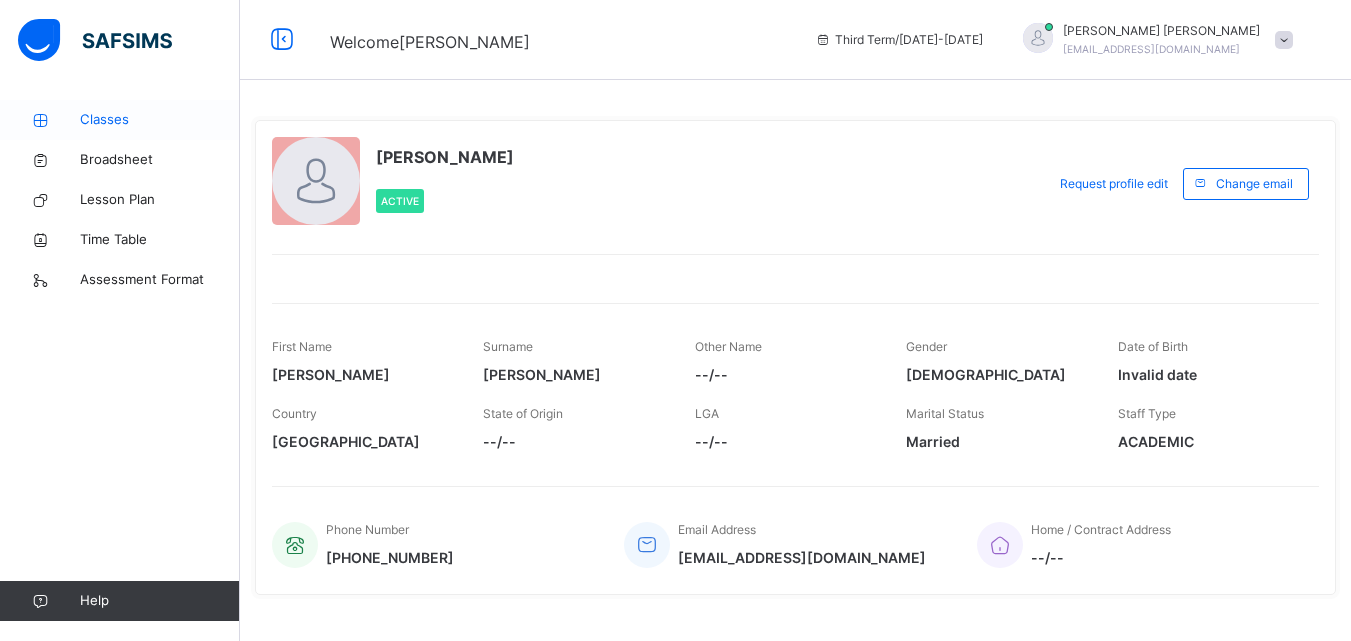 click on "Classes" at bounding box center (160, 120) 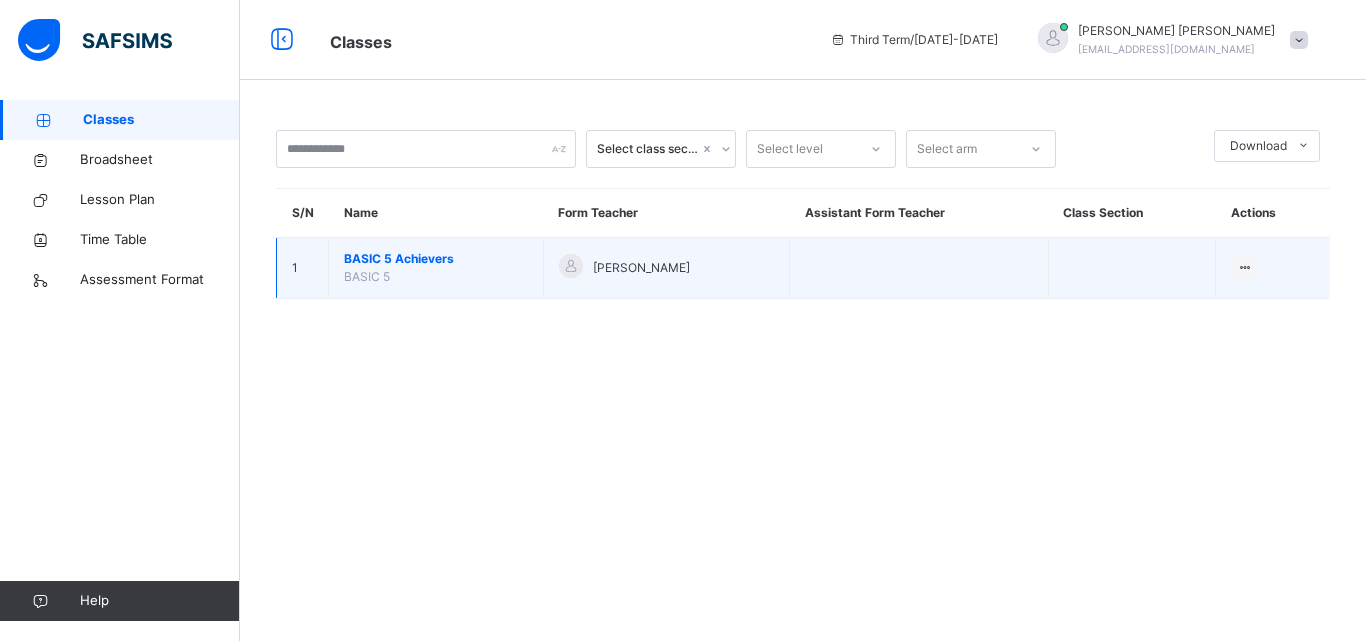 click on "BASIC 5   Achievers" at bounding box center (436, 259) 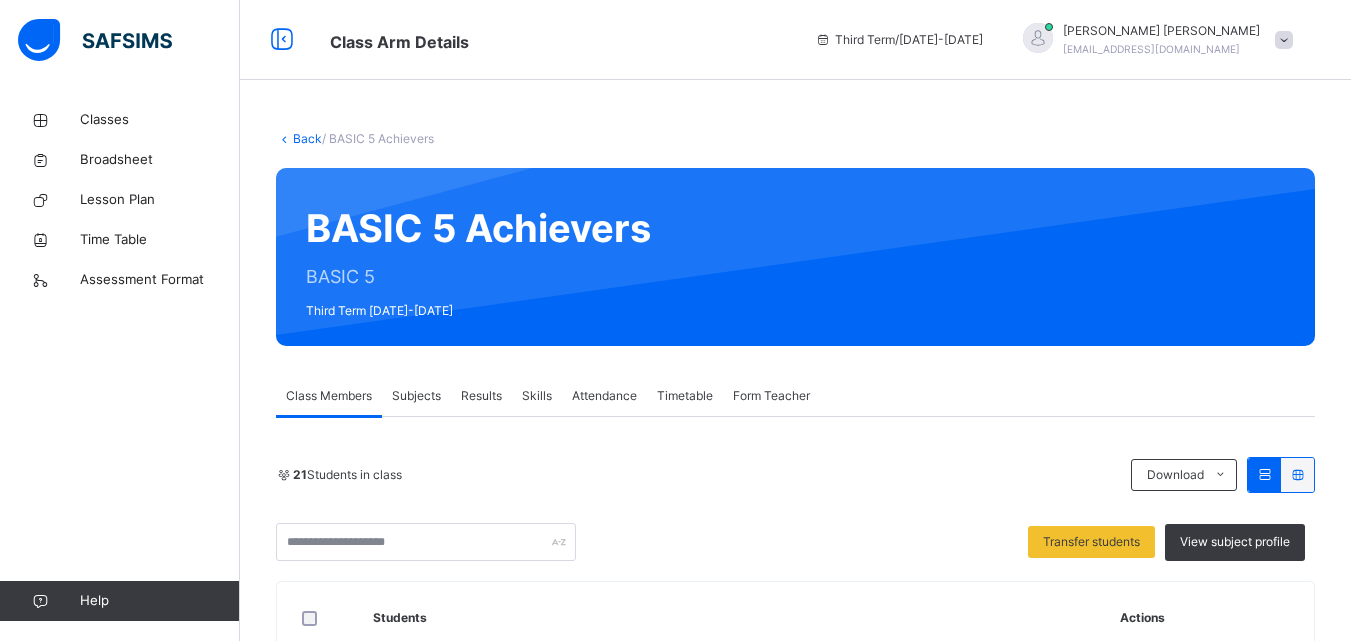 click on "Subjects" at bounding box center (416, 396) 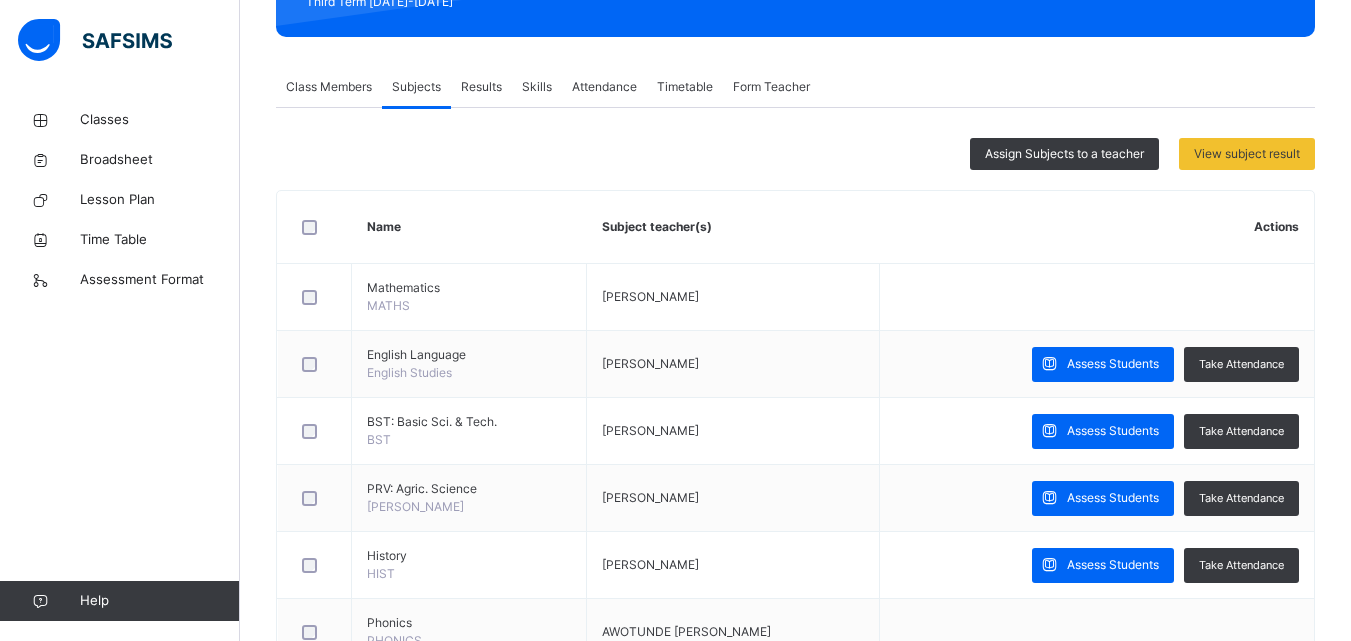 scroll, scrollTop: 397, scrollLeft: 0, axis: vertical 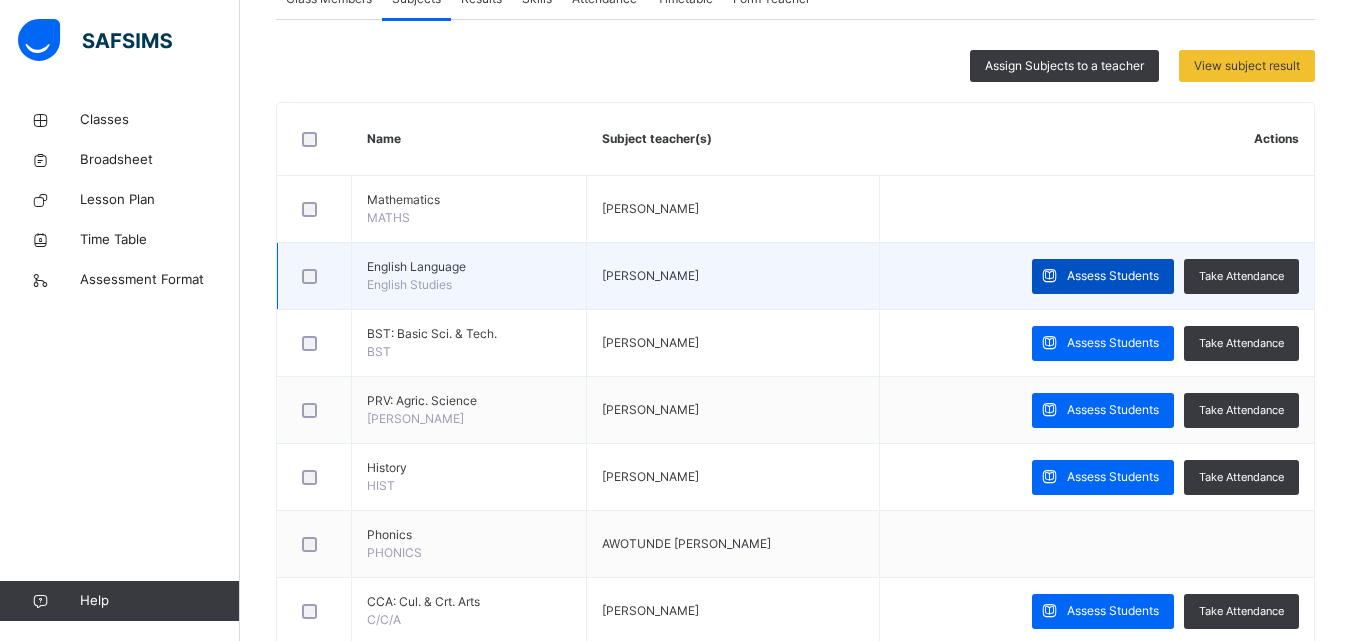 click on "Assess Students" at bounding box center [1113, 276] 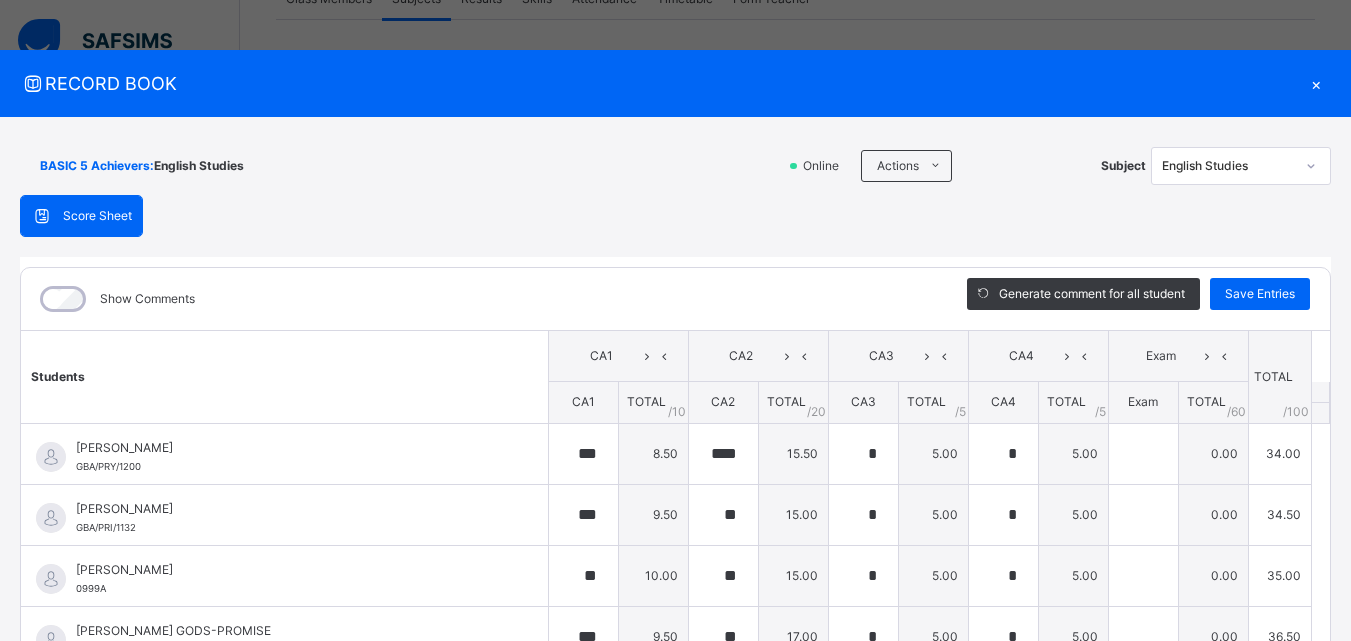 type on "***" 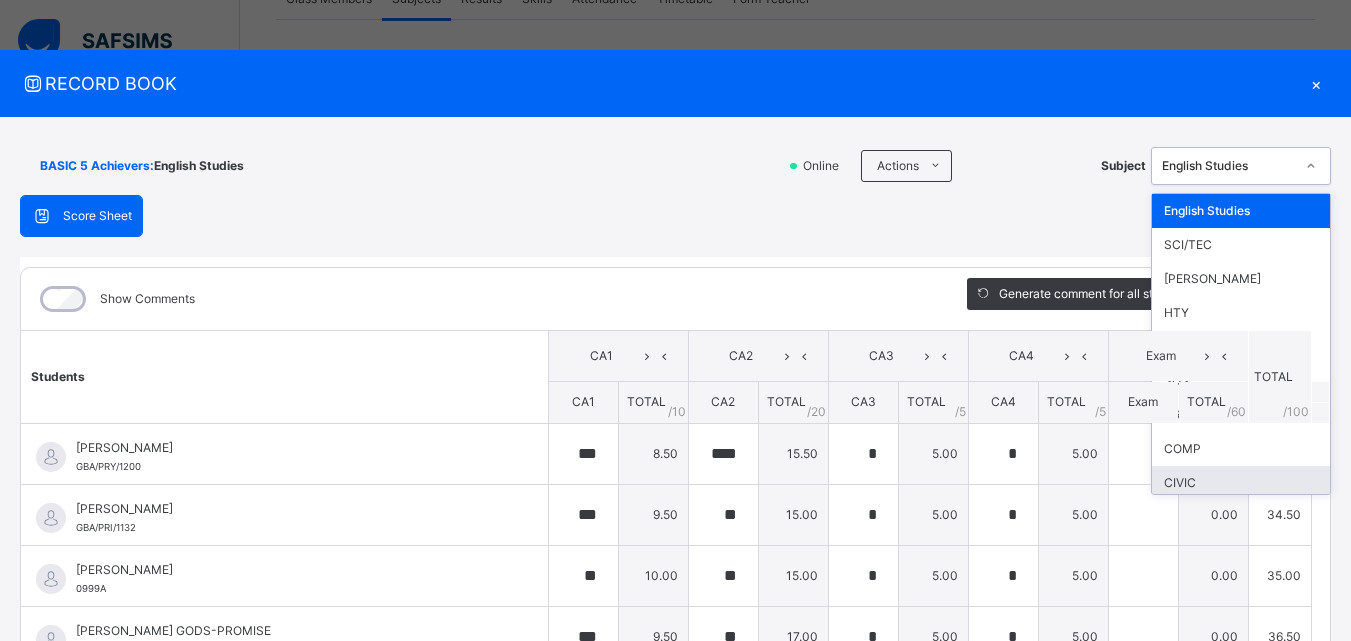 click on "CIVIC" at bounding box center [1241, 483] 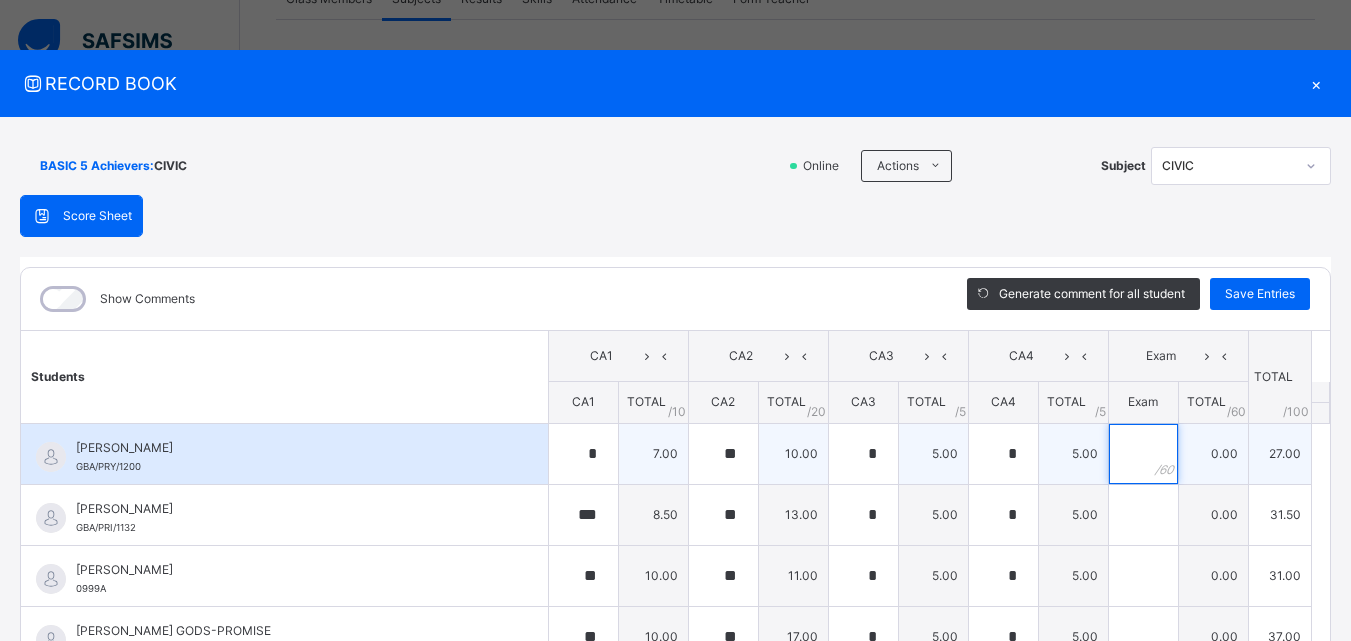 click at bounding box center [1143, 454] 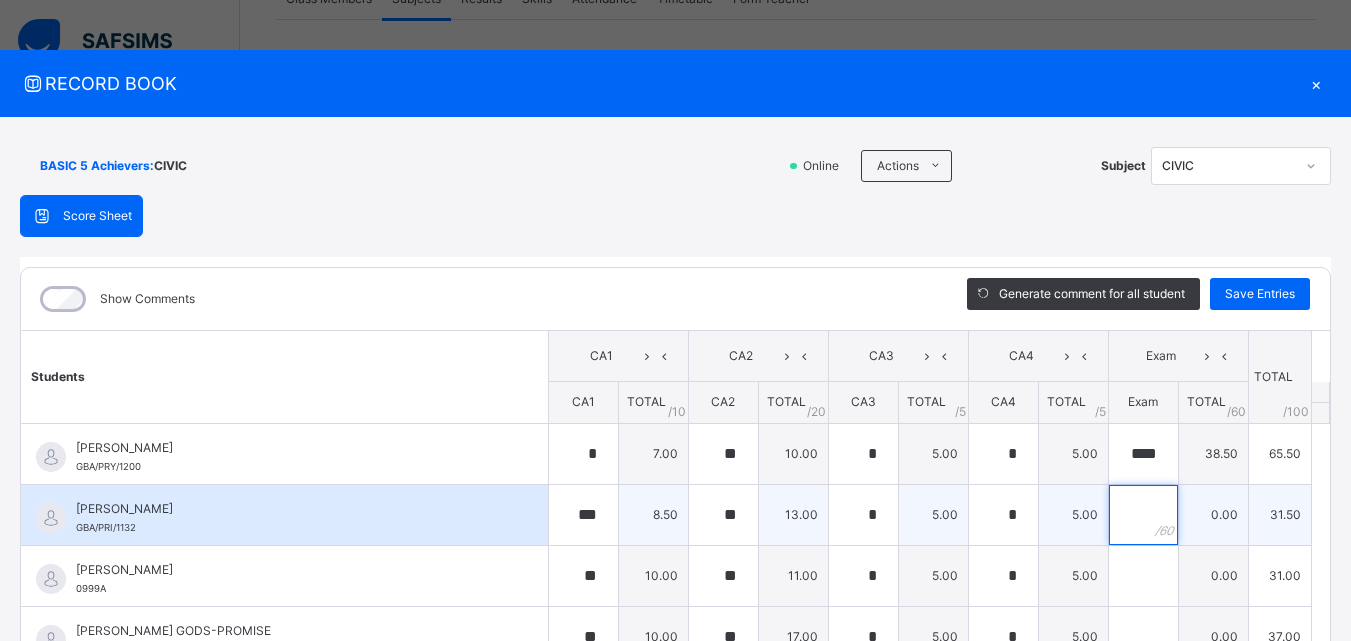 click at bounding box center [1143, 515] 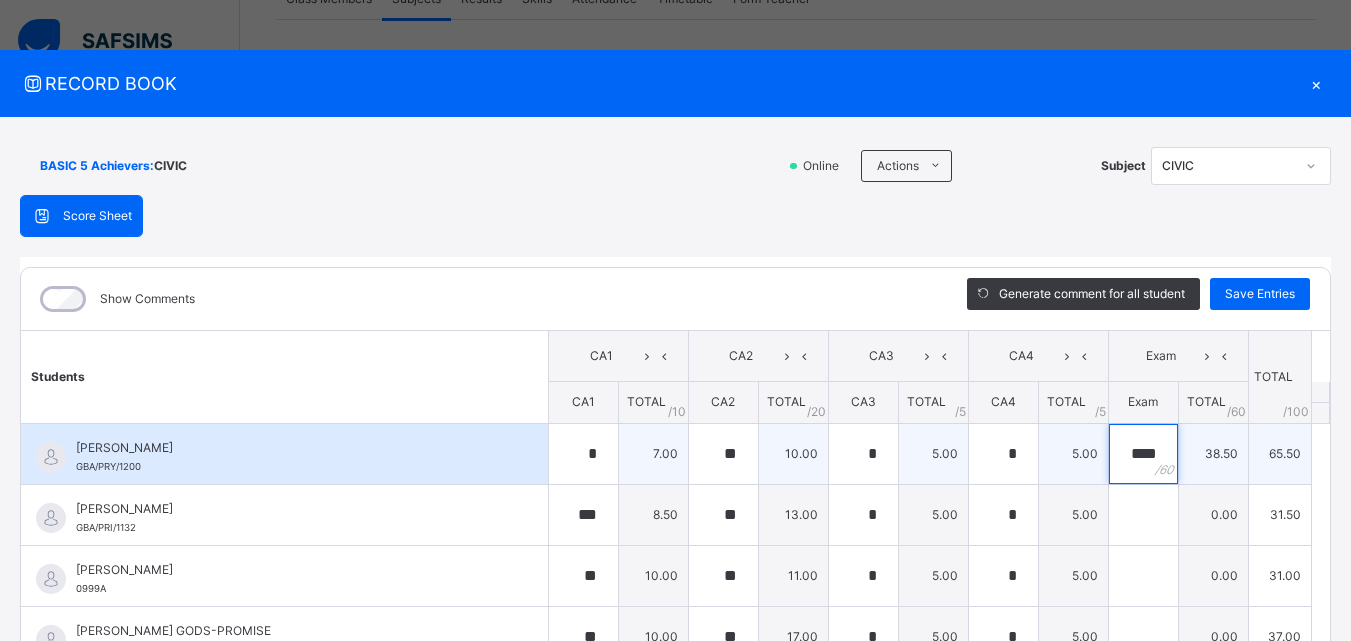 click on "****" at bounding box center [1143, 454] 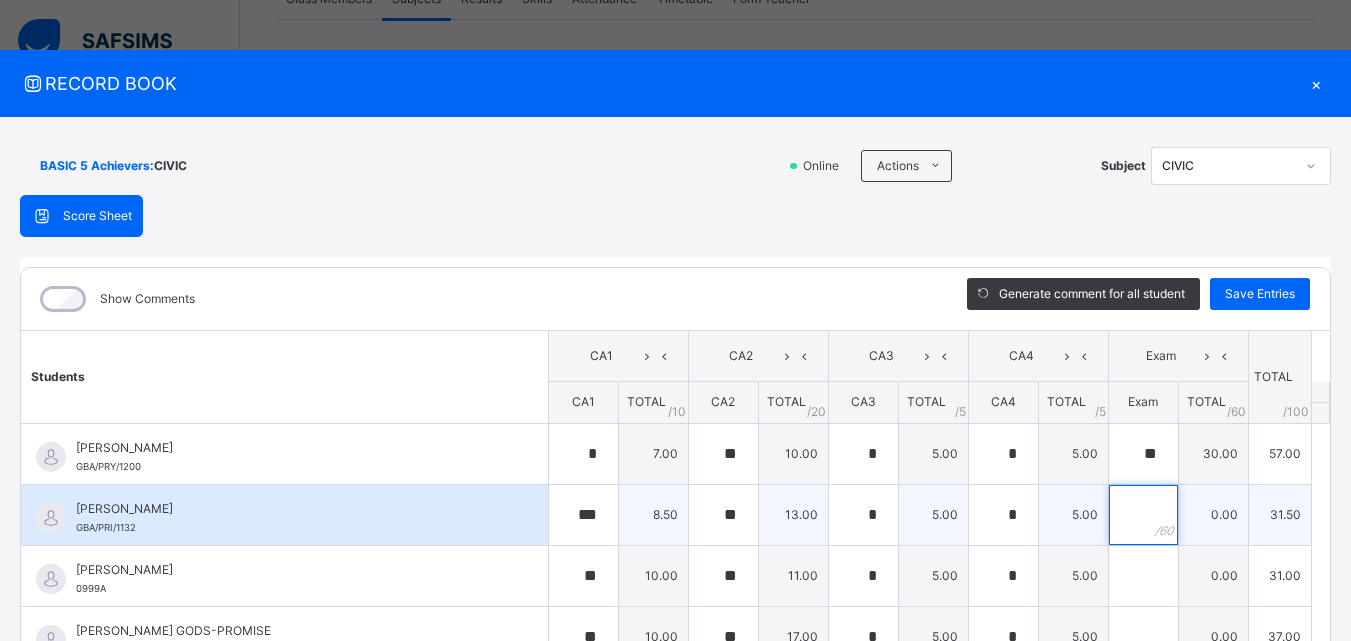 click at bounding box center [1143, 515] 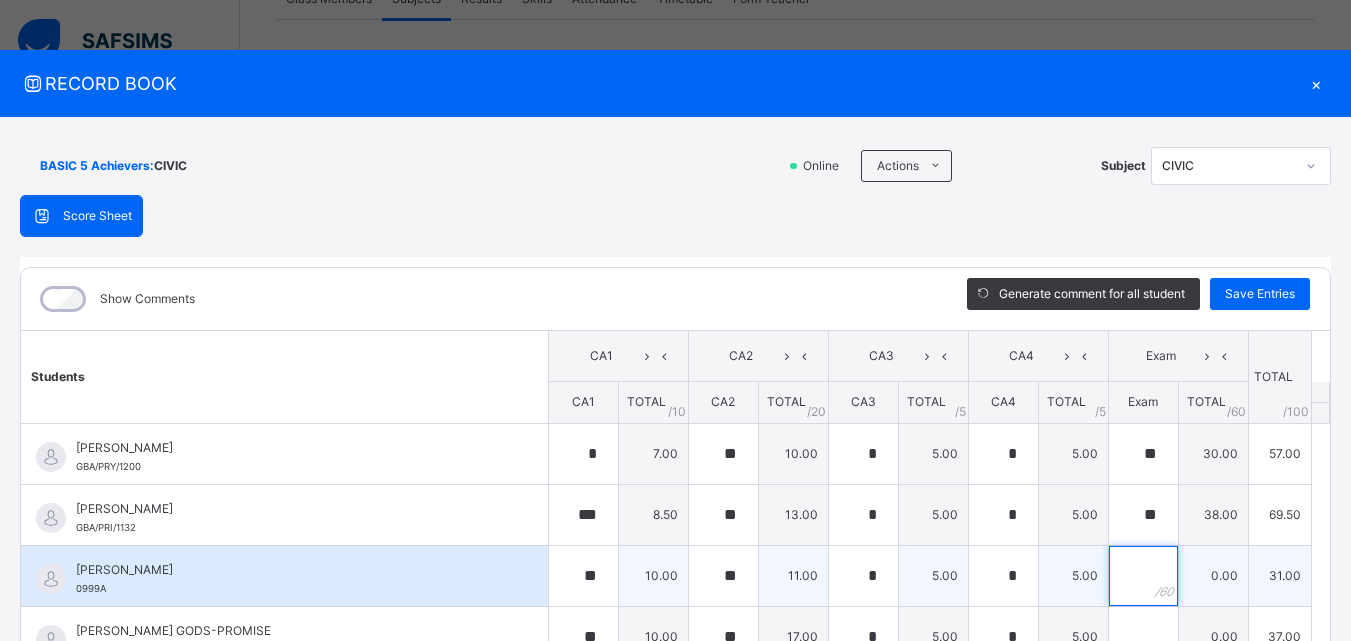 click at bounding box center (1143, 576) 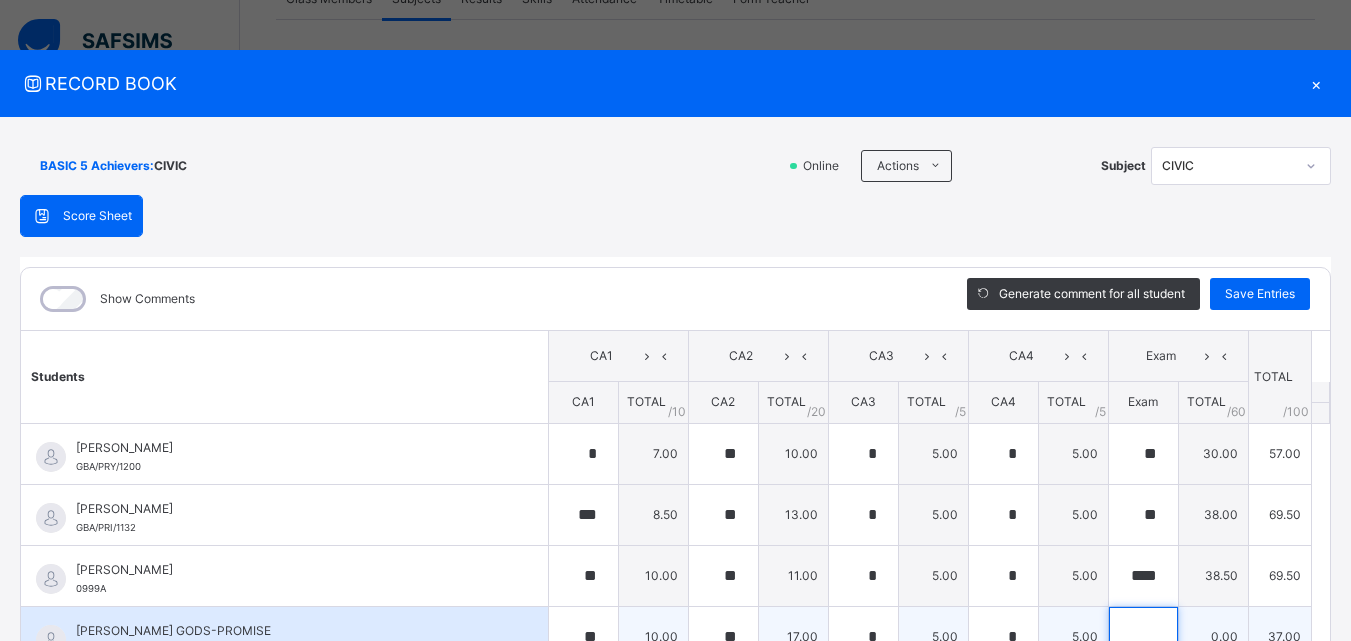click at bounding box center [1143, 637] 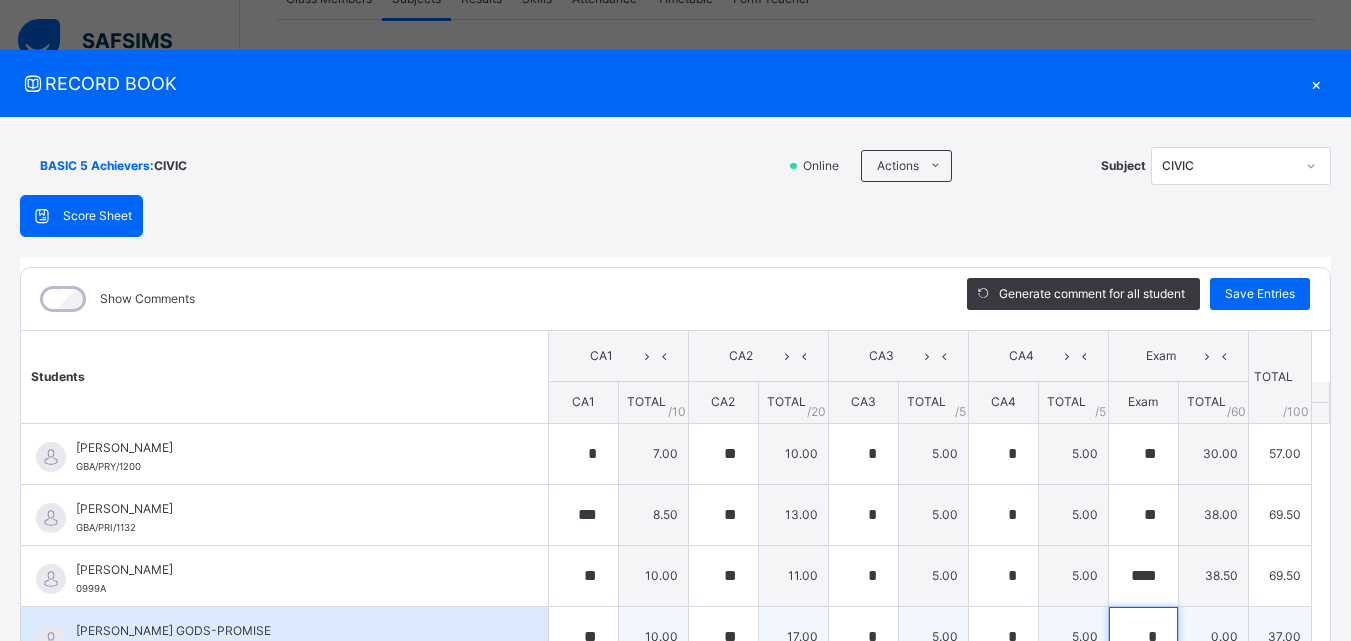 scroll, scrollTop: 6, scrollLeft: 0, axis: vertical 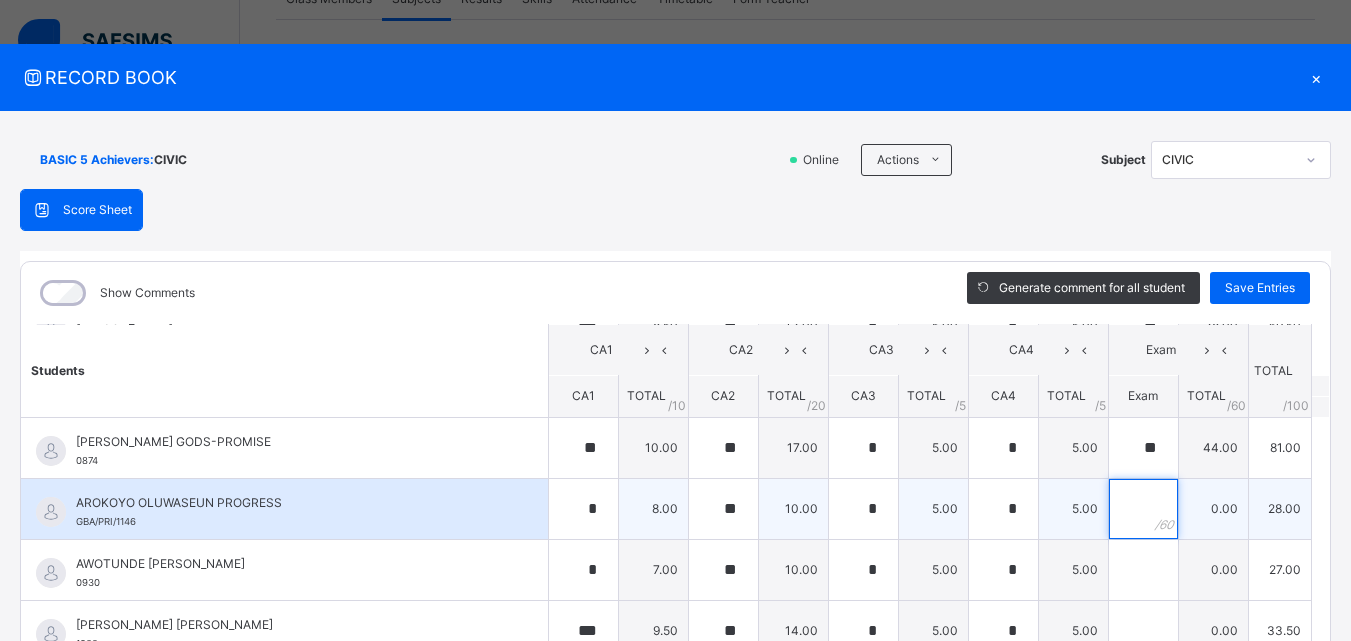 click at bounding box center (1143, 509) 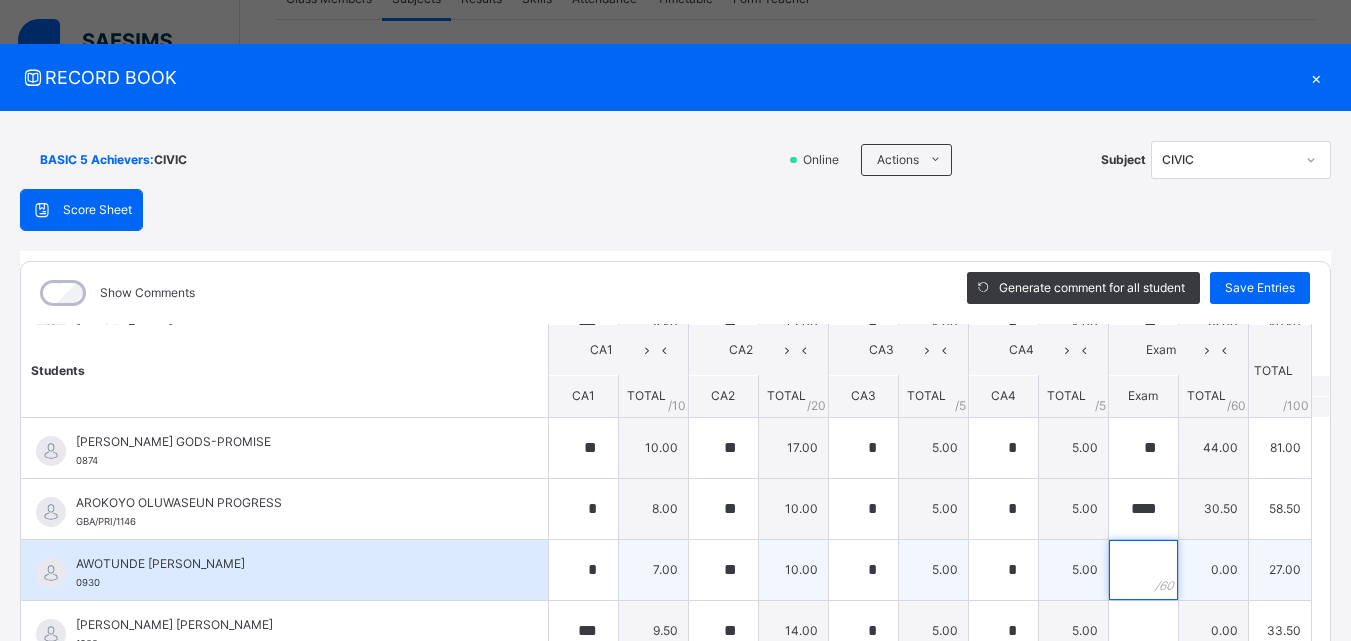 click at bounding box center [1143, 570] 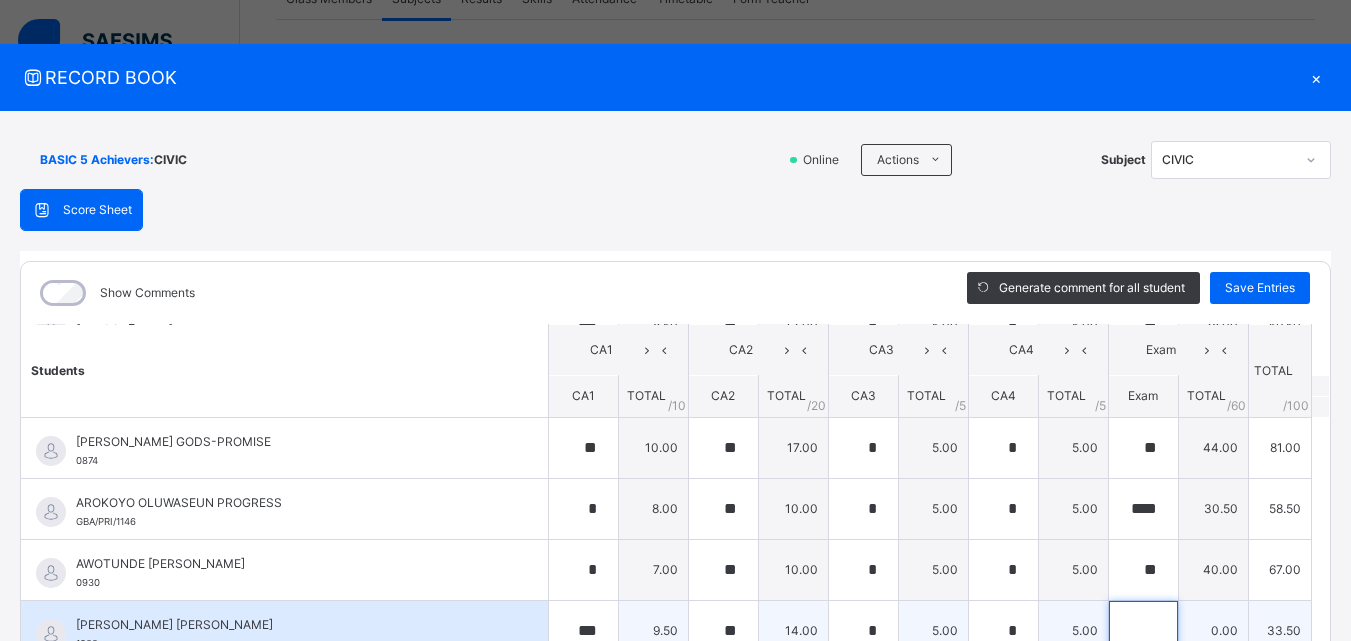 click at bounding box center [1143, 631] 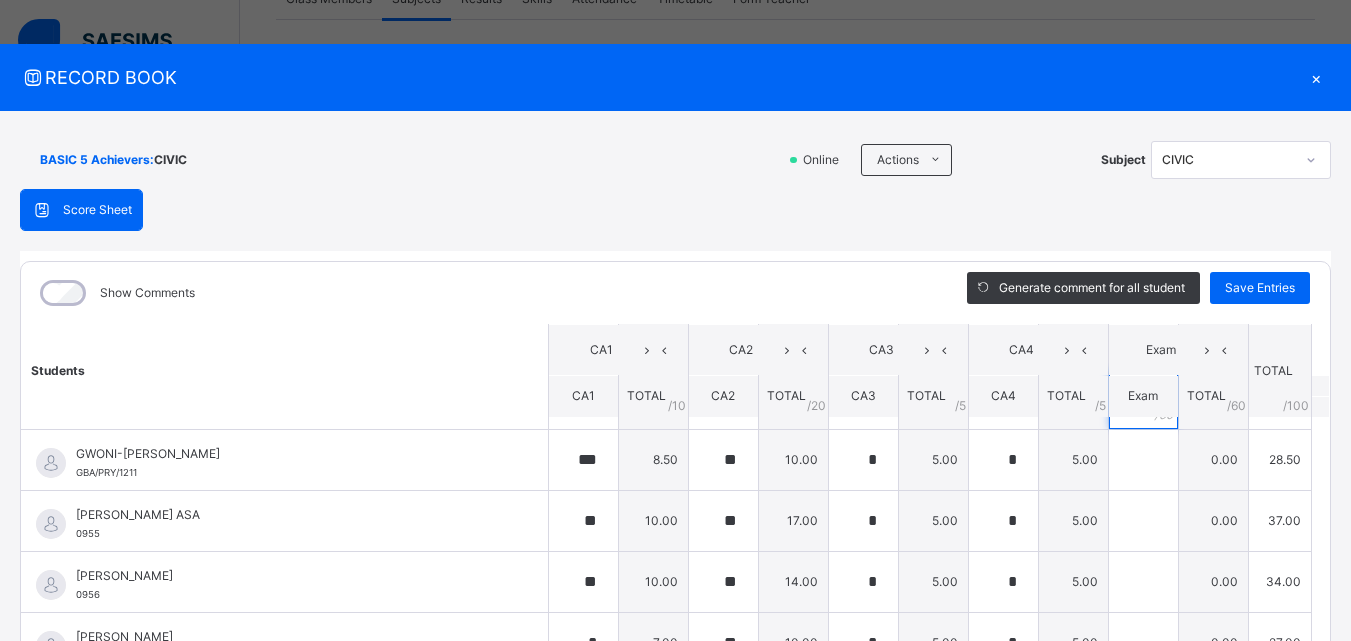 scroll, scrollTop: 427, scrollLeft: 0, axis: vertical 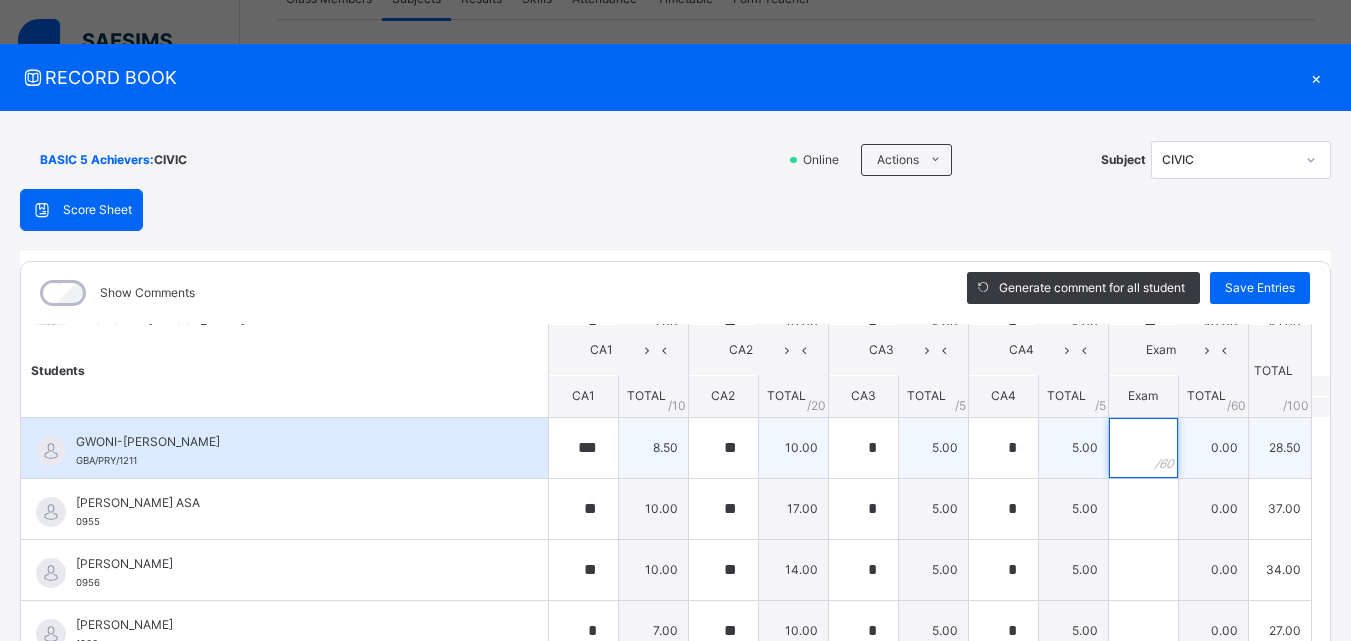 click at bounding box center [1143, 448] 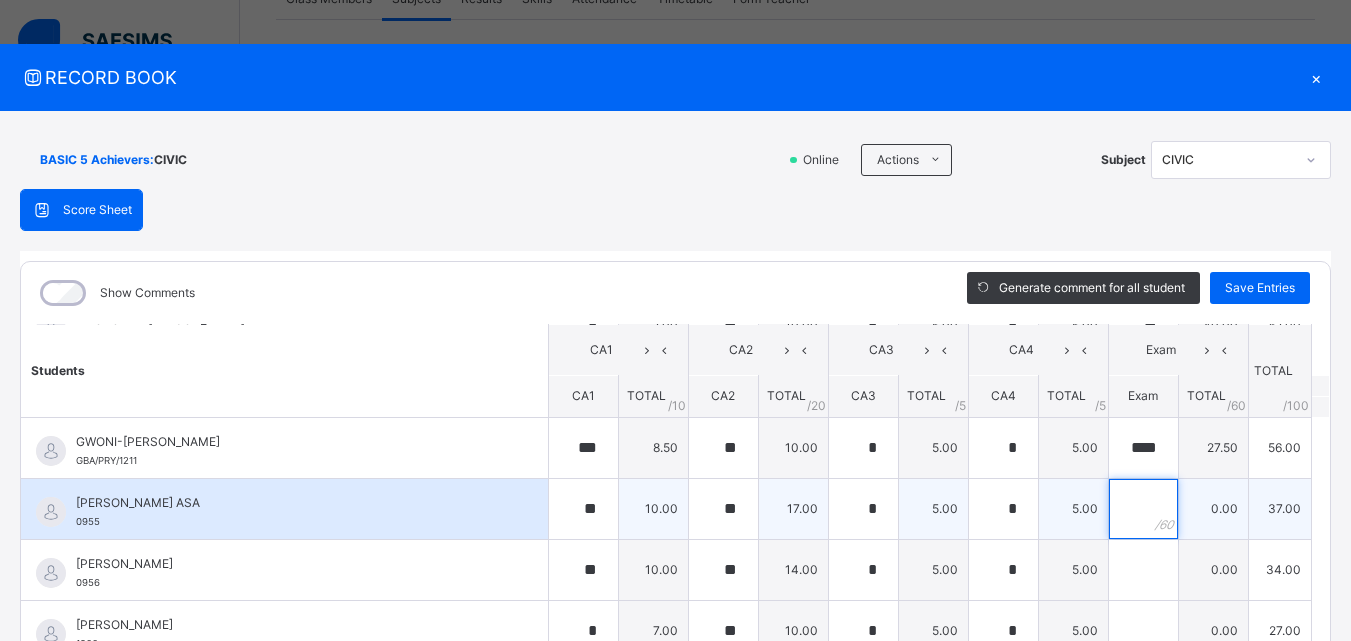 click at bounding box center (1143, 509) 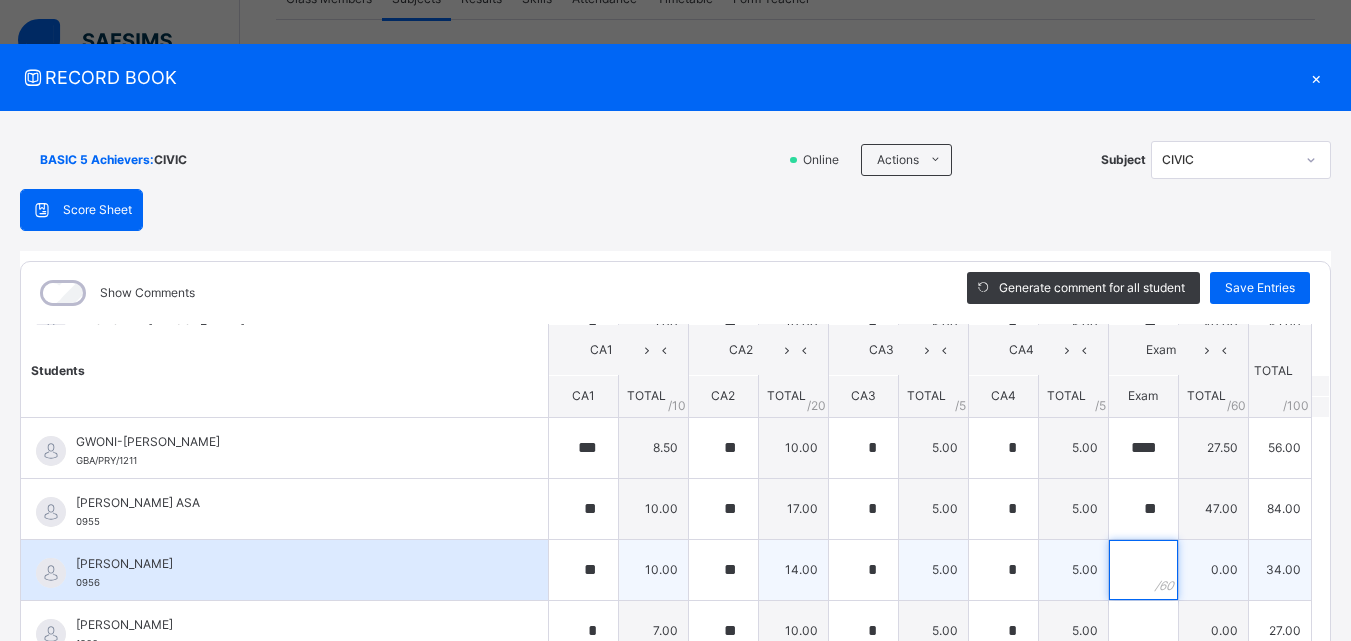 click at bounding box center [1143, 570] 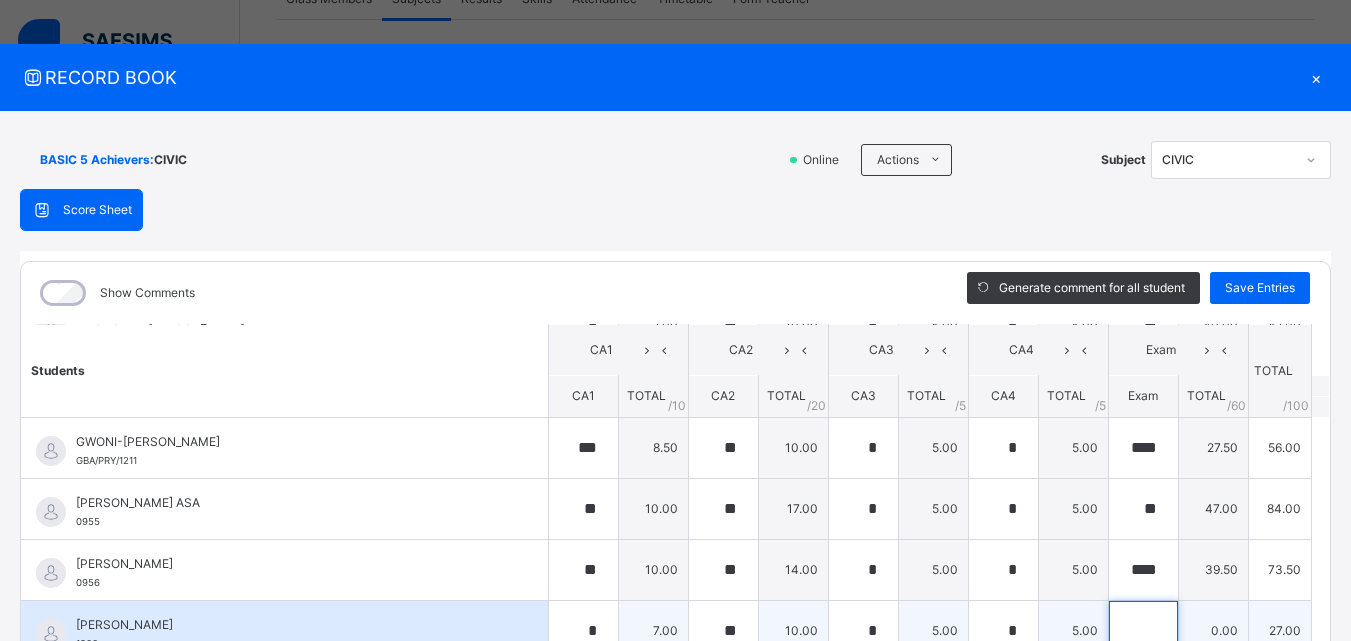 click at bounding box center [1143, 631] 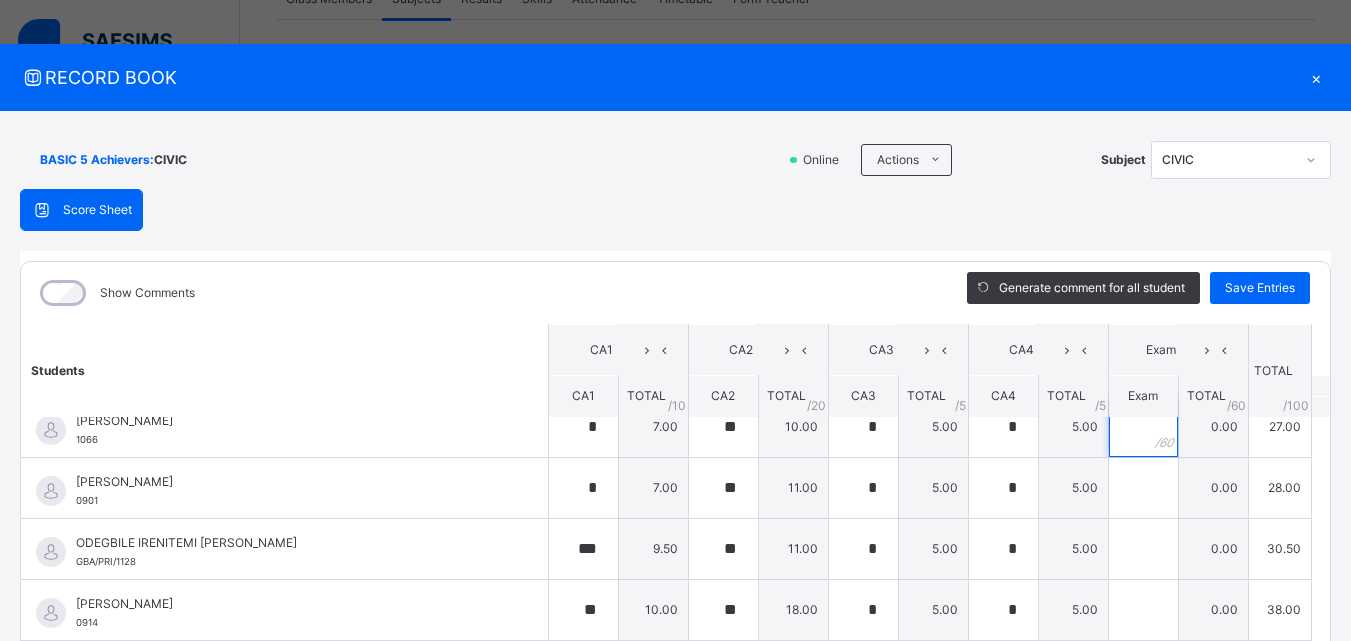 scroll, scrollTop: 617, scrollLeft: 0, axis: vertical 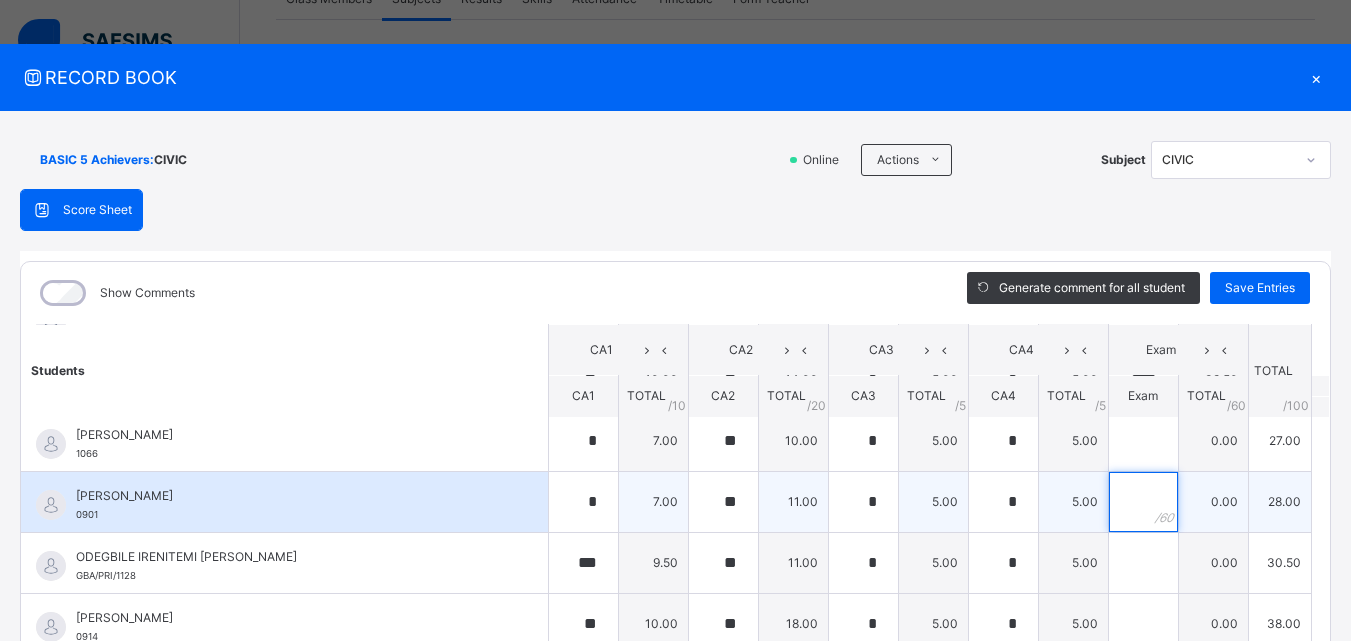click at bounding box center [1143, 502] 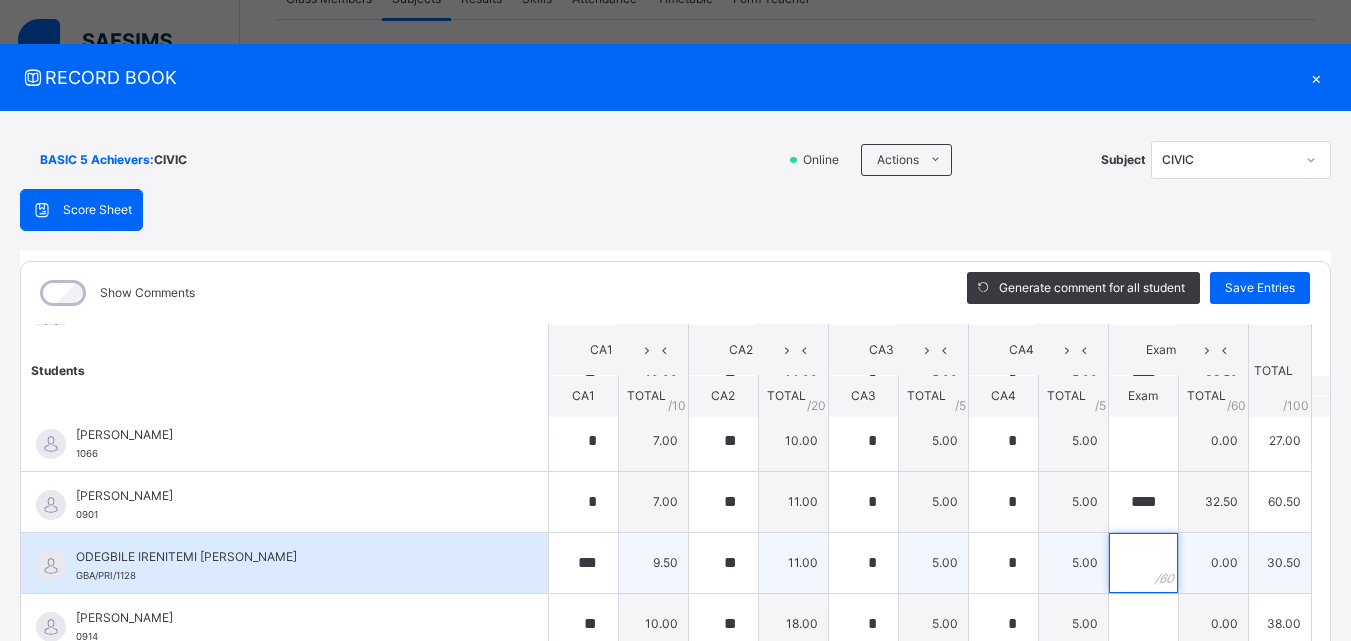 click at bounding box center [1143, 563] 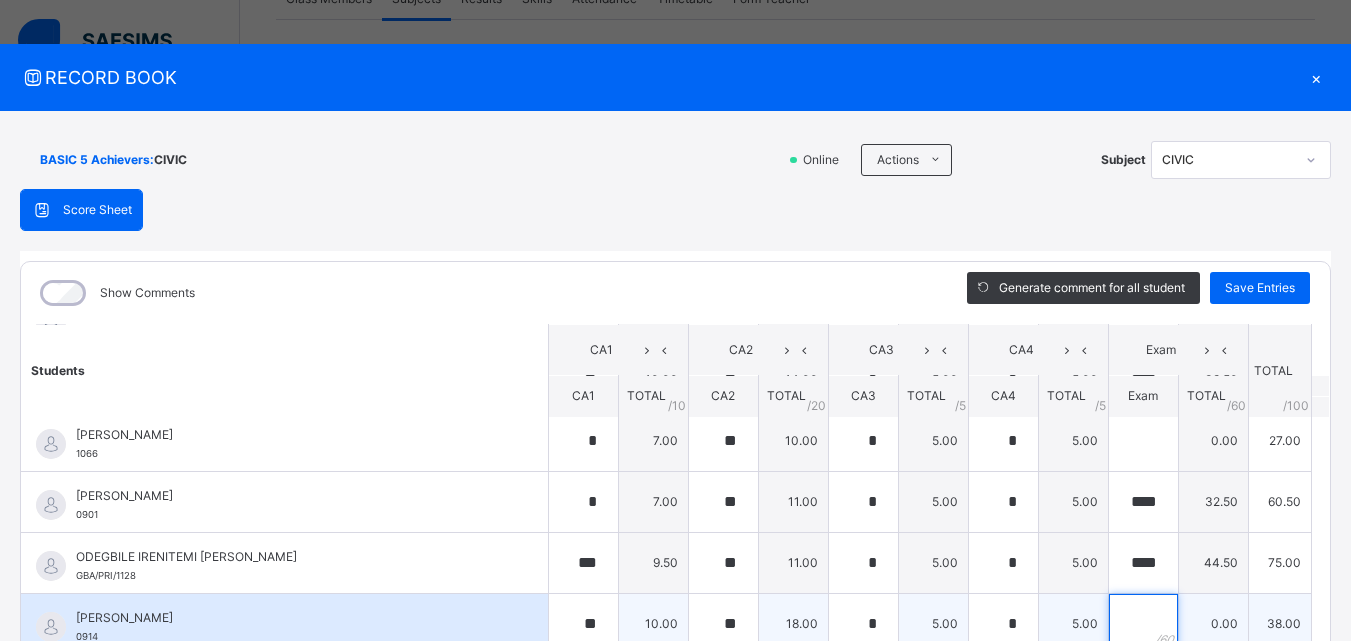 click at bounding box center [1143, 624] 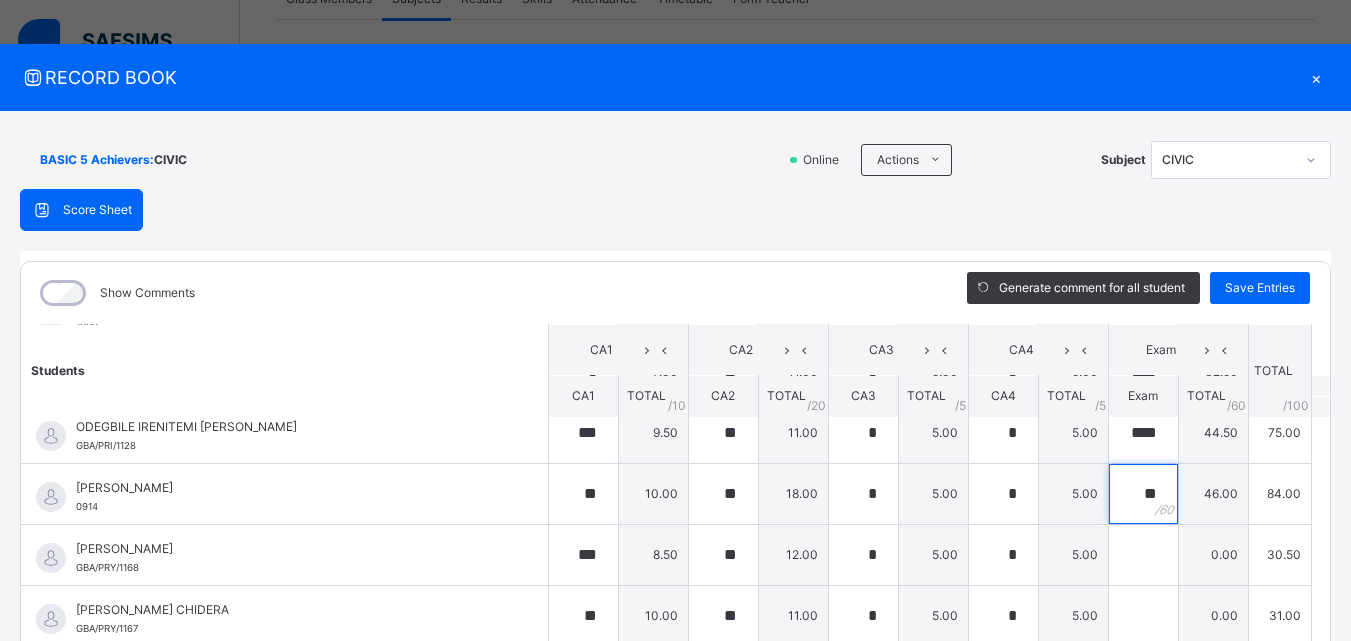 scroll, scrollTop: 786, scrollLeft: 0, axis: vertical 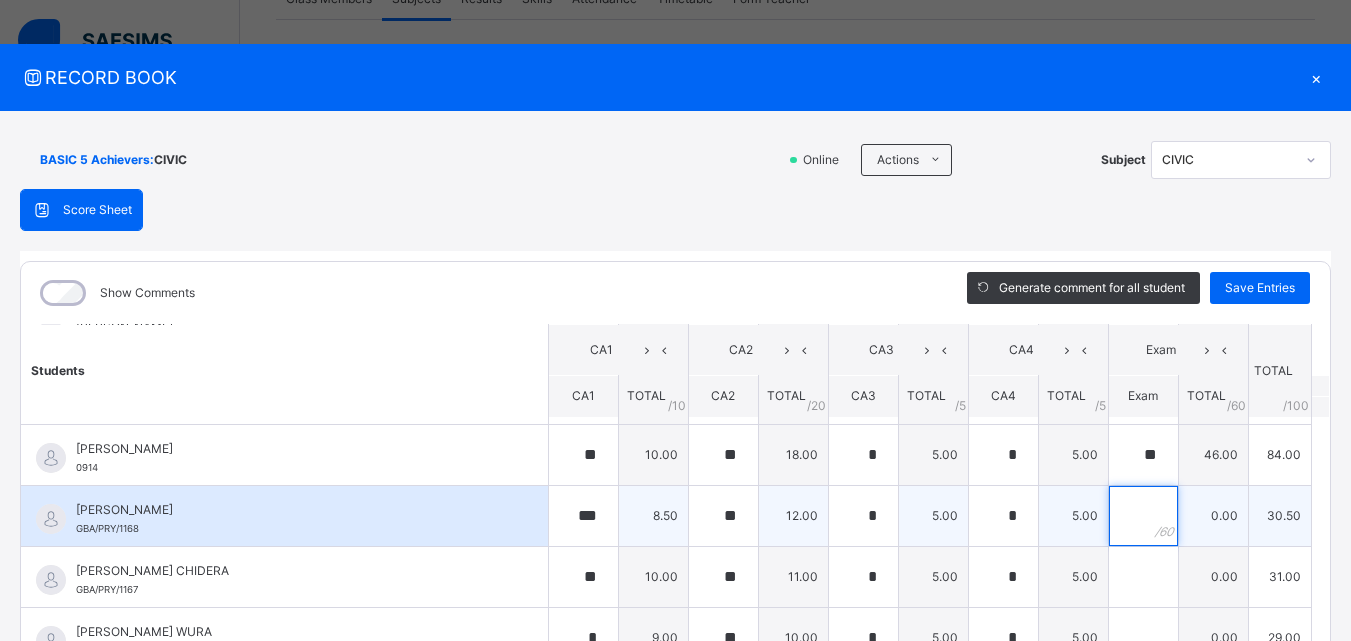 click at bounding box center [1143, 516] 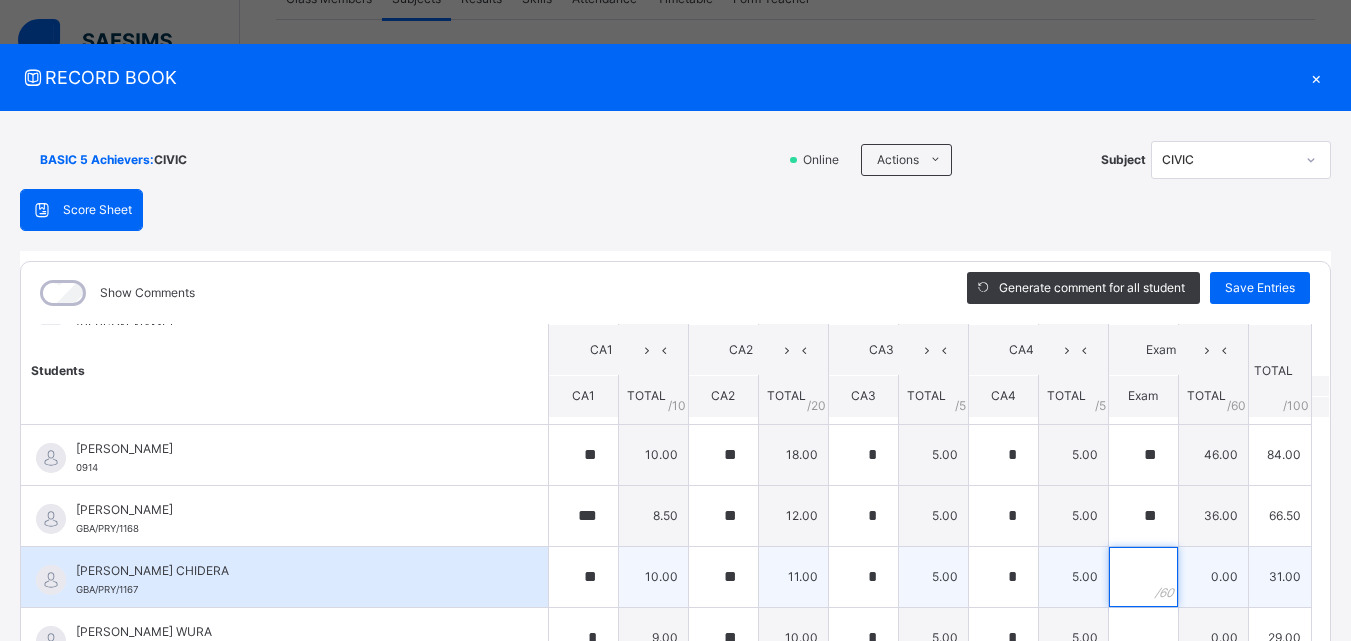 click at bounding box center [1143, 577] 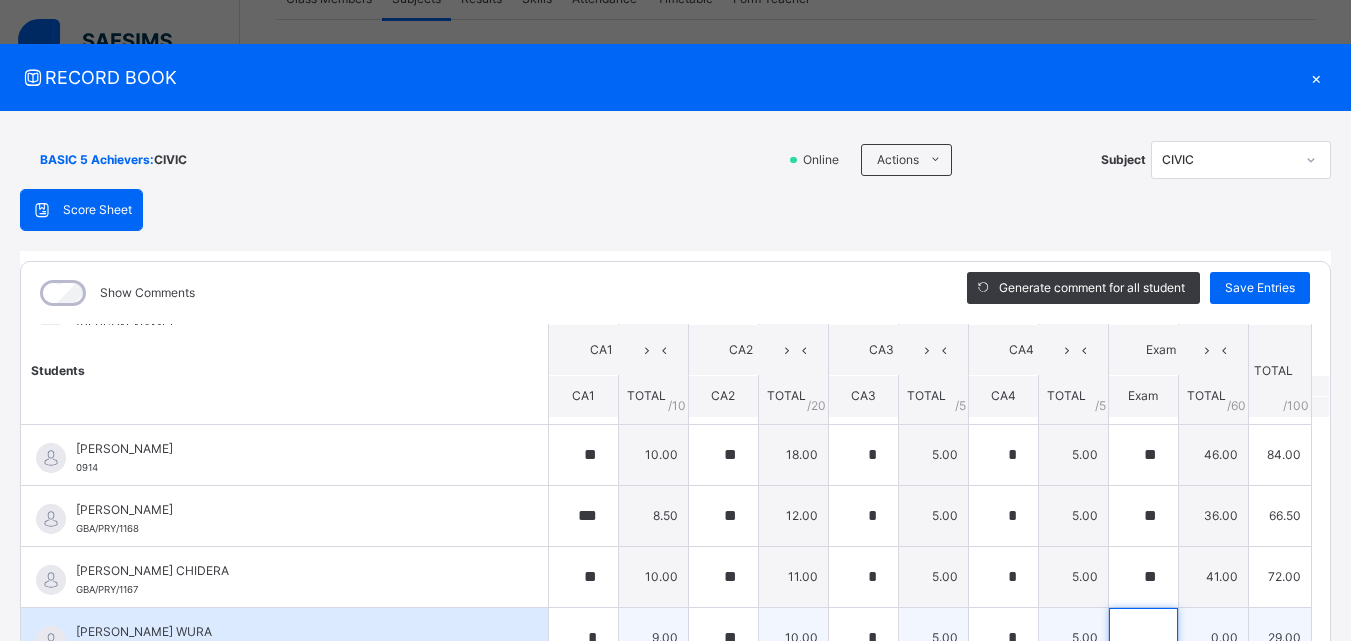 click at bounding box center [1143, 638] 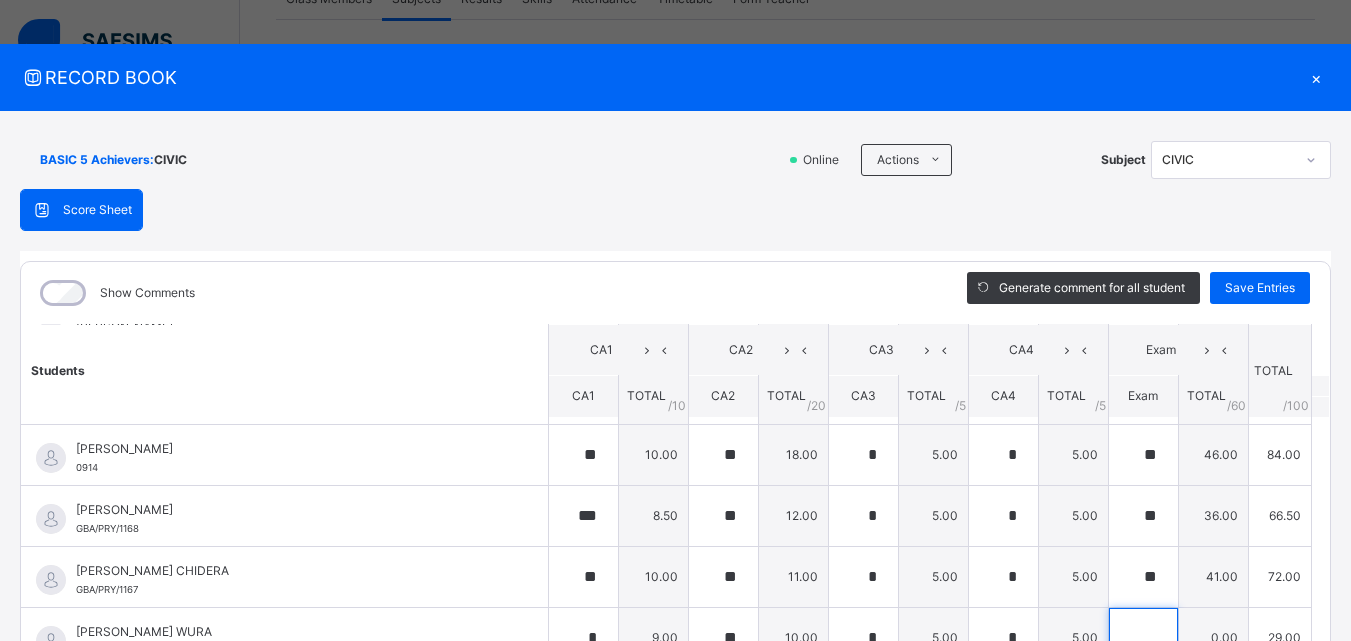 scroll, scrollTop: 875, scrollLeft: 0, axis: vertical 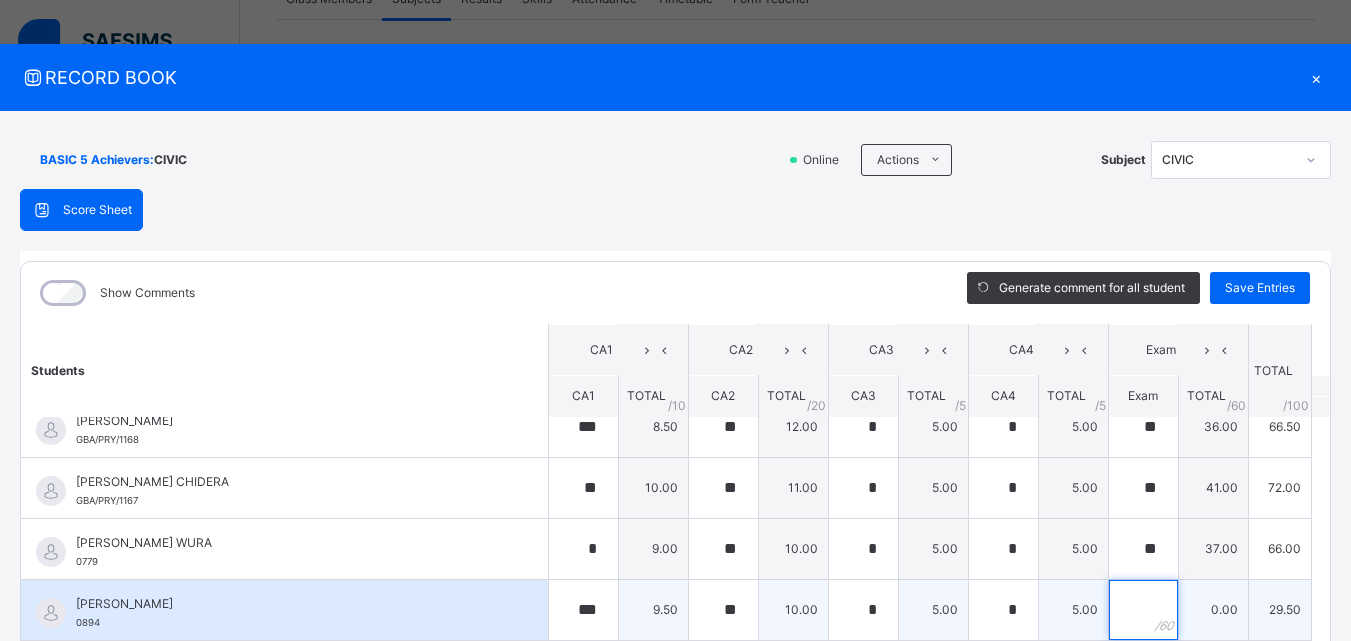 click at bounding box center (1143, 610) 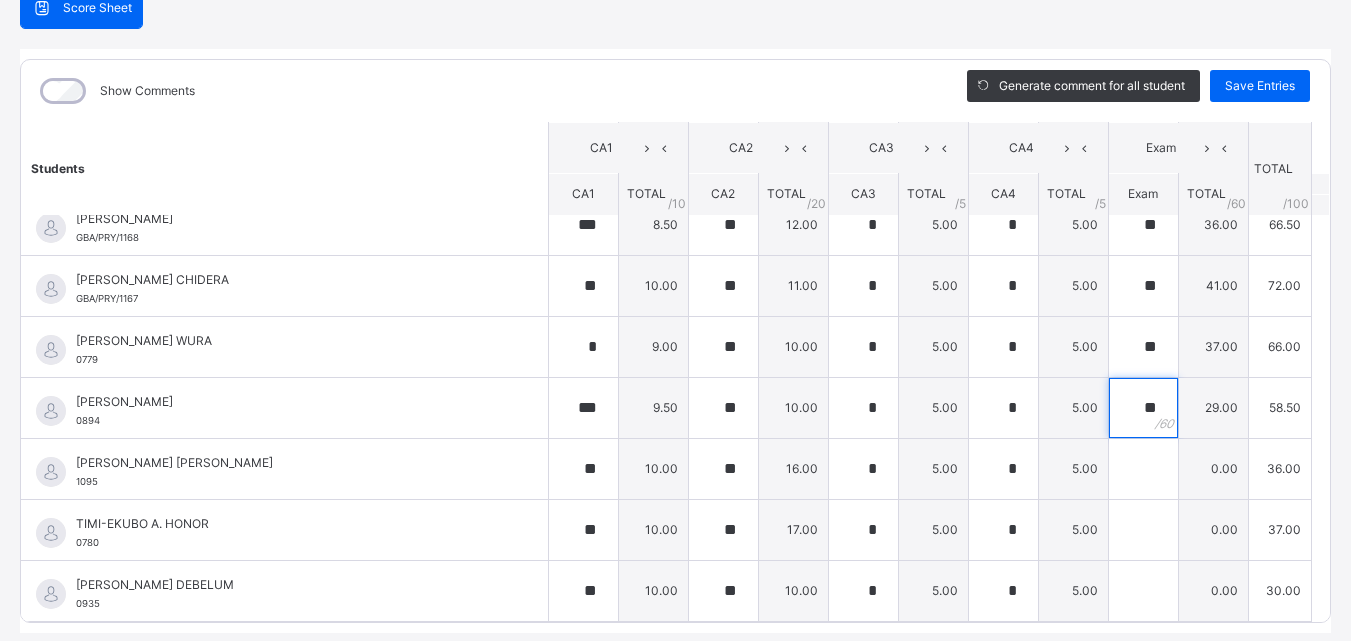 scroll, scrollTop: 214, scrollLeft: 0, axis: vertical 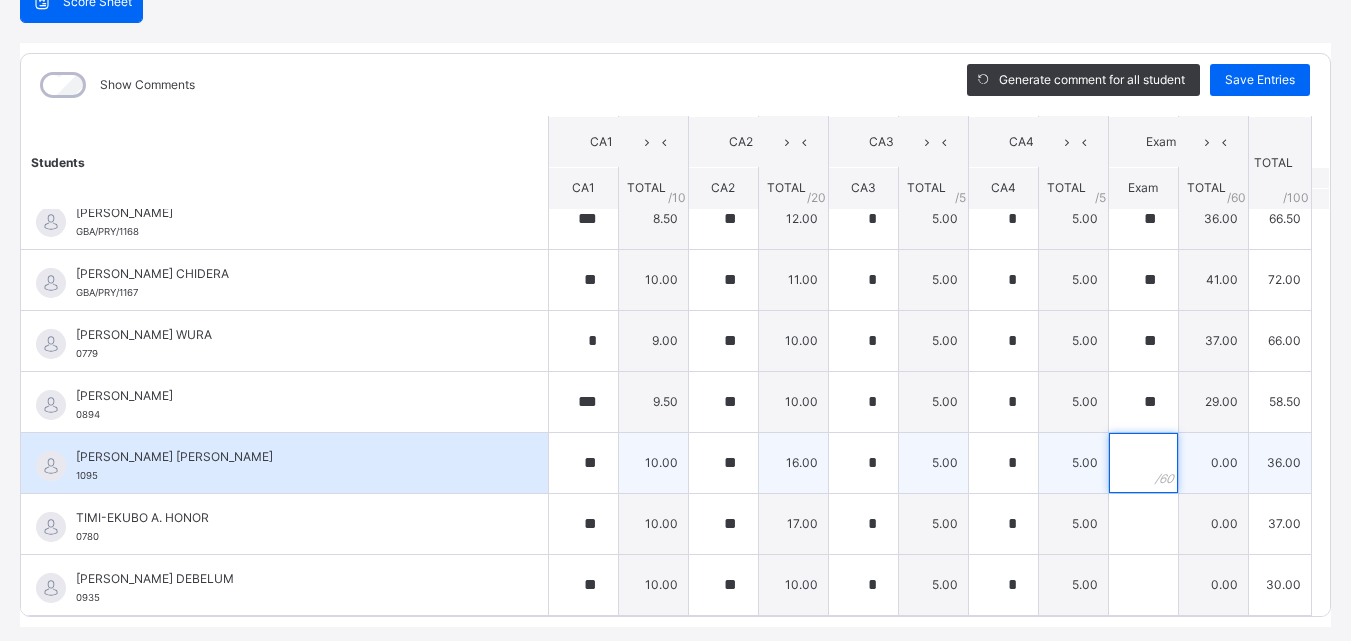 click at bounding box center [1143, 463] 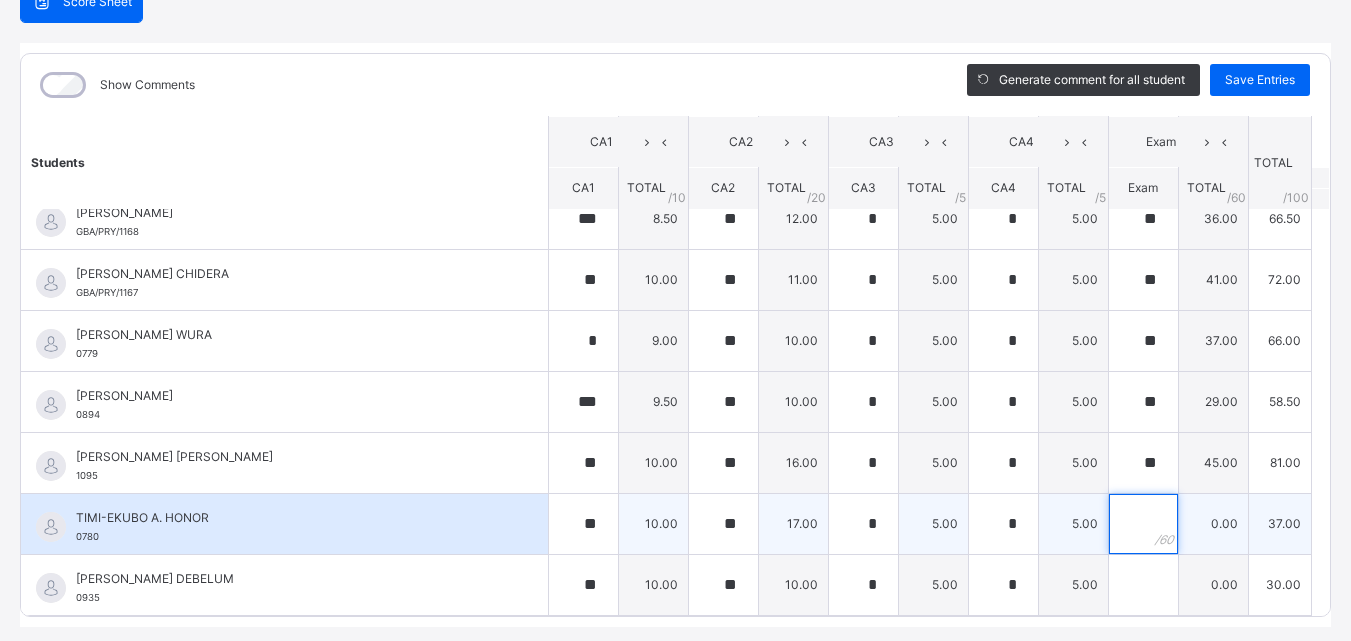 click at bounding box center (1143, 524) 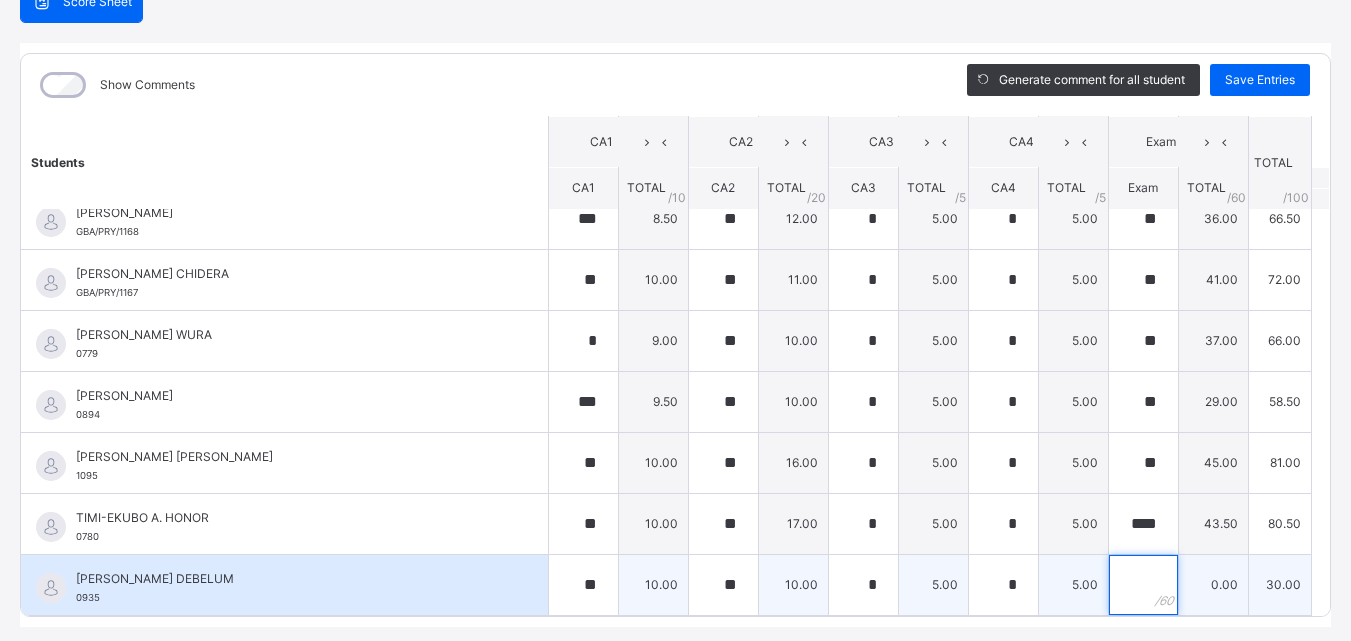 click at bounding box center (1143, 585) 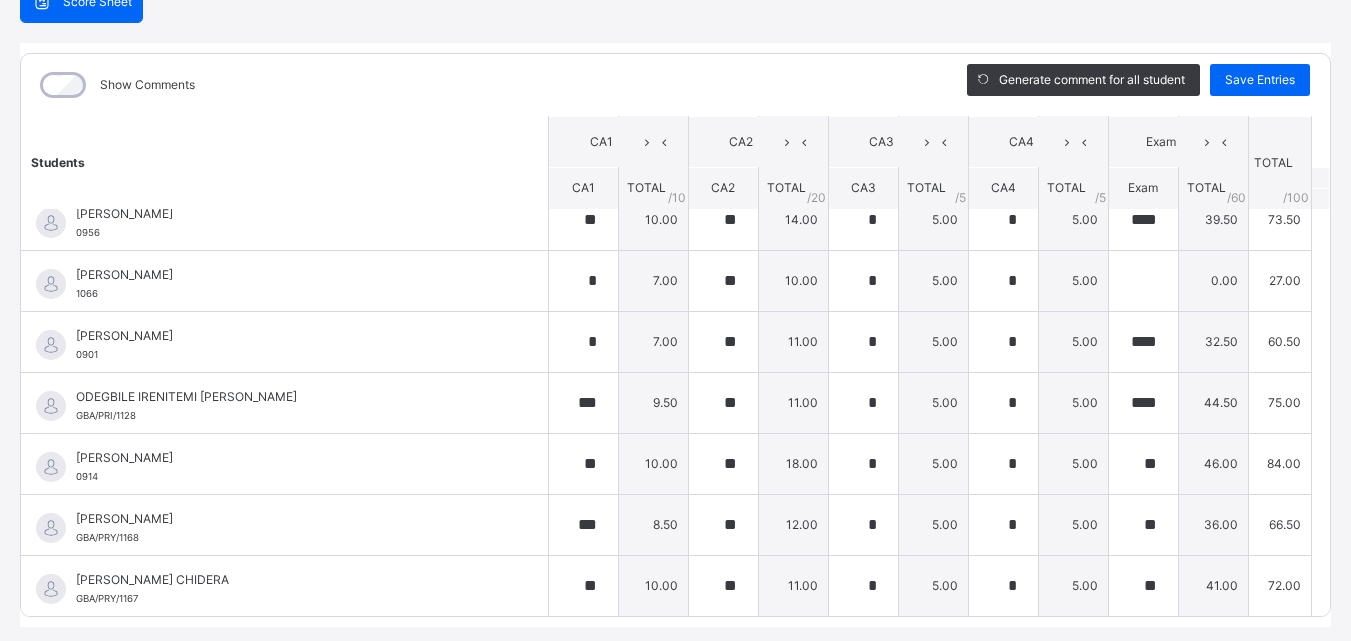 scroll, scrollTop: 561, scrollLeft: 0, axis: vertical 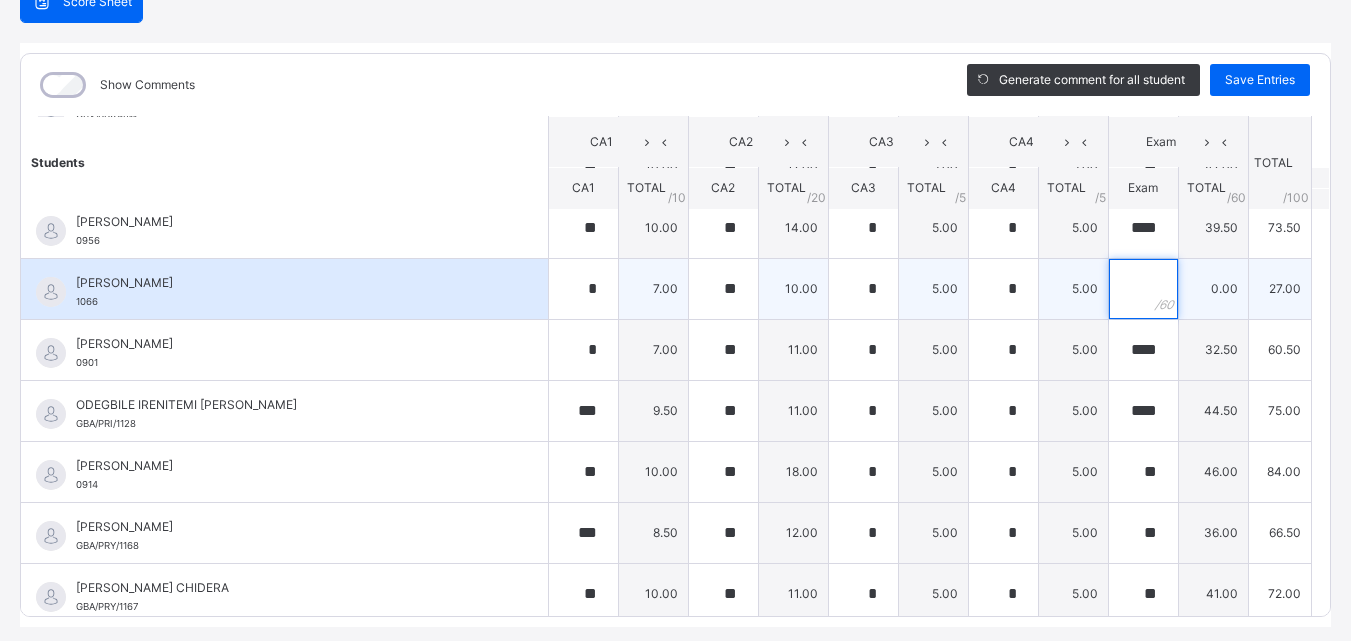 click at bounding box center [1143, 289] 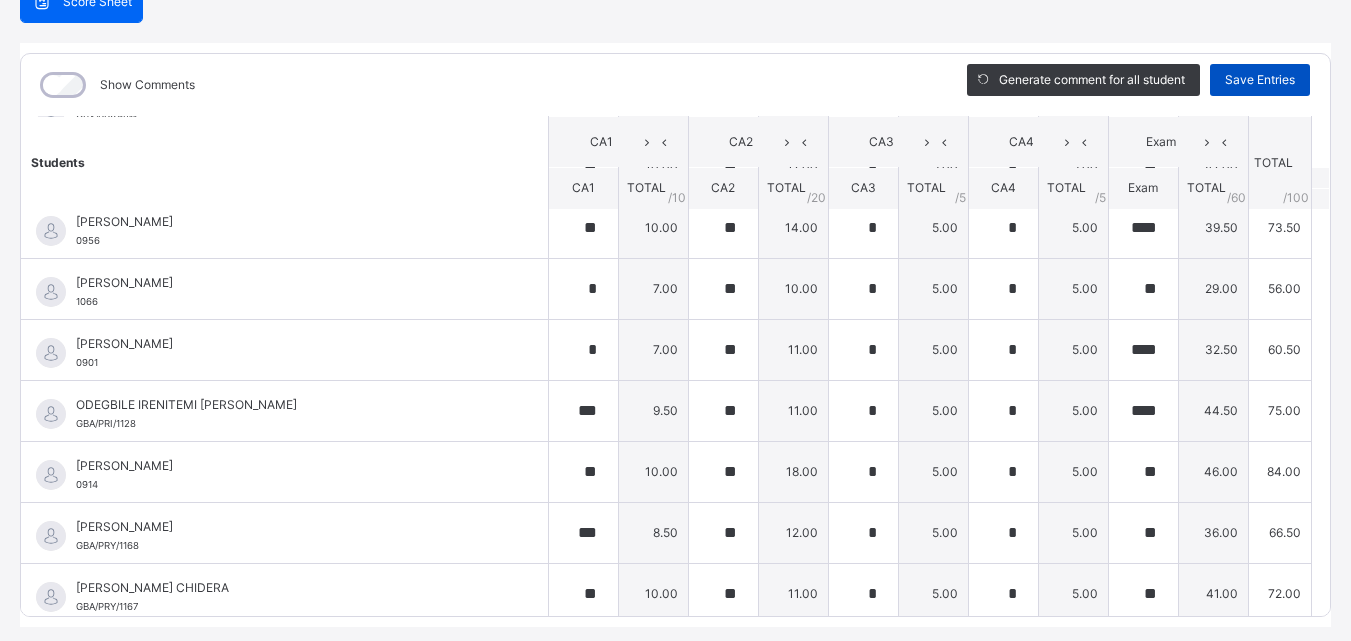 click on "Save Entries" at bounding box center (1260, 80) 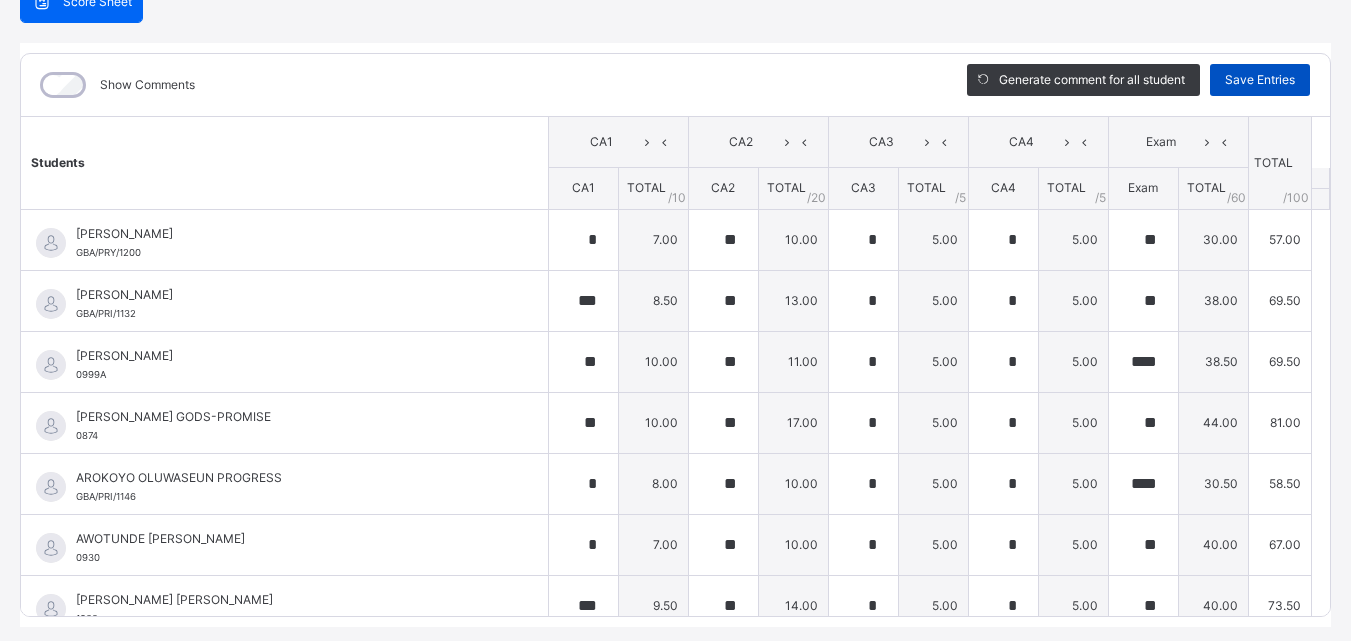 click on "Save Entries" at bounding box center (1260, 80) 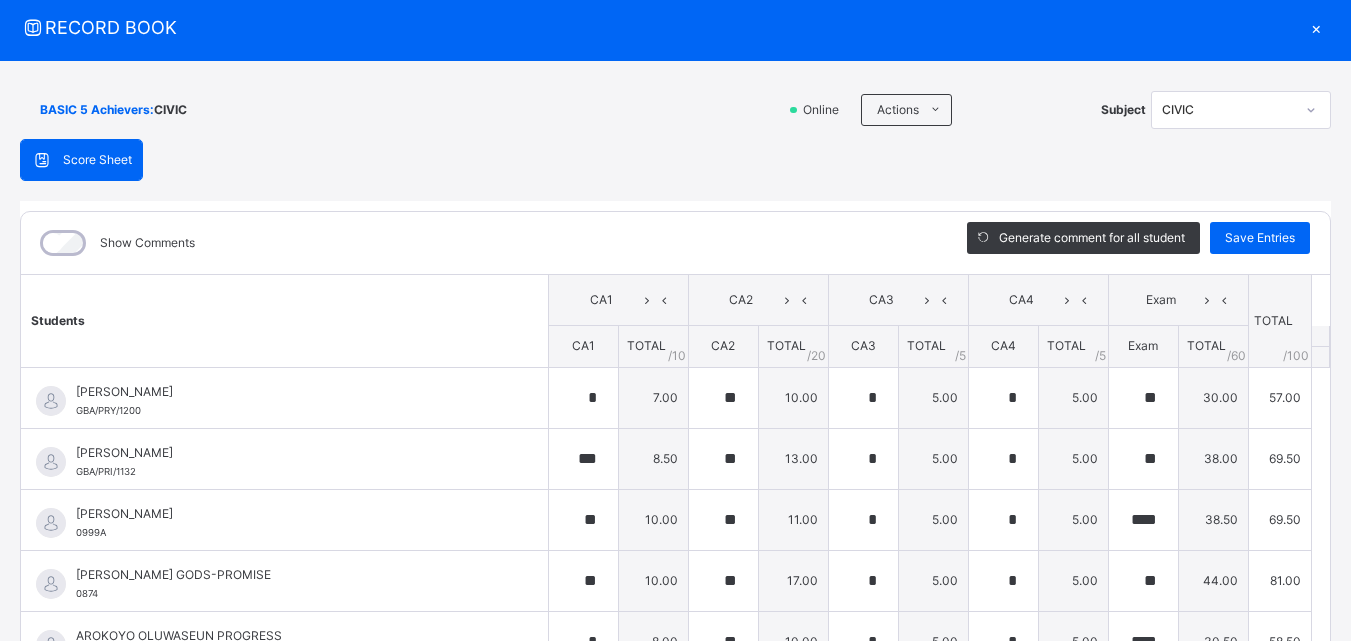 scroll, scrollTop: 41, scrollLeft: 0, axis: vertical 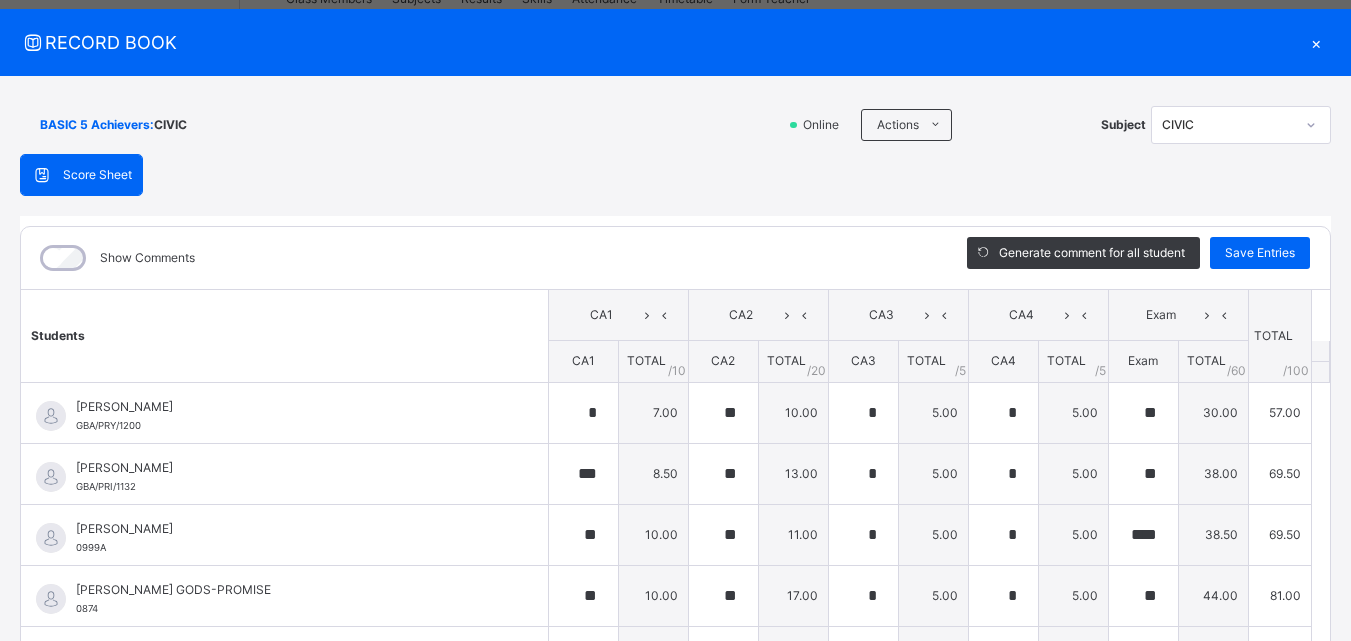 click 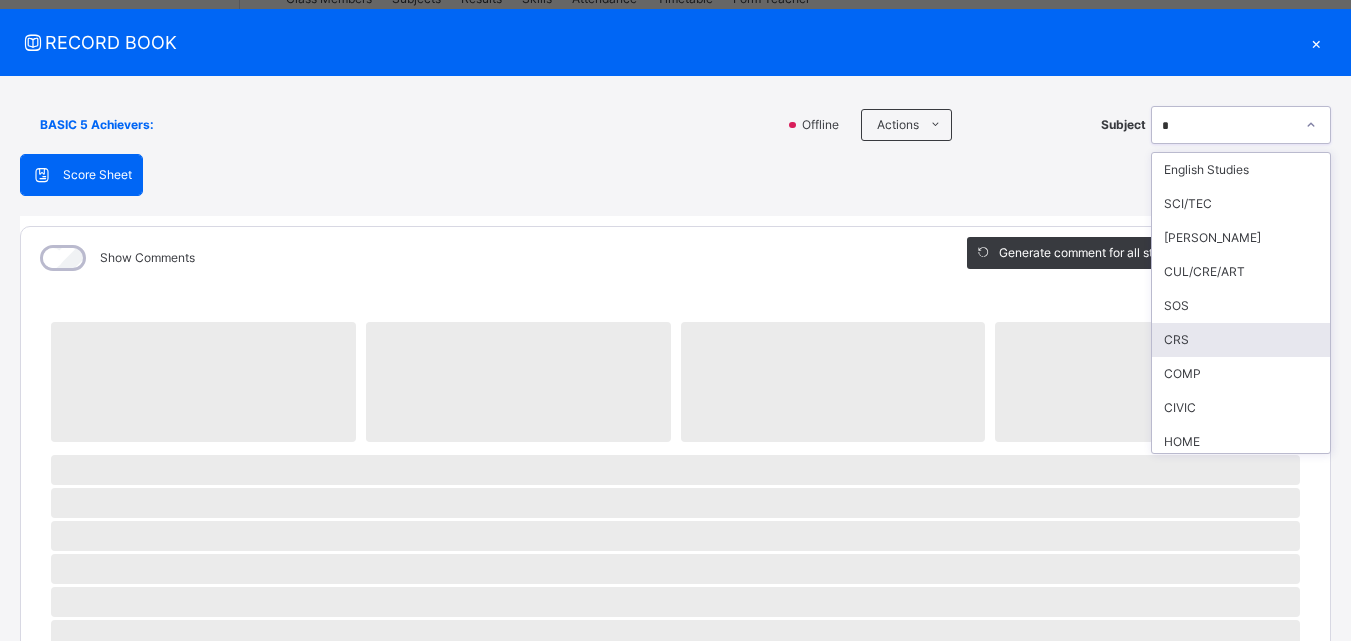 click on "CRS" at bounding box center [1241, 340] 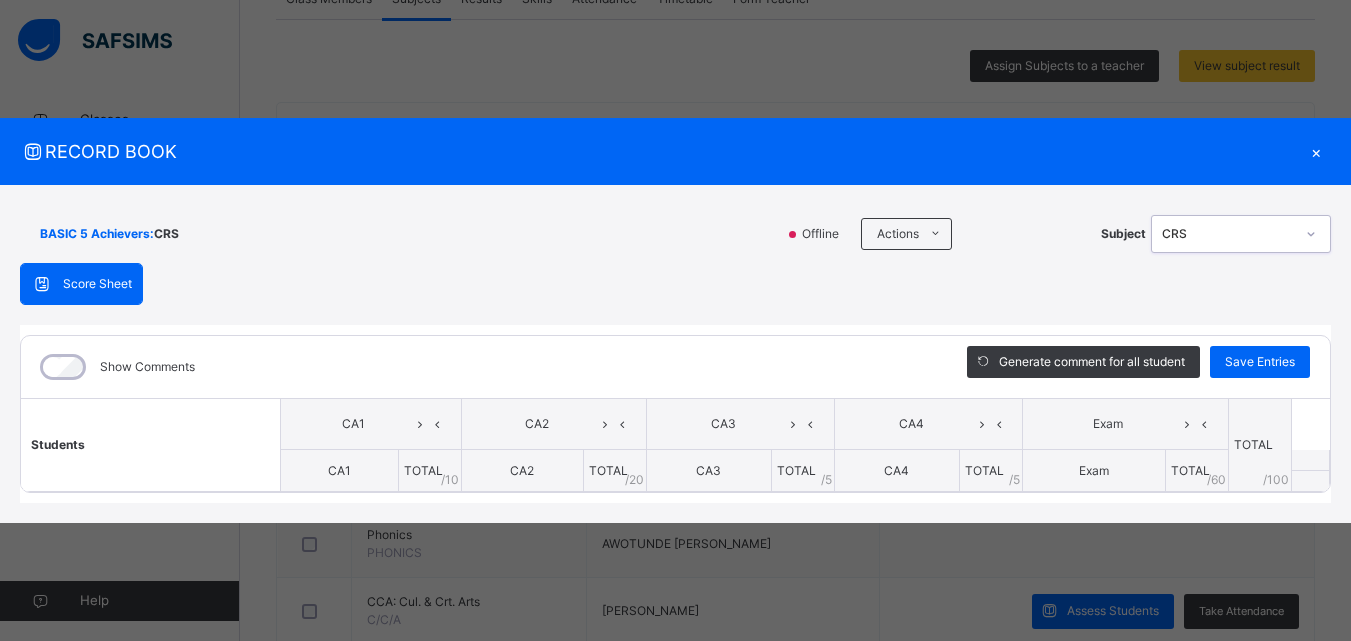 scroll, scrollTop: 0, scrollLeft: 0, axis: both 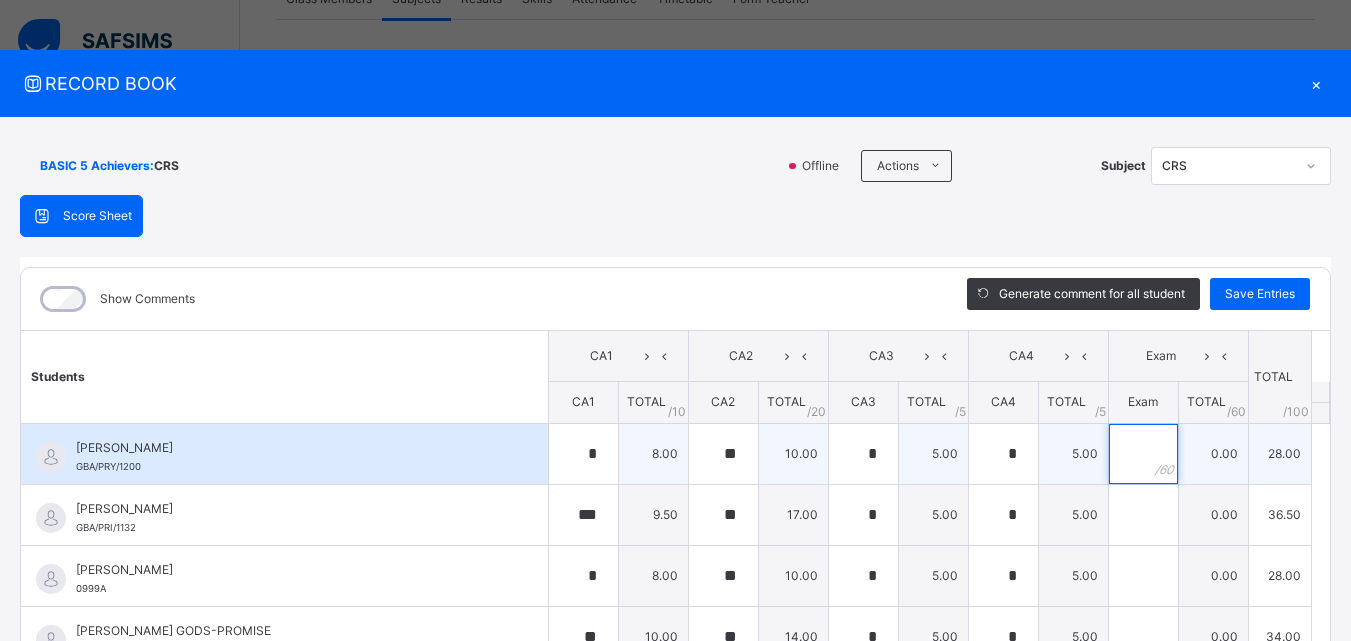click at bounding box center (1143, 454) 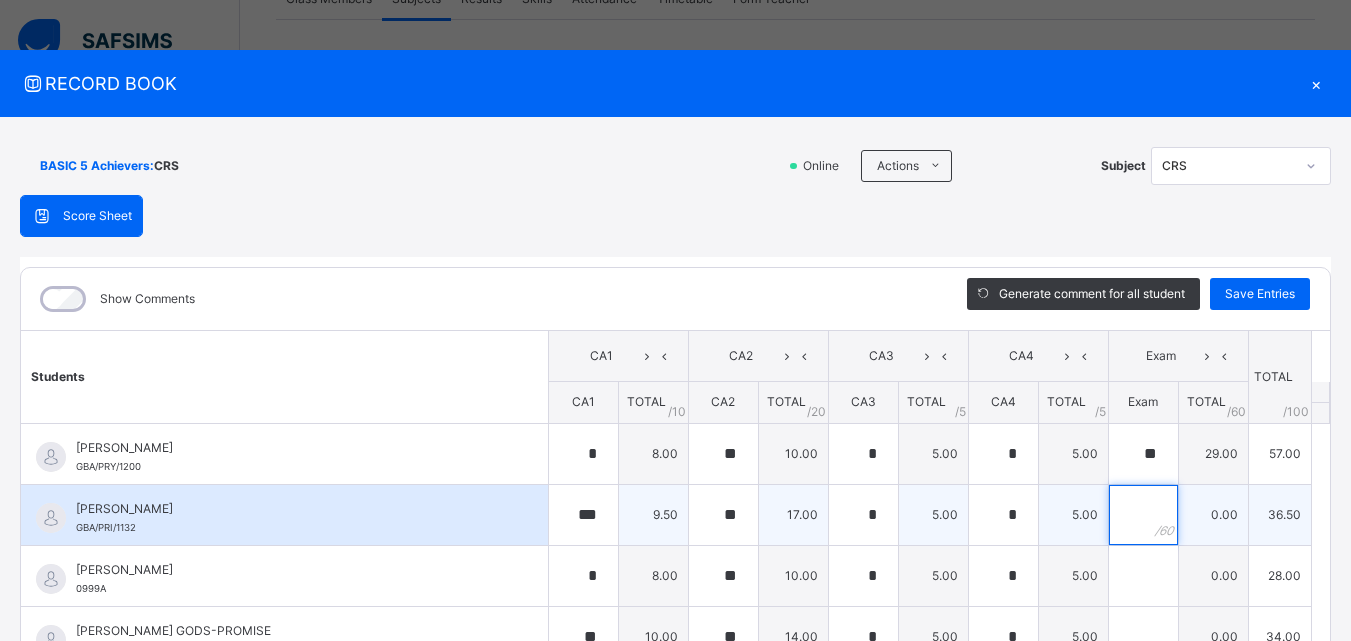click at bounding box center (1143, 515) 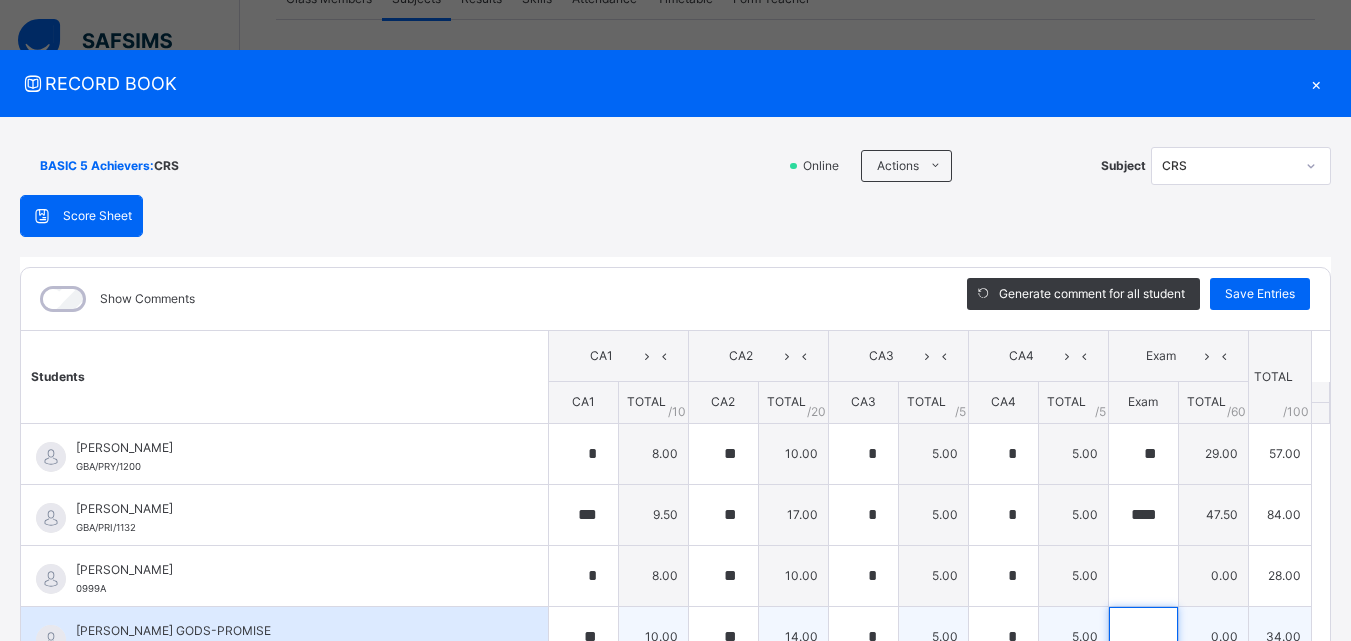 click at bounding box center (1143, 637) 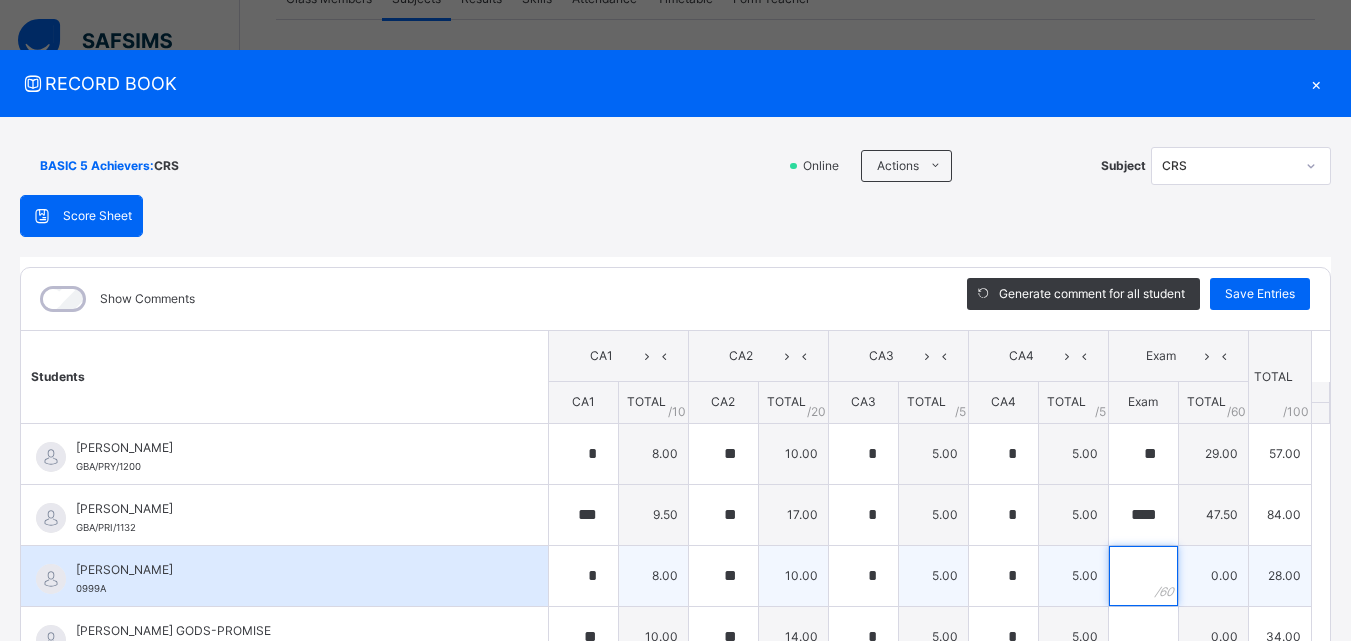 click at bounding box center (1143, 576) 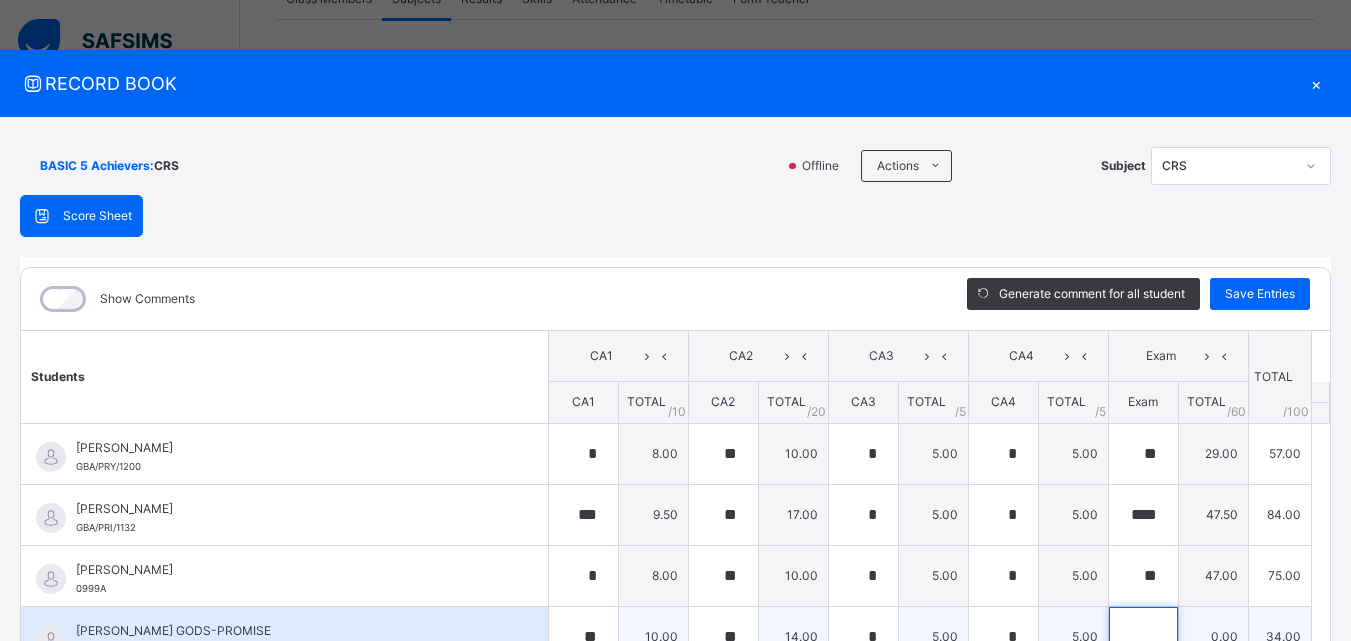 click at bounding box center (1143, 637) 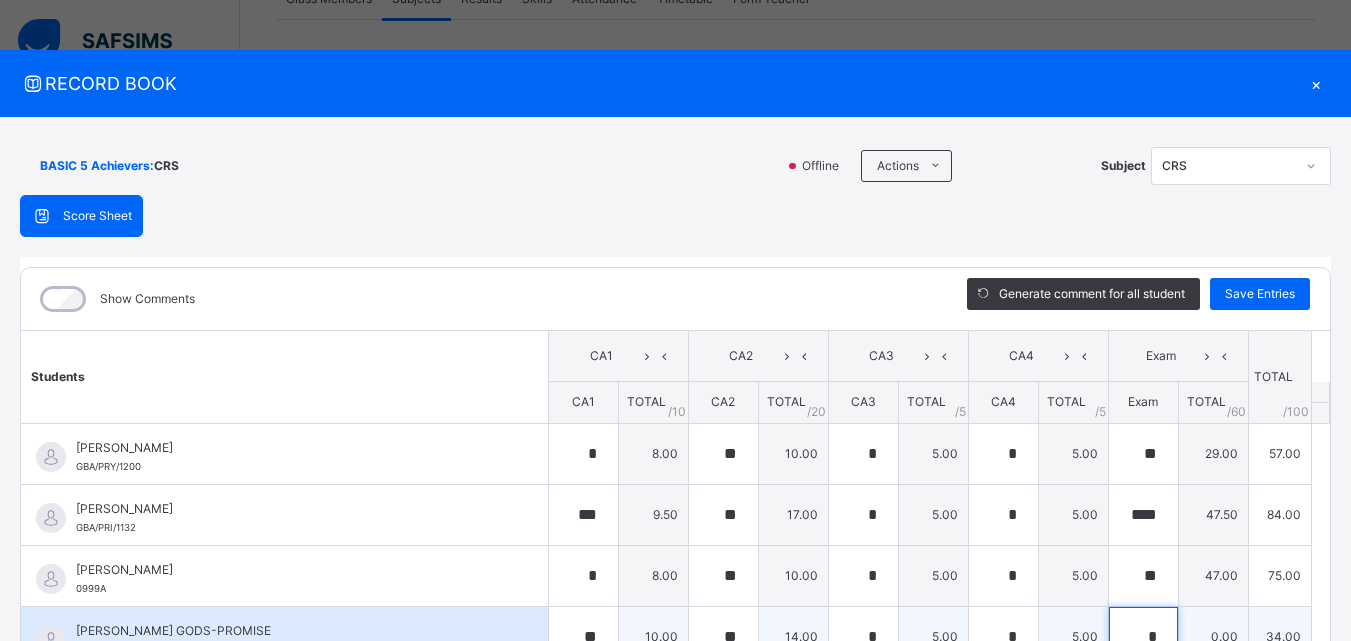 scroll, scrollTop: 6, scrollLeft: 0, axis: vertical 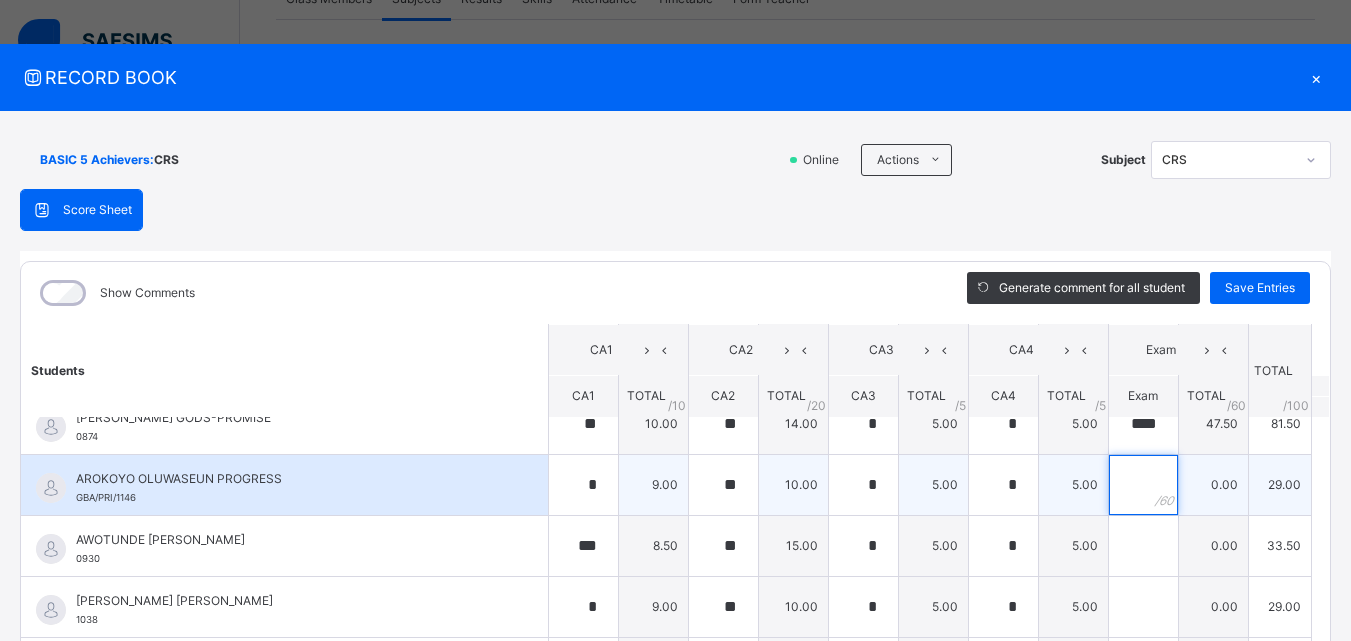 click at bounding box center (1143, 485) 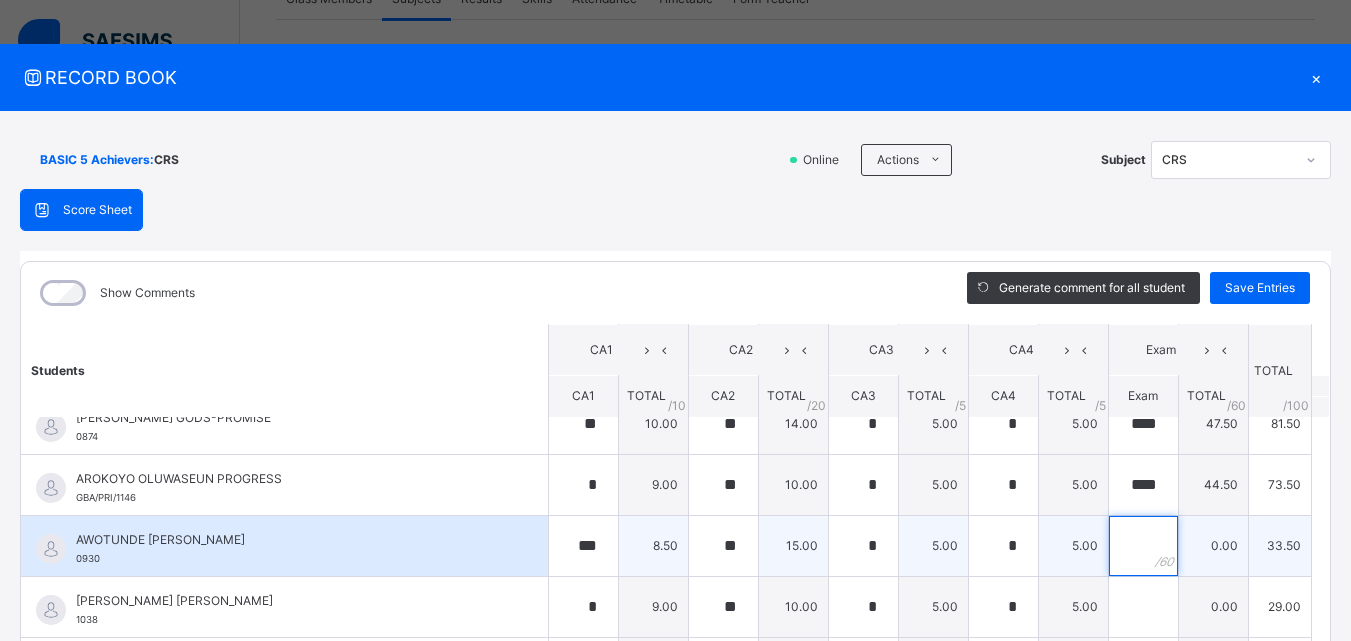 click at bounding box center (1143, 546) 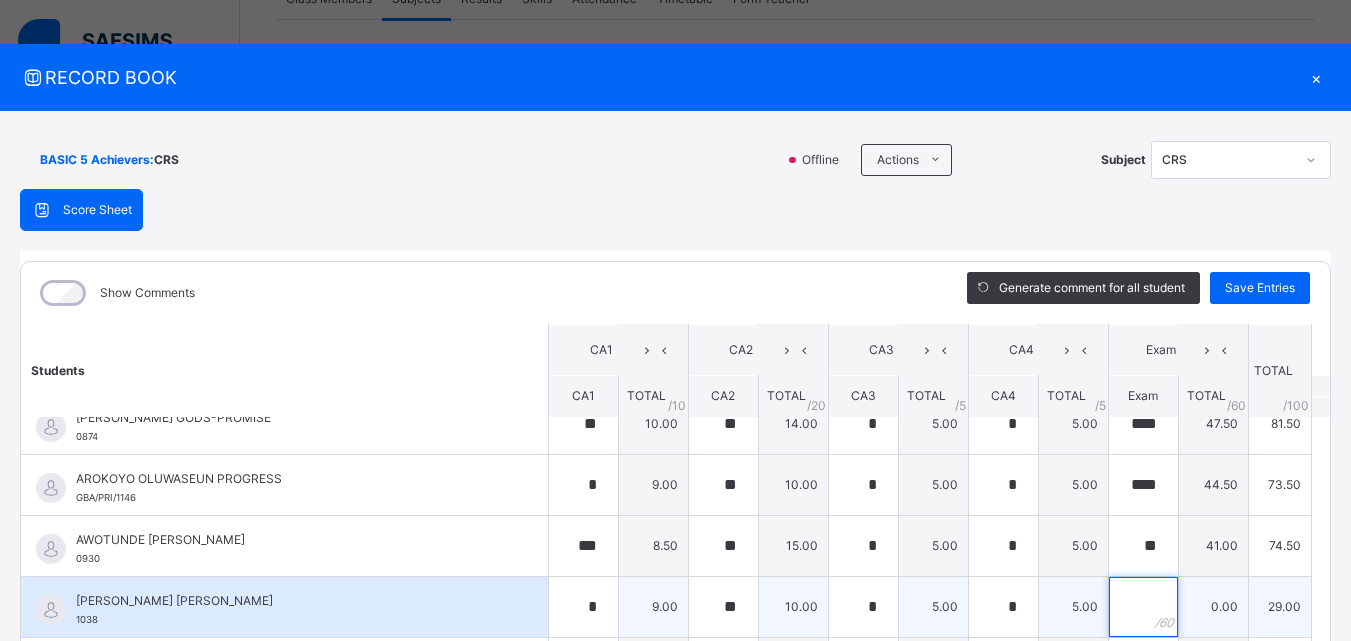 click at bounding box center (1143, 607) 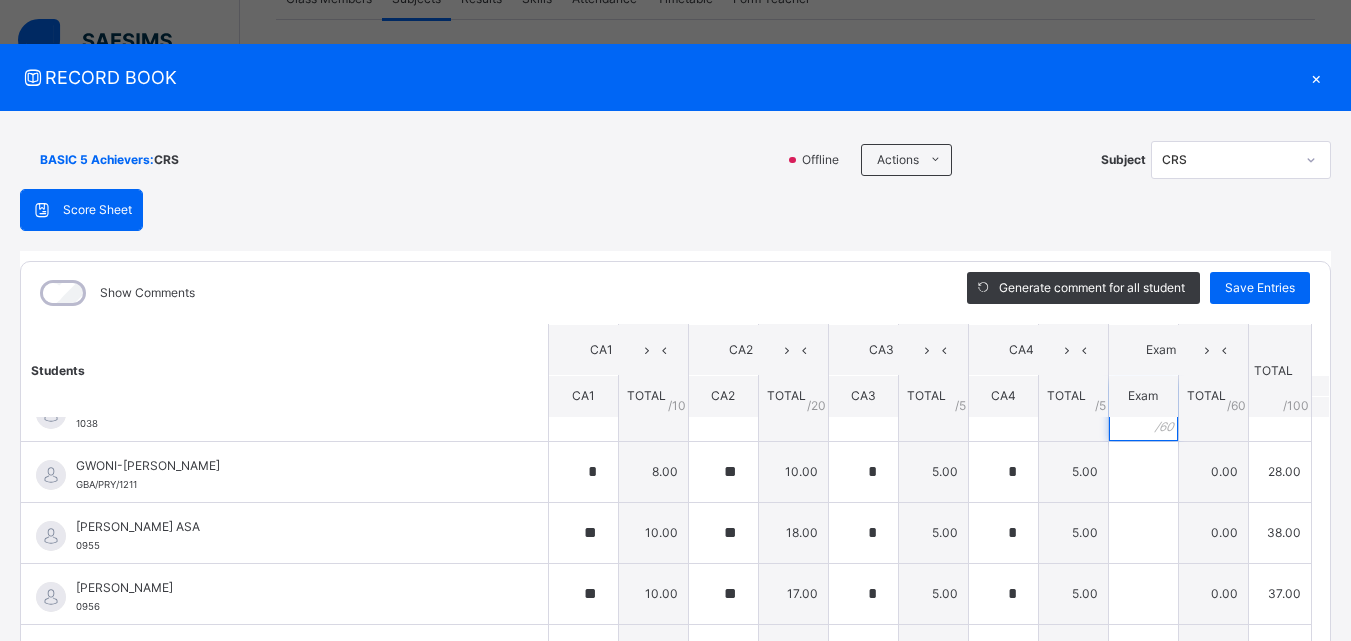 scroll, scrollTop: 409, scrollLeft: 0, axis: vertical 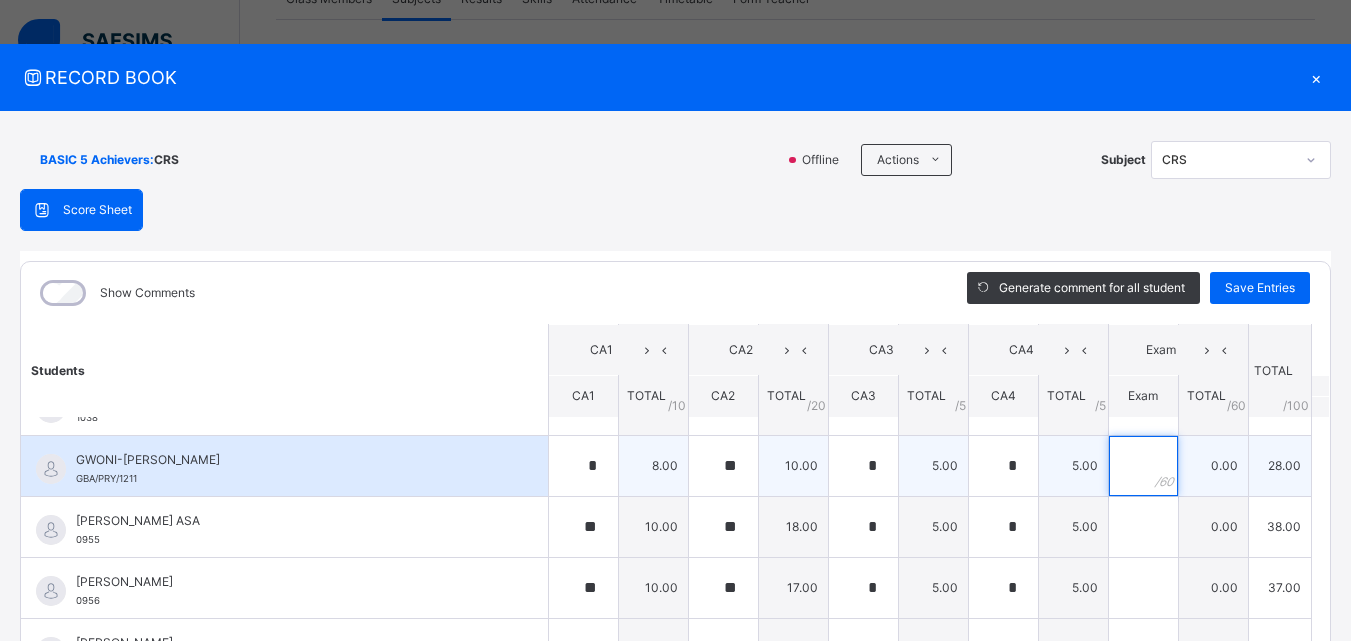 click at bounding box center [1143, 466] 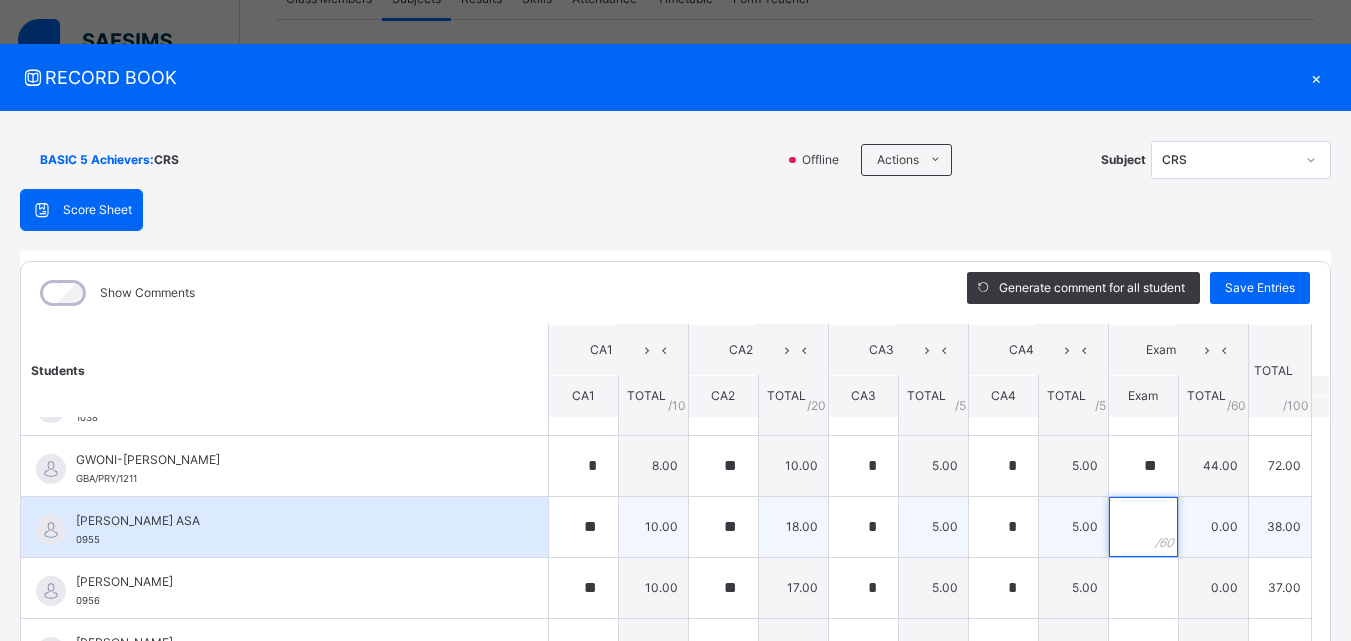 click at bounding box center (1143, 527) 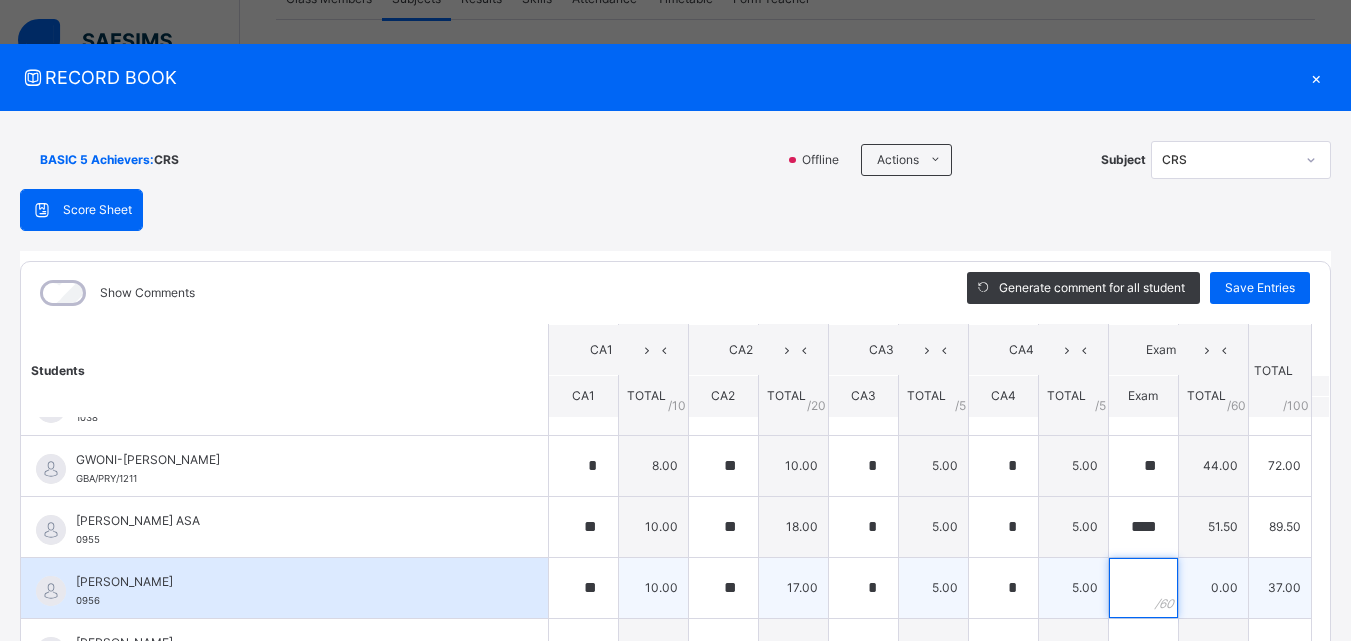 click at bounding box center (1143, 588) 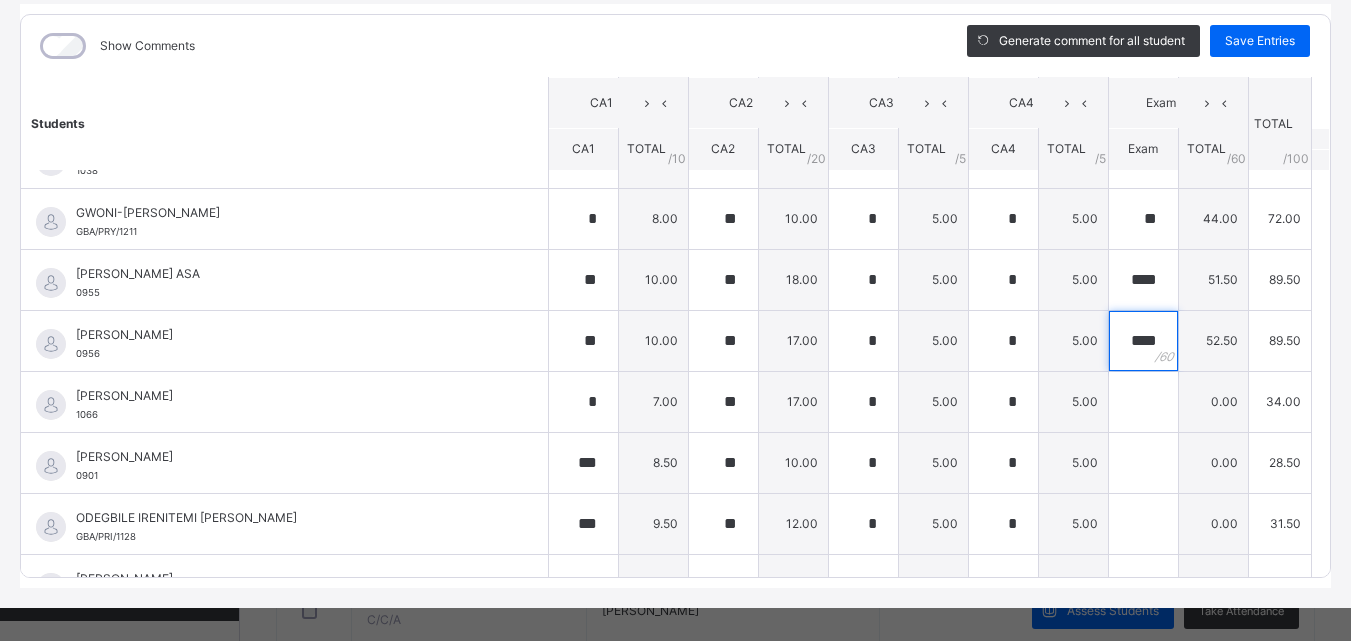 scroll, scrollTop: 258, scrollLeft: 0, axis: vertical 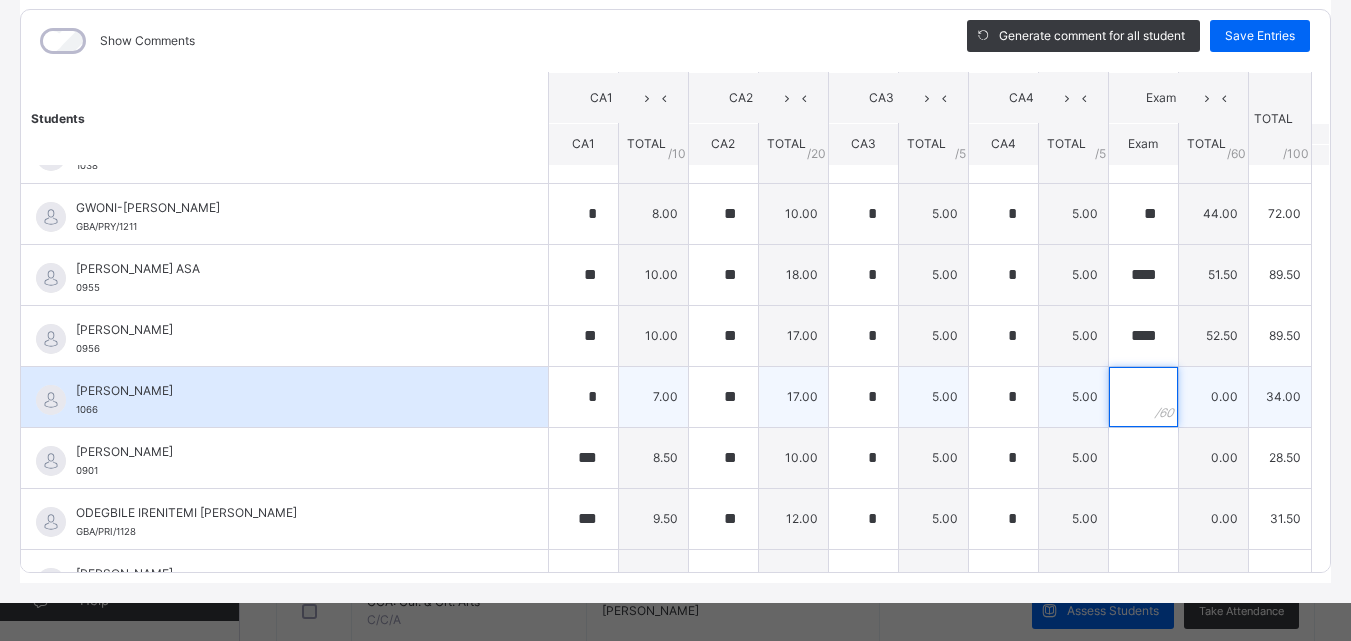 click at bounding box center (1143, 397) 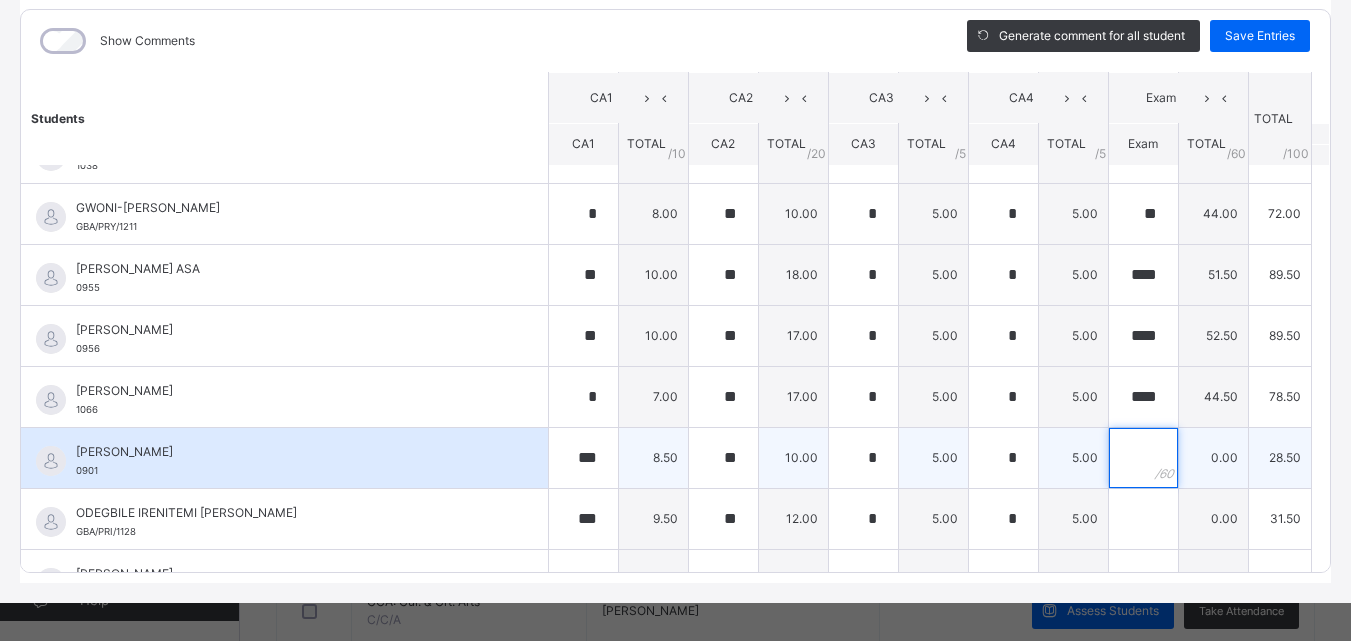 click at bounding box center [1143, 458] 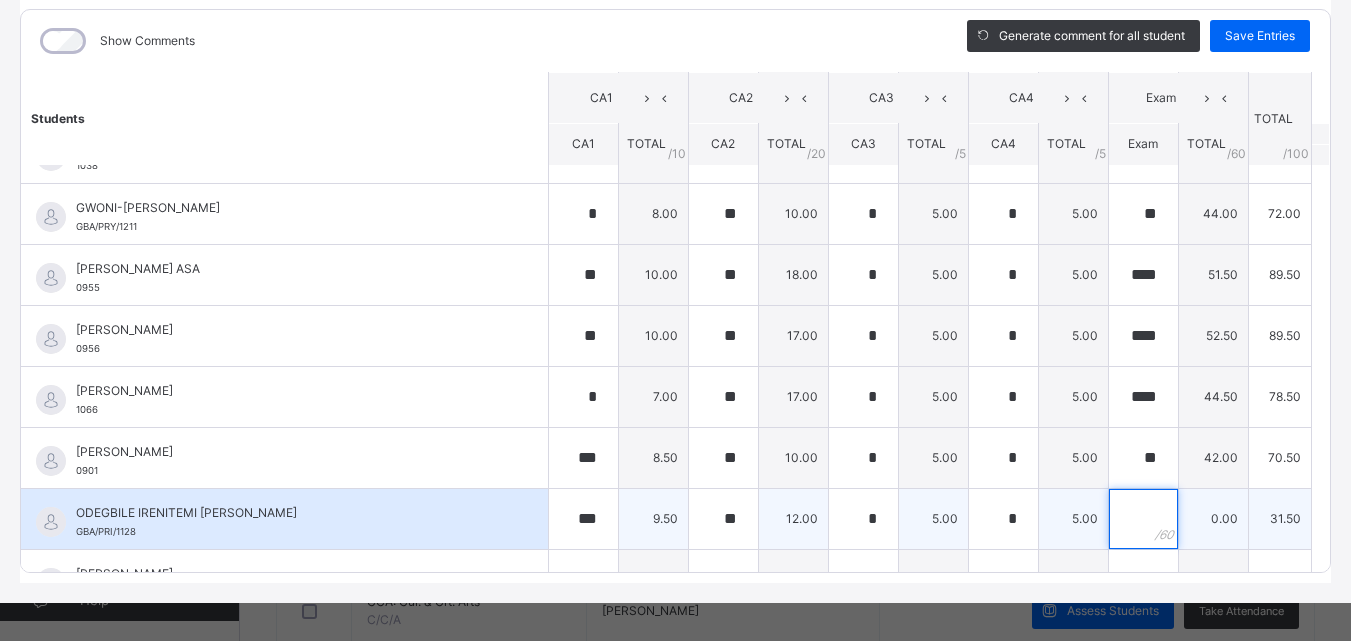 click at bounding box center (1143, 519) 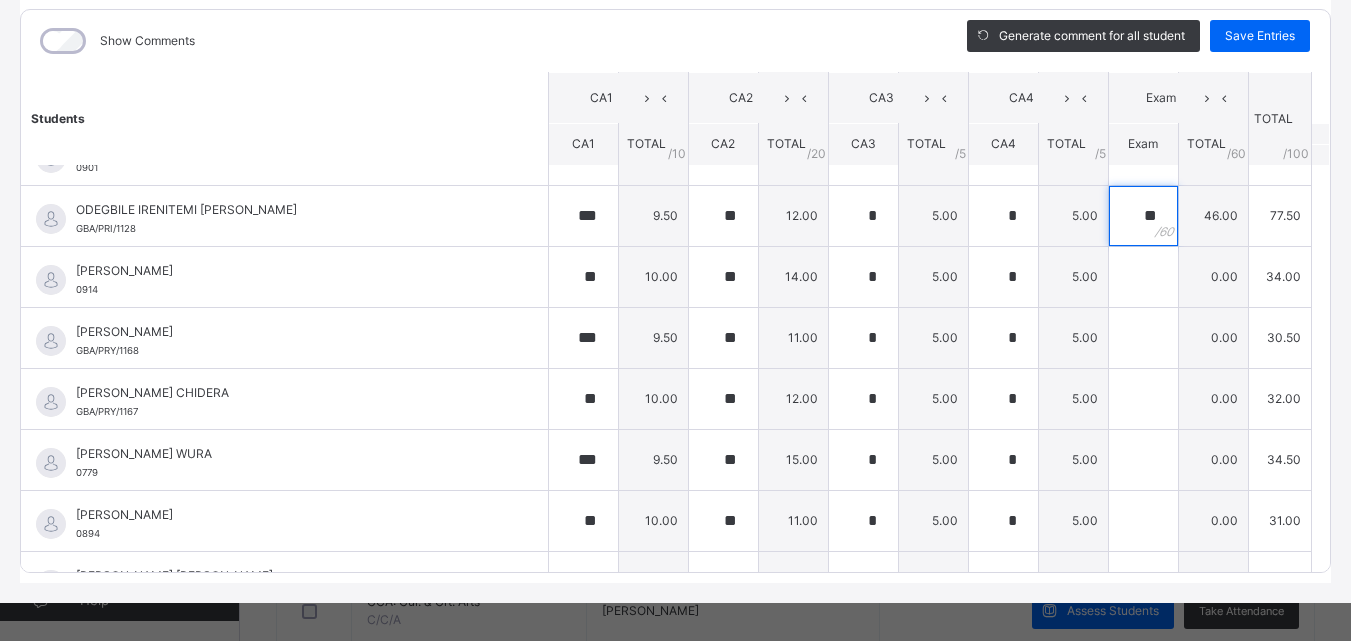 scroll, scrollTop: 718, scrollLeft: 0, axis: vertical 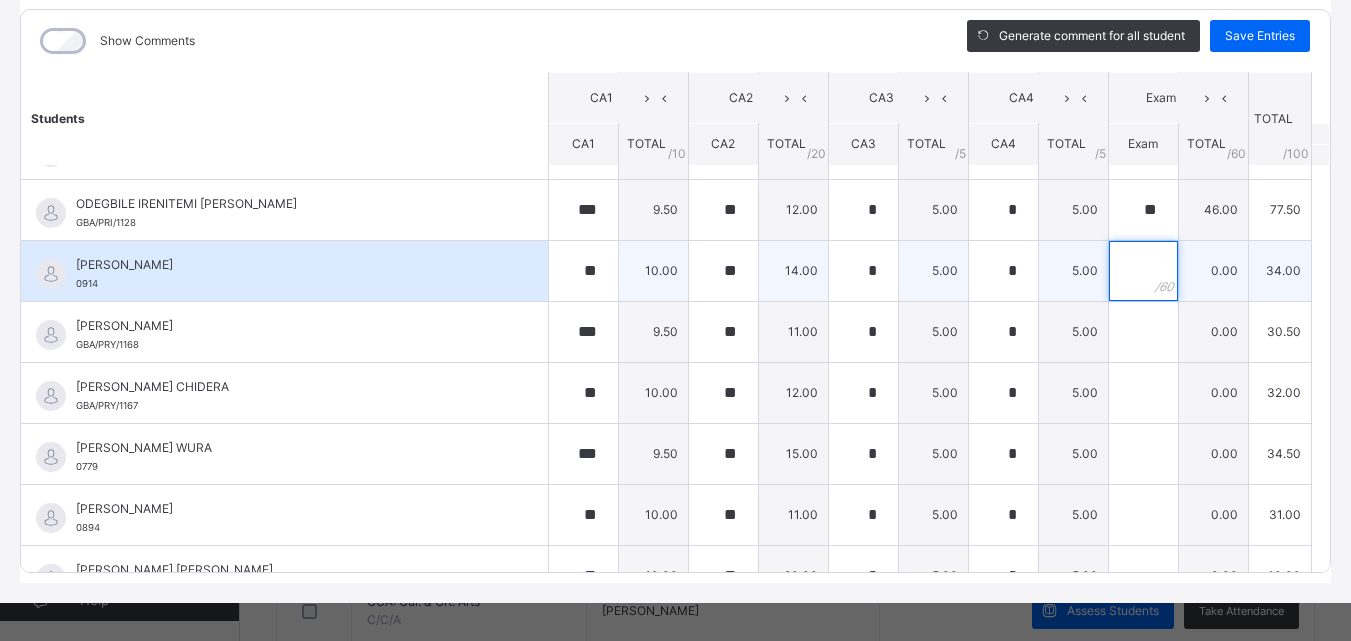 click at bounding box center (1143, 271) 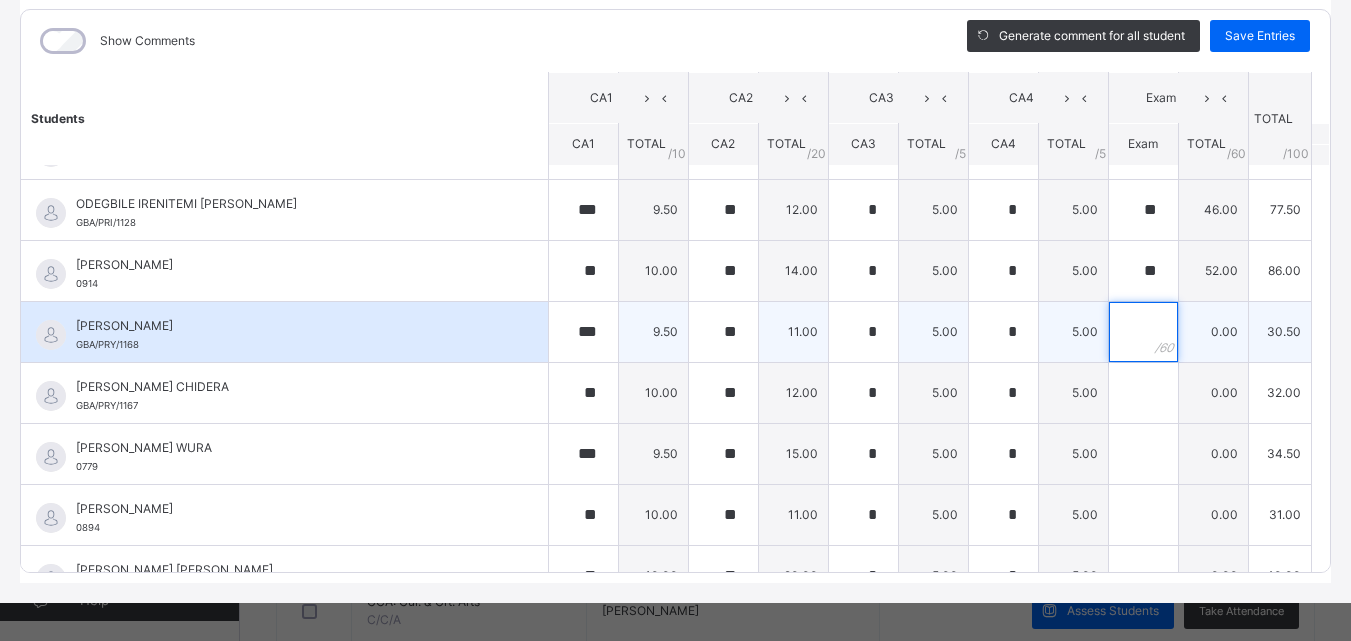 click at bounding box center (1143, 332) 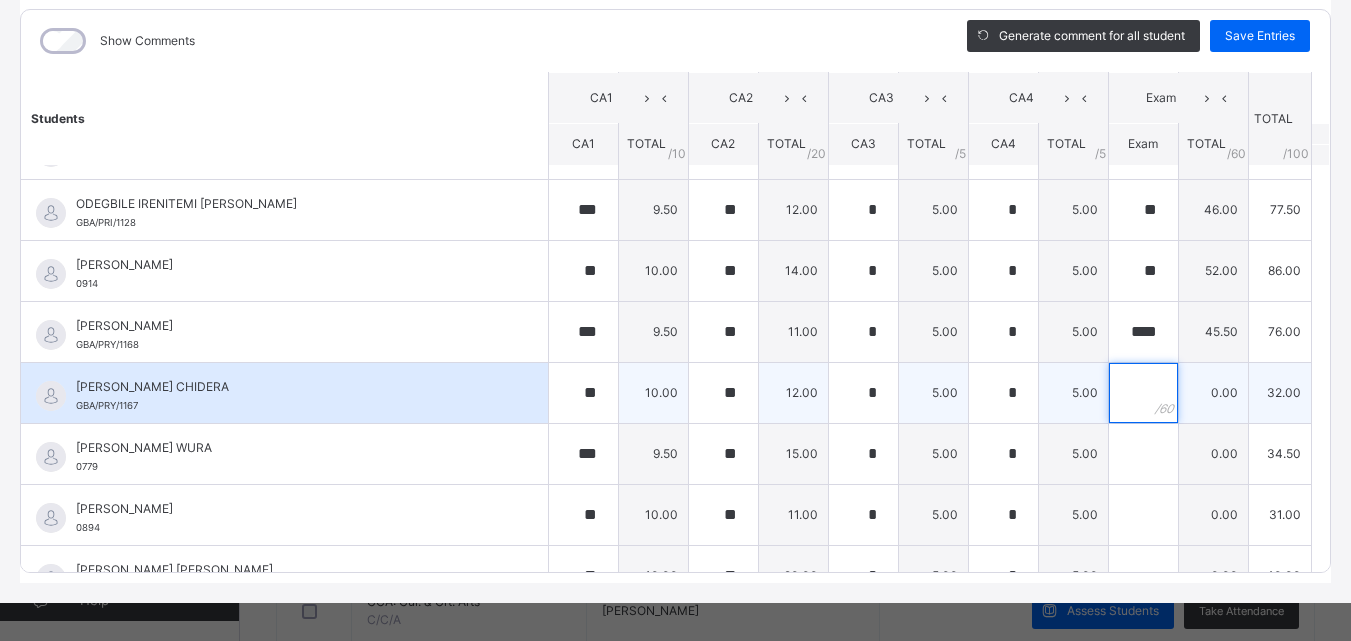 click at bounding box center (1143, 393) 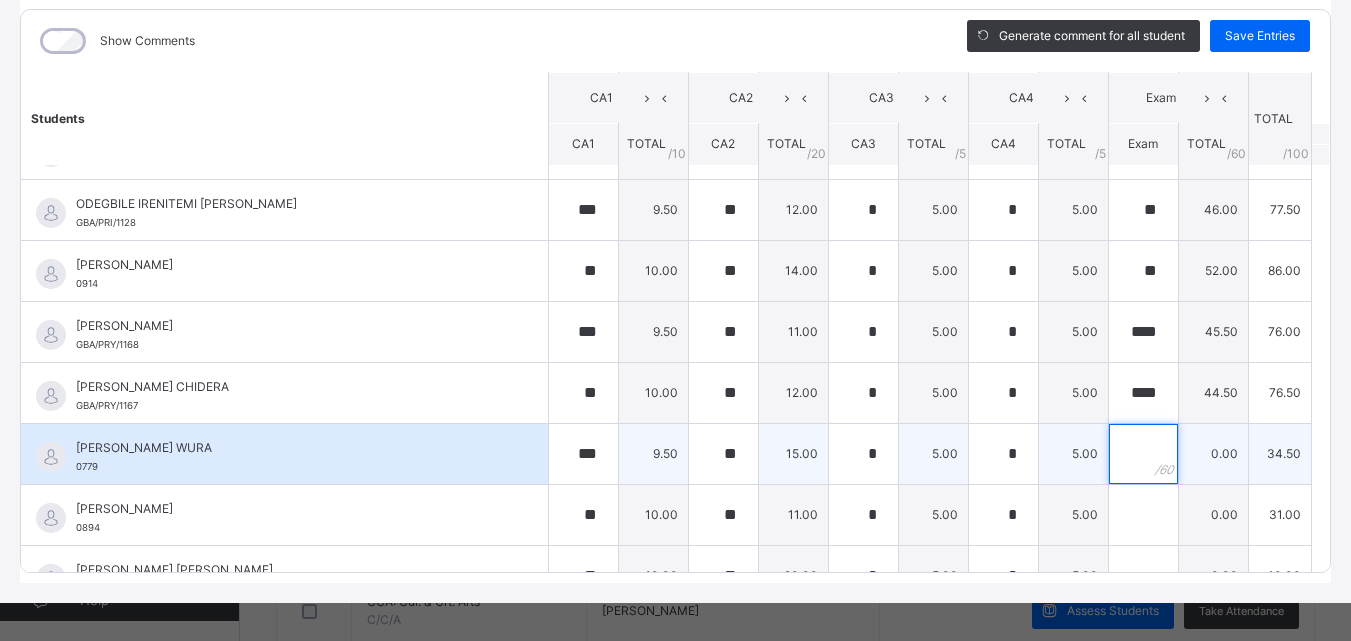 click at bounding box center (1143, 454) 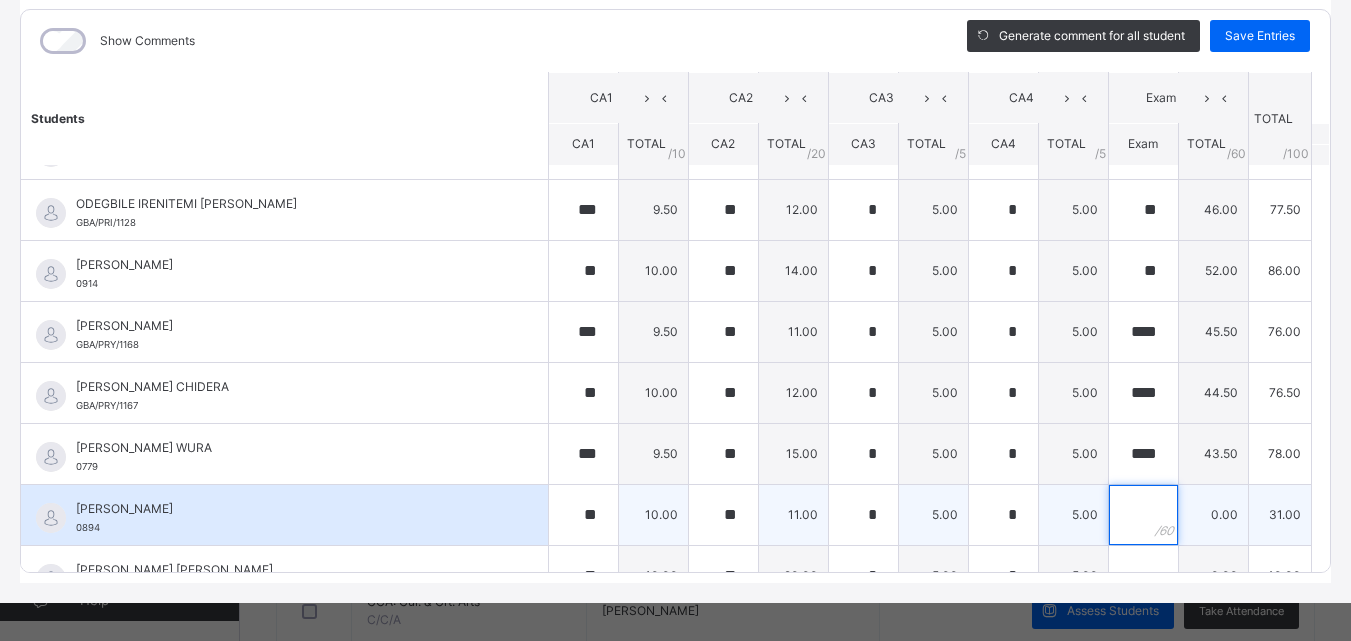 click at bounding box center [1143, 515] 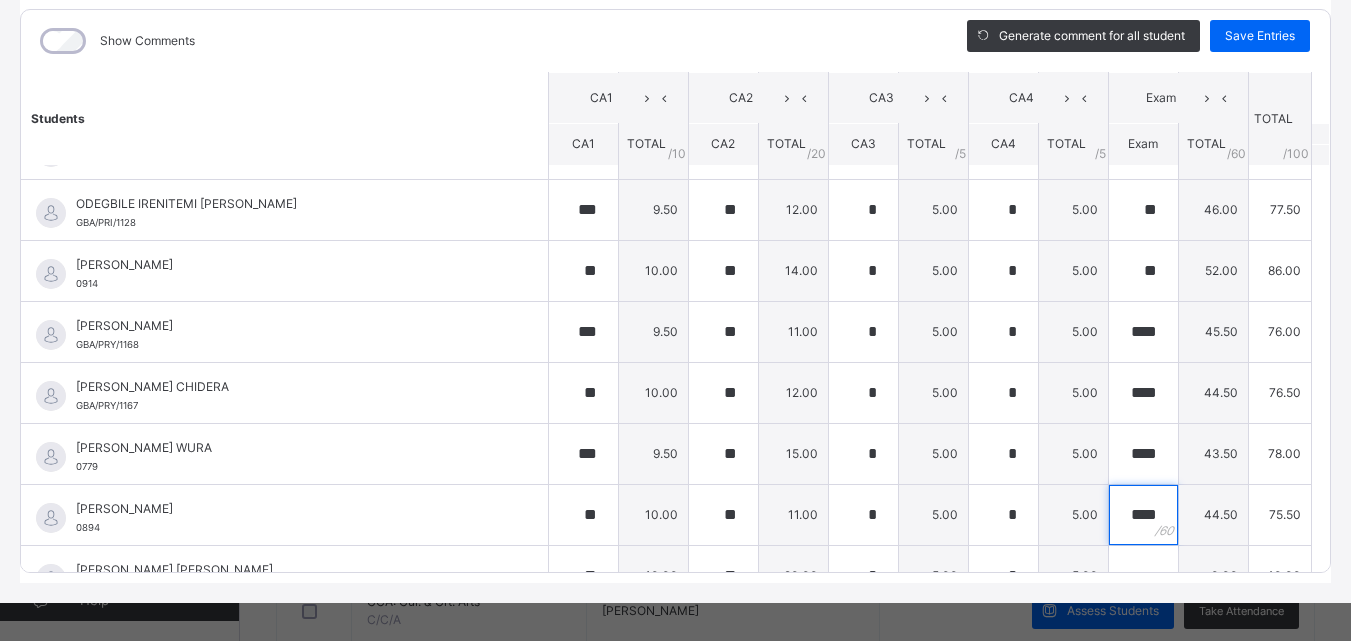 scroll, scrollTop: 875, scrollLeft: 0, axis: vertical 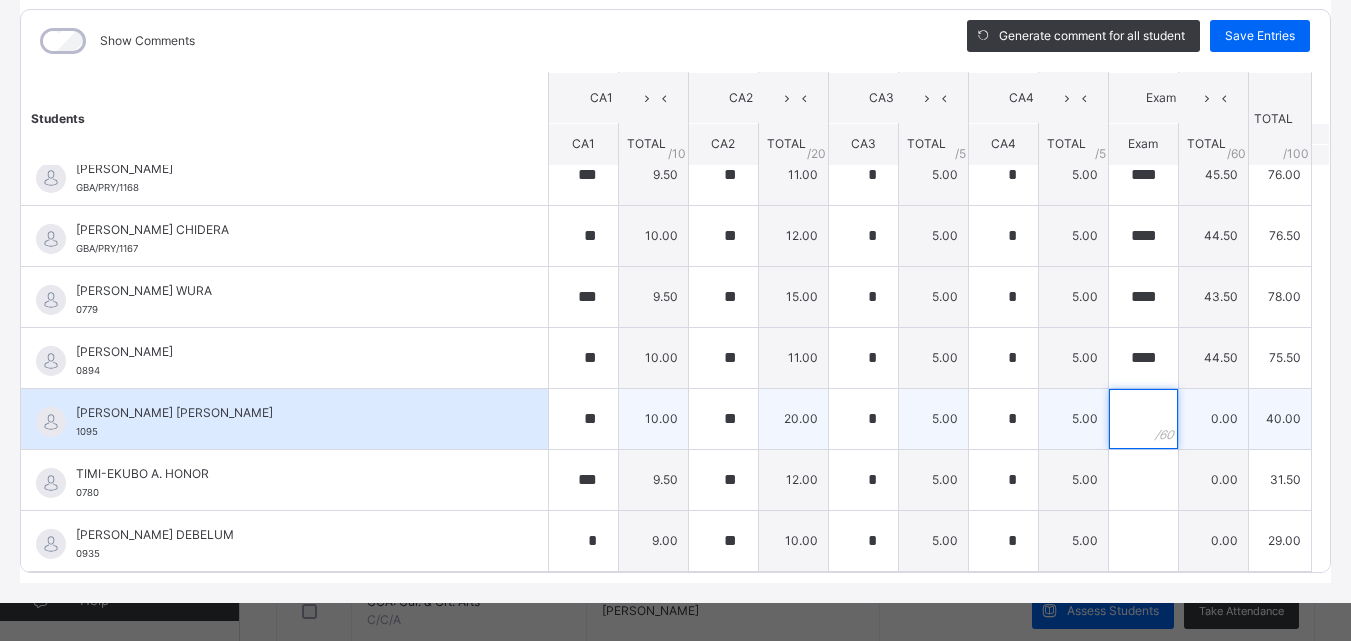 click at bounding box center (1143, 419) 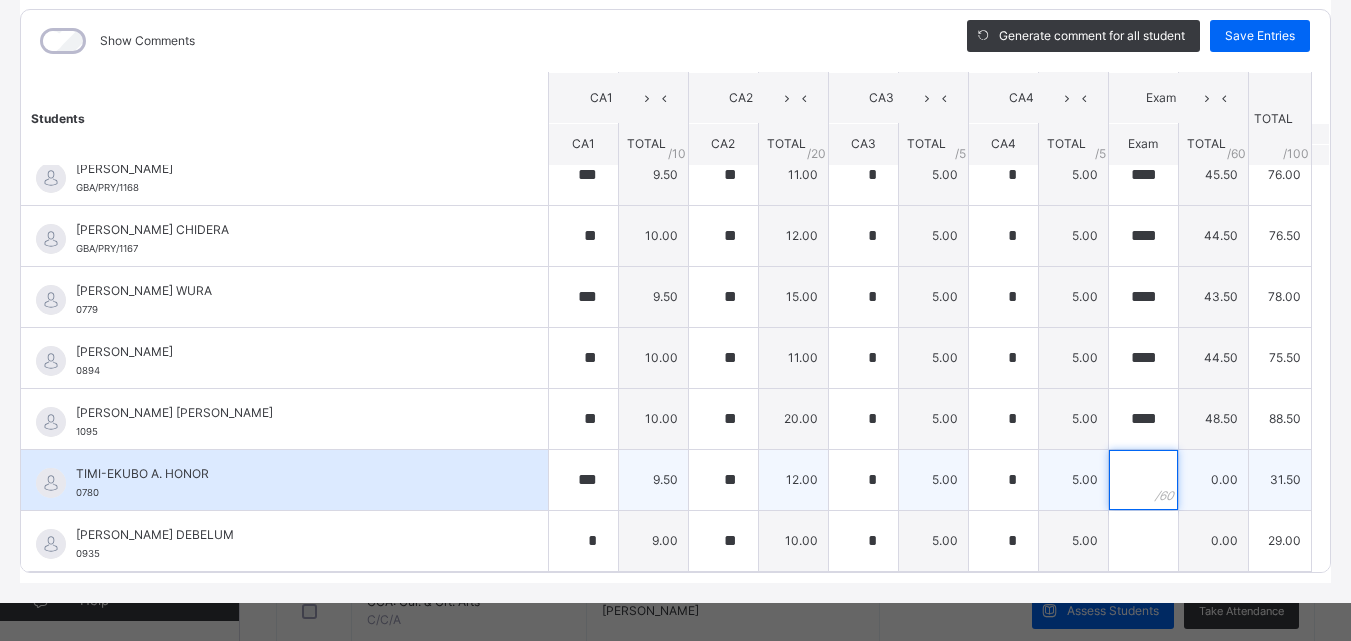 click at bounding box center (1143, 480) 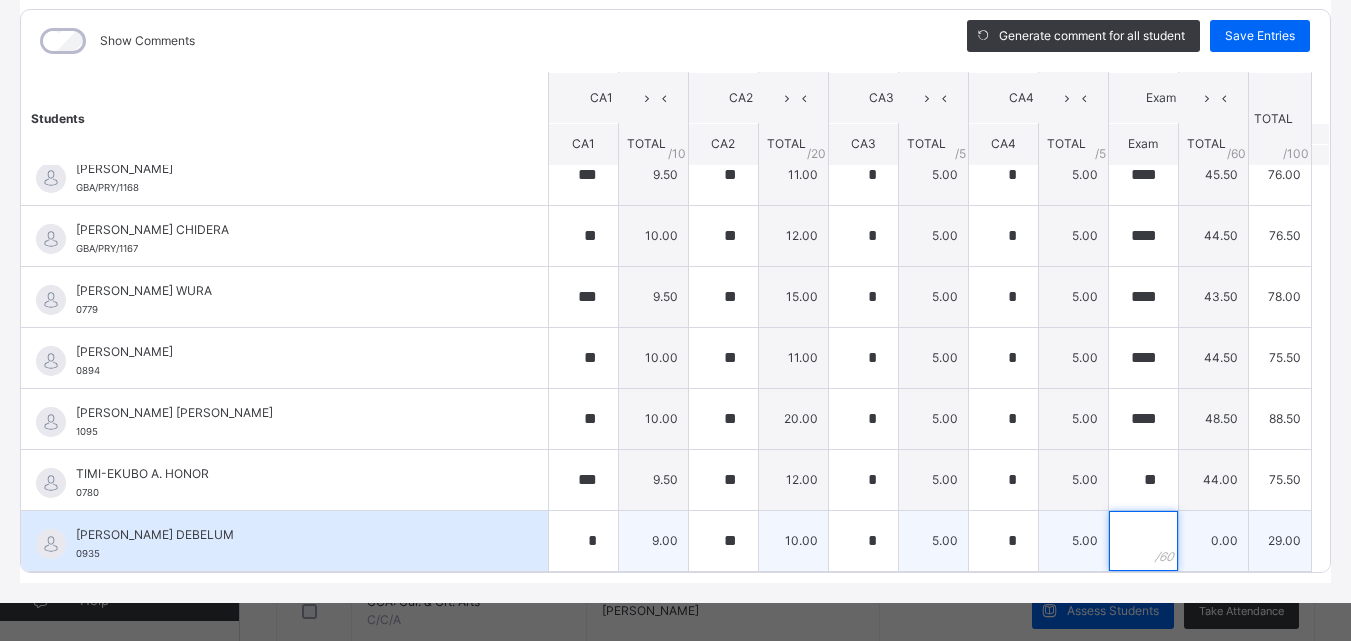 click at bounding box center [1143, 541] 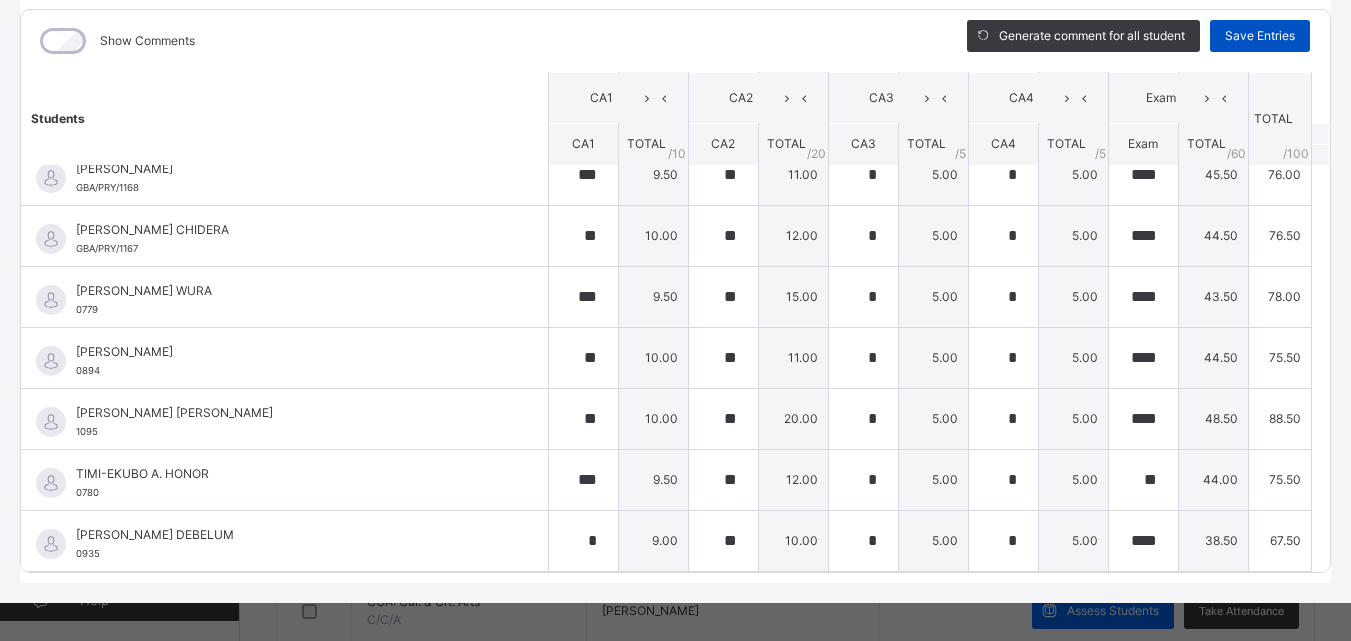 click on "Save Entries" at bounding box center (1260, 36) 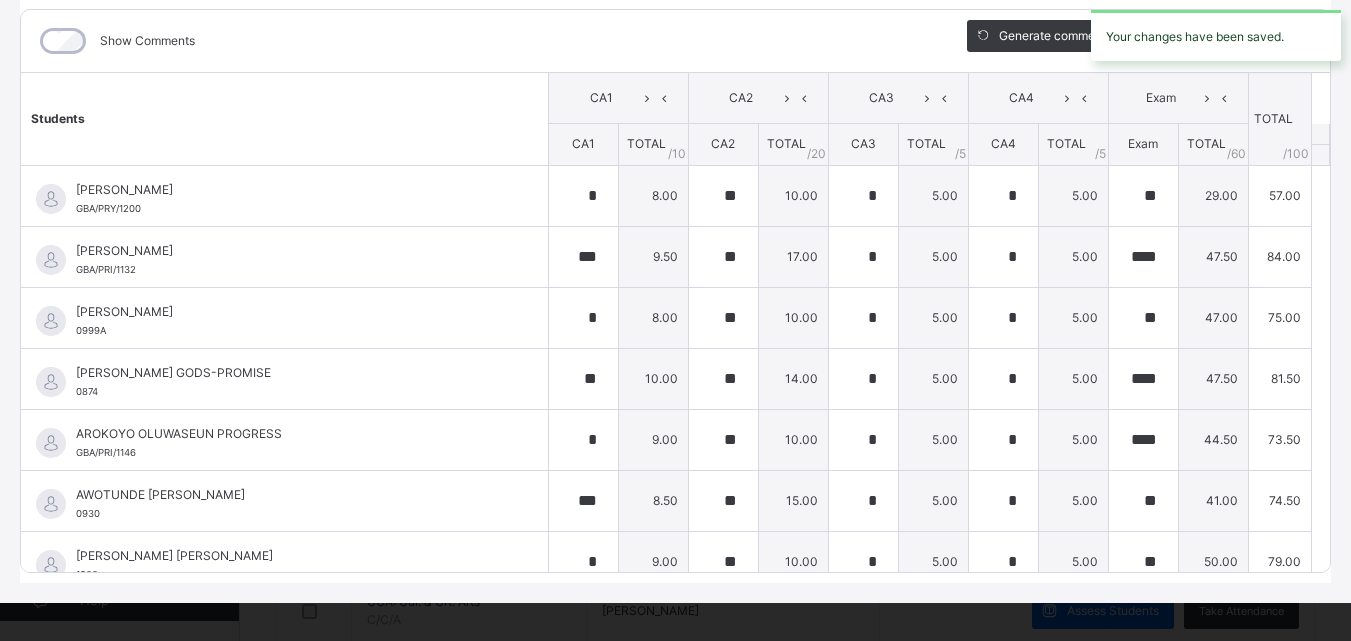click on "Your changes have been saved." at bounding box center [1216, 35] 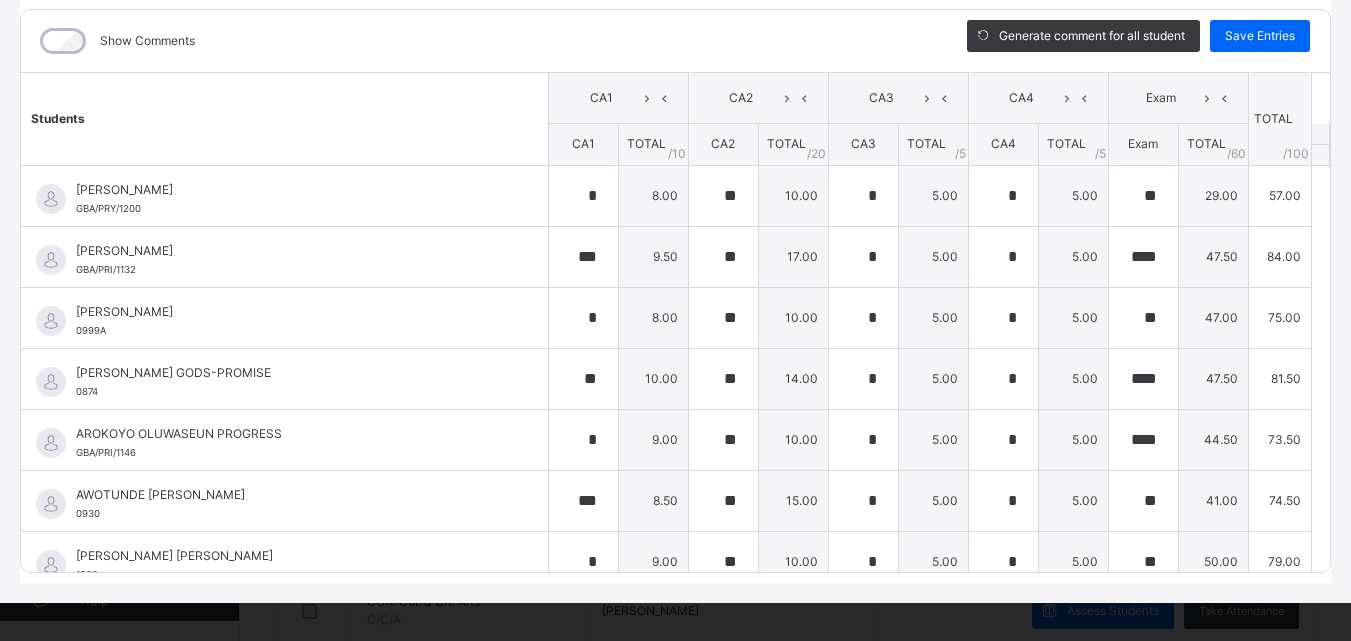click on "Save Entries" at bounding box center (1260, 36) 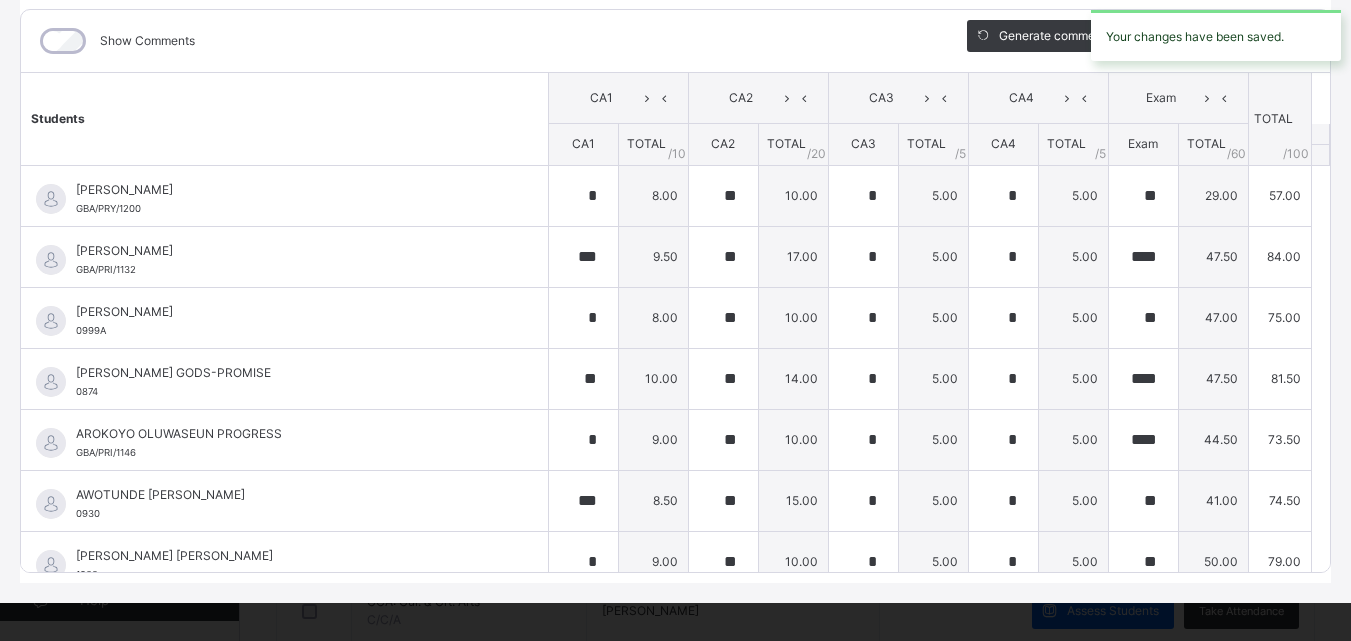 click on "Your changes have been saved." at bounding box center [1216, 35] 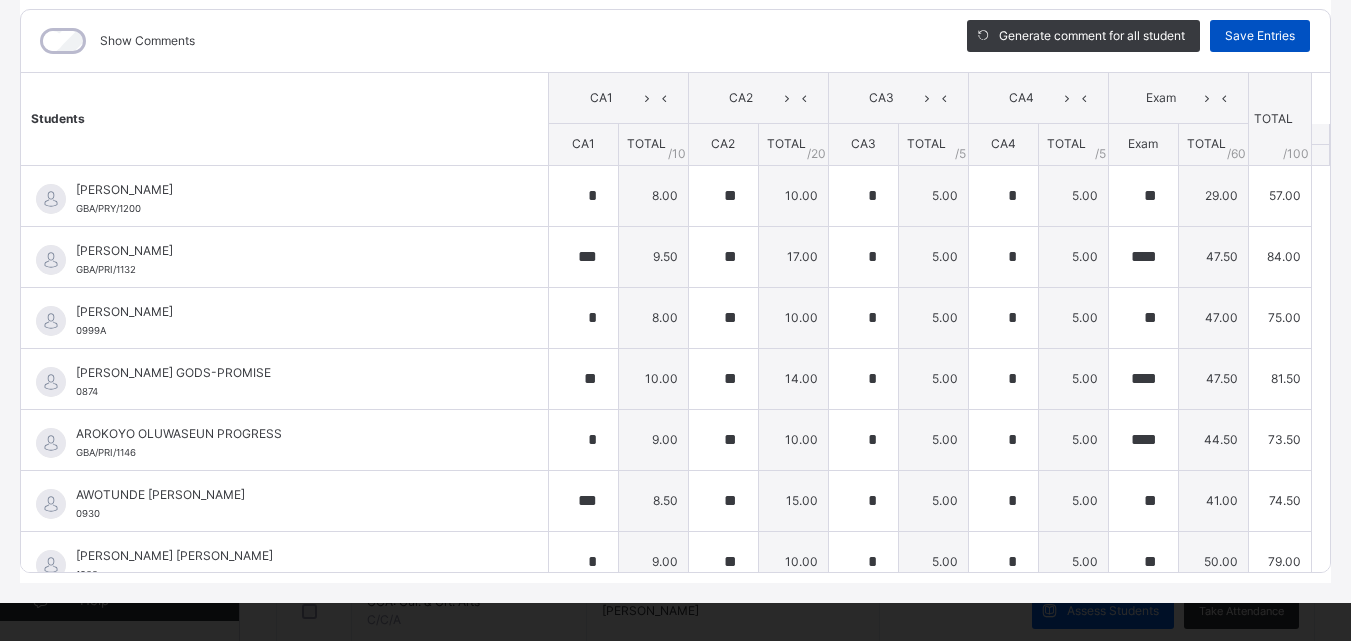 click on "Save Entries" at bounding box center [1260, 36] 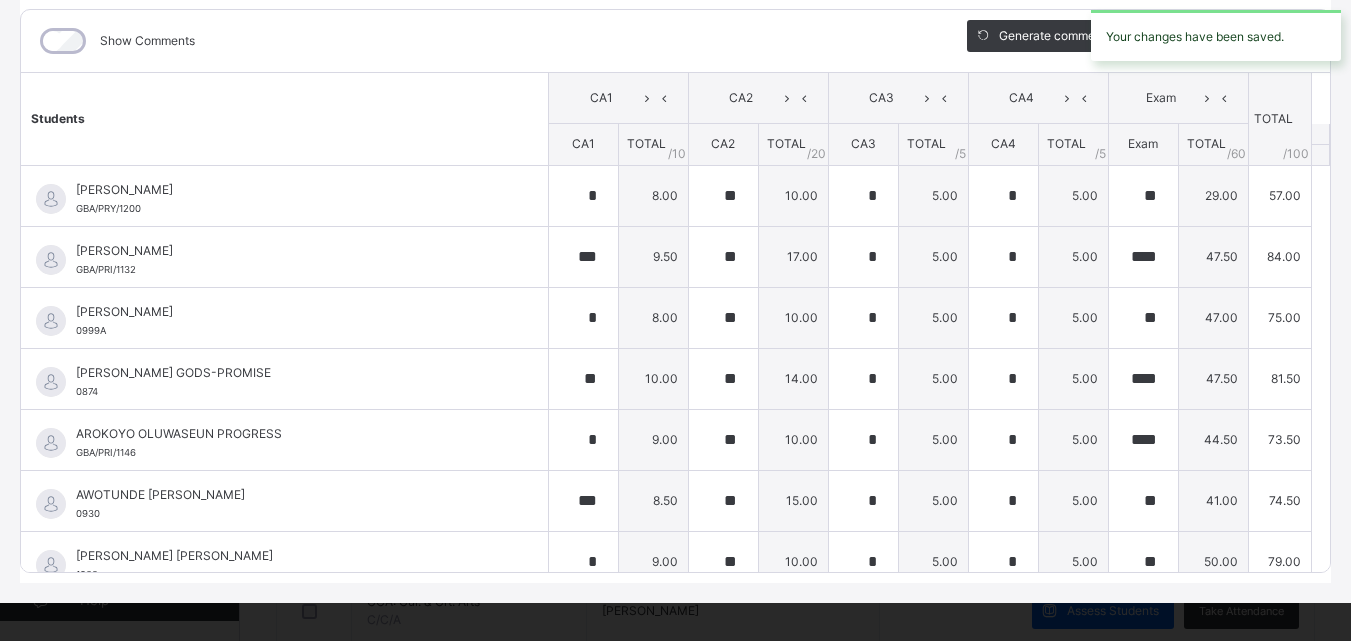 click on "Your changes have been saved." at bounding box center (1216, 35) 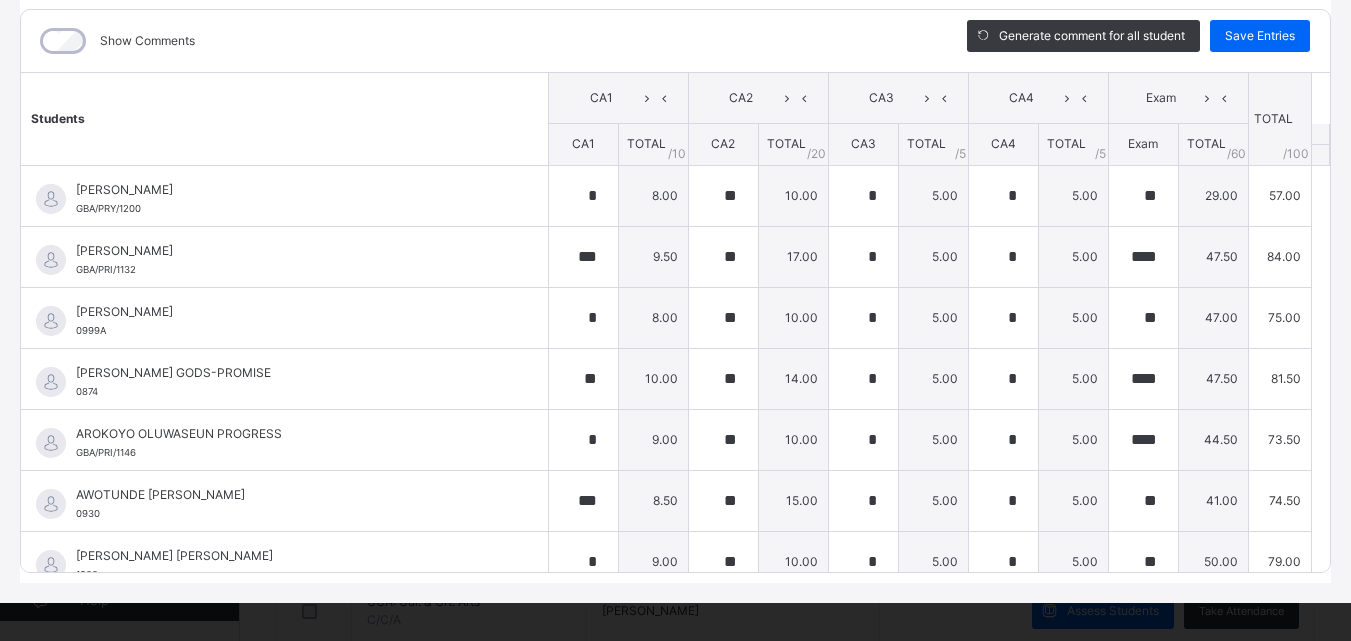 click on "Save Entries" at bounding box center [1260, 36] 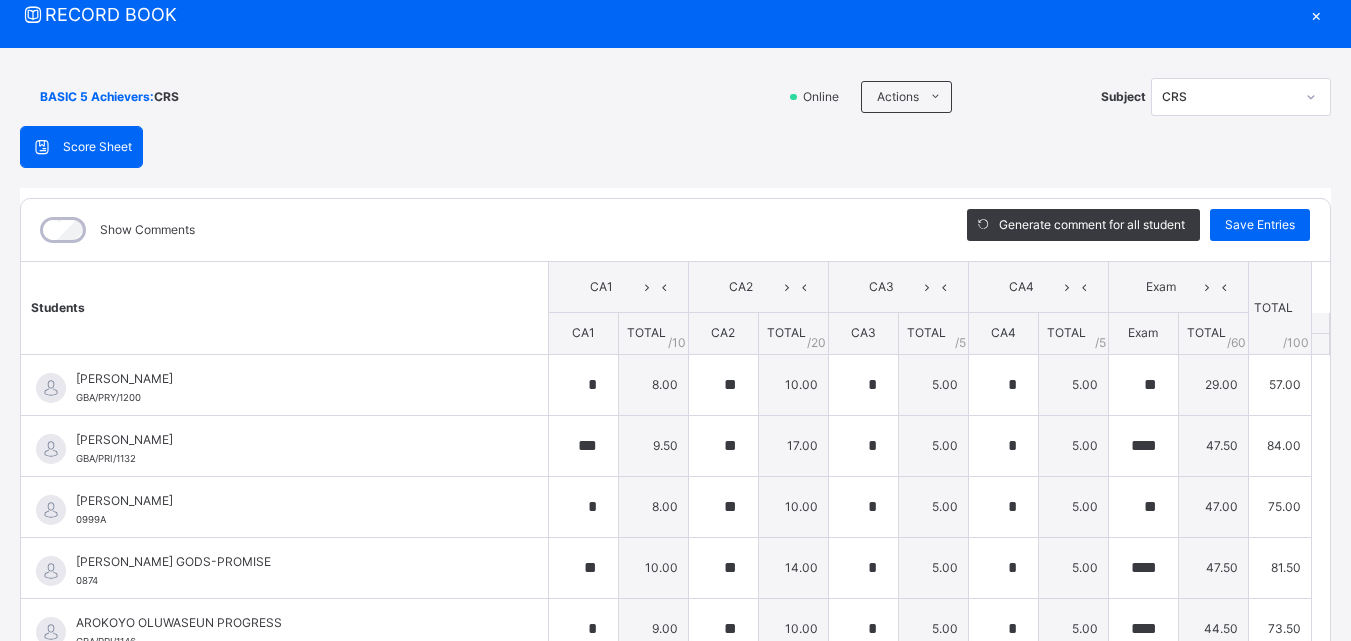 scroll, scrollTop: 61, scrollLeft: 0, axis: vertical 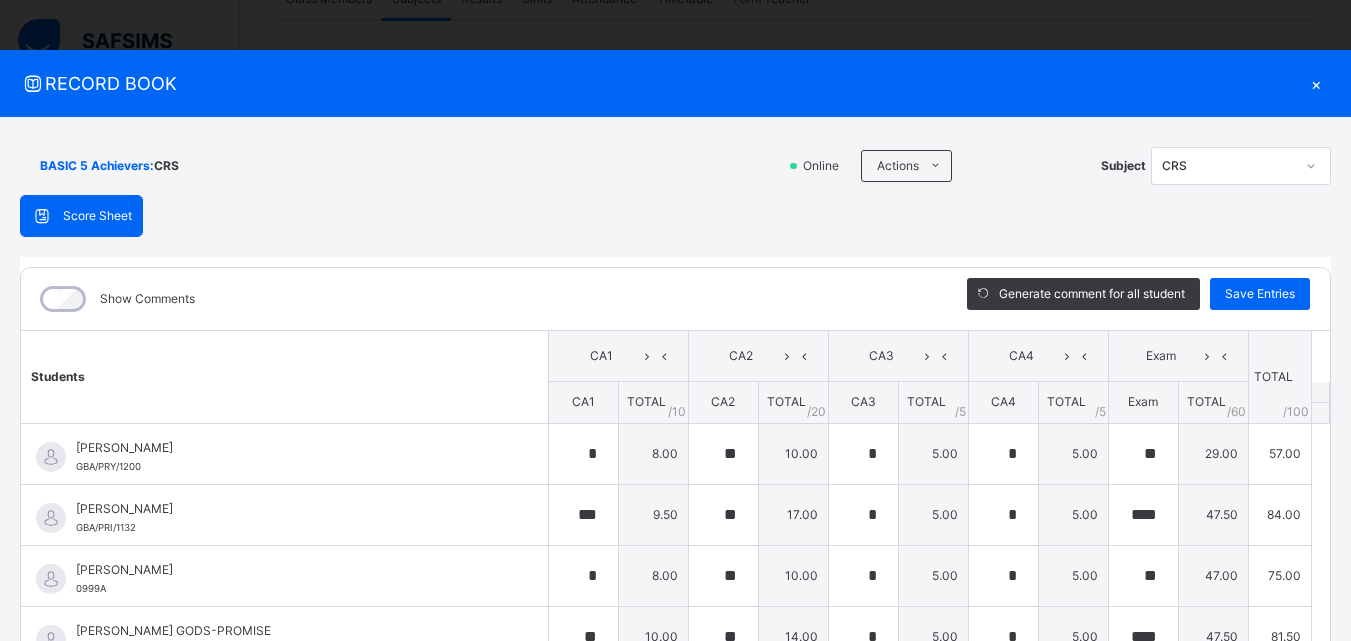 click 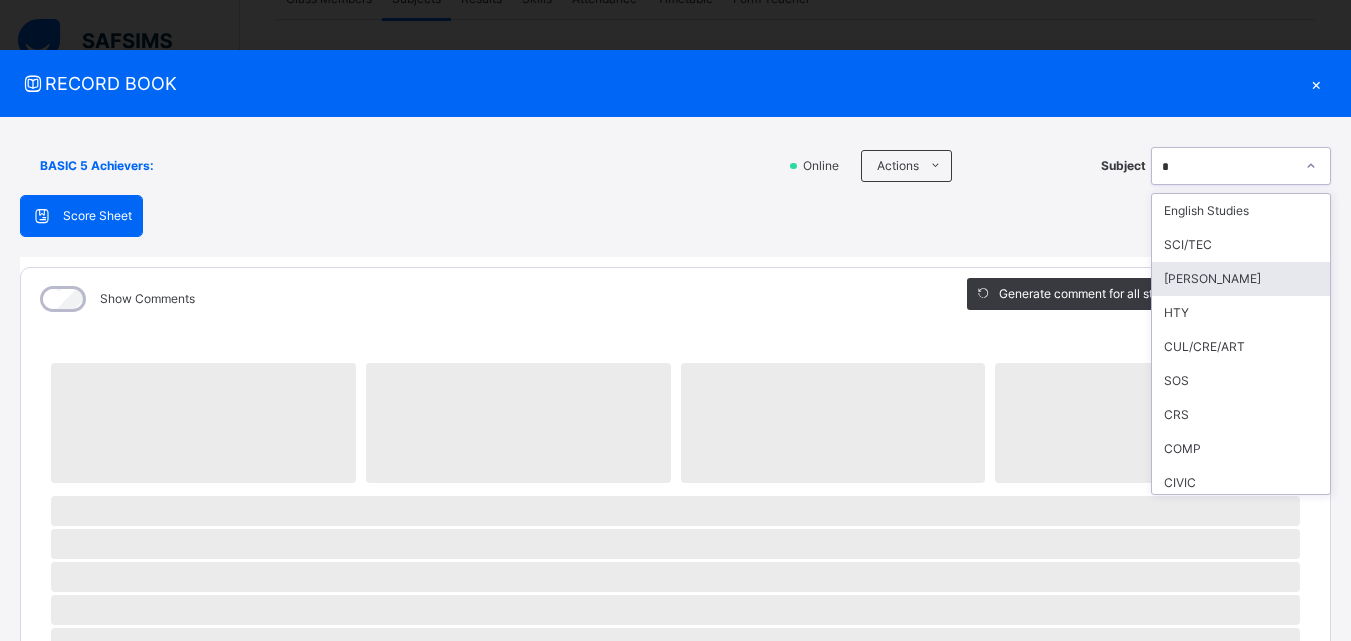 click on "[PERSON_NAME]" at bounding box center [1241, 279] 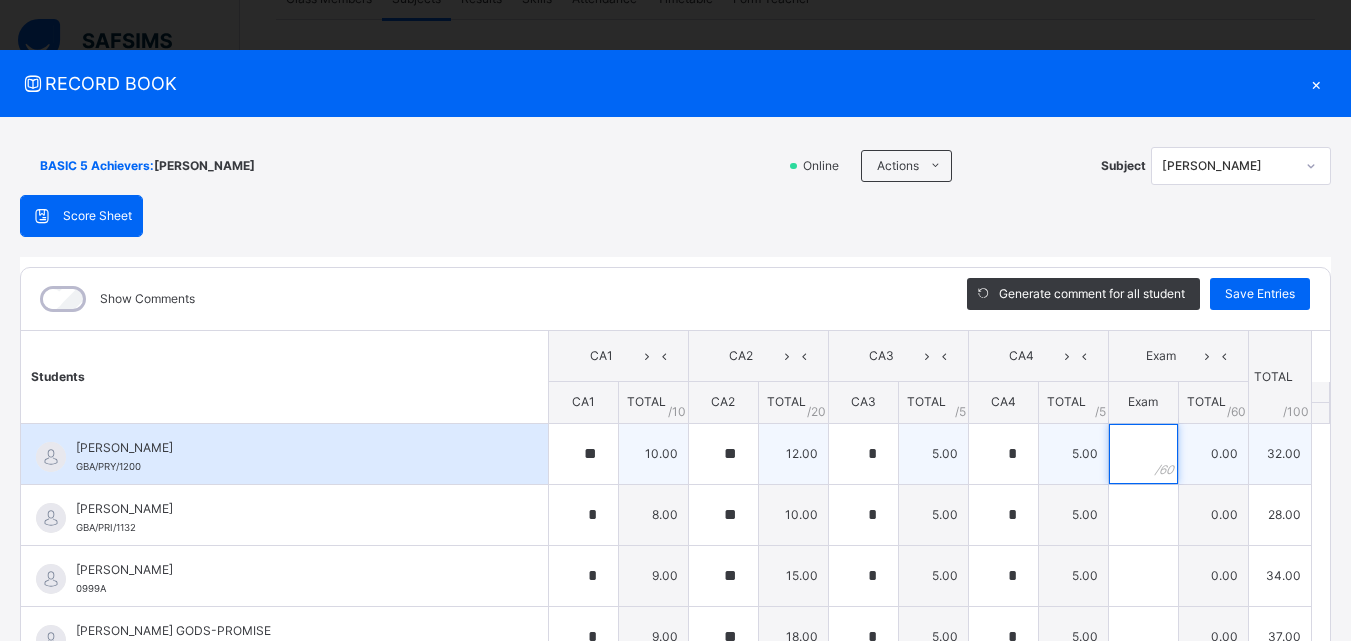 click at bounding box center [1143, 454] 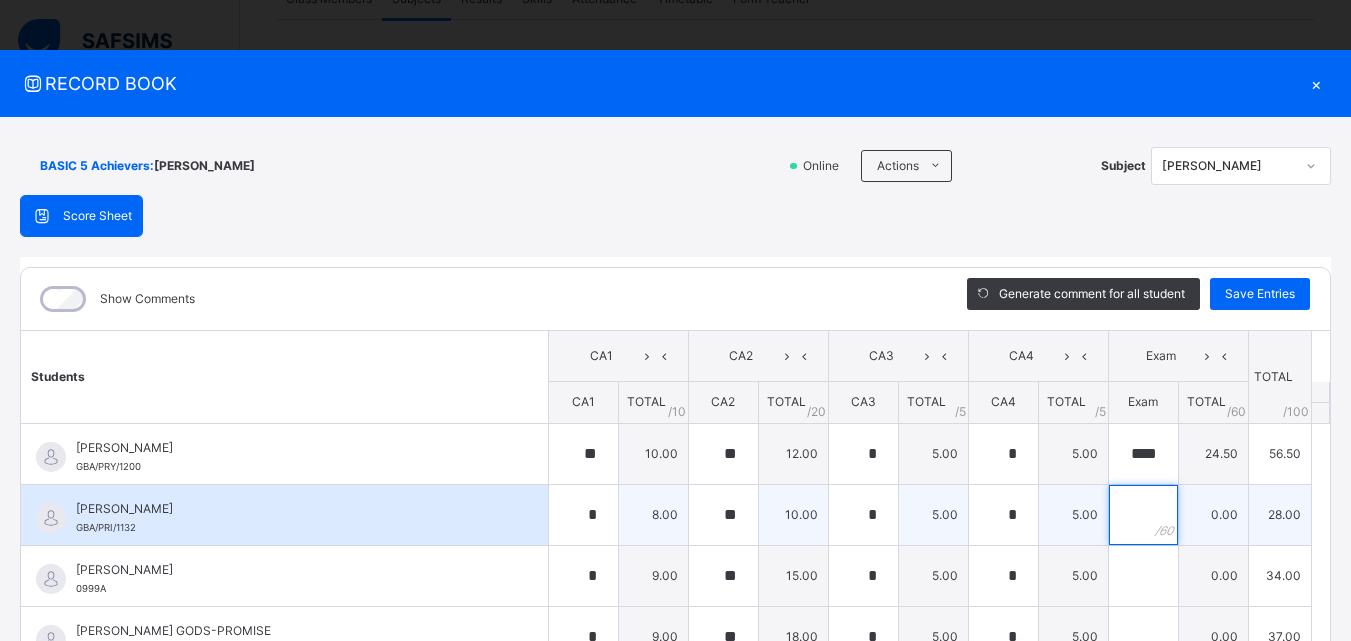 click at bounding box center [1143, 515] 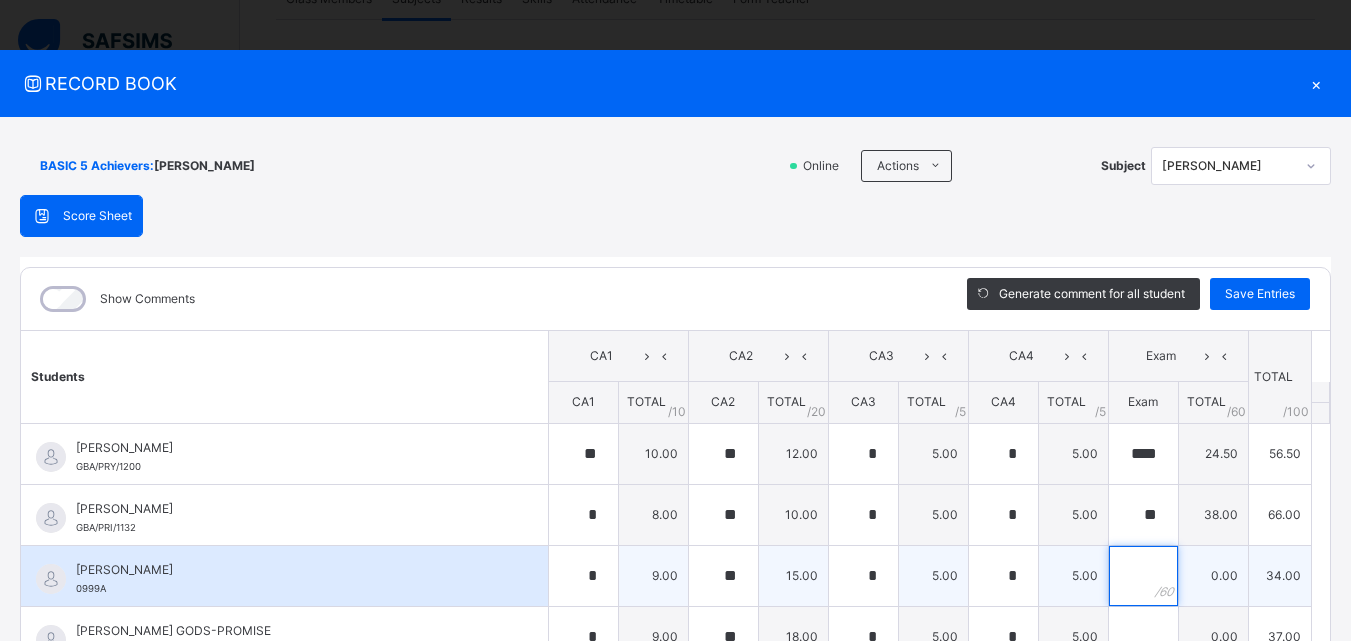 click at bounding box center (1143, 576) 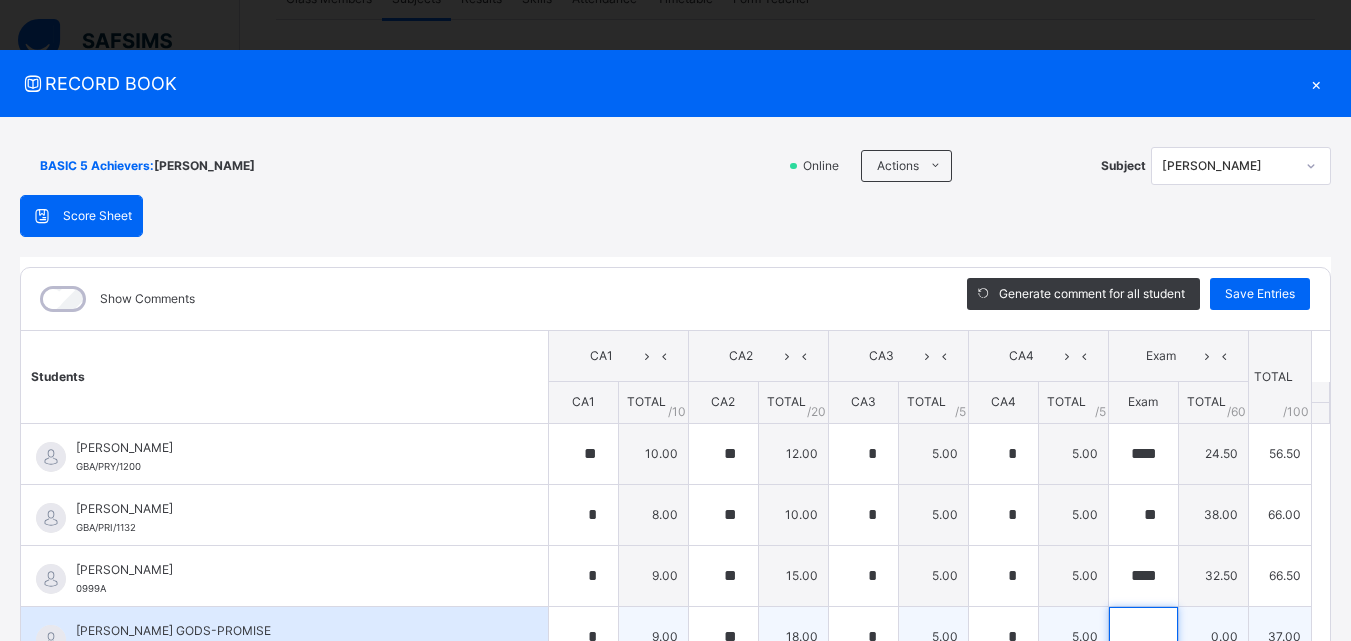 click at bounding box center (1143, 637) 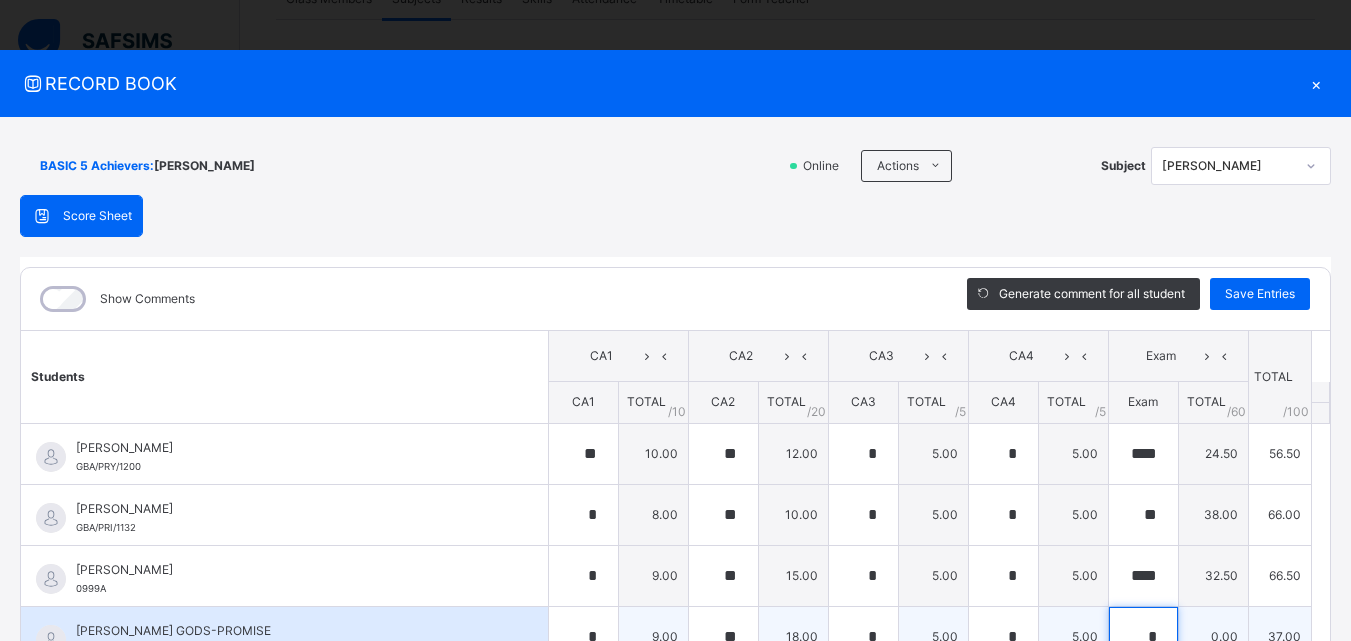 scroll, scrollTop: 6, scrollLeft: 0, axis: vertical 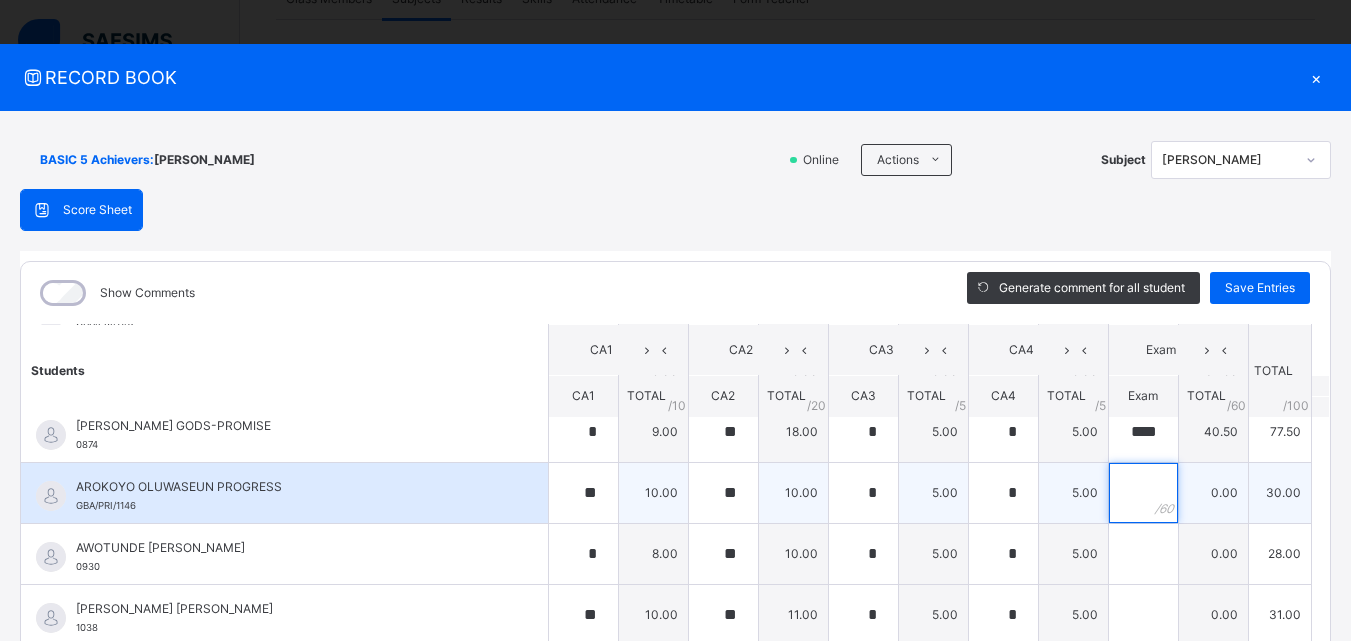 click at bounding box center [1143, 493] 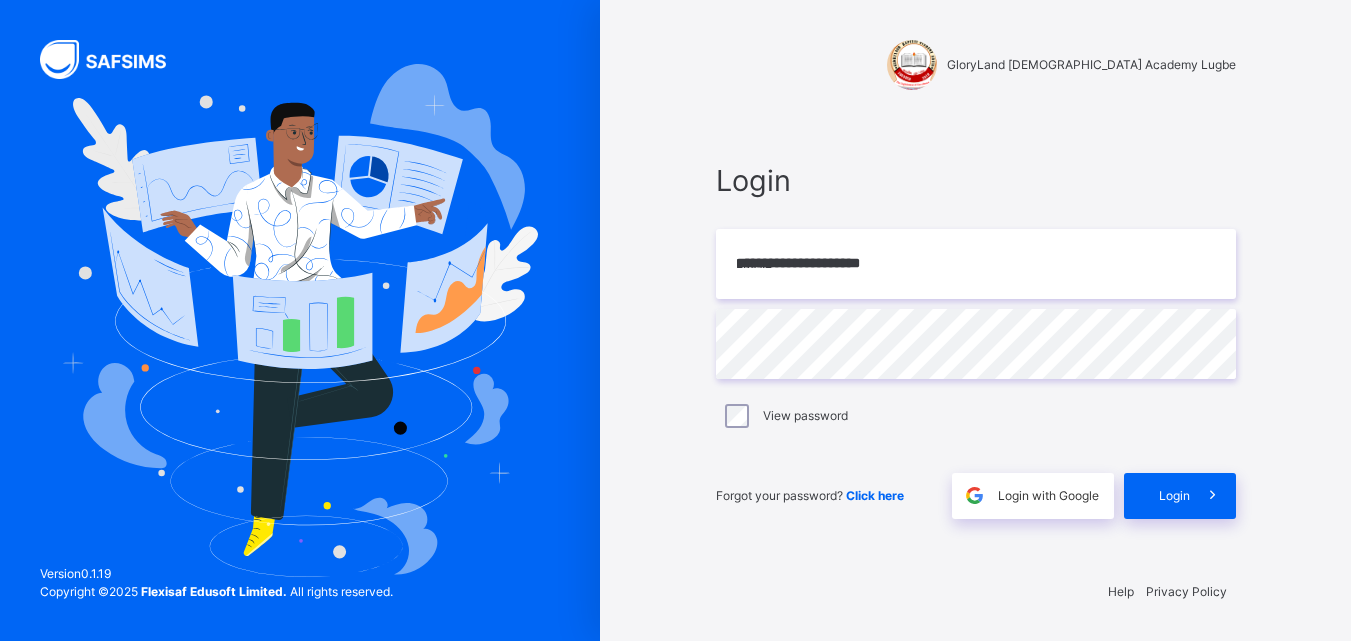 scroll, scrollTop: 0, scrollLeft: 0, axis: both 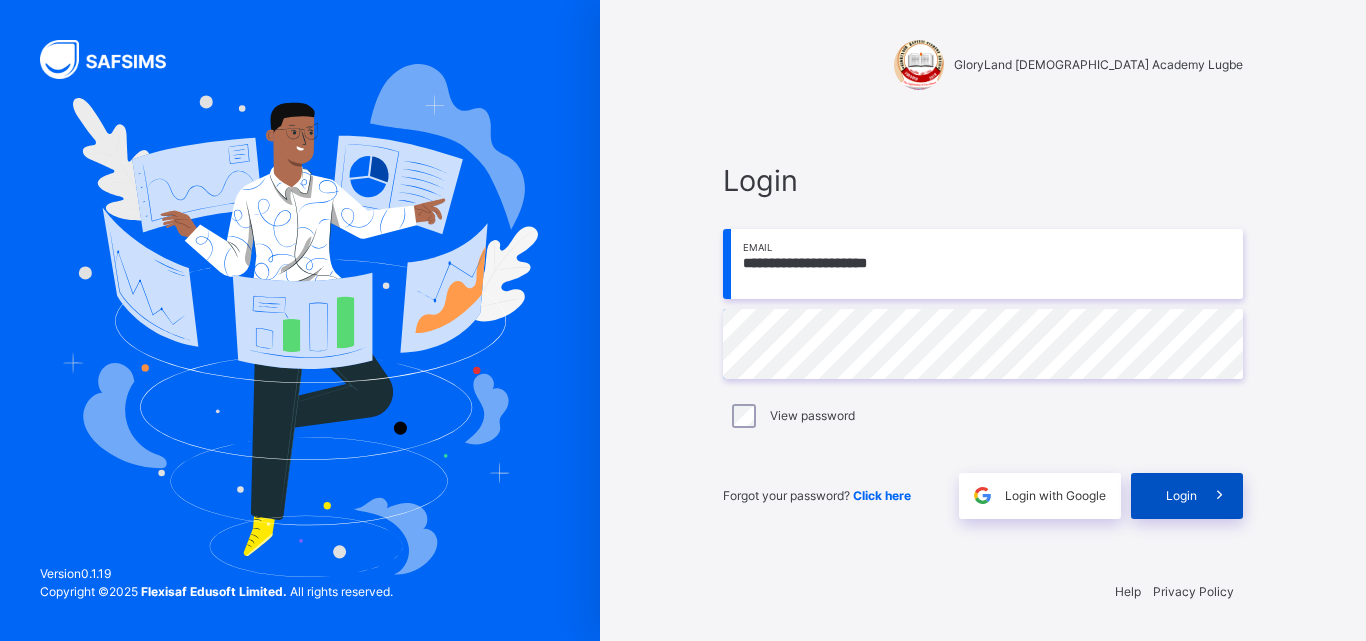 click on "Login" at bounding box center [1187, 496] 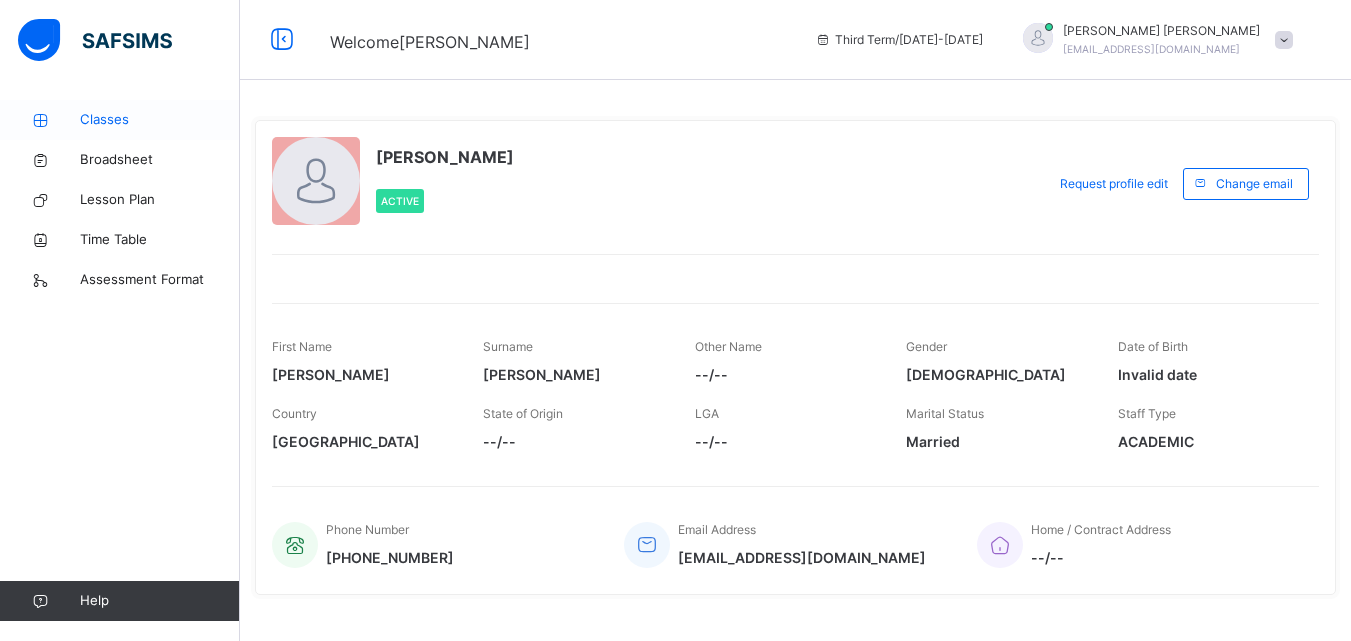 click on "Classes" at bounding box center (160, 120) 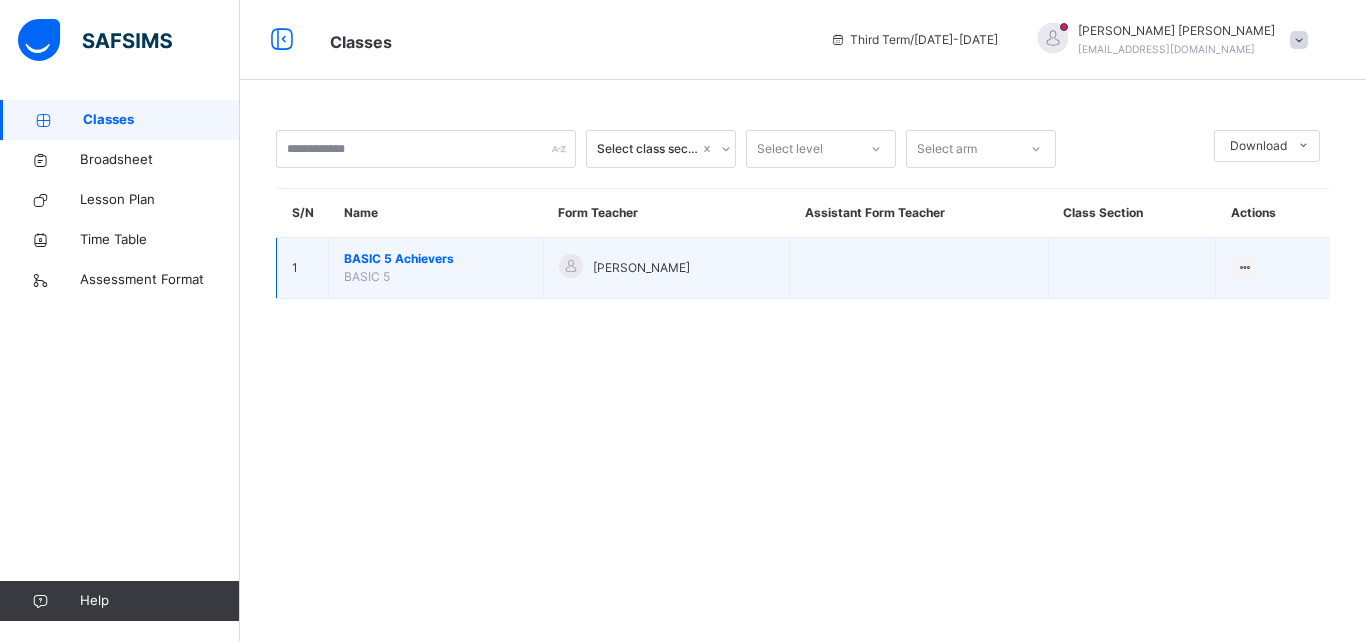 click on "BASIC 5   Achievers" at bounding box center [436, 259] 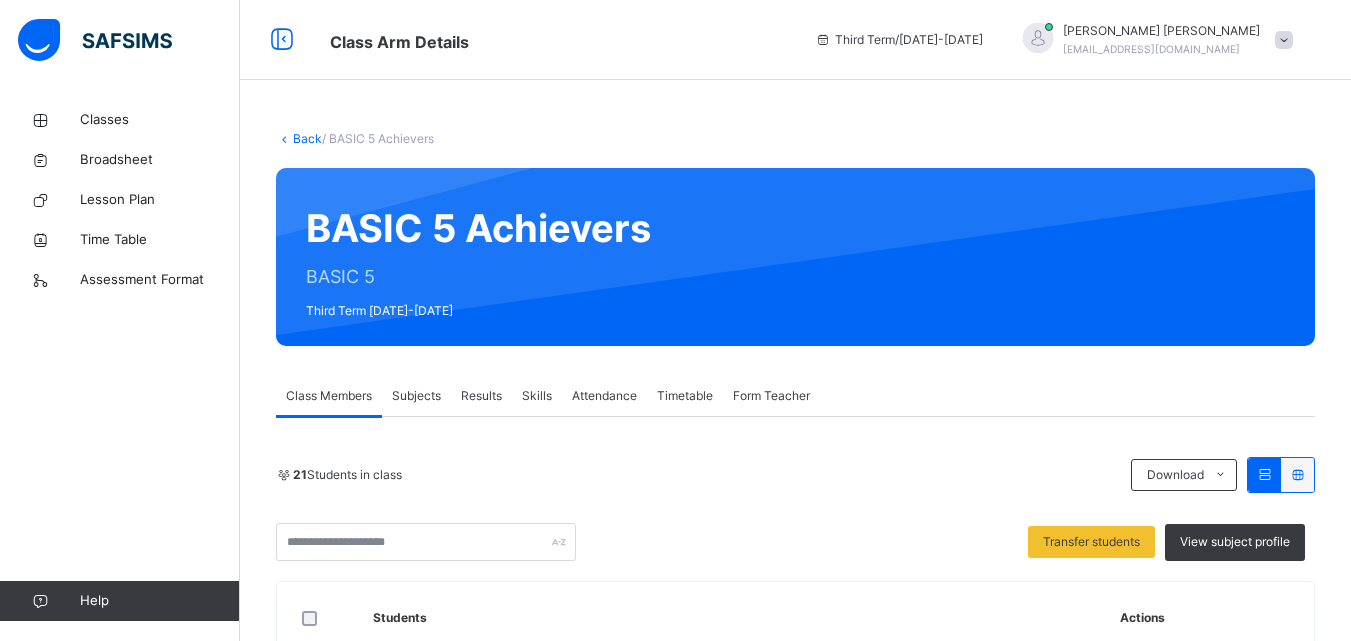 click on "Subjects" at bounding box center [416, 396] 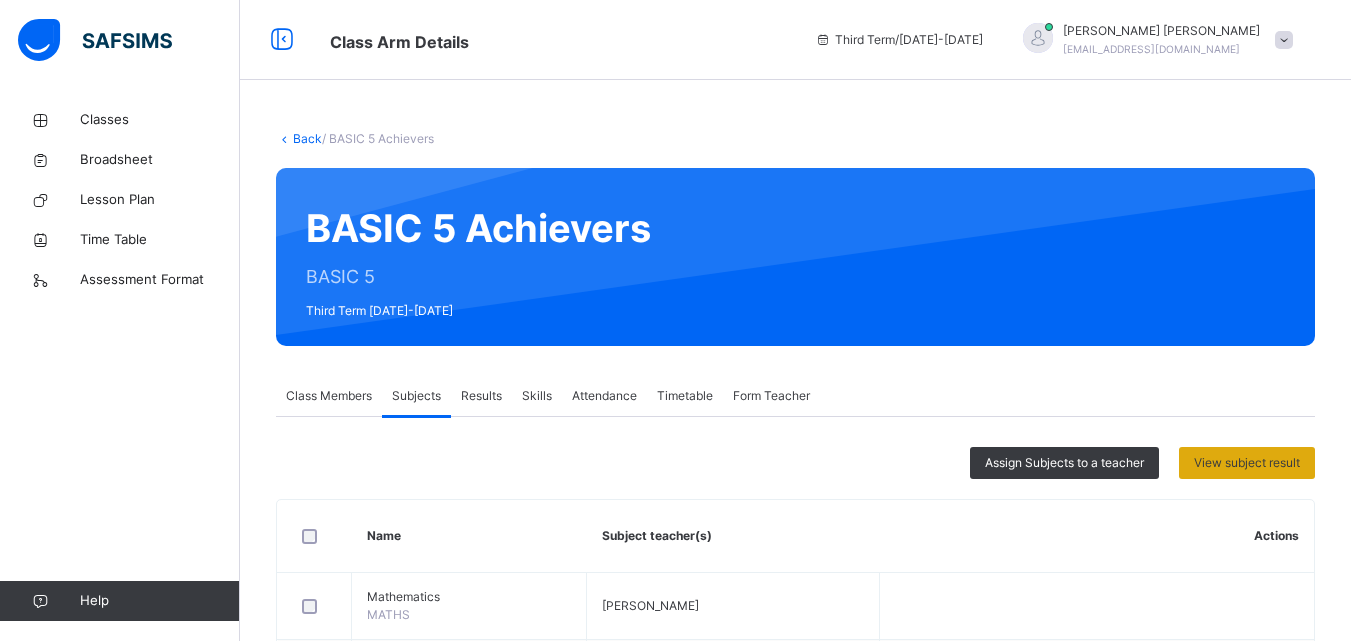 scroll, scrollTop: 183, scrollLeft: 0, axis: vertical 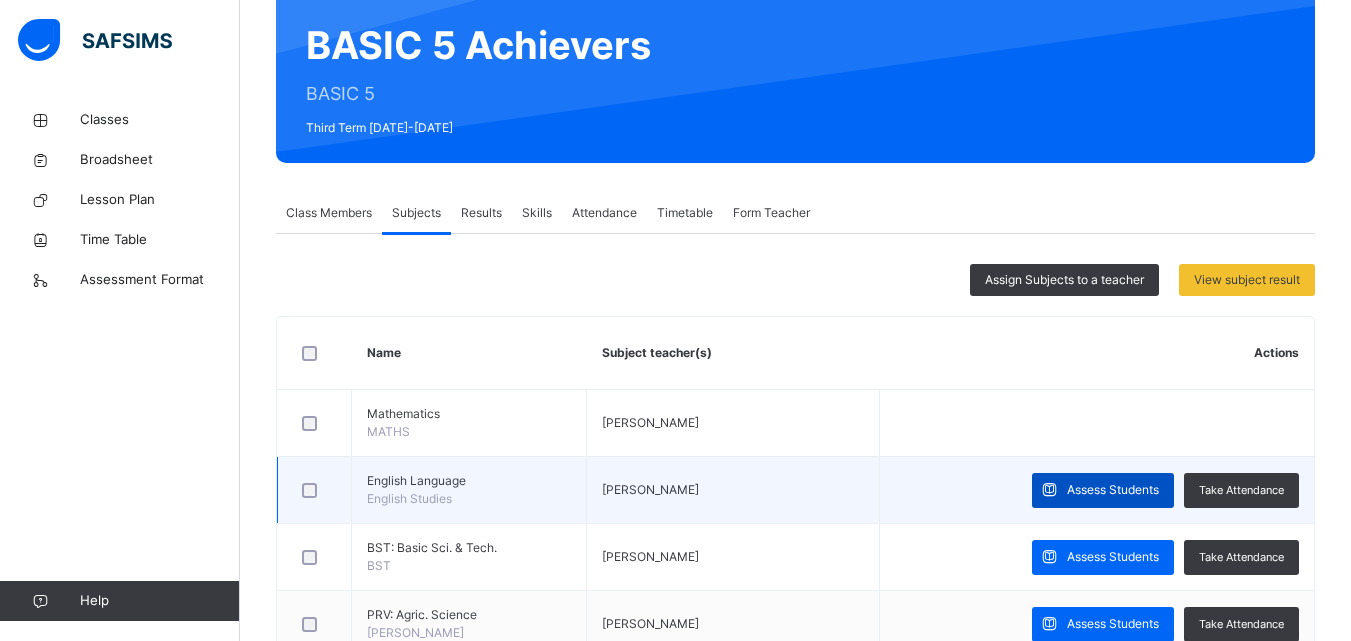 click on "Assess Students" at bounding box center (1113, 490) 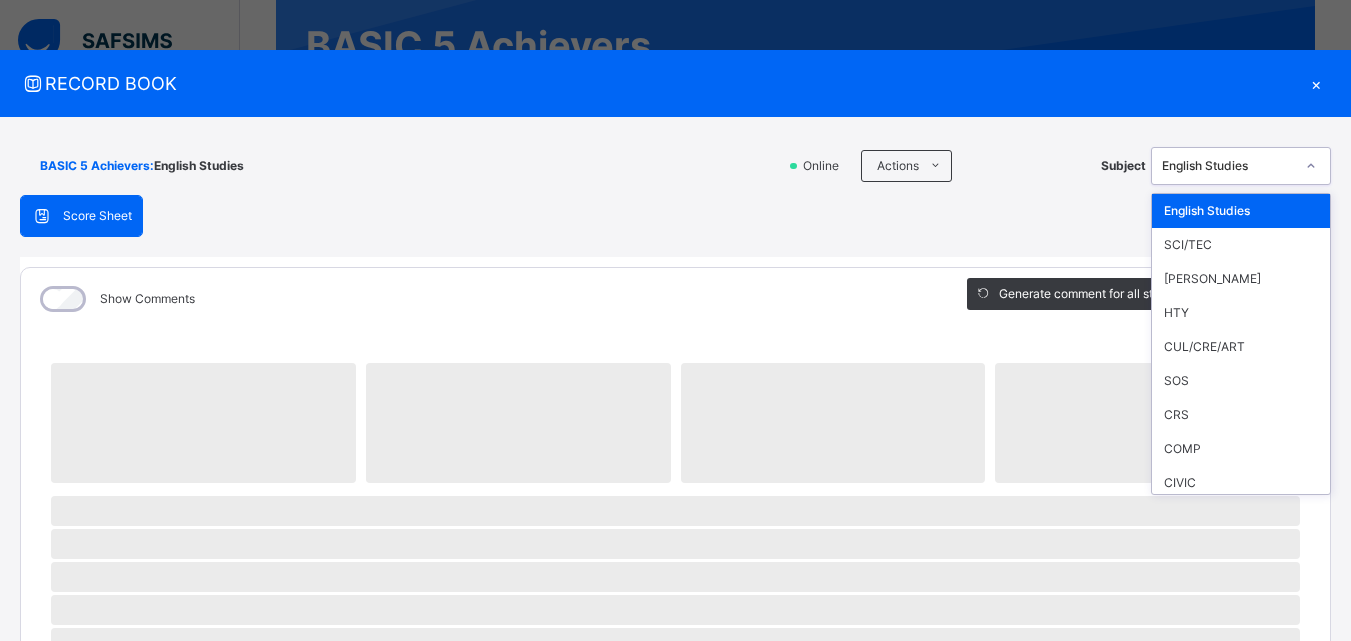 click at bounding box center (1311, 166) 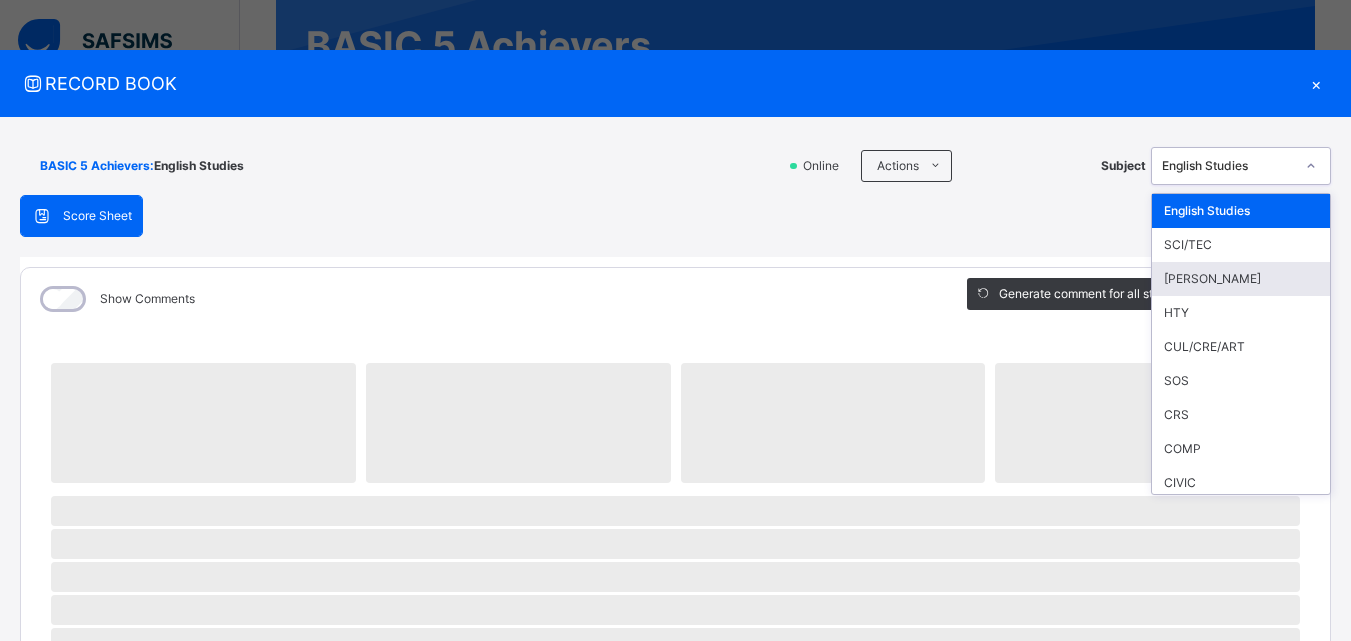 click on "[PERSON_NAME]" at bounding box center (1241, 279) 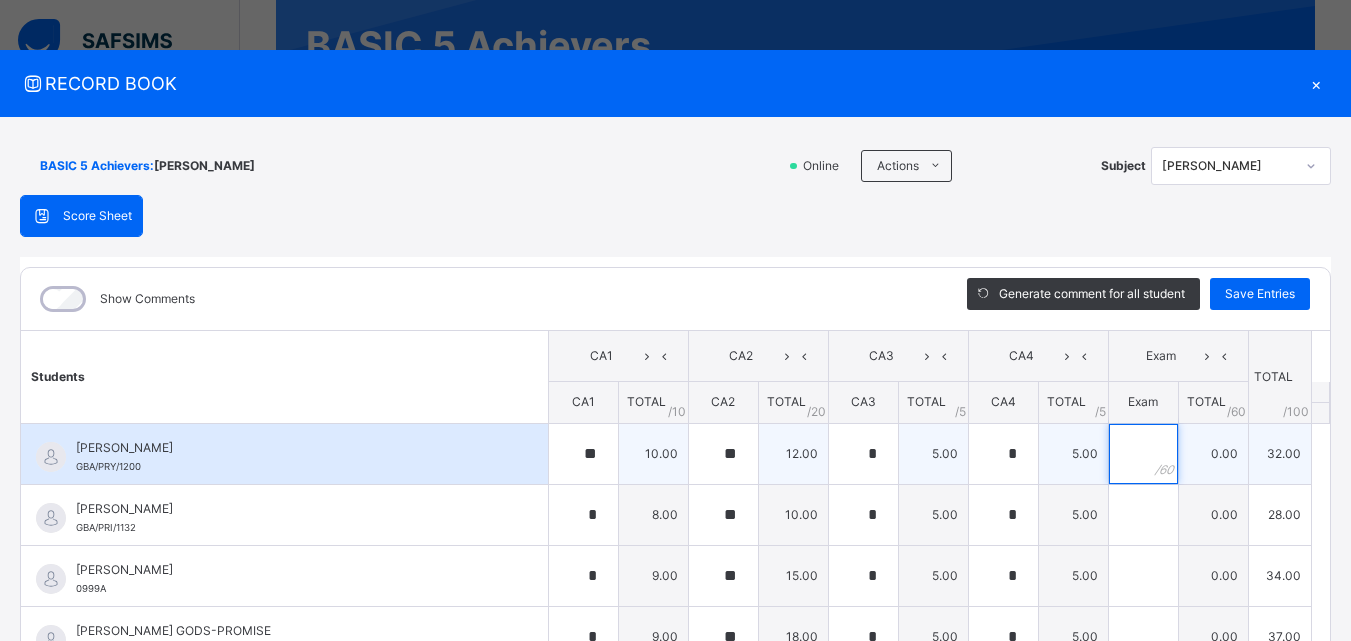 click at bounding box center (1143, 454) 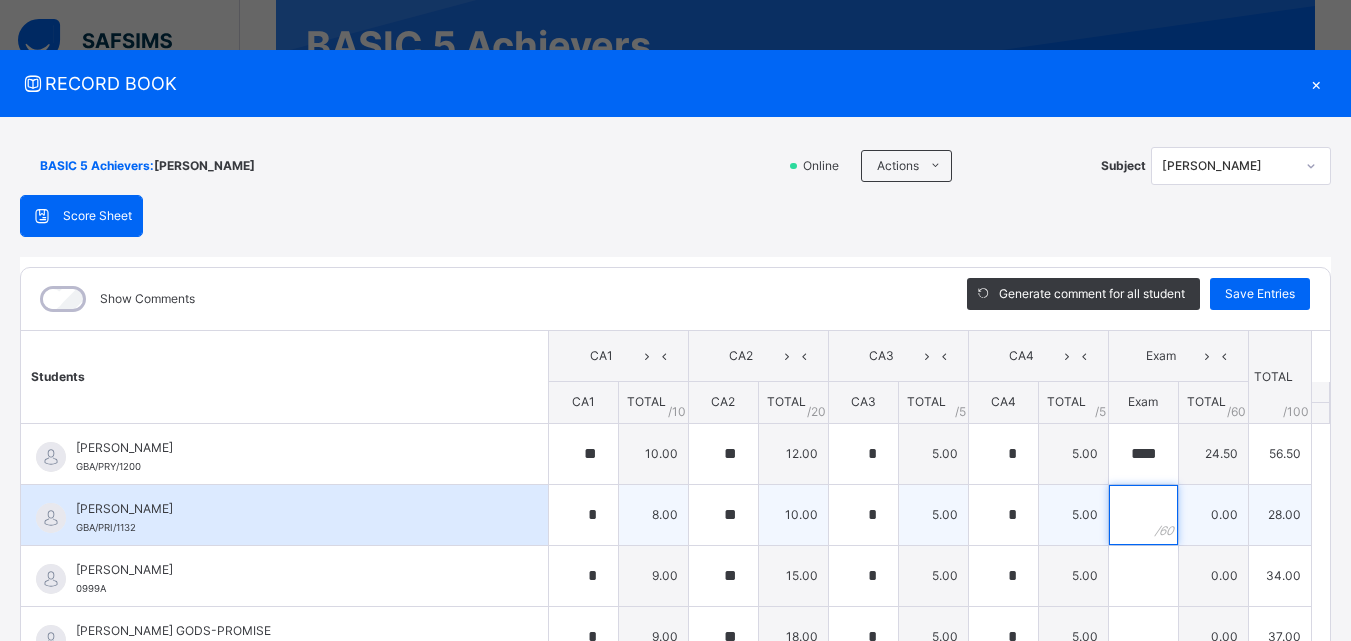 click at bounding box center (1143, 515) 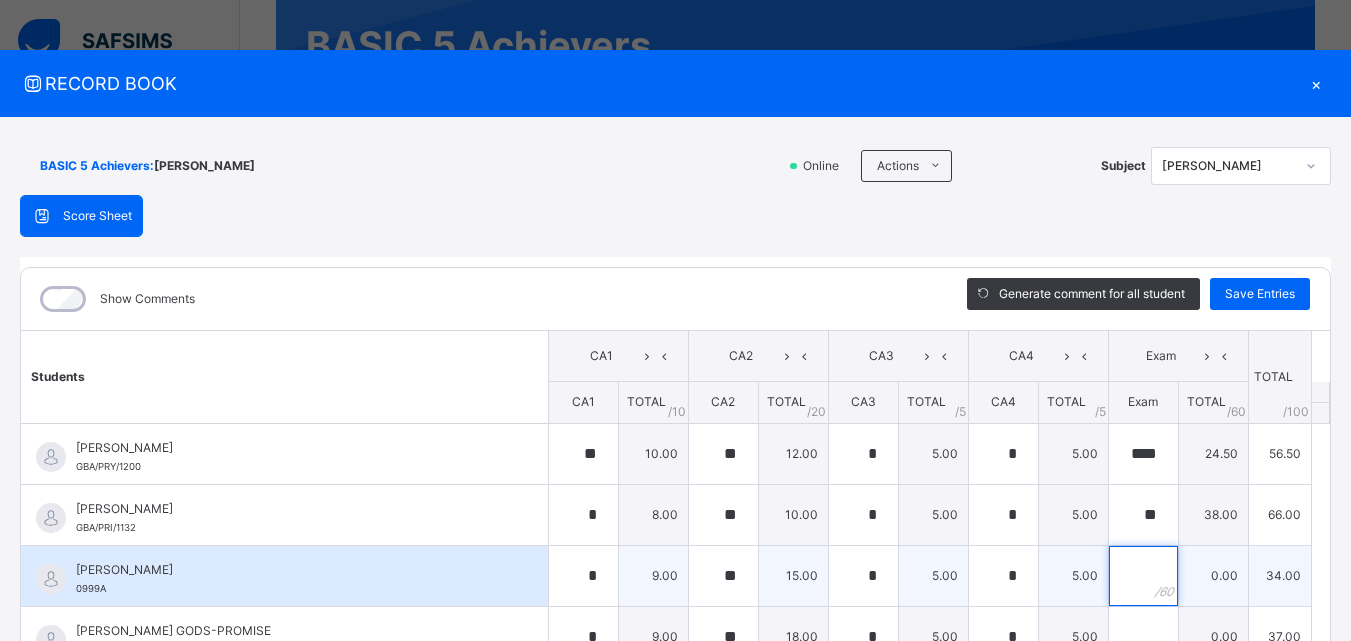 click at bounding box center [1143, 576] 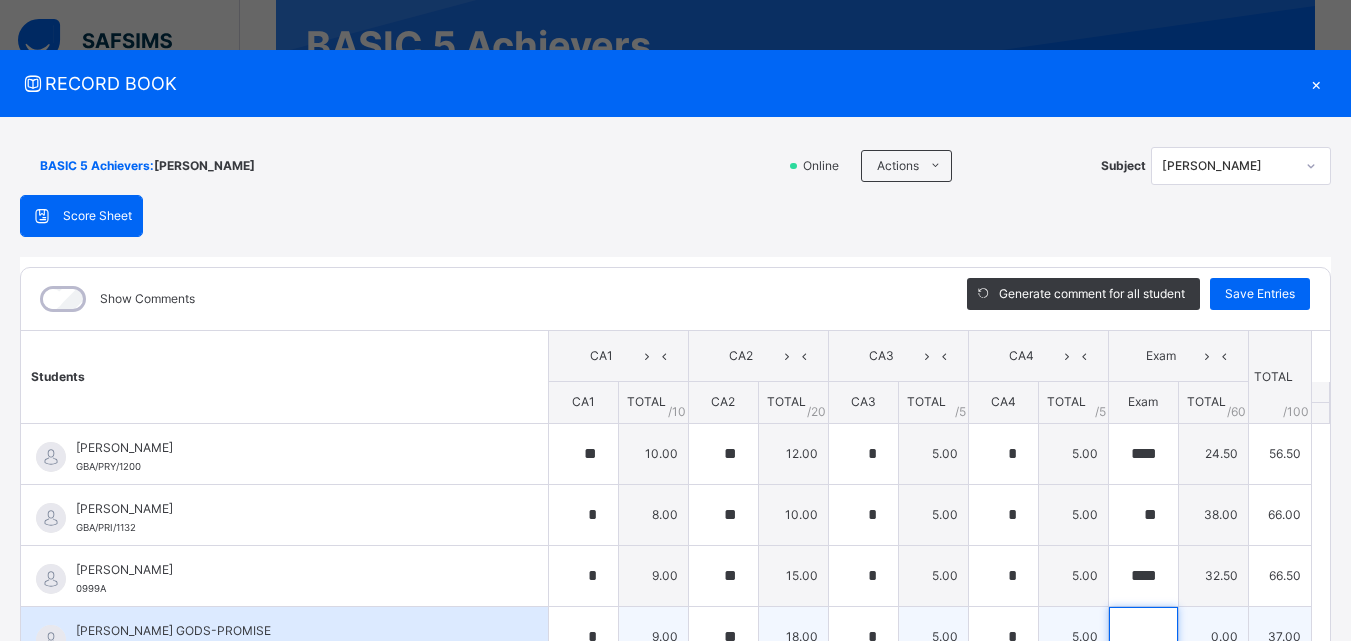 click at bounding box center [1143, 637] 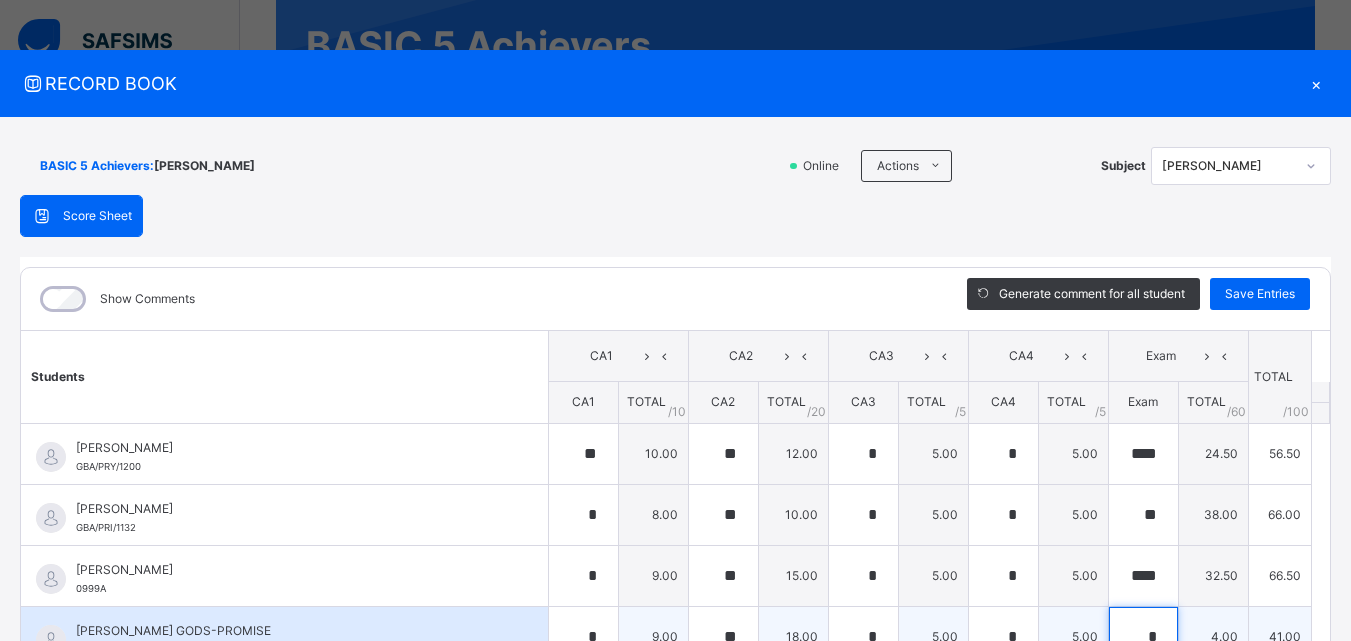 scroll, scrollTop: 6, scrollLeft: 0, axis: vertical 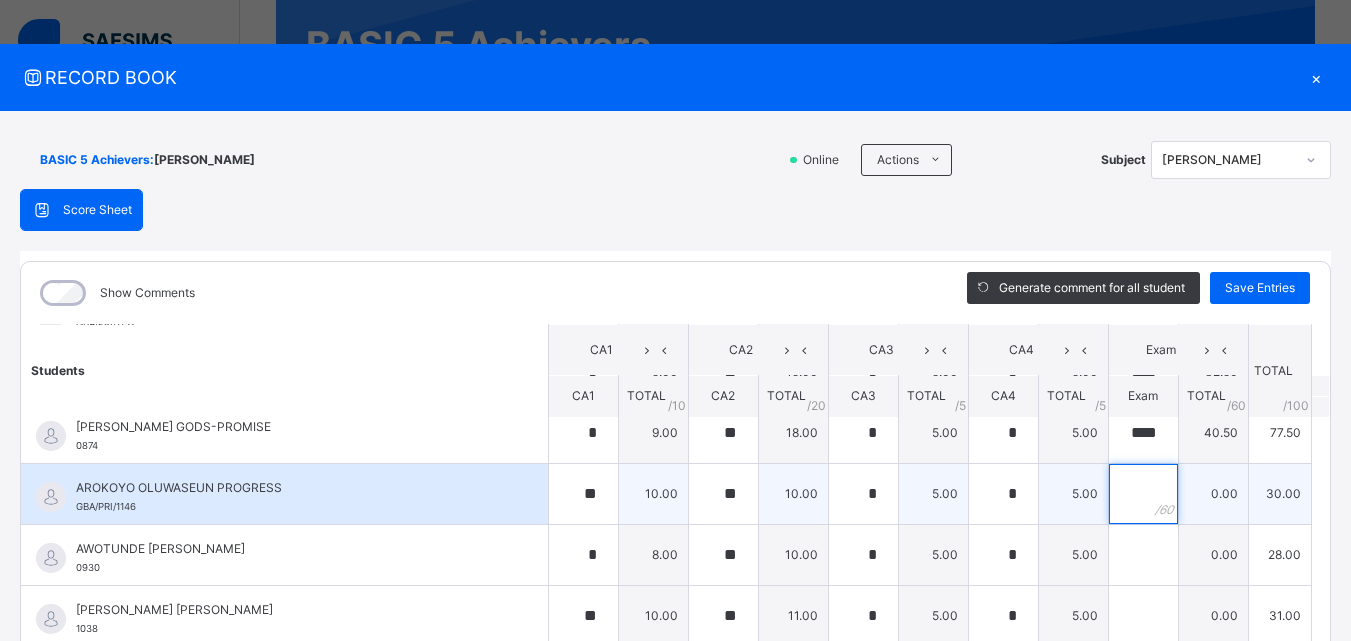 click at bounding box center [1143, 494] 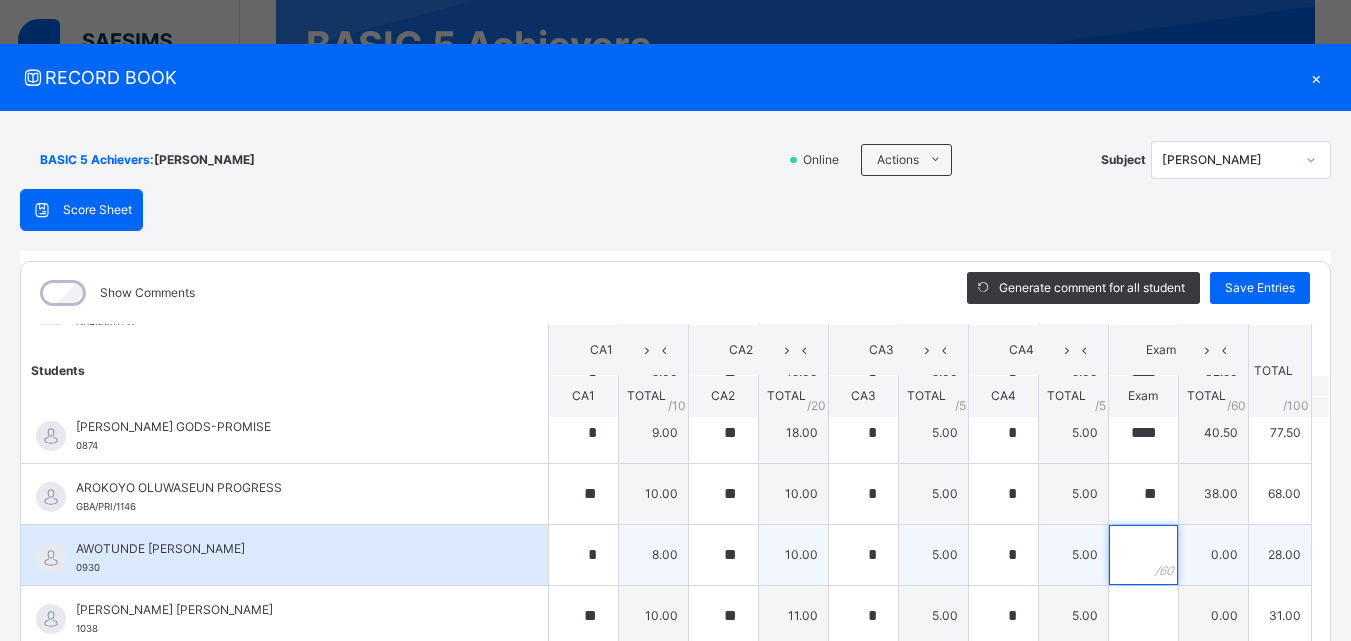 click at bounding box center (1143, 555) 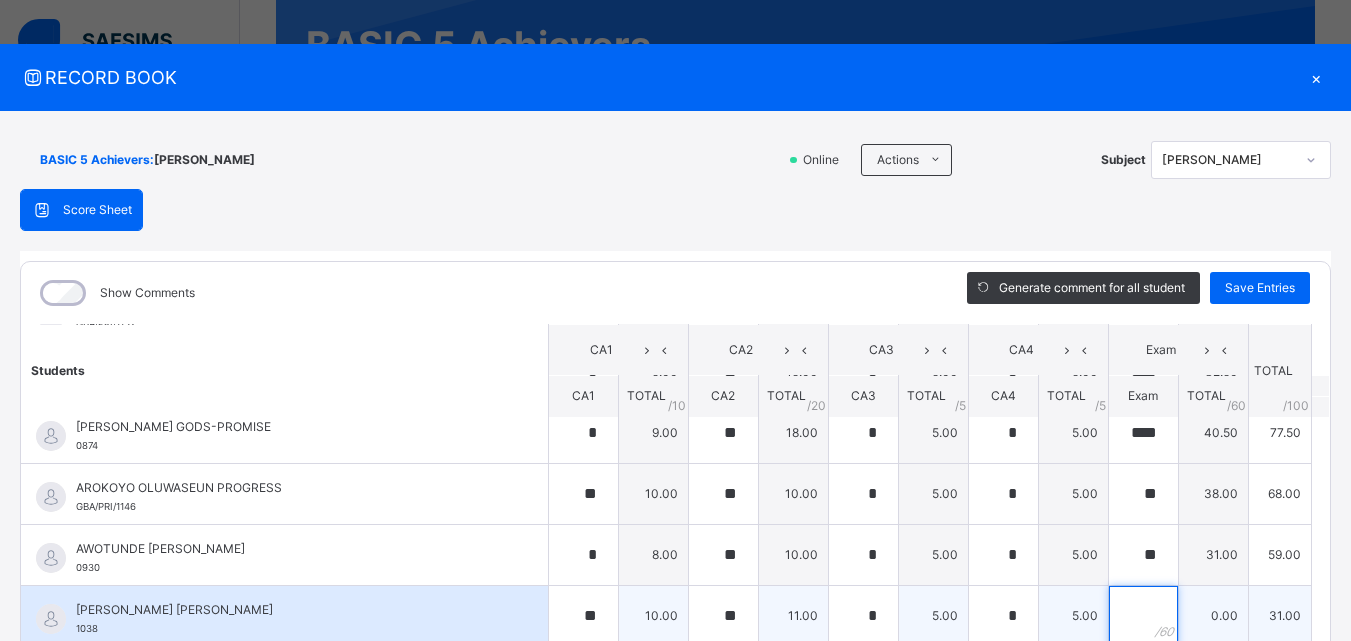 click at bounding box center (1143, 616) 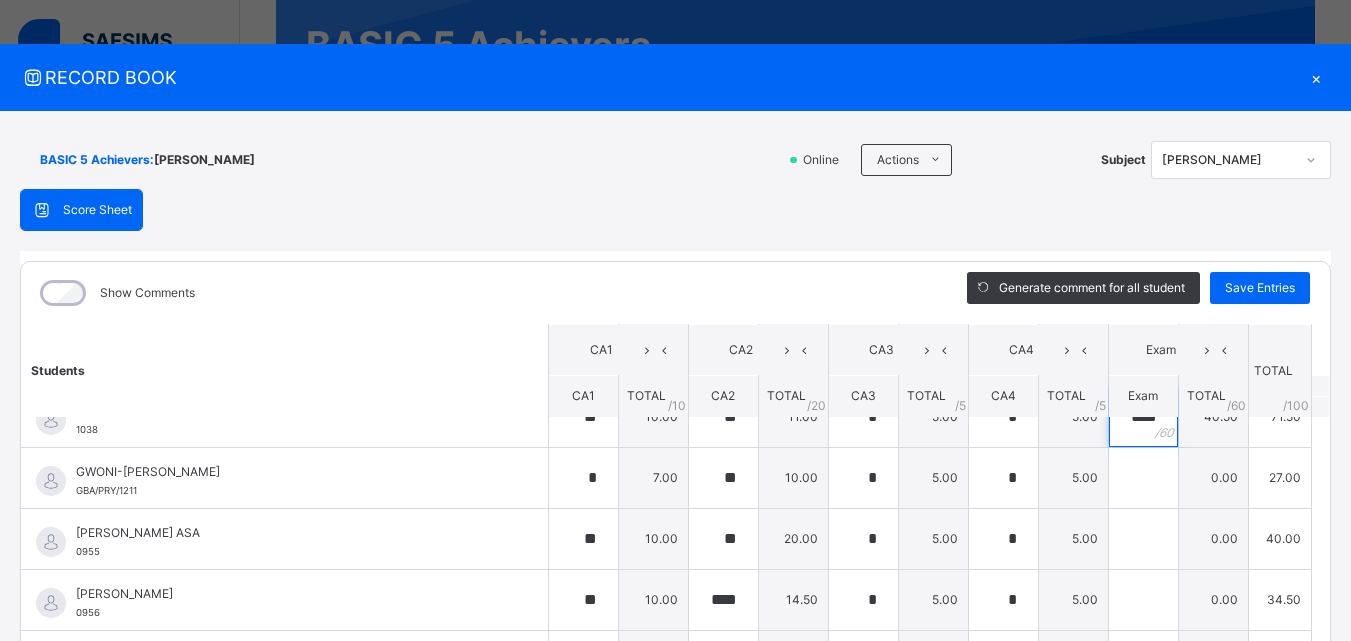 scroll, scrollTop: 406, scrollLeft: 0, axis: vertical 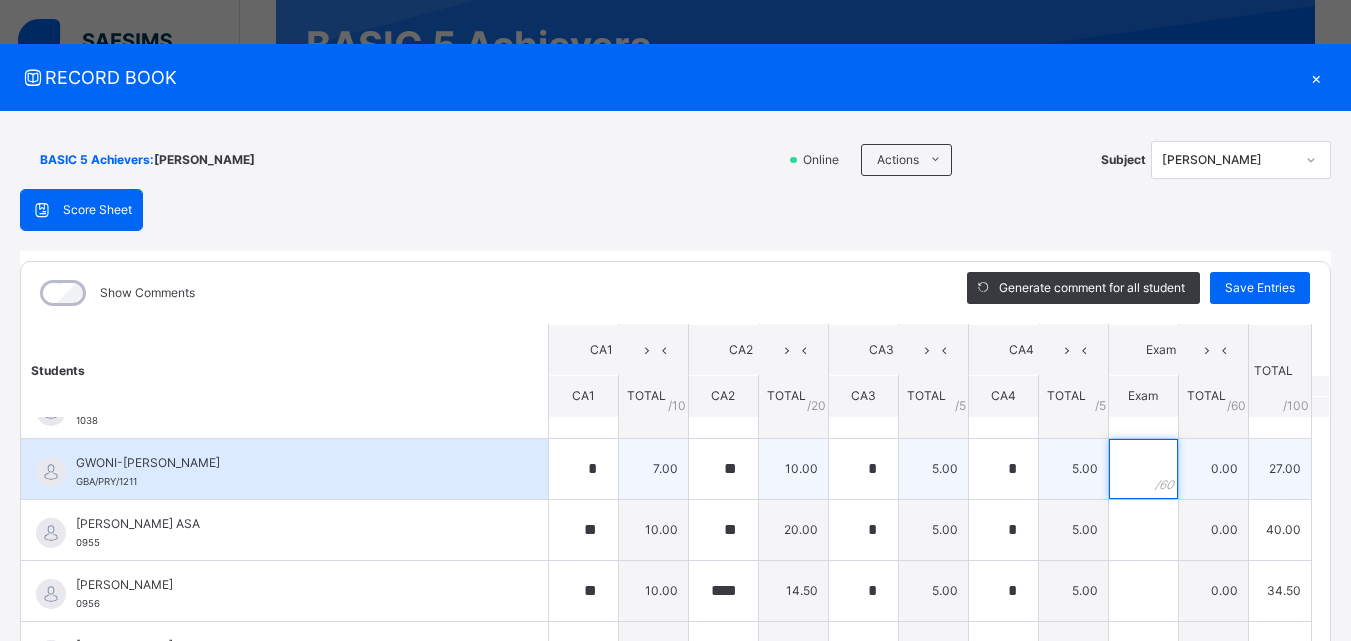 click at bounding box center [1143, 469] 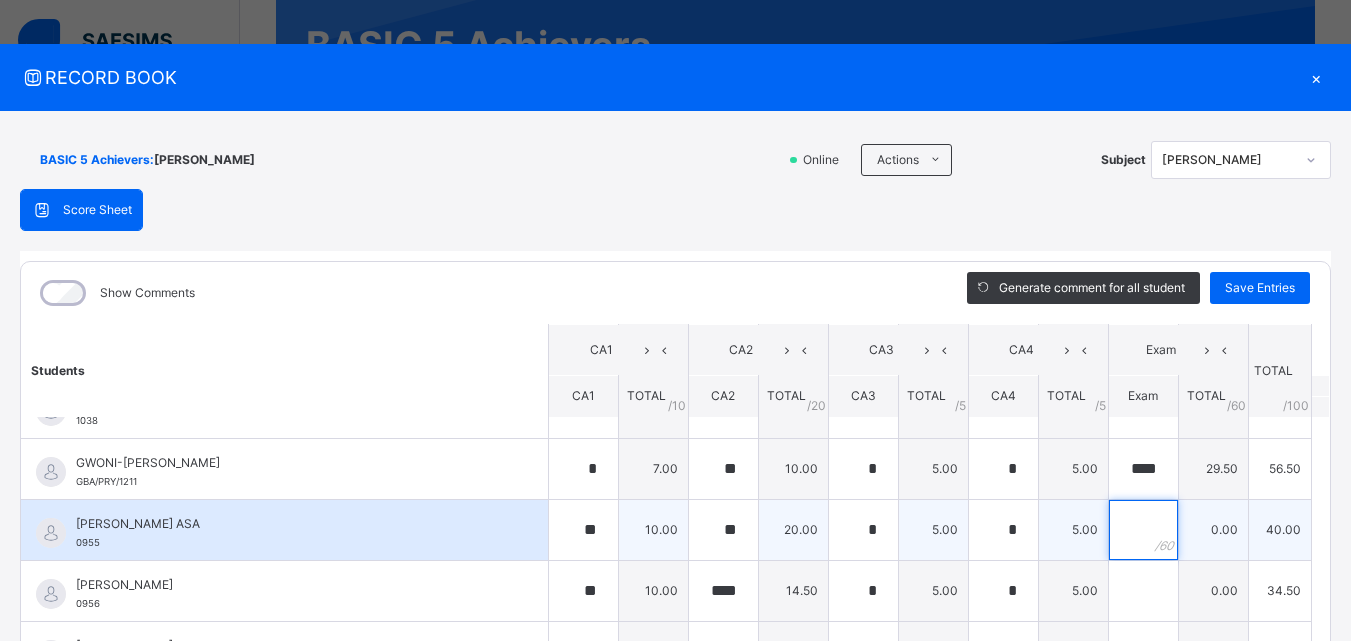 click at bounding box center [1143, 530] 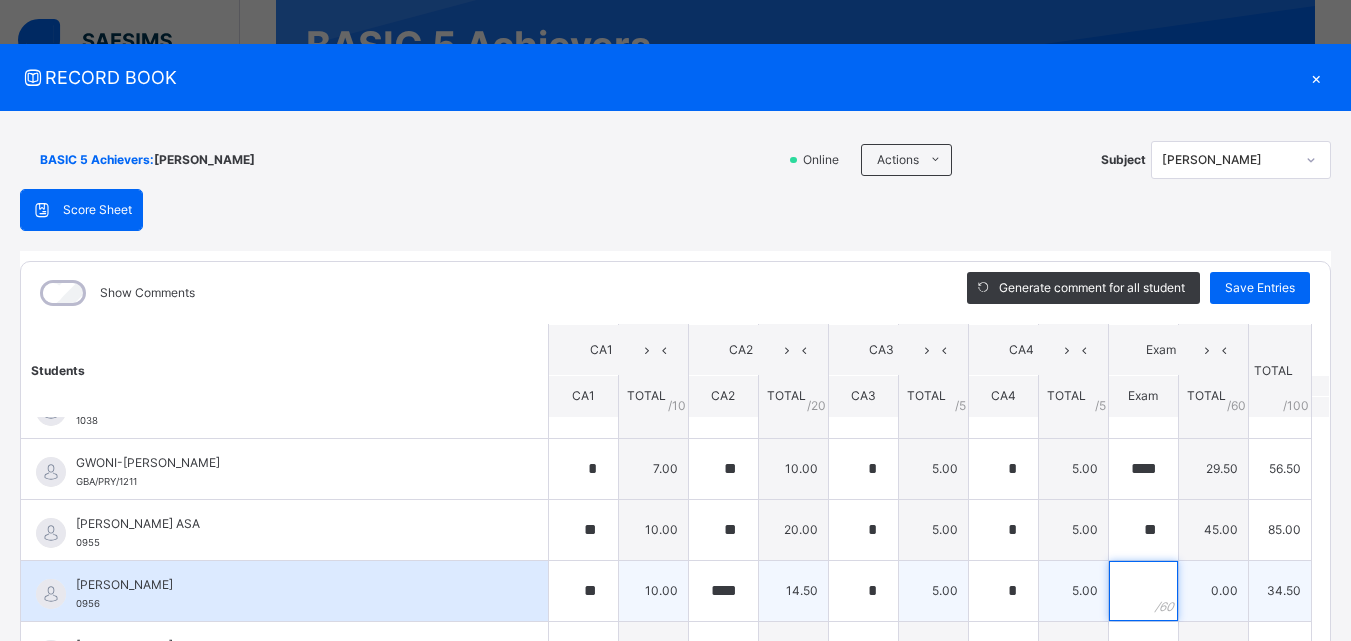 click at bounding box center [1143, 591] 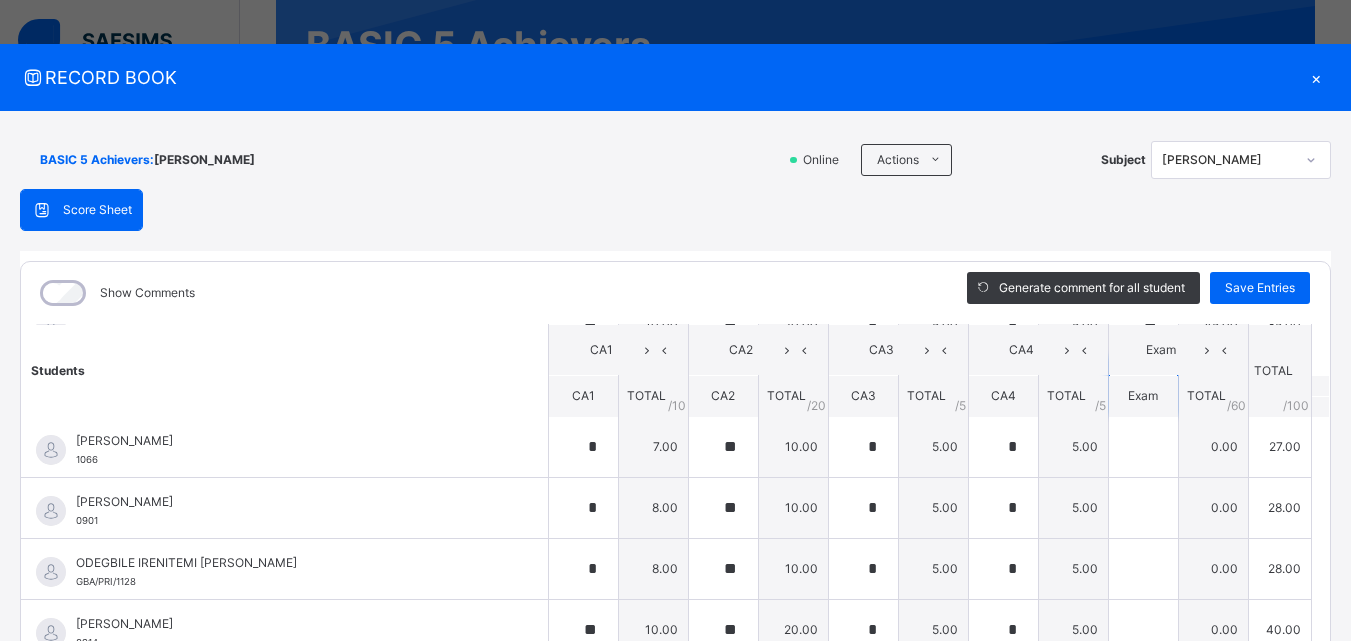 scroll, scrollTop: 617, scrollLeft: 0, axis: vertical 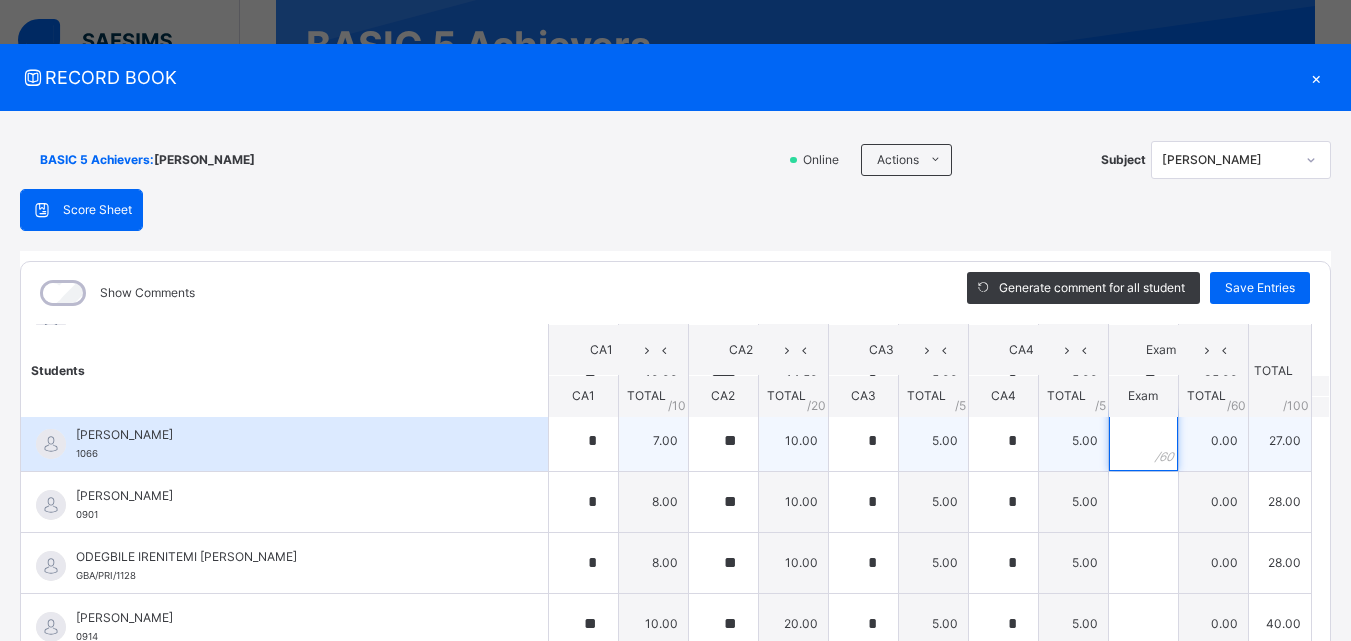 click at bounding box center (1143, 441) 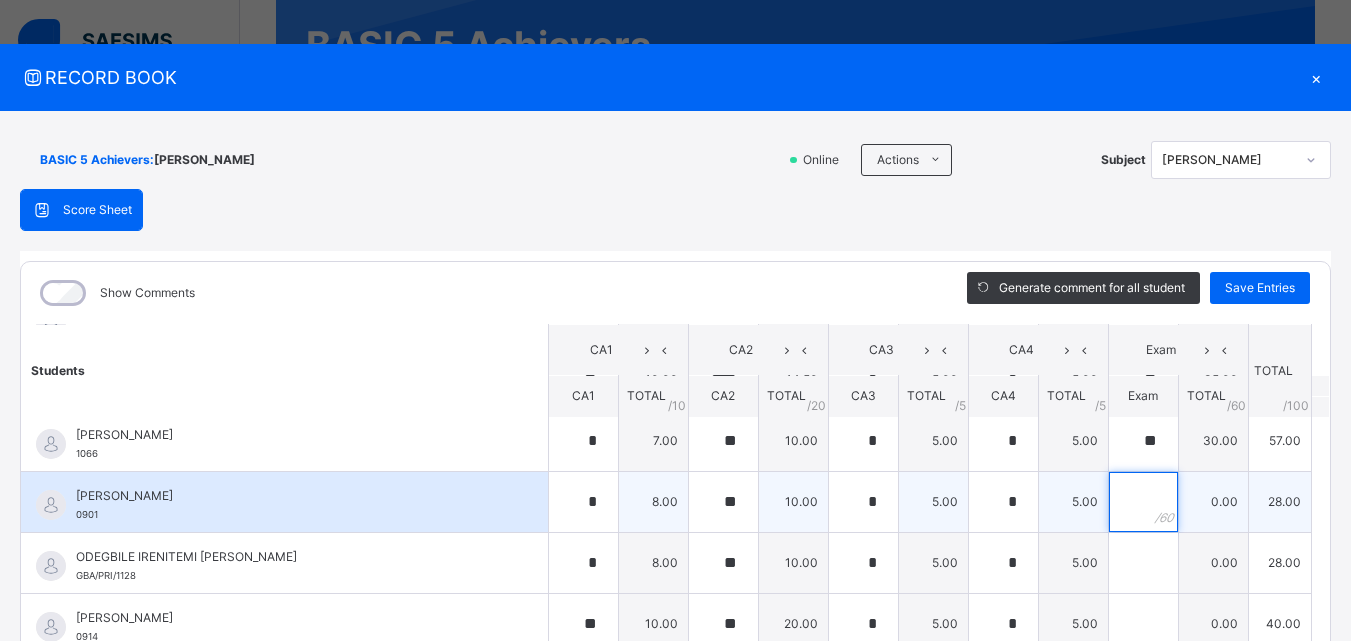 click at bounding box center [1143, 502] 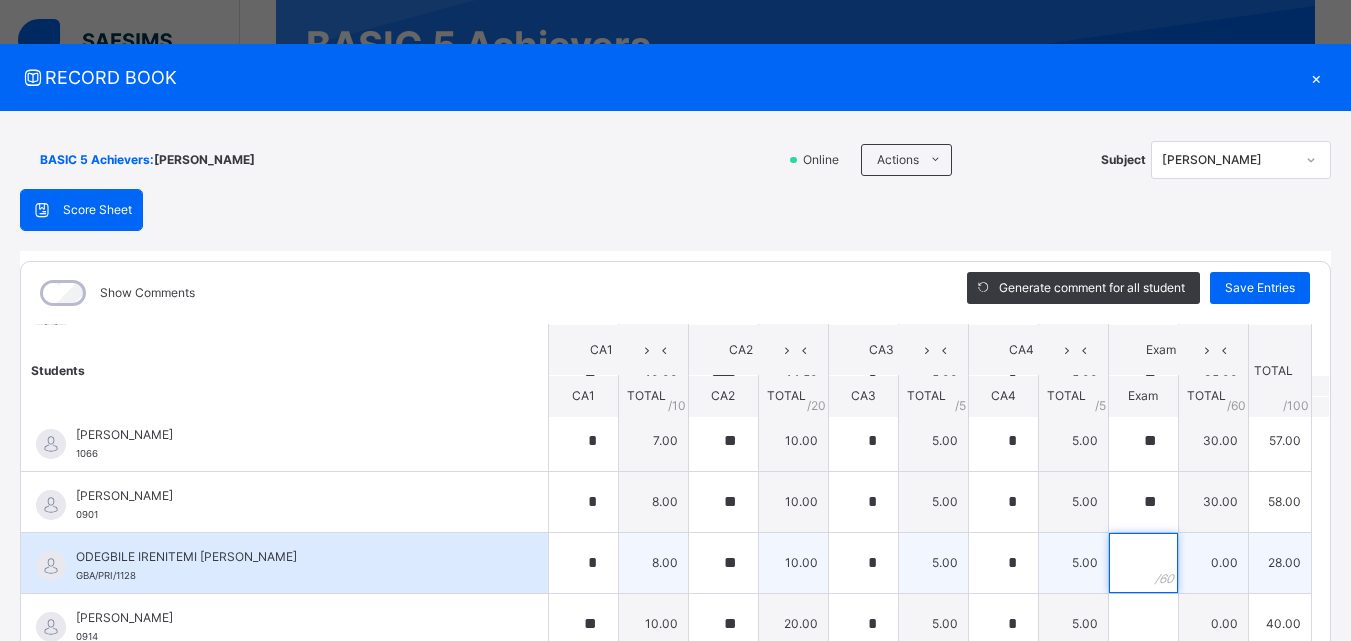 click at bounding box center [1143, 563] 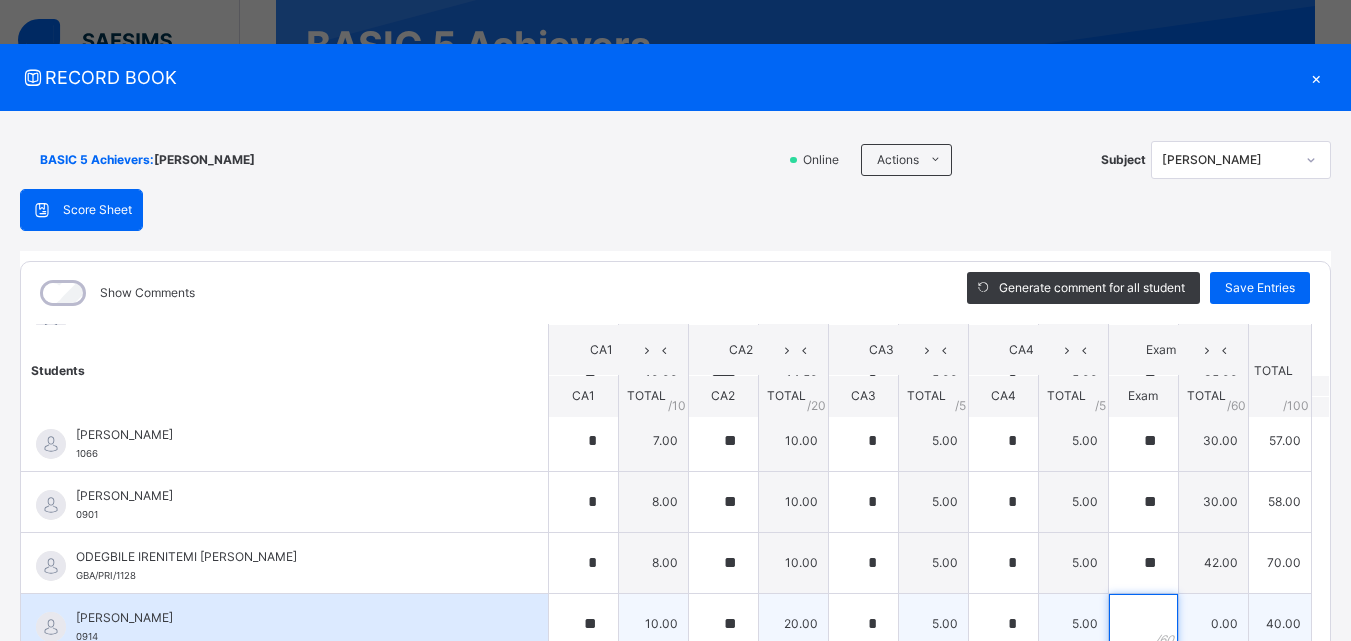 click at bounding box center [1143, 624] 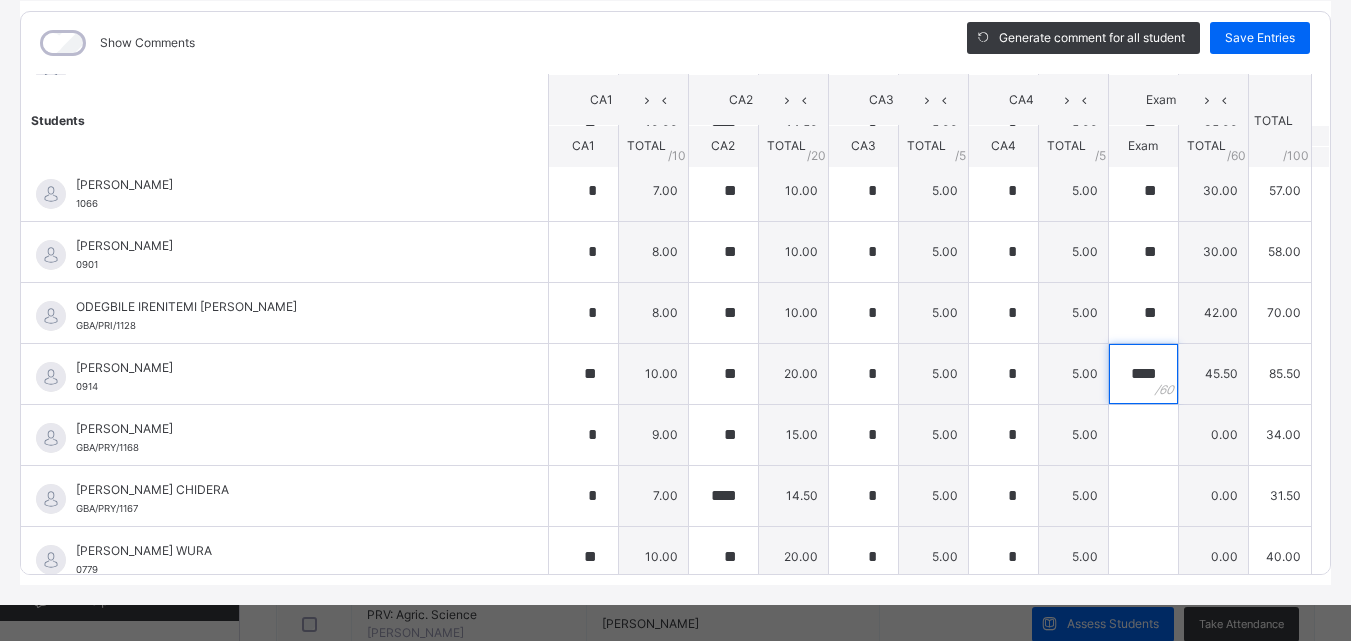 scroll, scrollTop: 270, scrollLeft: 0, axis: vertical 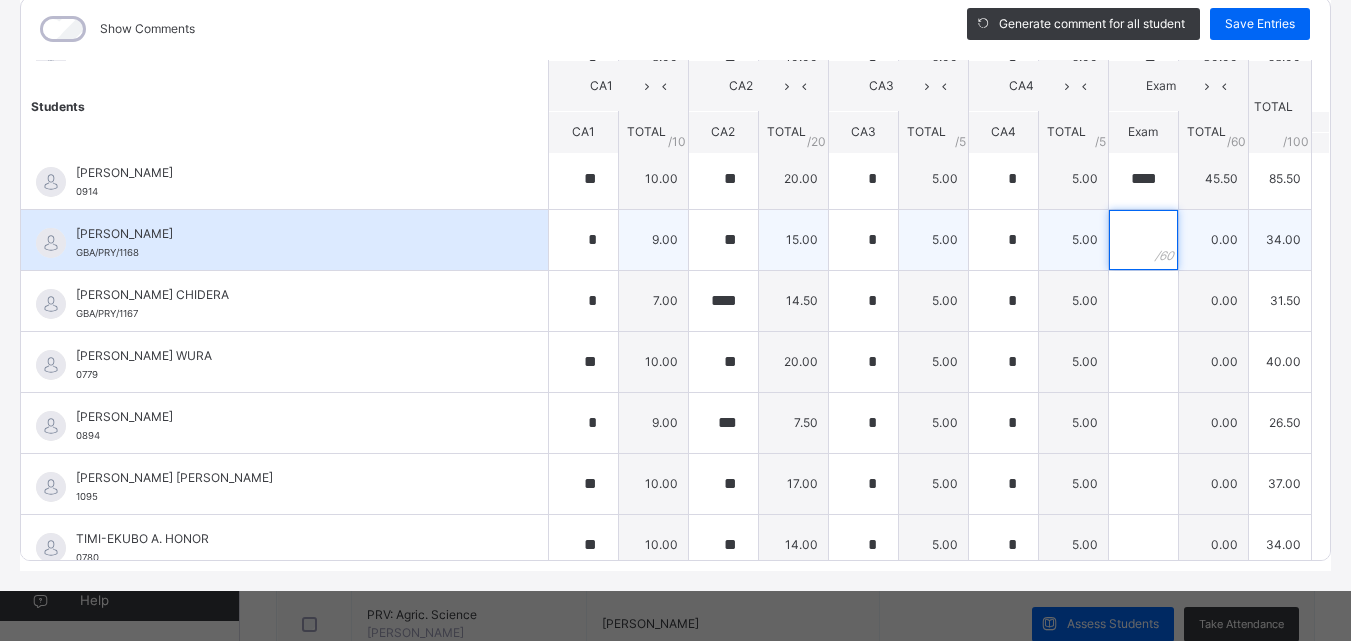 click at bounding box center [1143, 240] 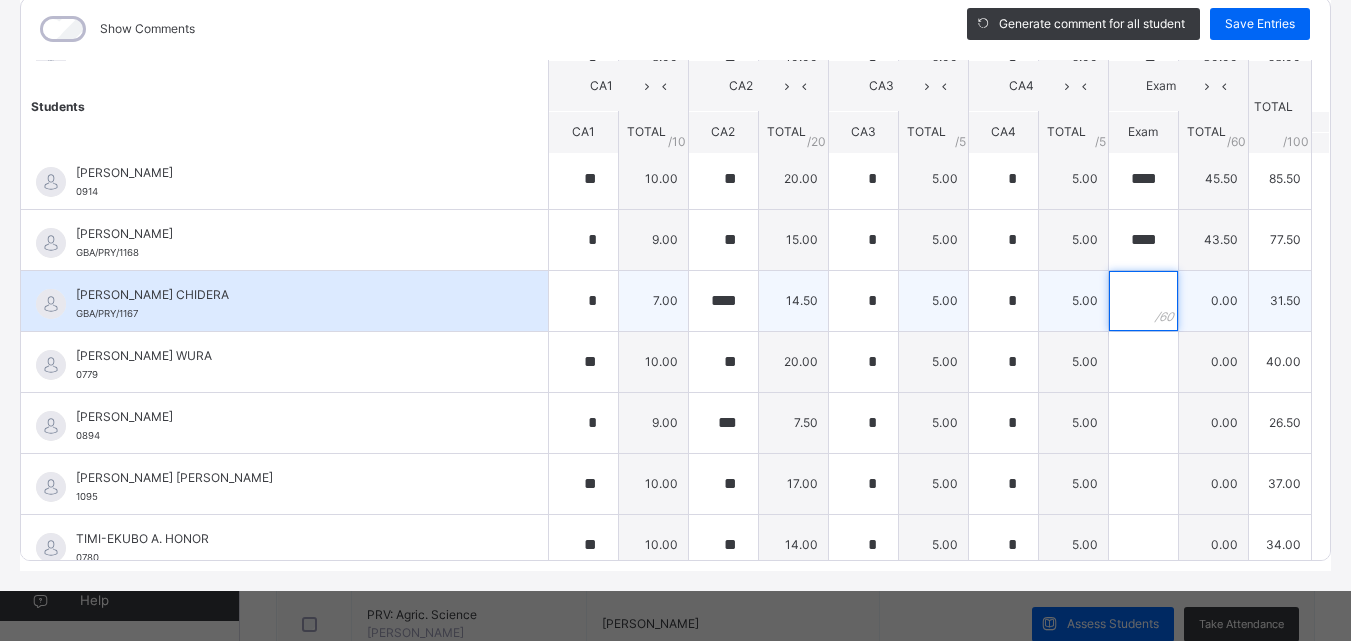 click at bounding box center (1143, 301) 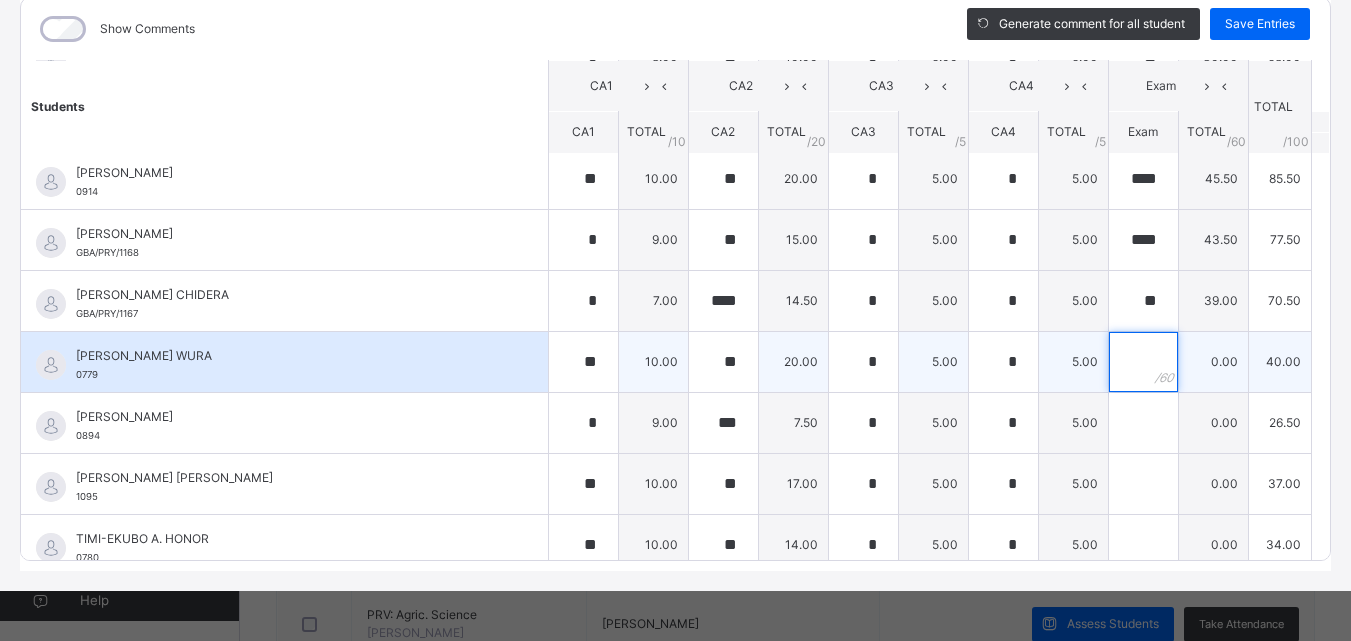 click at bounding box center [1143, 362] 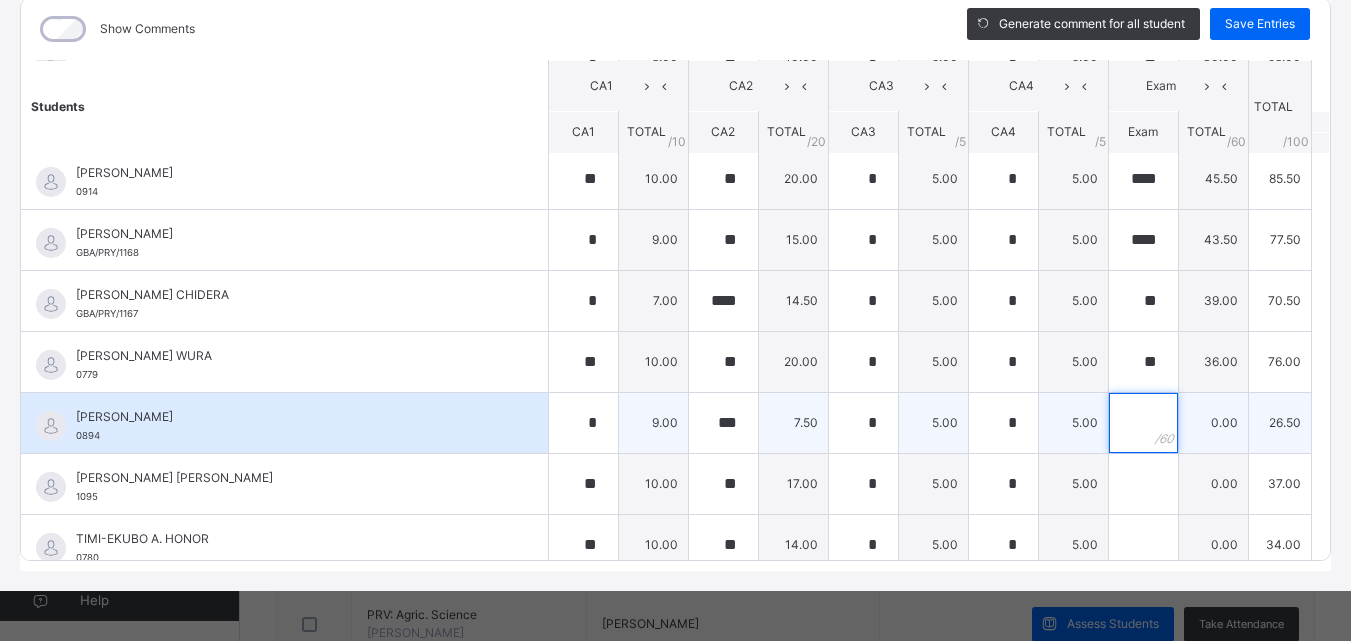 click at bounding box center [1143, 423] 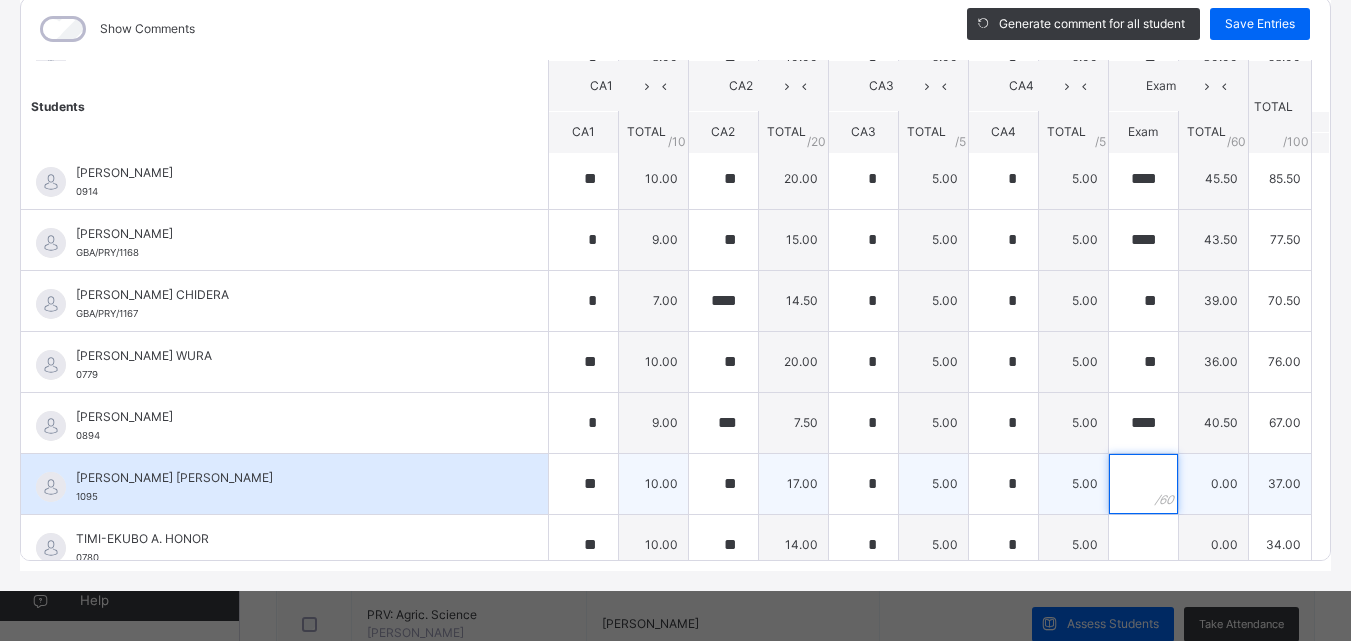 click at bounding box center (1143, 484) 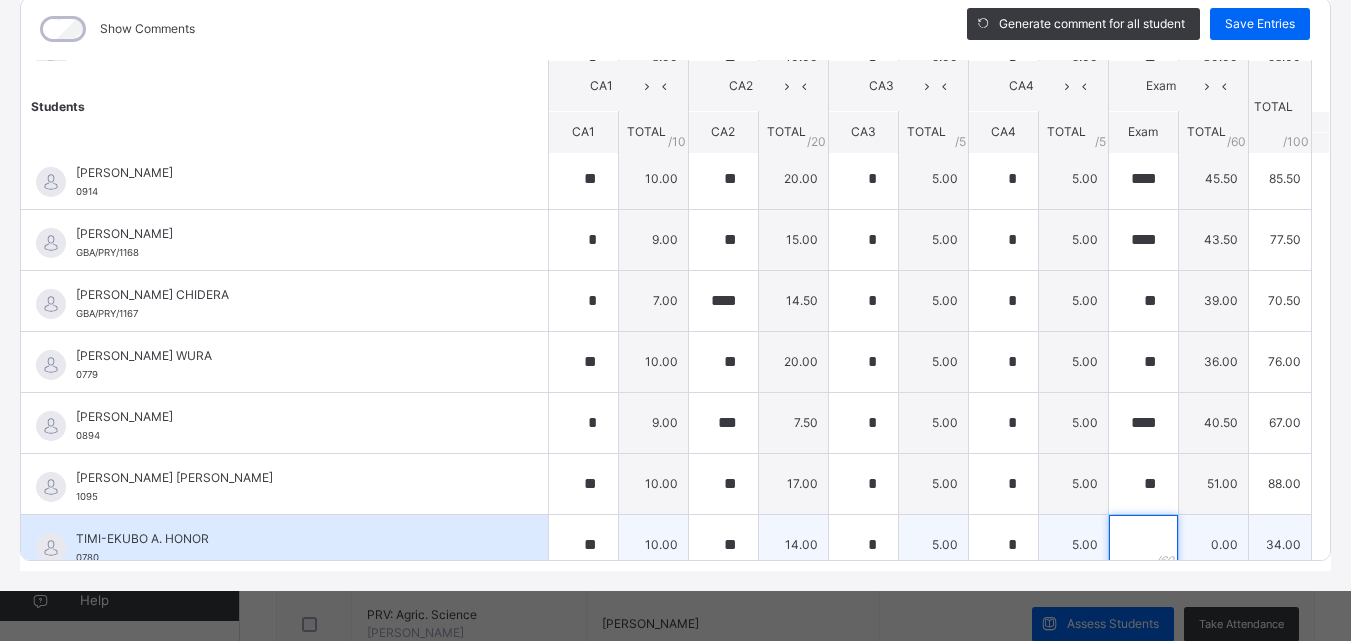 click at bounding box center [1143, 545] 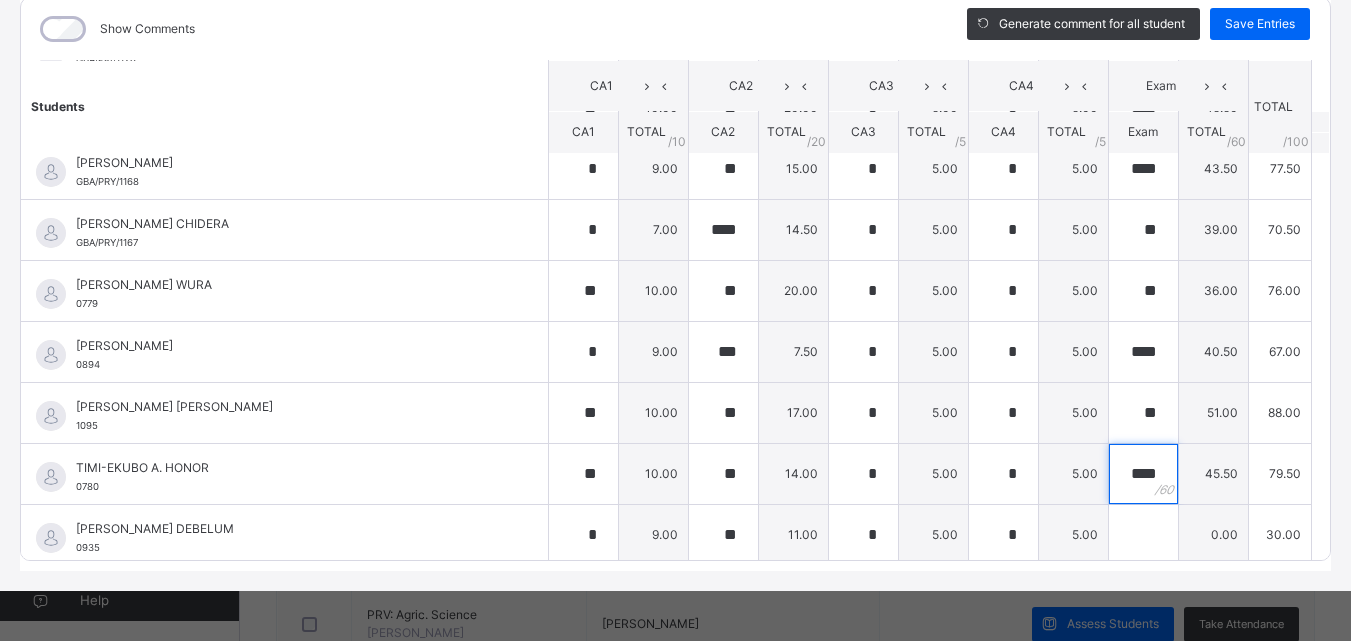scroll, scrollTop: 875, scrollLeft: 0, axis: vertical 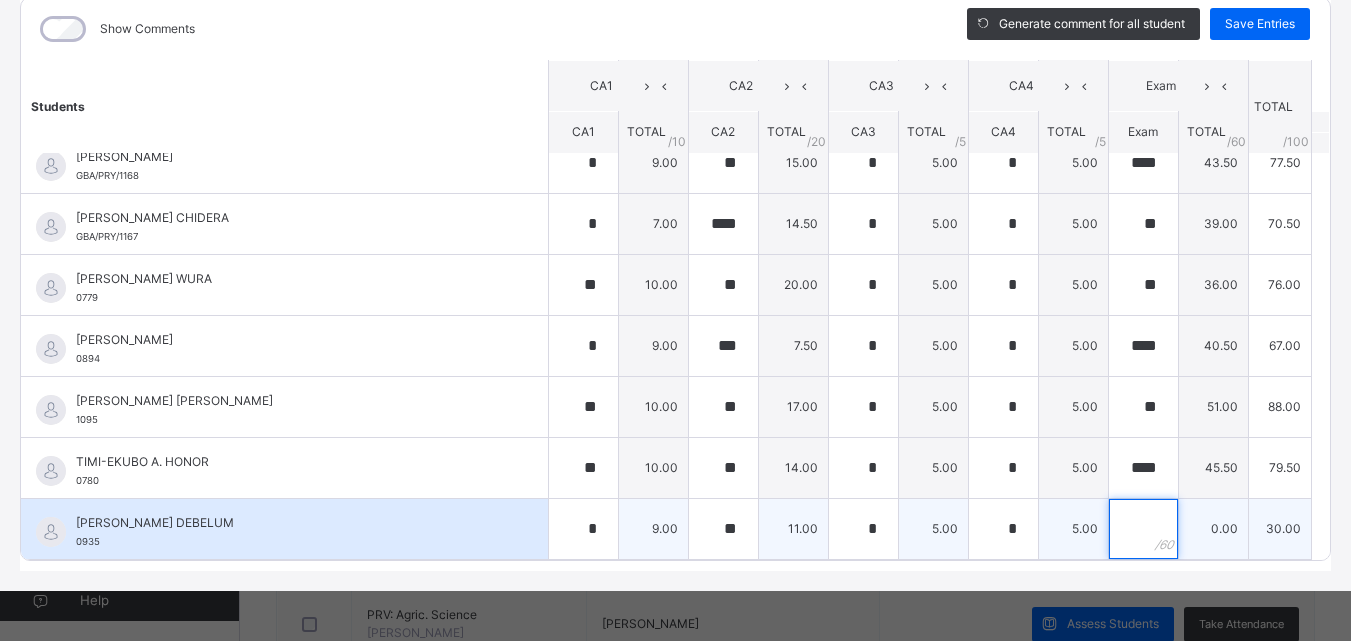 click at bounding box center [1143, 529] 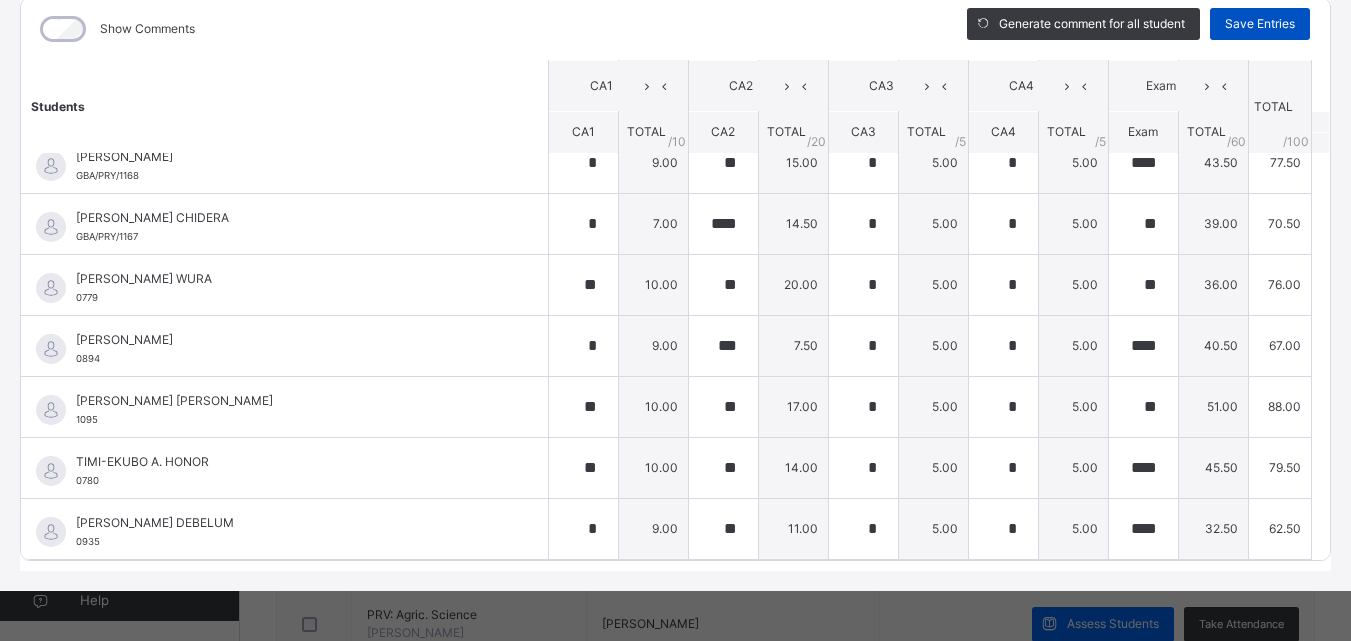click on "Save Entries" at bounding box center (1260, 24) 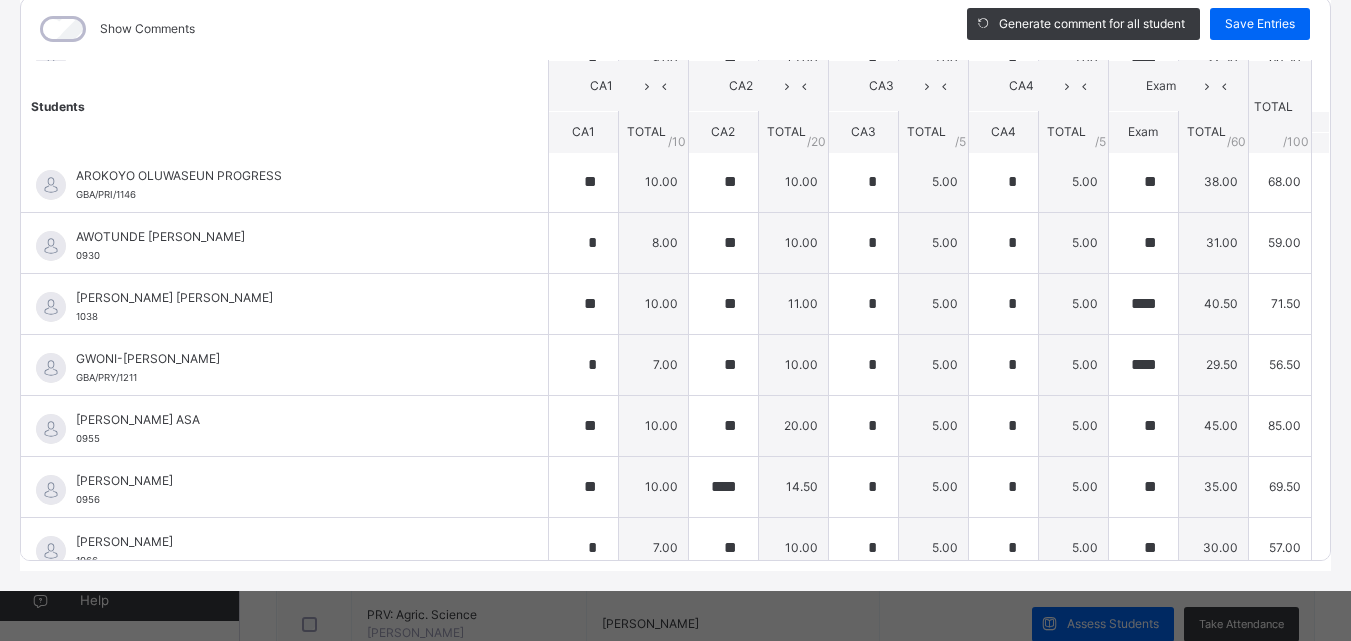 scroll, scrollTop: 166, scrollLeft: 0, axis: vertical 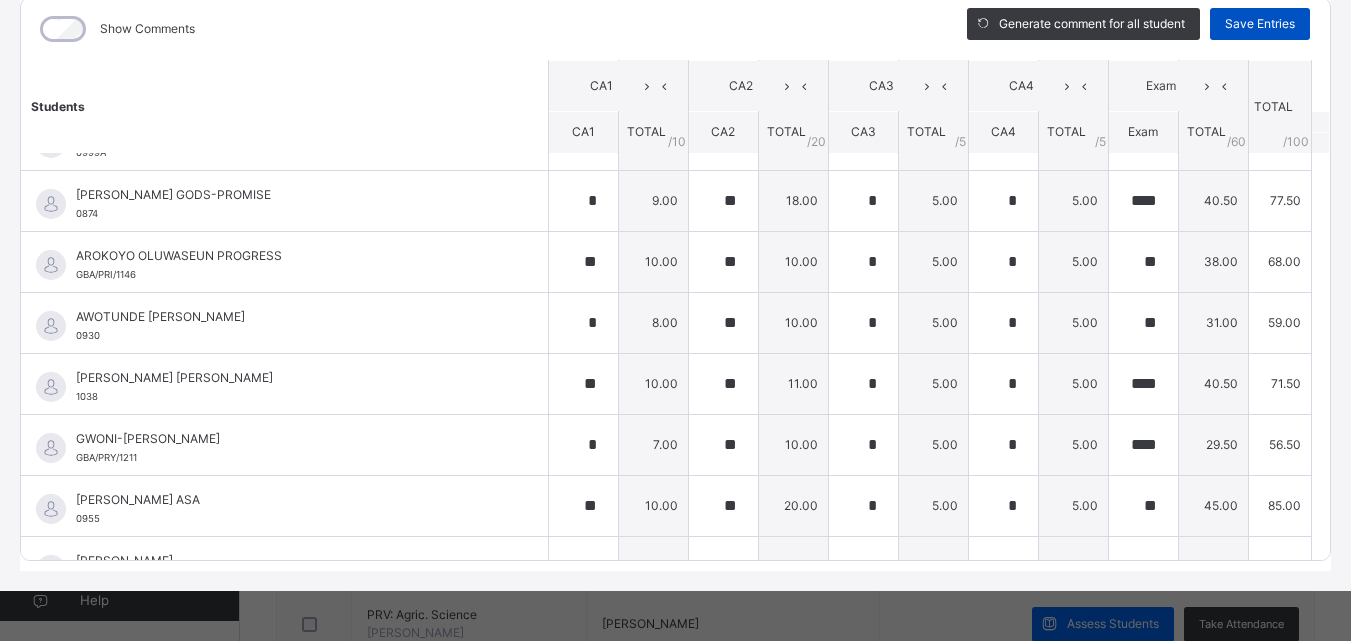 click on "Save Entries" at bounding box center (1260, 24) 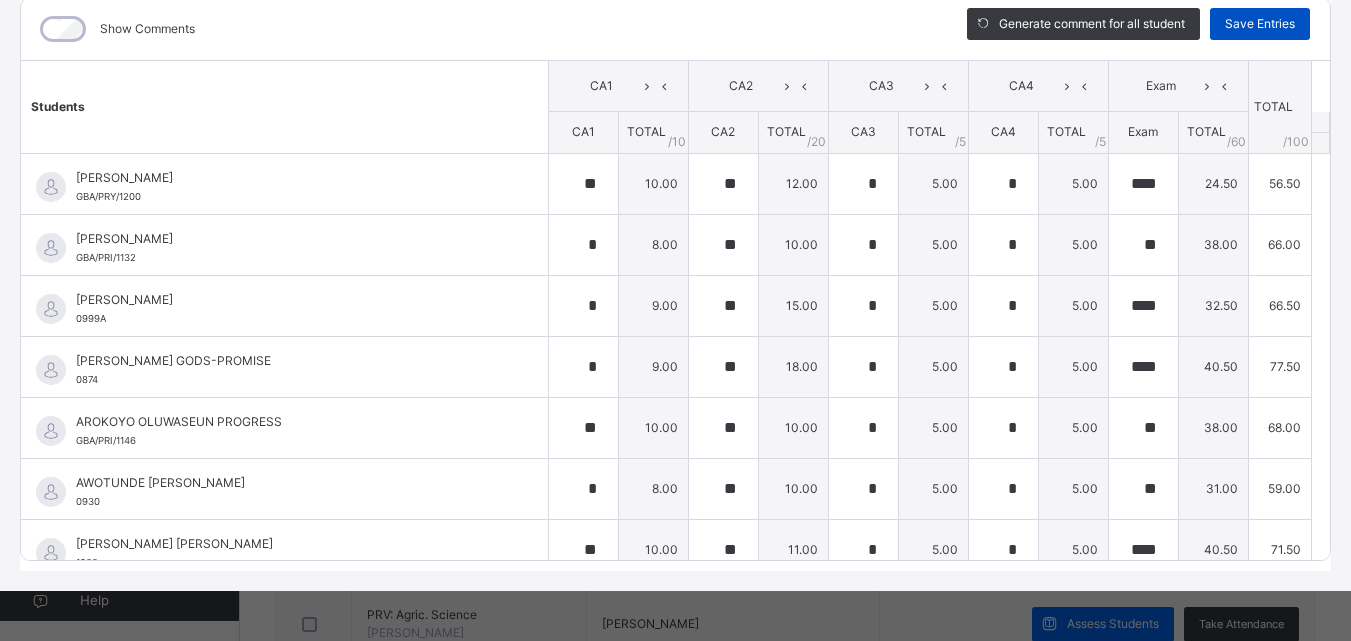 click on "Save Entries" at bounding box center [1260, 24] 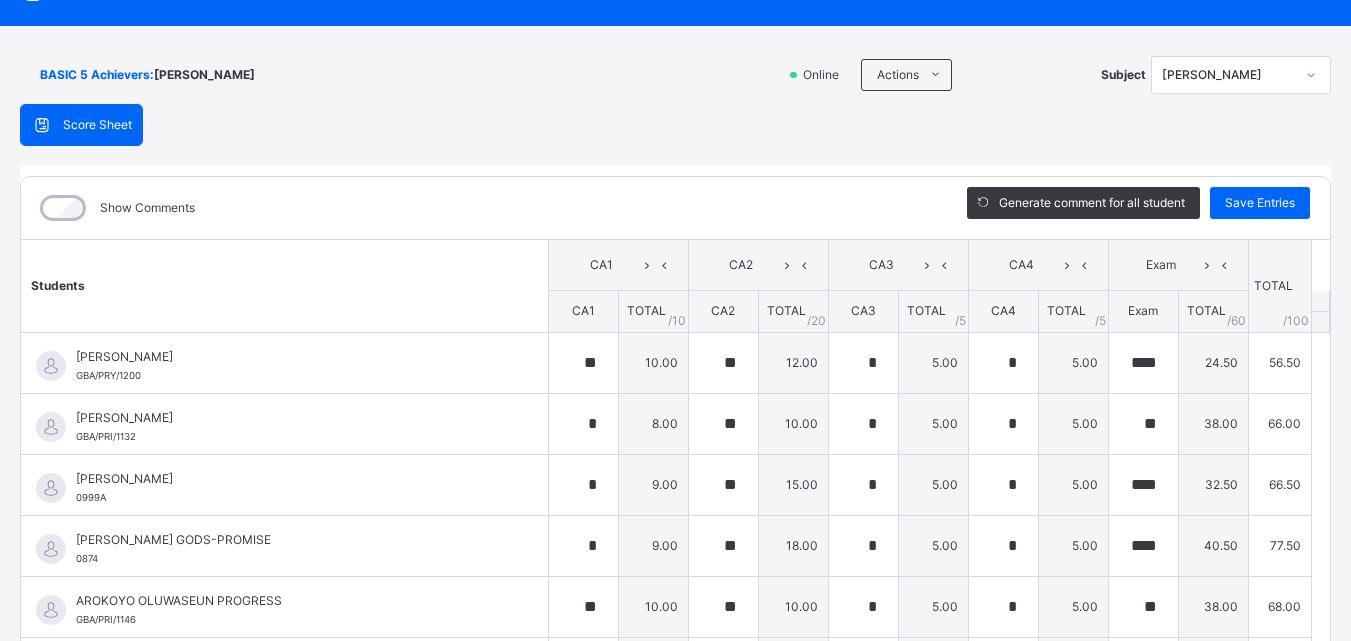 scroll, scrollTop: 0, scrollLeft: 0, axis: both 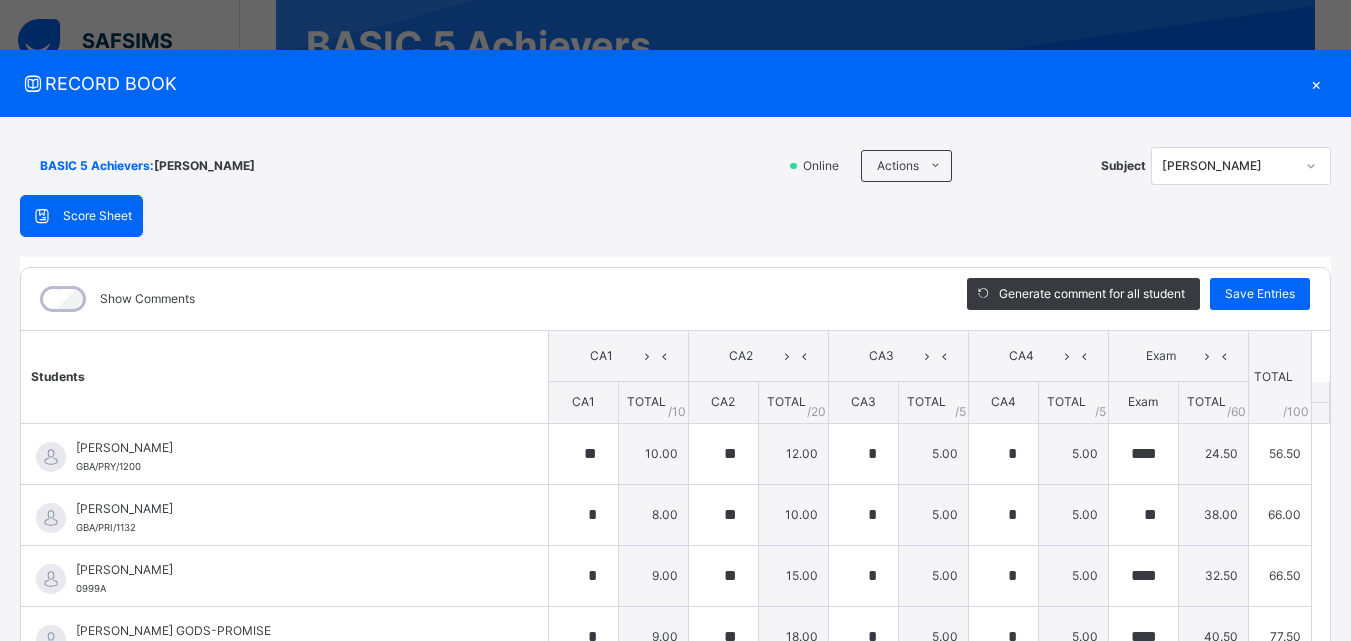 click on "[PERSON_NAME]" at bounding box center (1228, 166) 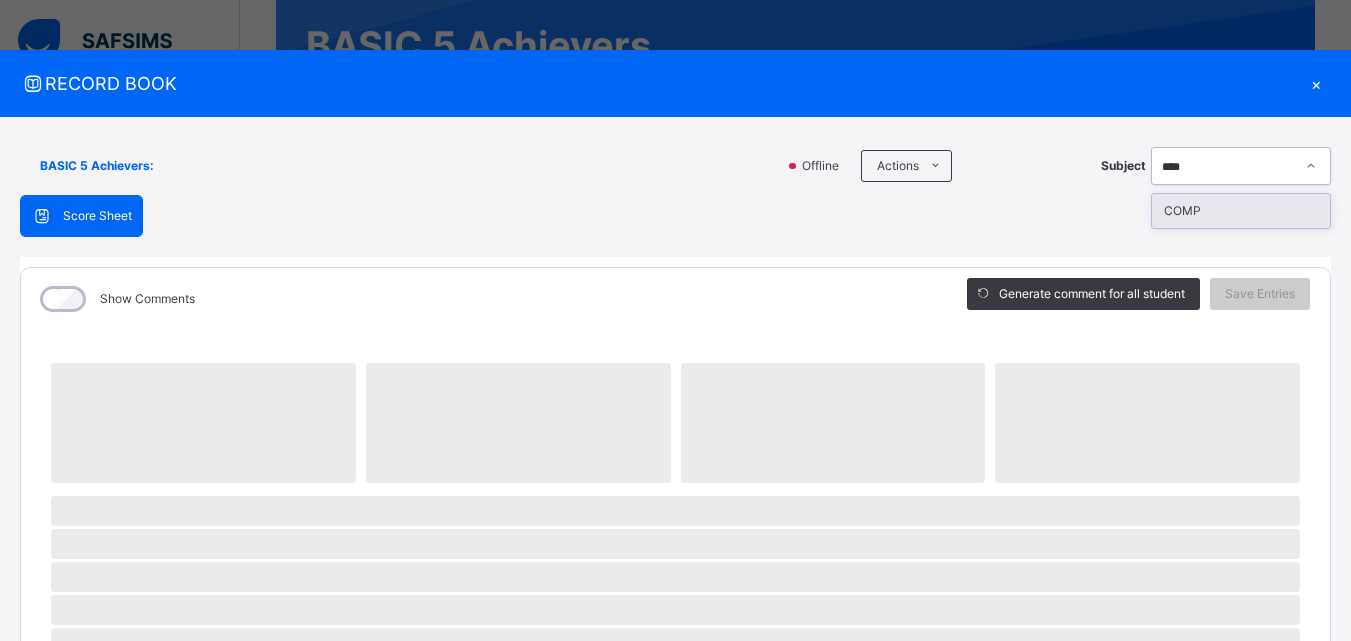 click on "COMP" at bounding box center (1241, 211) 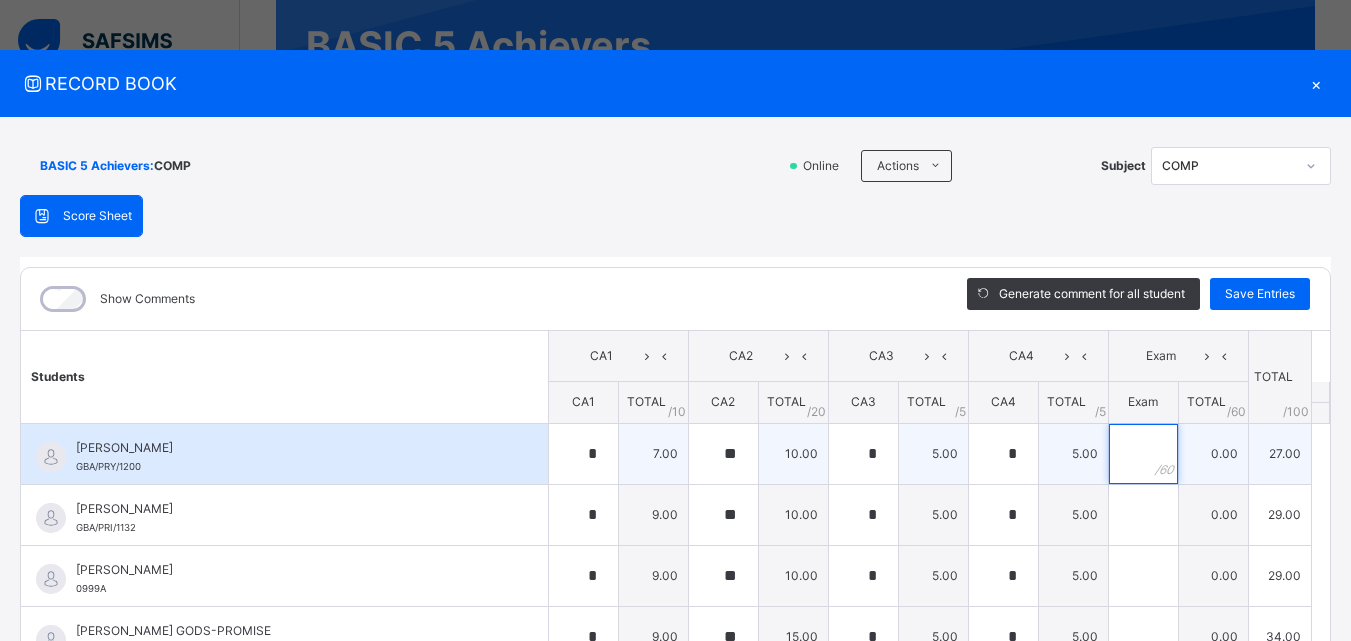 click at bounding box center (1143, 454) 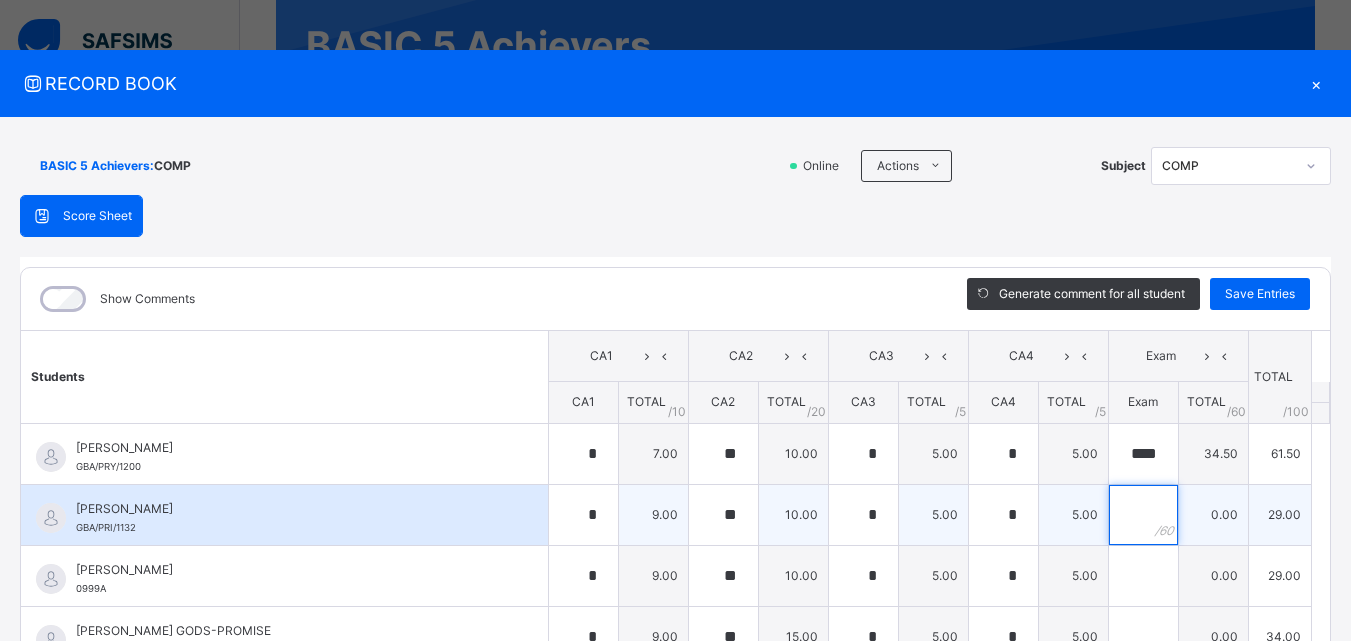 click at bounding box center (1143, 515) 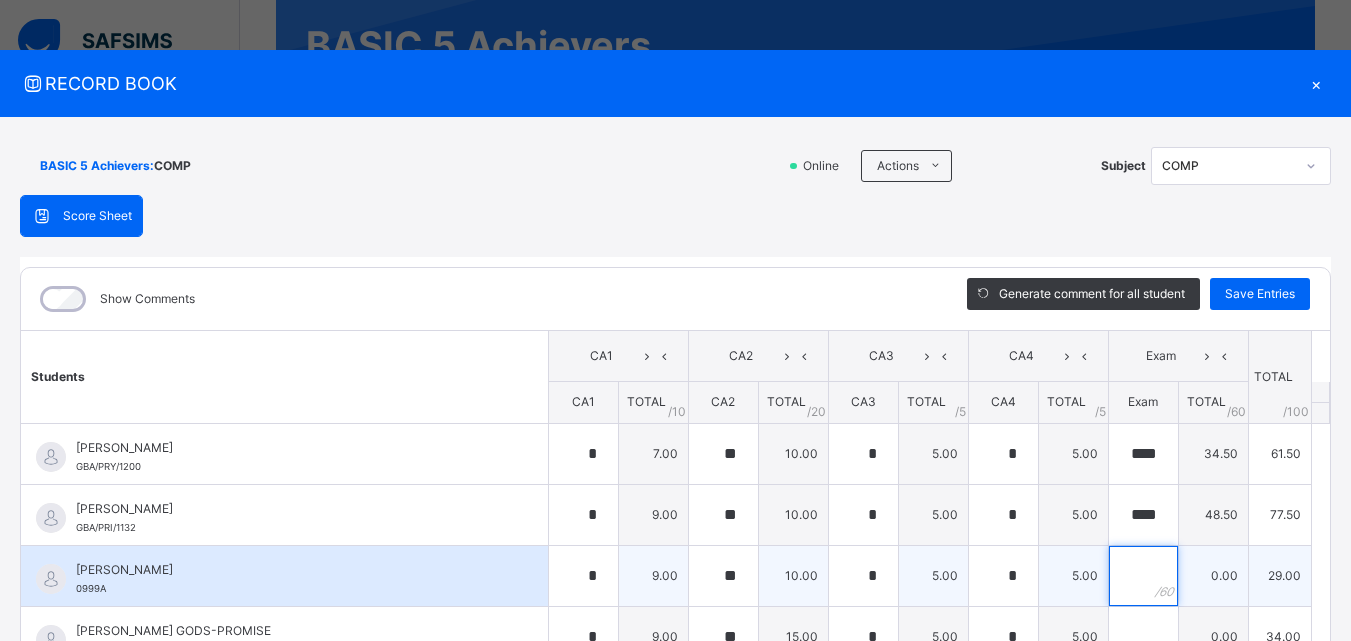 click at bounding box center (1143, 576) 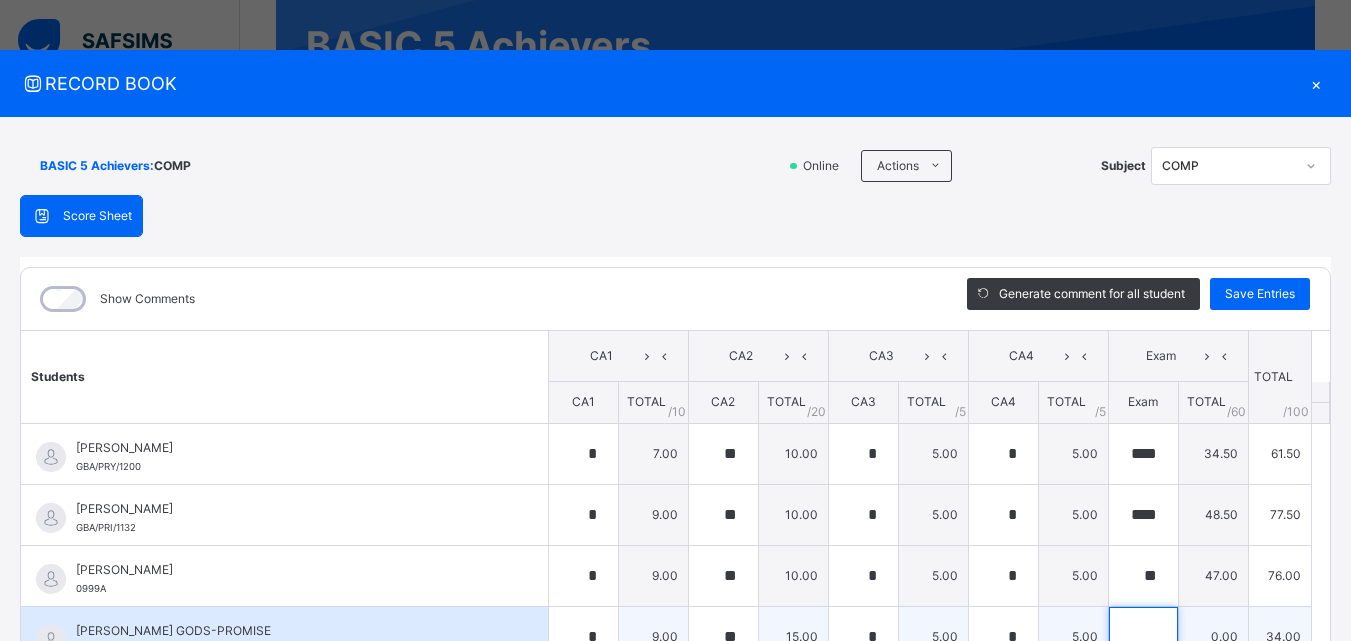 click at bounding box center [1143, 637] 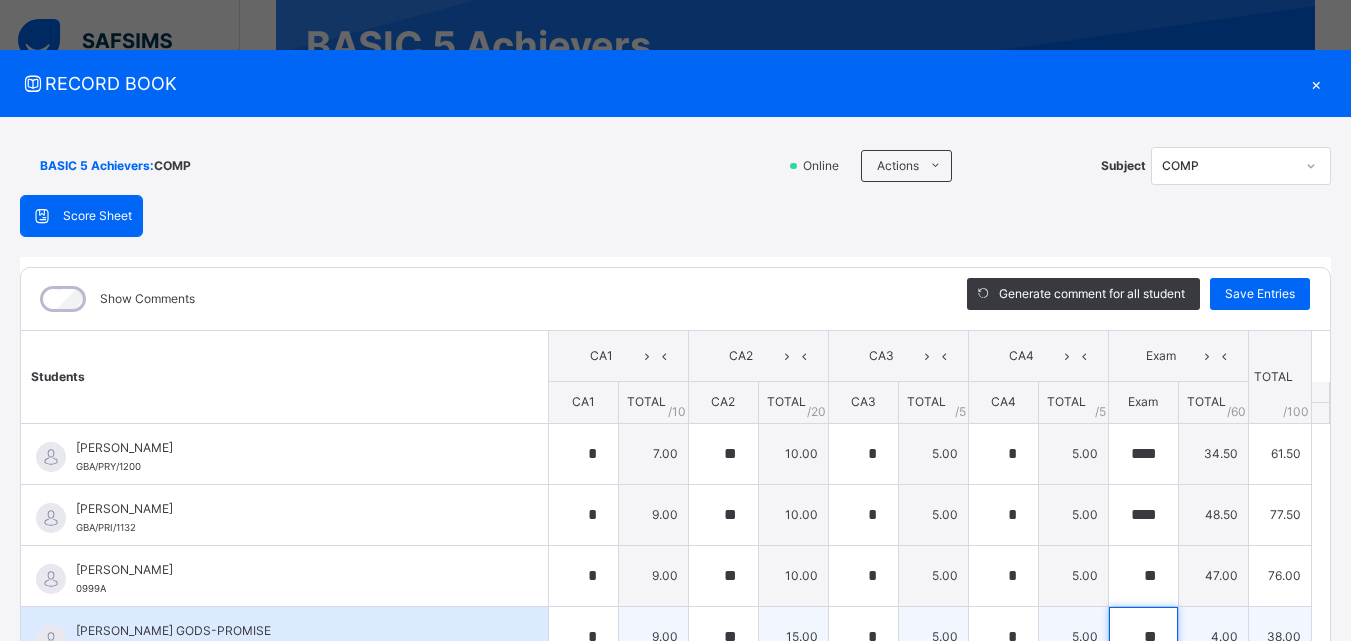 scroll, scrollTop: 6, scrollLeft: 0, axis: vertical 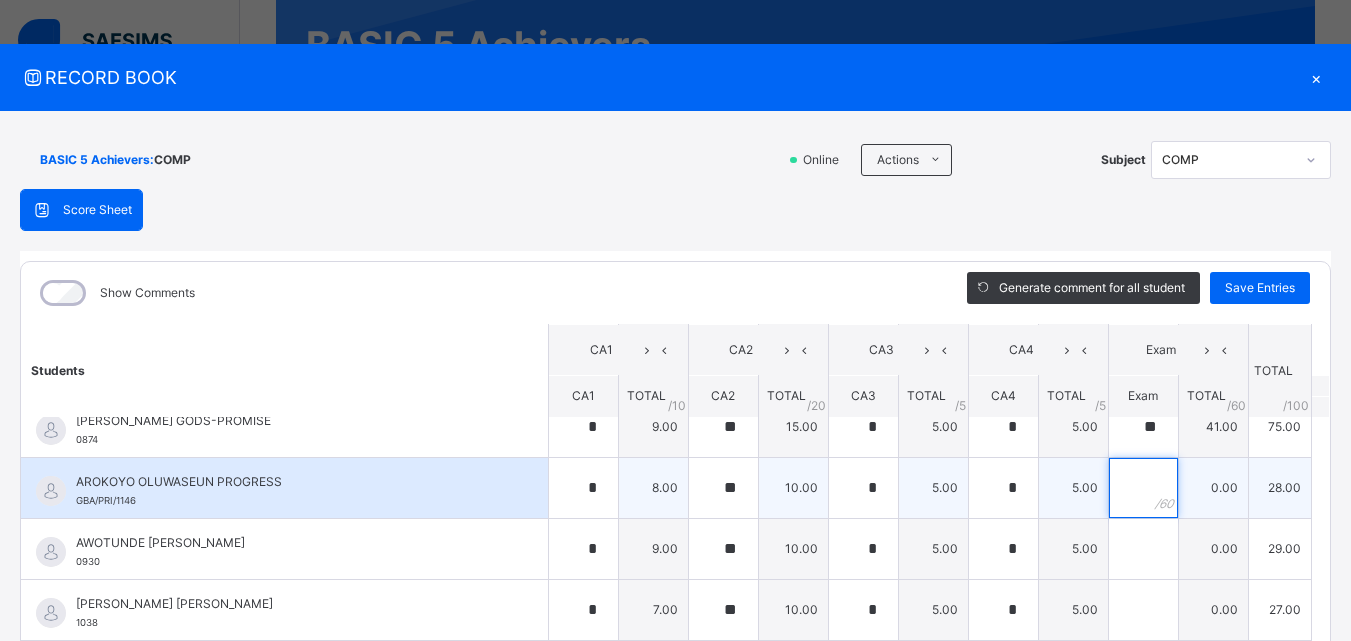 click at bounding box center (1143, 488) 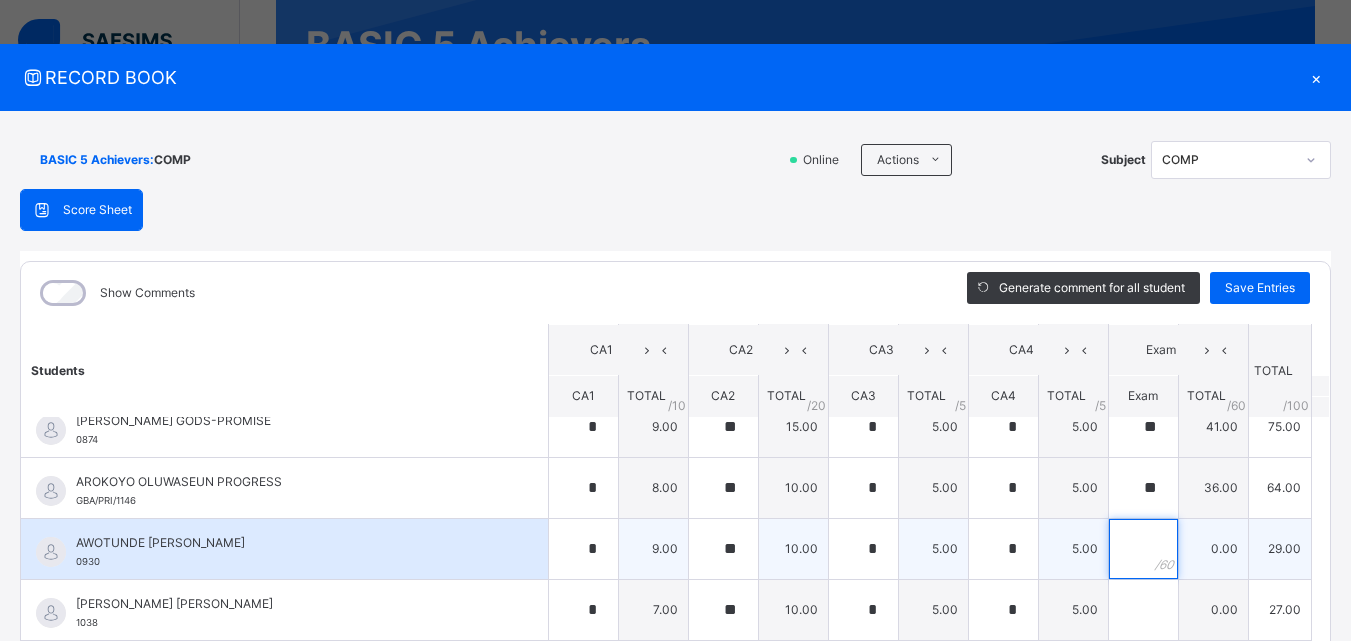 click at bounding box center [1143, 549] 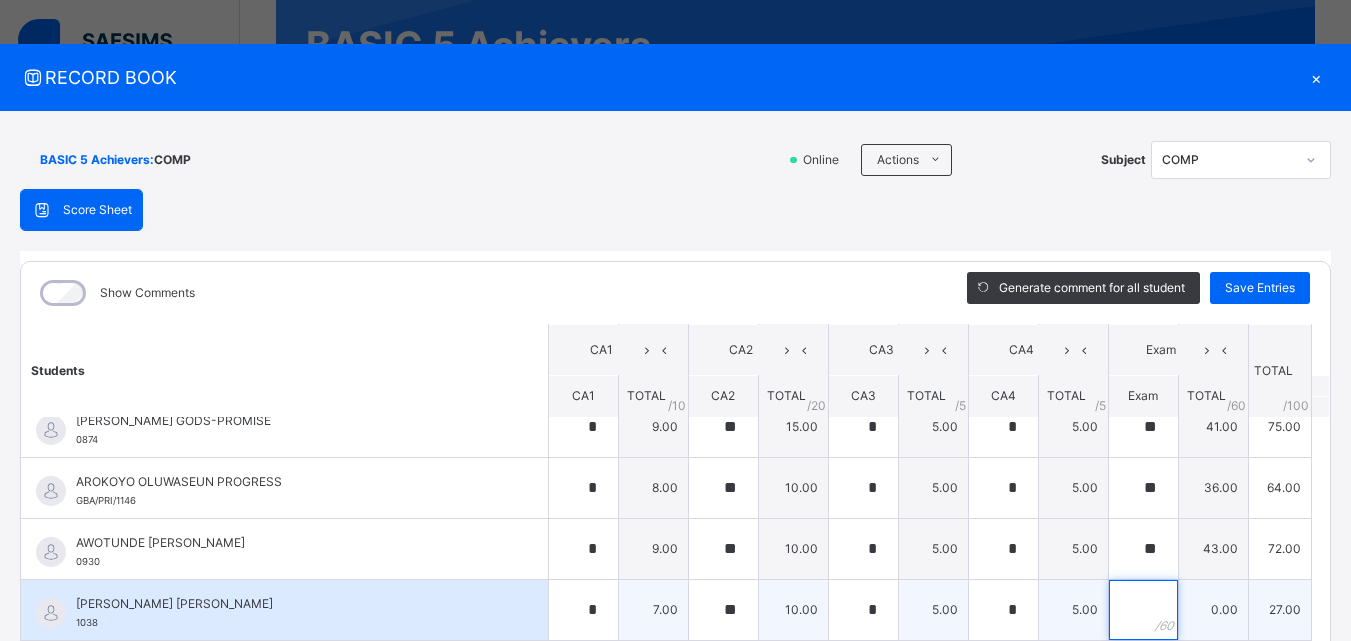 click at bounding box center (1143, 610) 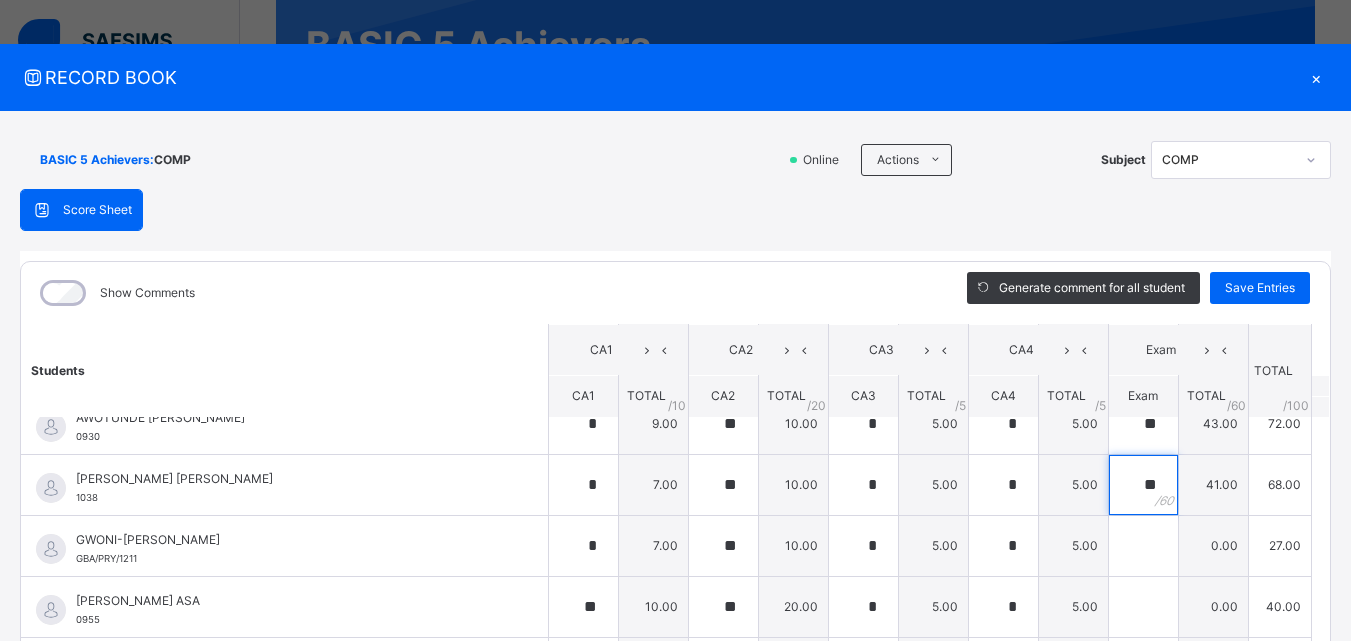 scroll, scrollTop: 332, scrollLeft: 0, axis: vertical 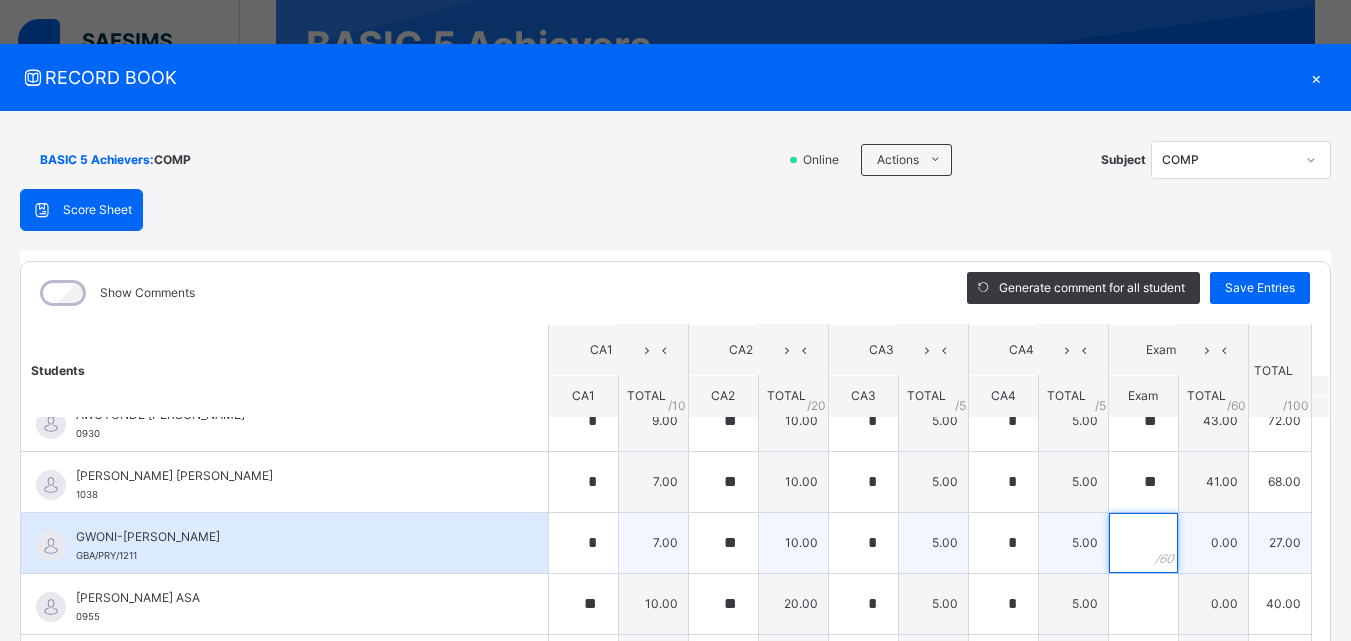 click at bounding box center [1143, 543] 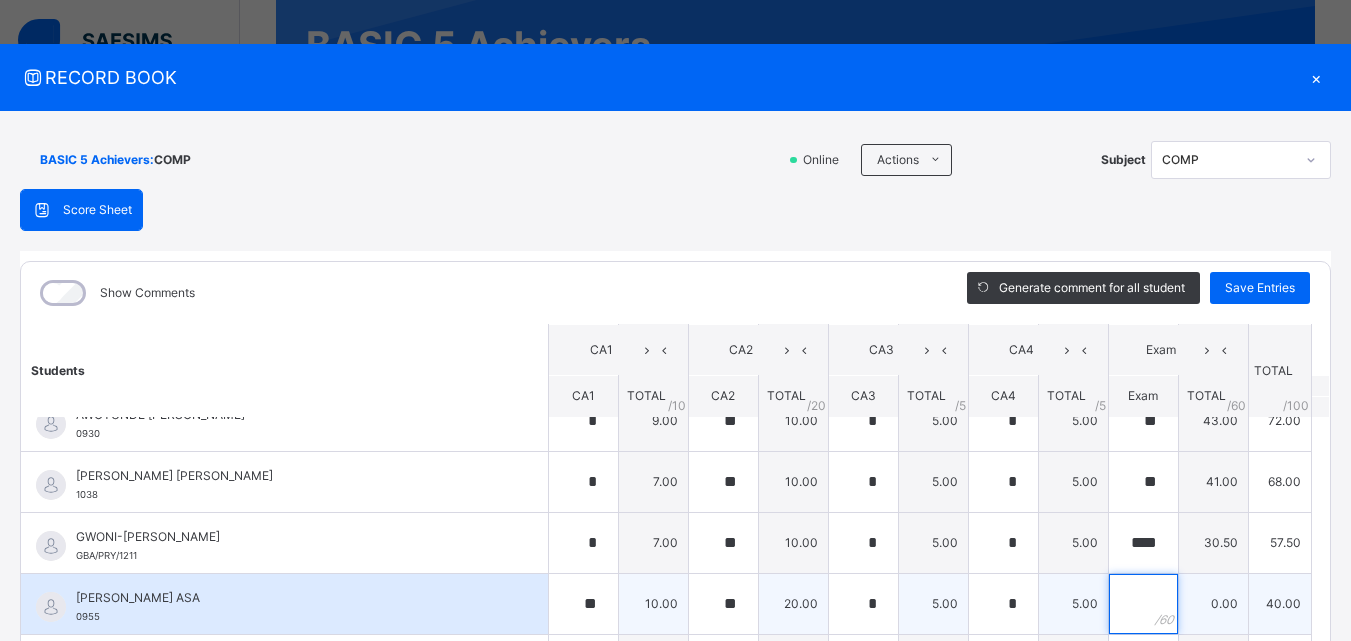 click at bounding box center [1143, 604] 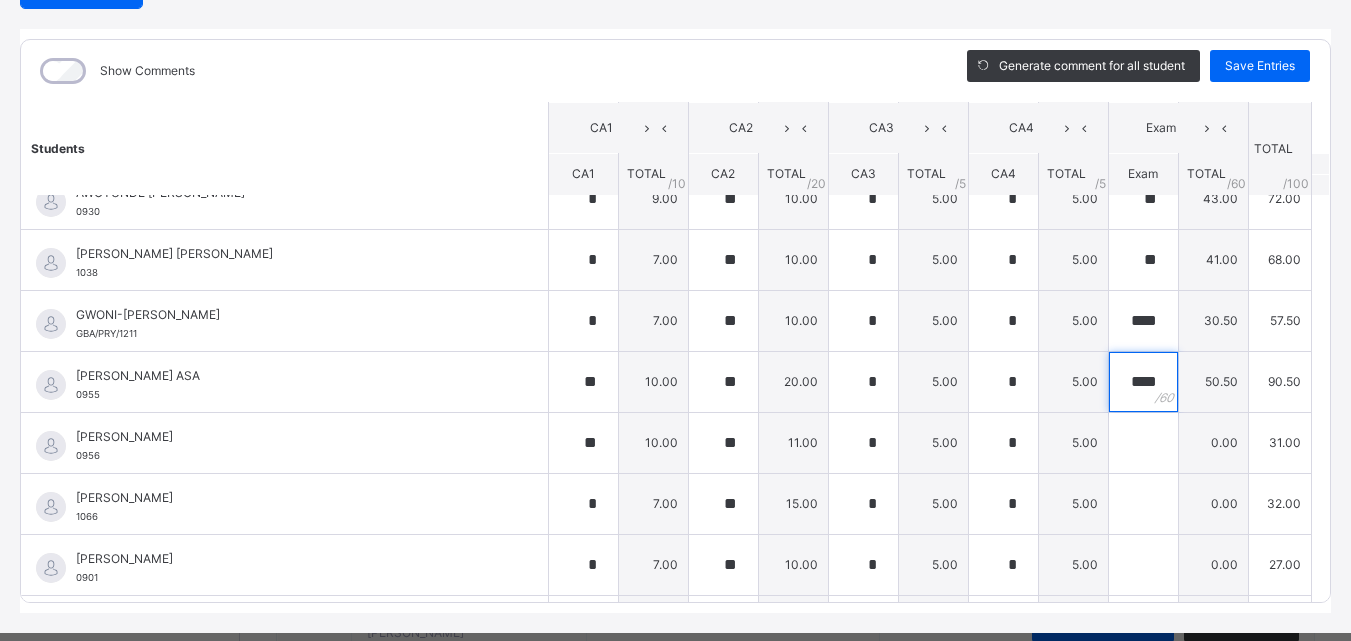 scroll, scrollTop: 270, scrollLeft: 0, axis: vertical 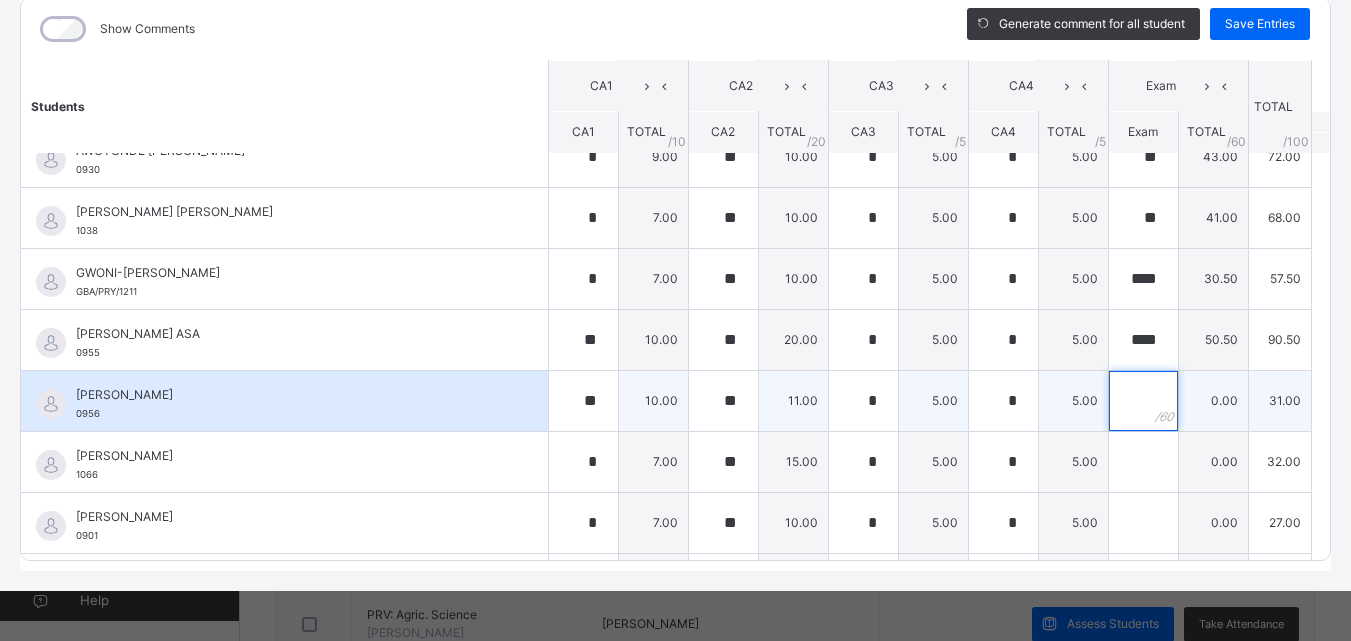 click at bounding box center [1143, 401] 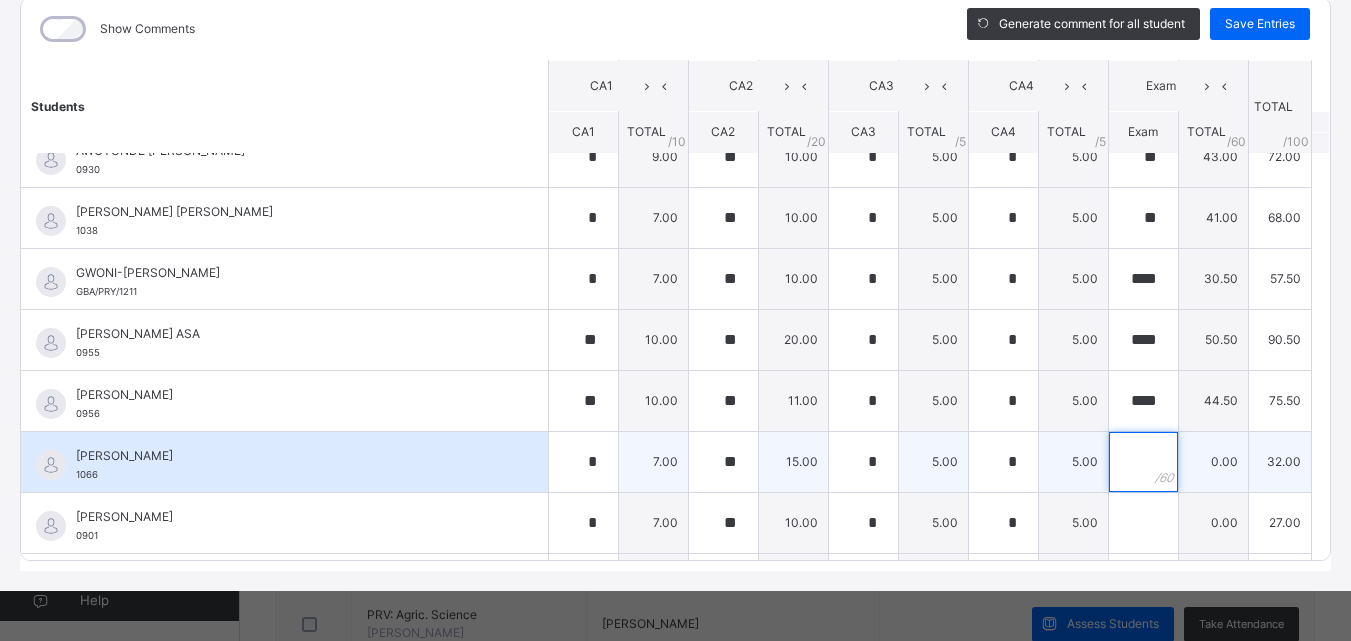click at bounding box center [1143, 462] 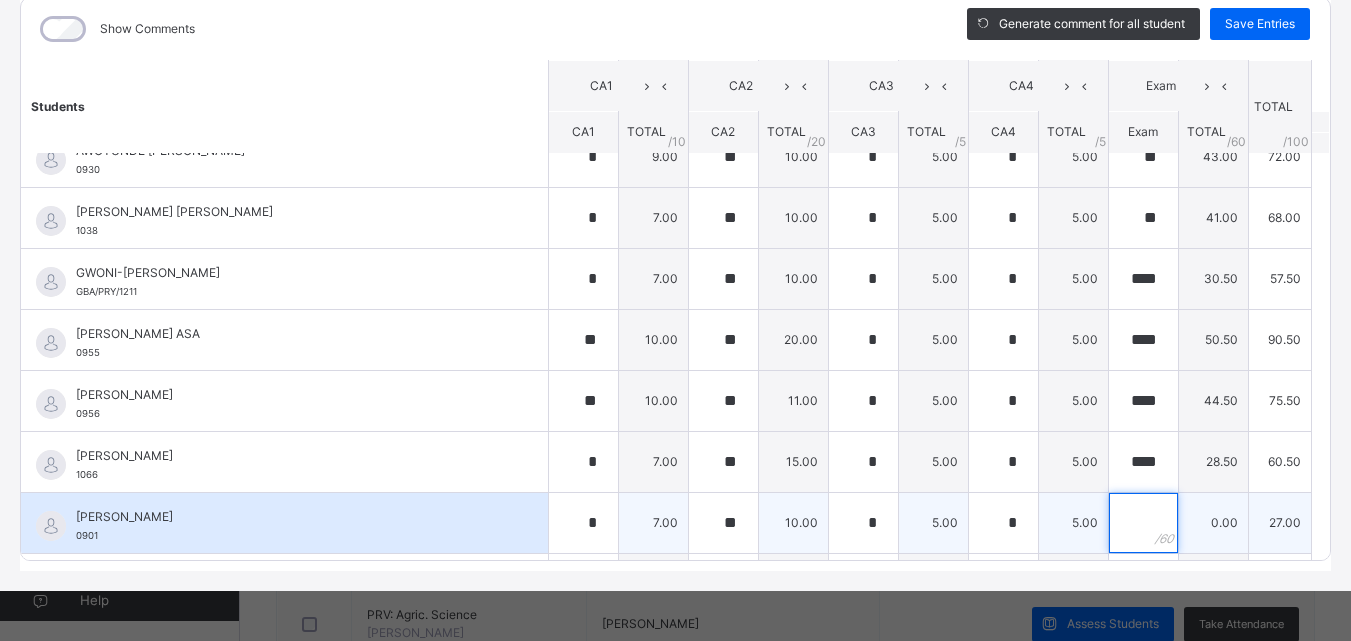 click at bounding box center (1143, 523) 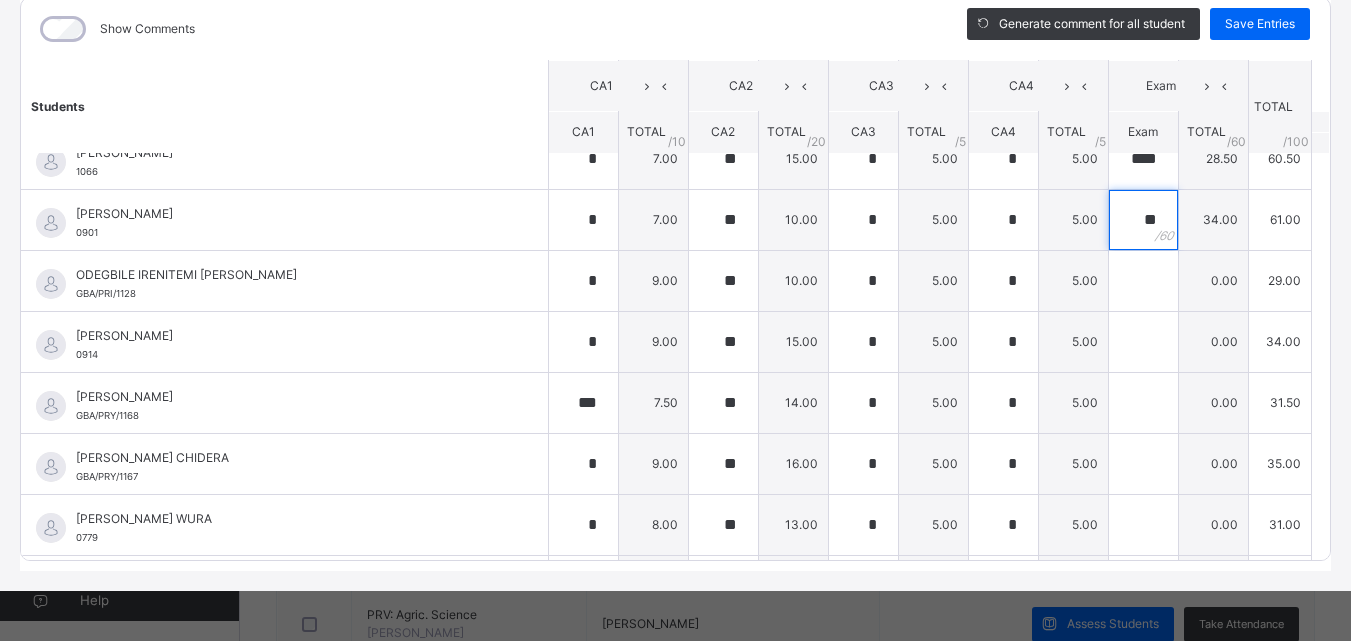 scroll, scrollTop: 644, scrollLeft: 0, axis: vertical 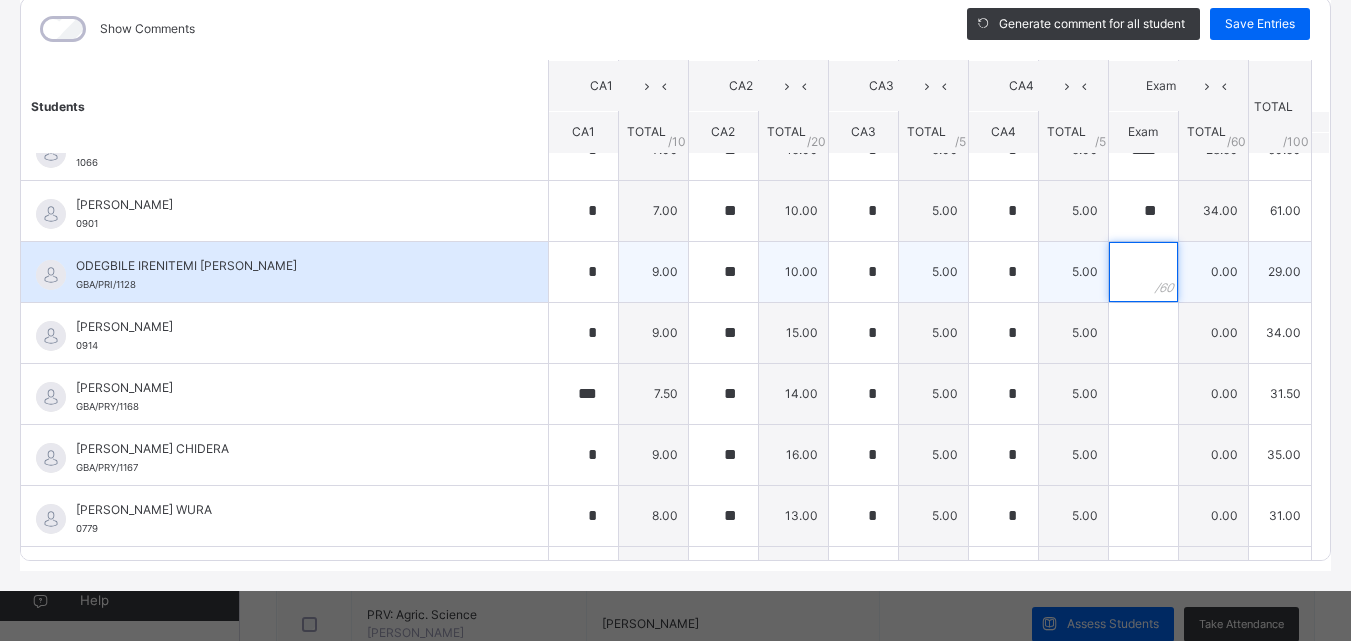 click at bounding box center (1143, 272) 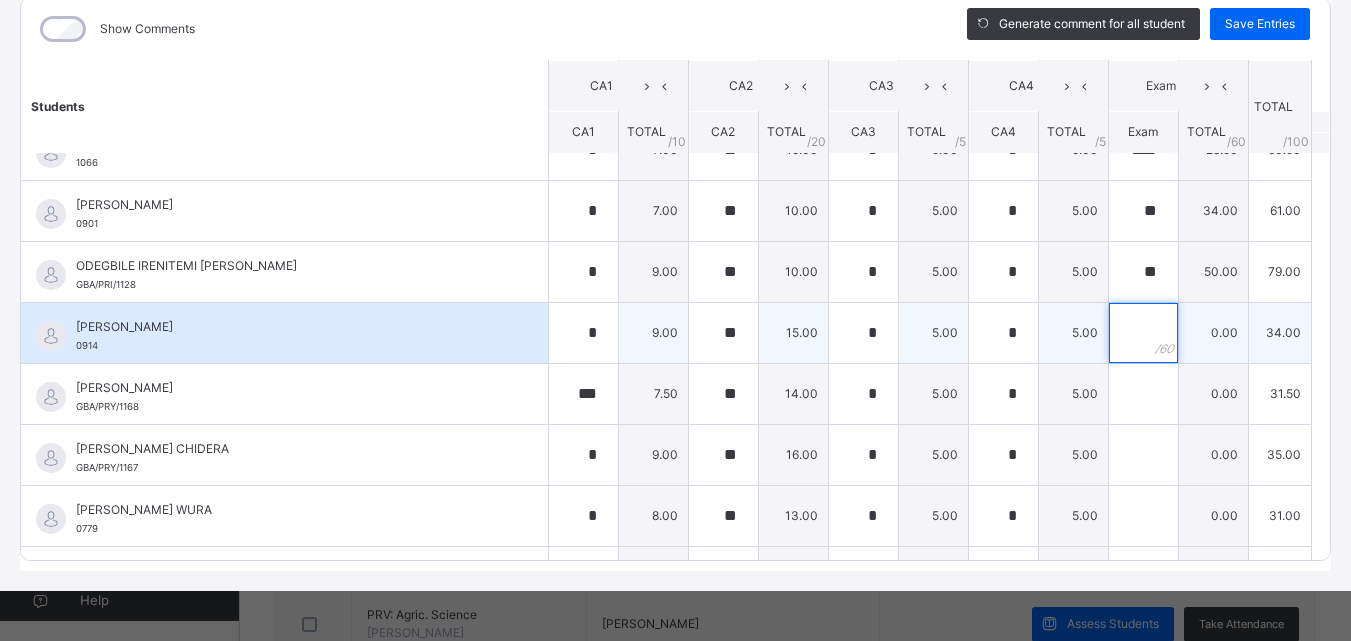 click at bounding box center (1143, 333) 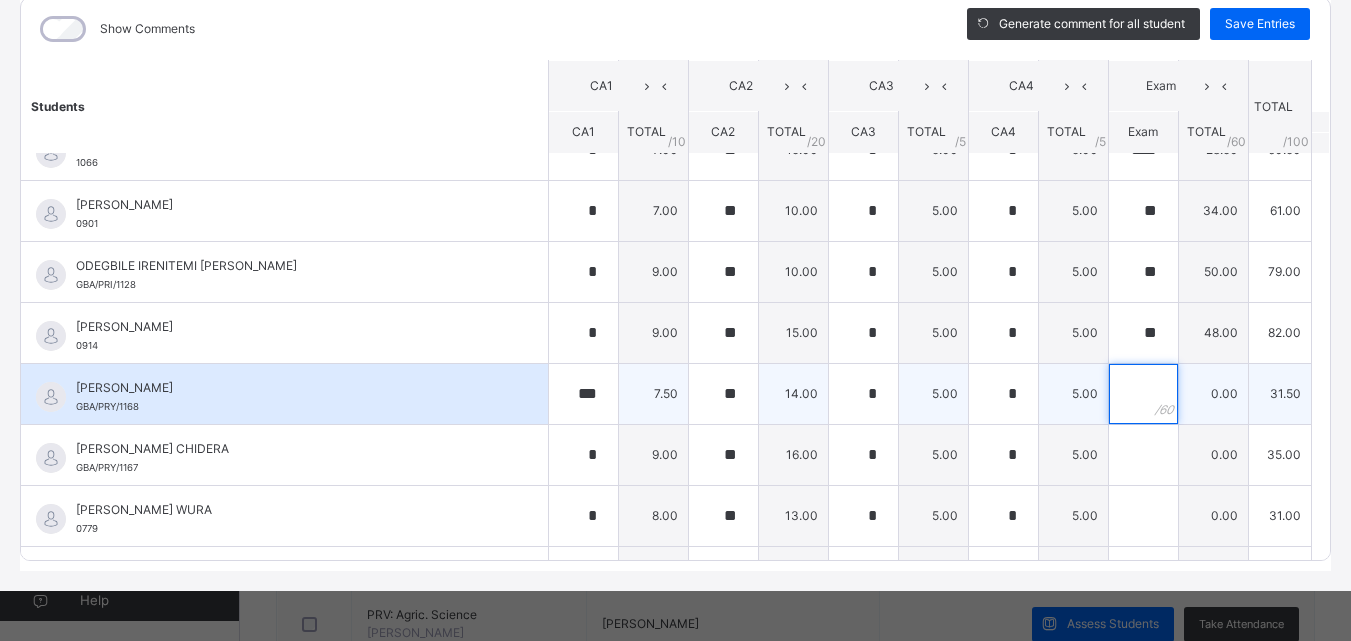 click at bounding box center (1143, 394) 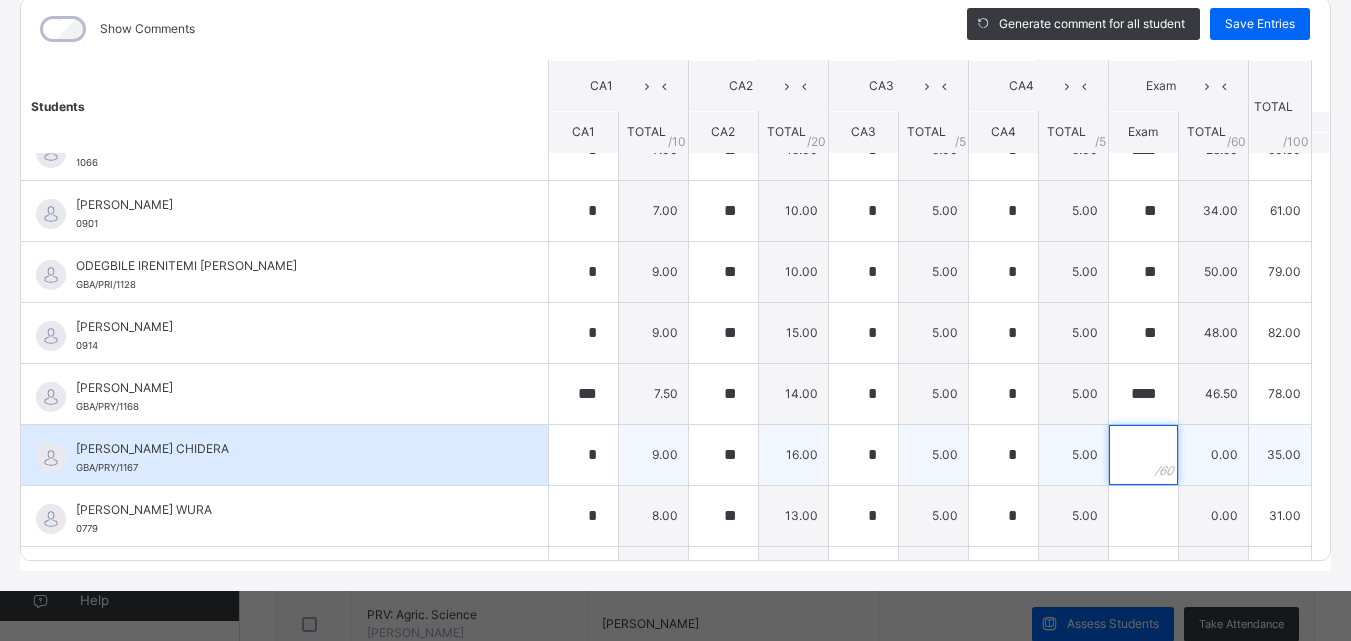 click at bounding box center (1143, 455) 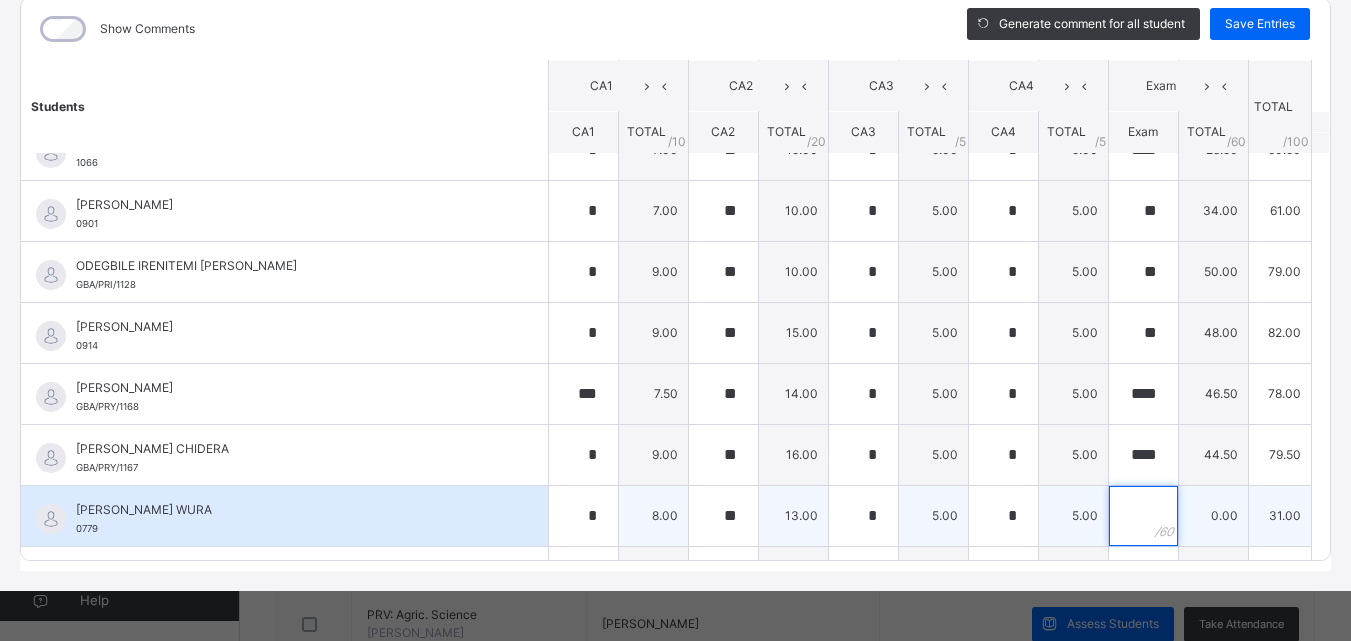click at bounding box center (1143, 516) 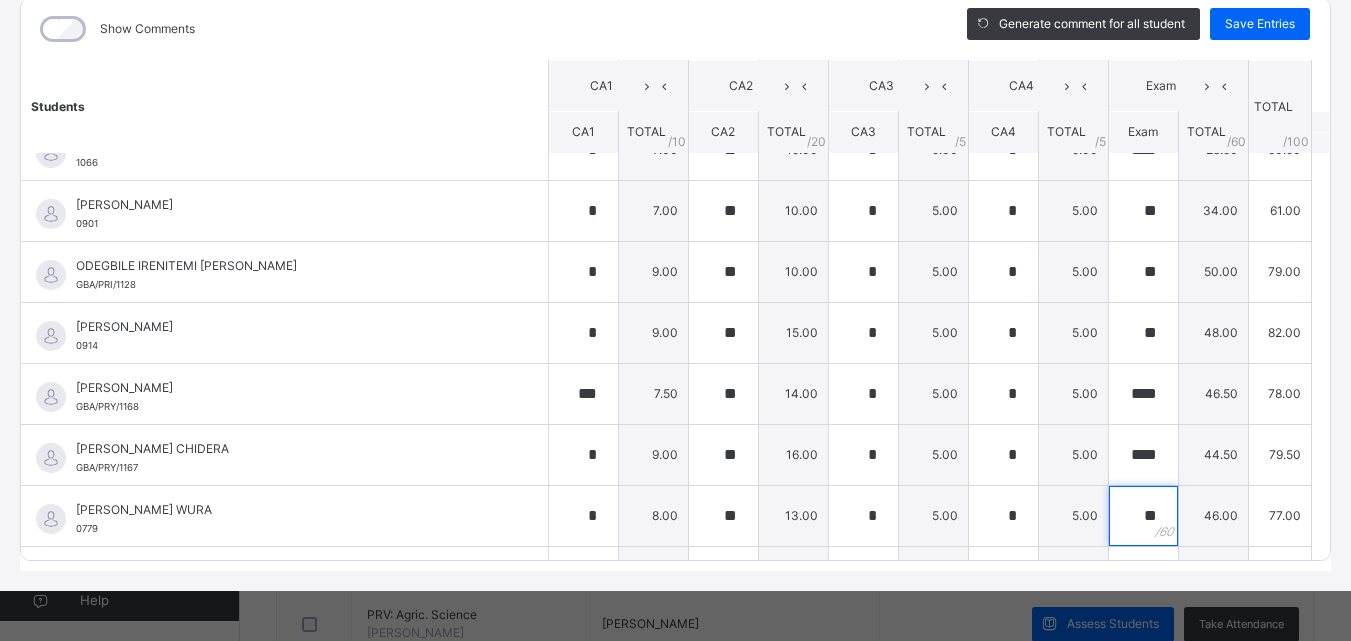 scroll, scrollTop: 875, scrollLeft: 0, axis: vertical 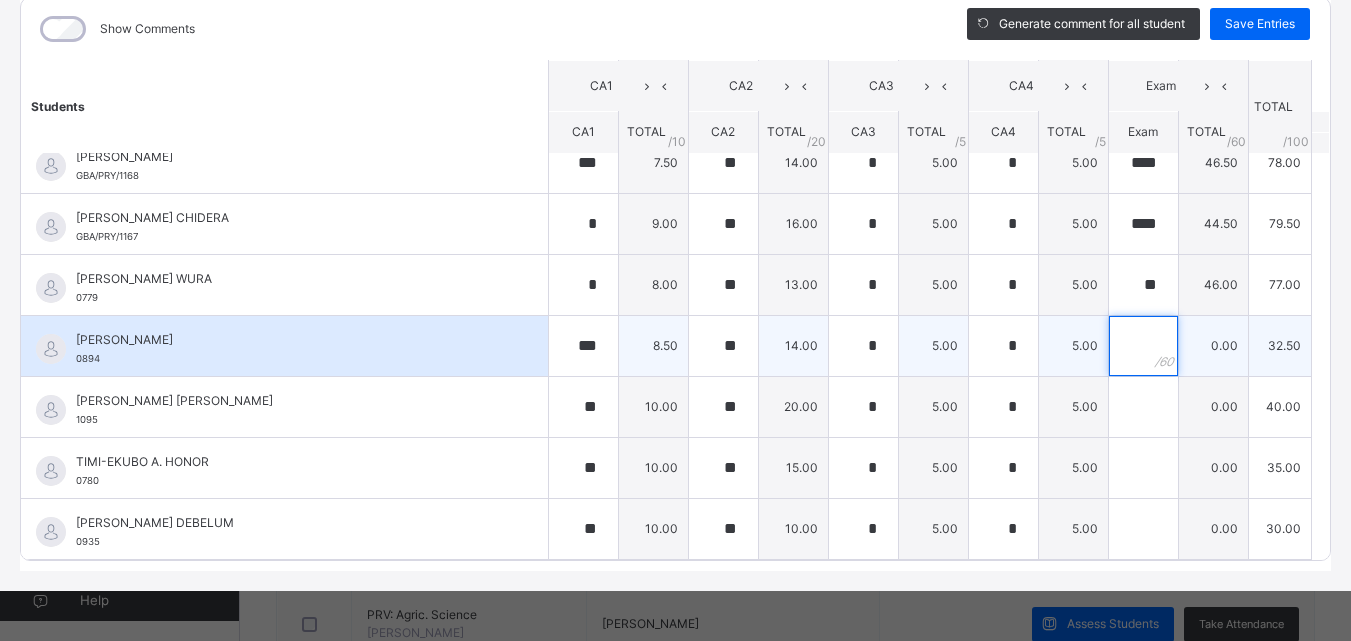 click at bounding box center (1143, 346) 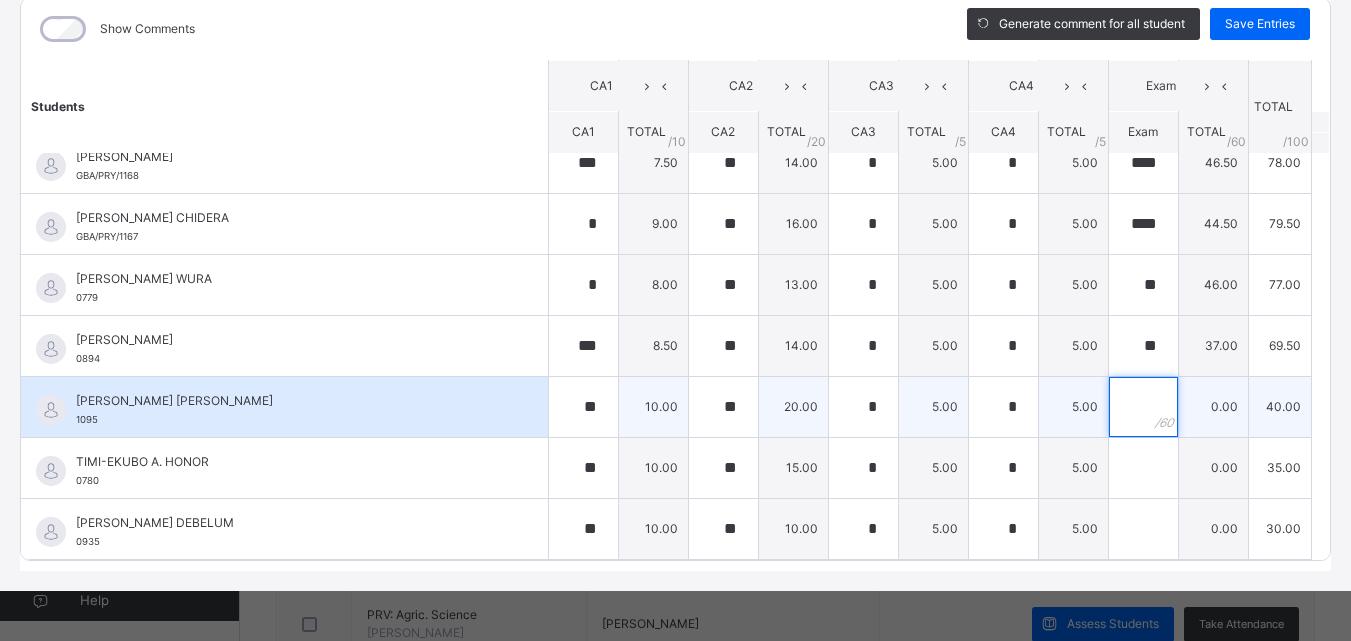 click at bounding box center [1143, 407] 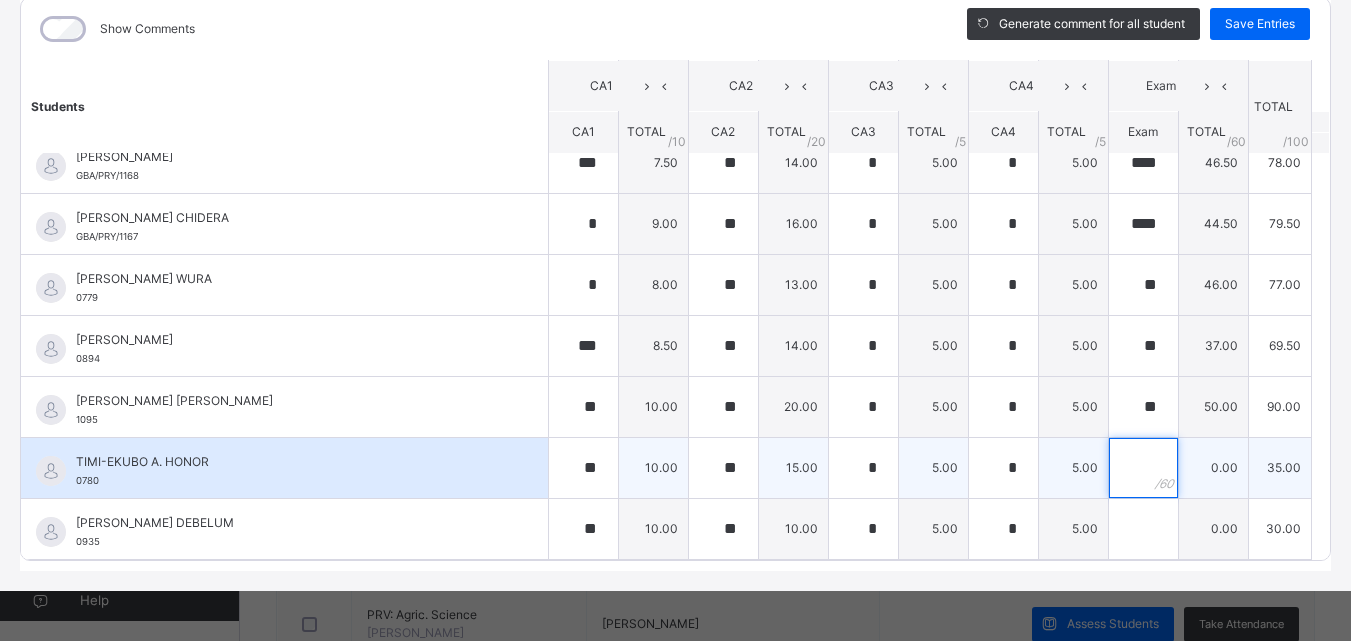 click at bounding box center [1143, 468] 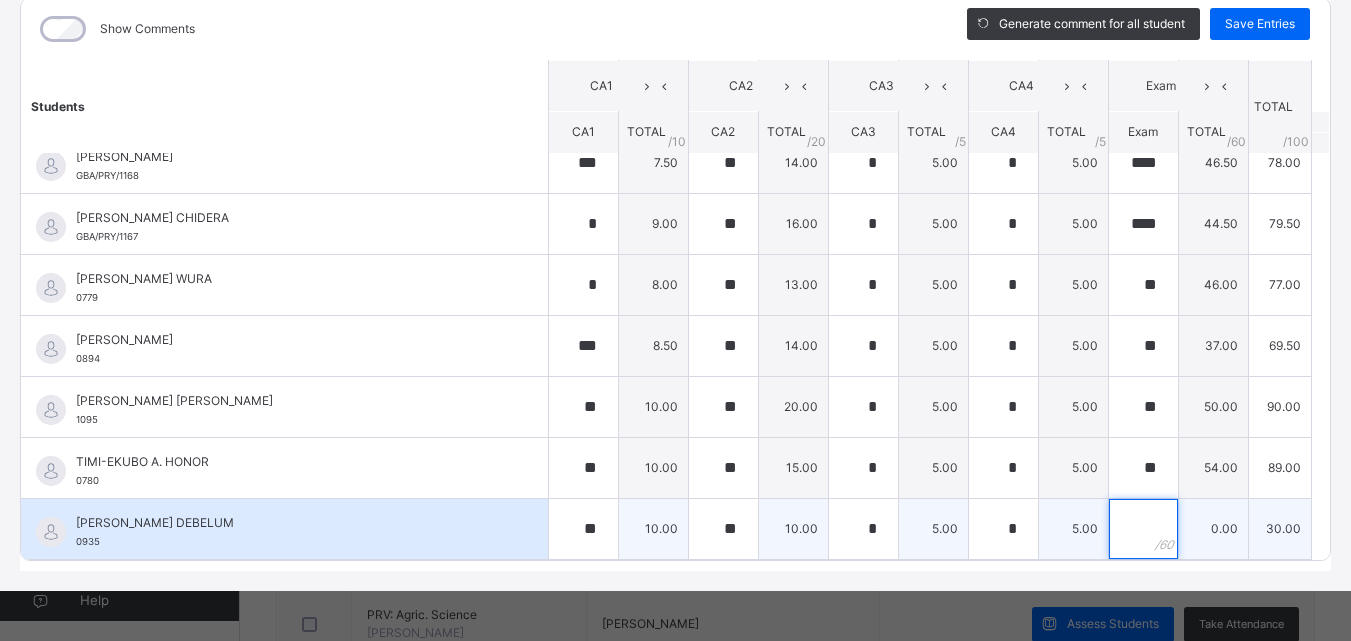 click at bounding box center (1143, 529) 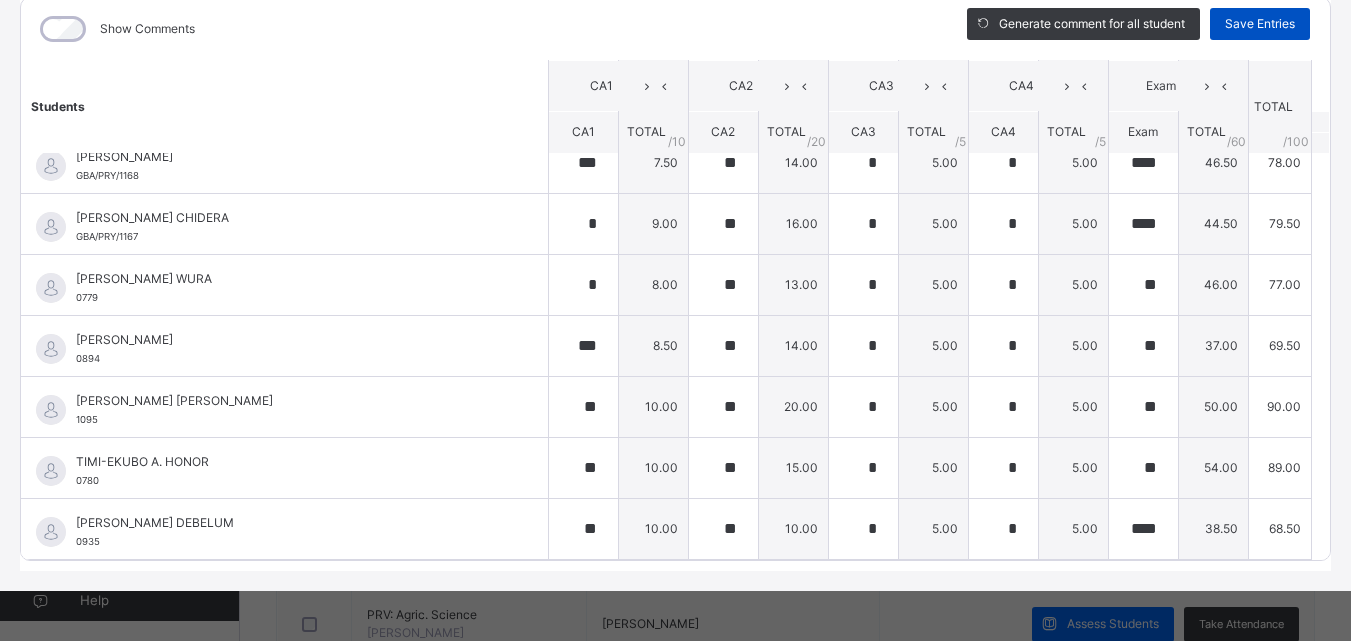 click on "Save Entries" at bounding box center [1260, 24] 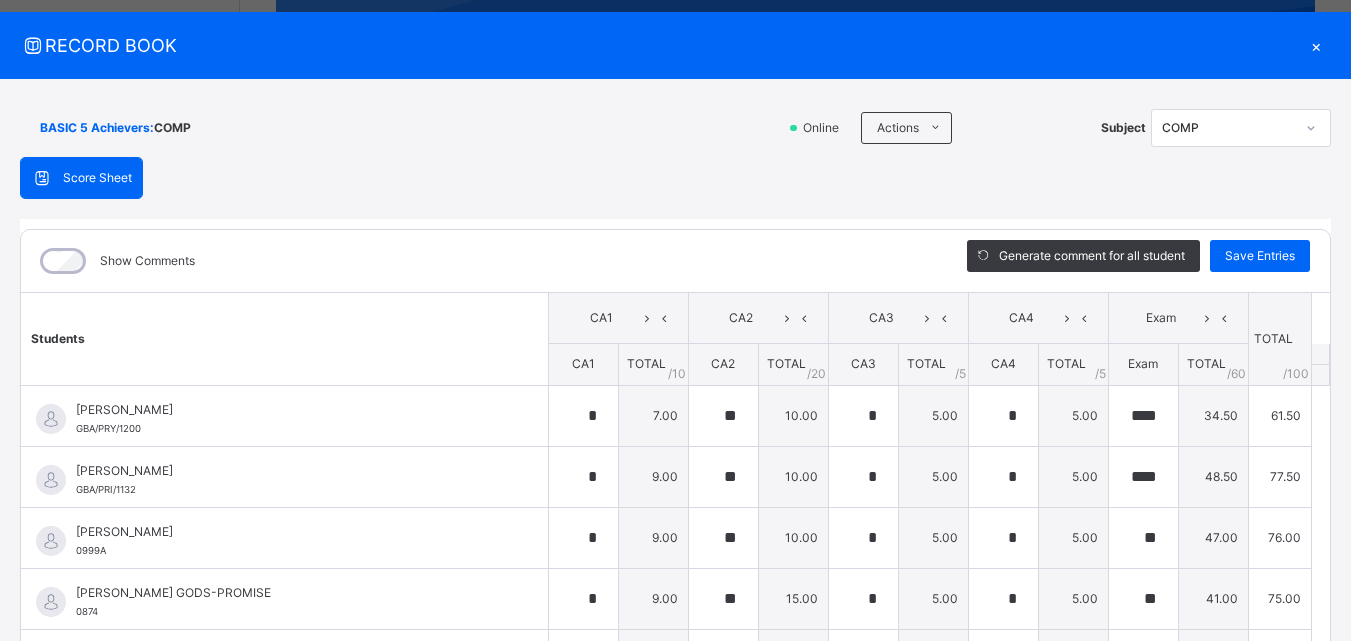 scroll, scrollTop: 7, scrollLeft: 0, axis: vertical 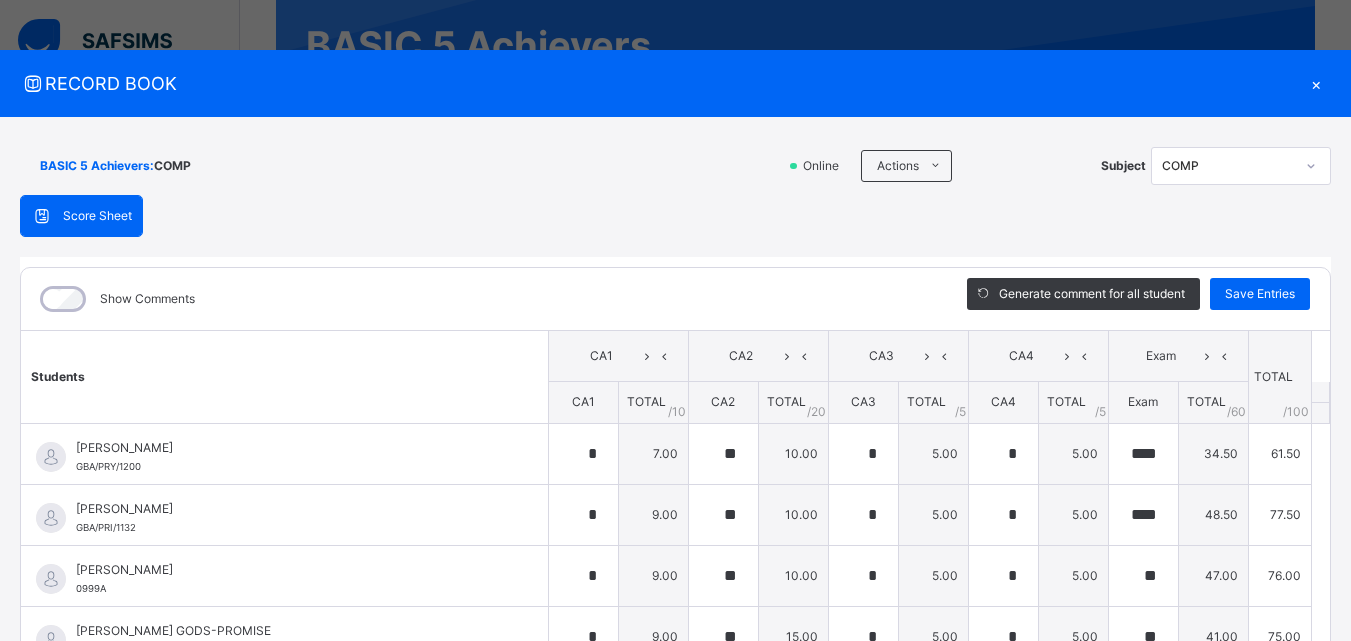 click 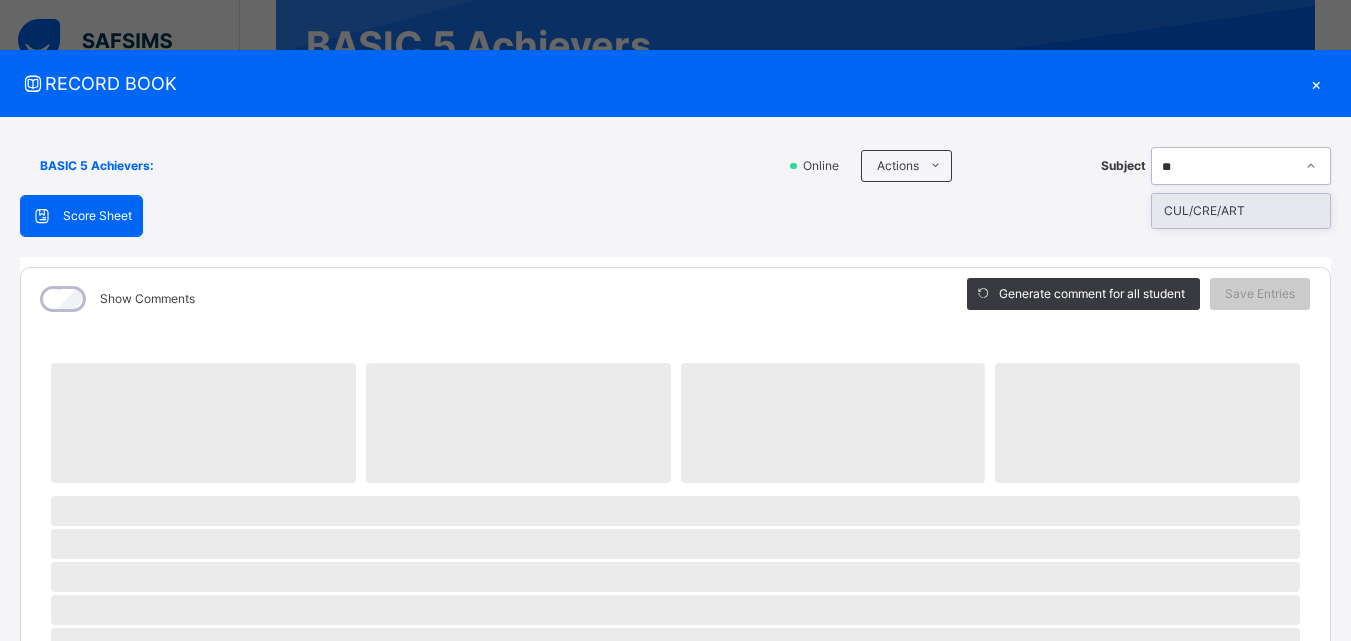 click on "CUL/CRE/ART" at bounding box center (1241, 211) 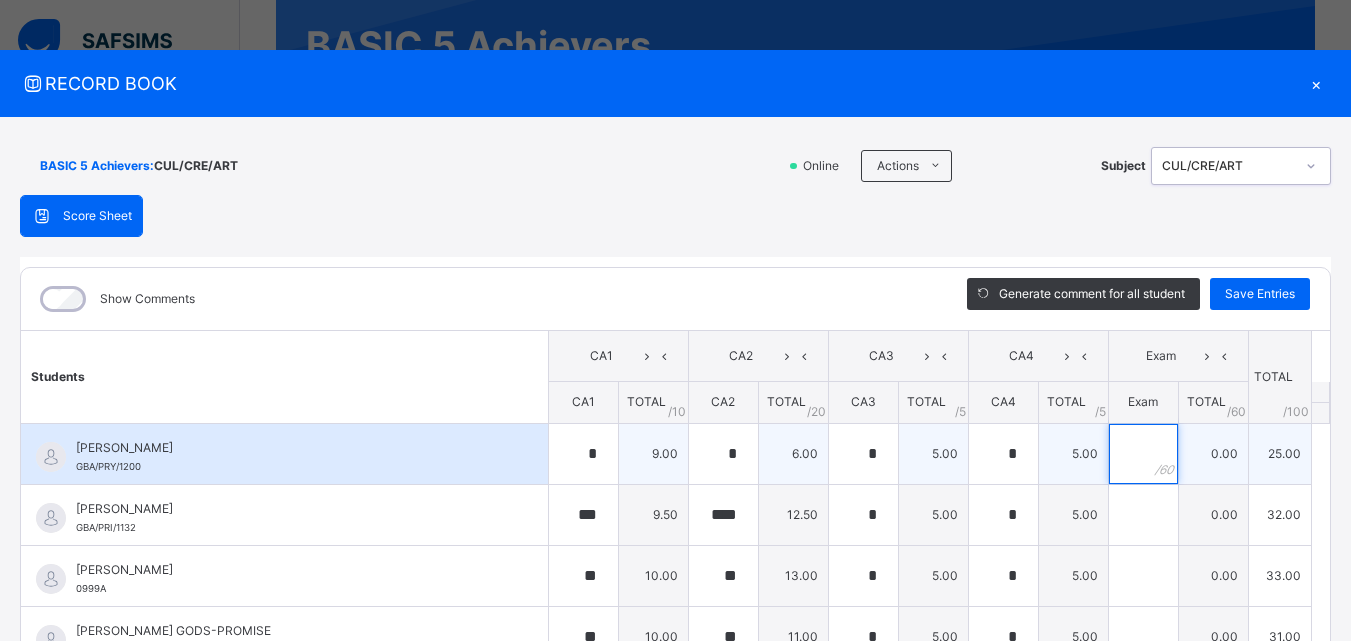 click at bounding box center (1143, 454) 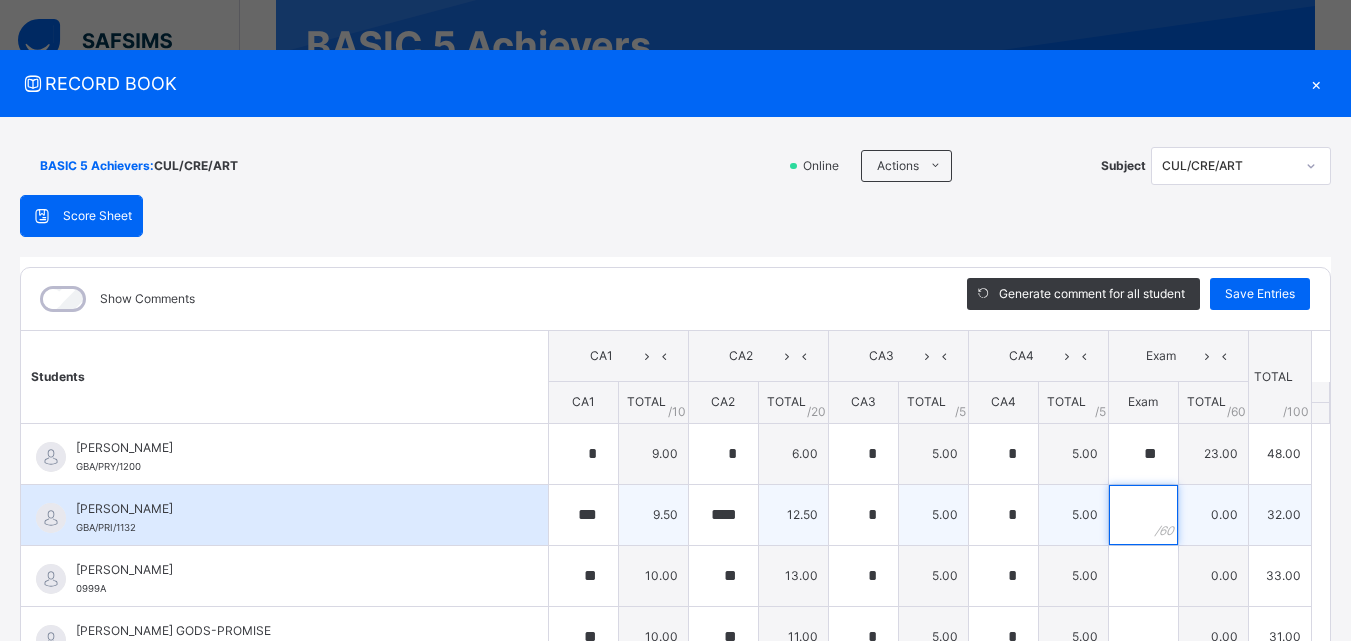 click at bounding box center [1143, 515] 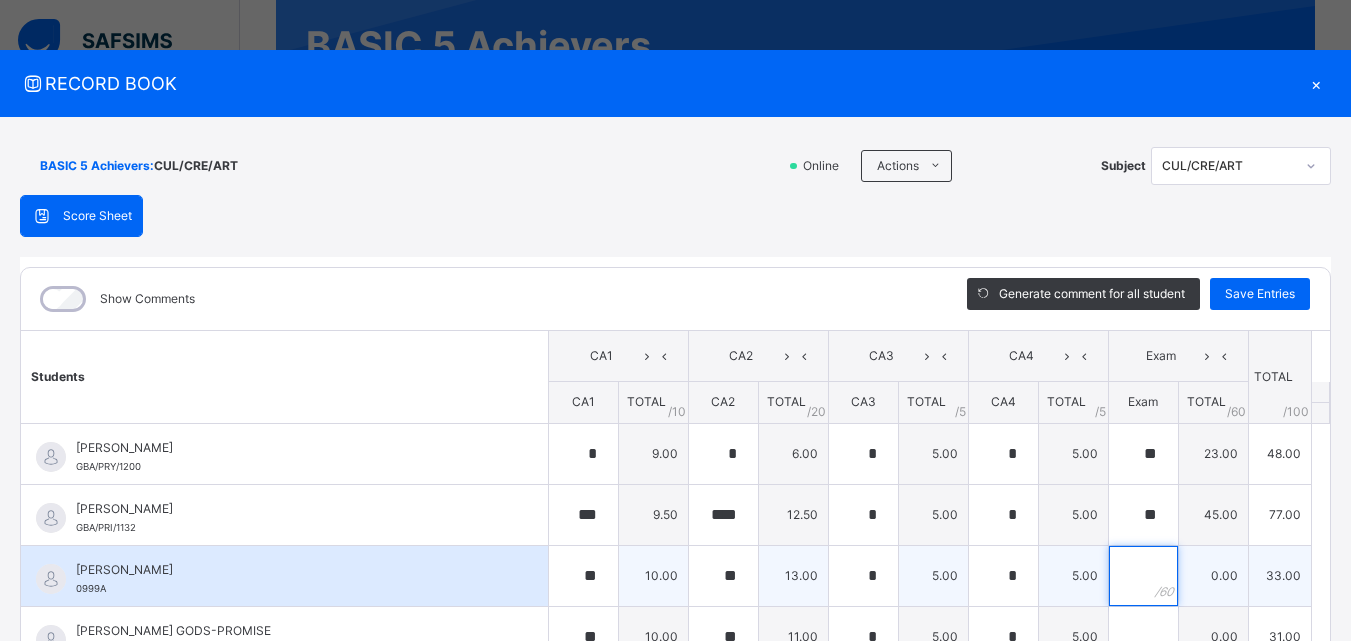 click at bounding box center [1143, 576] 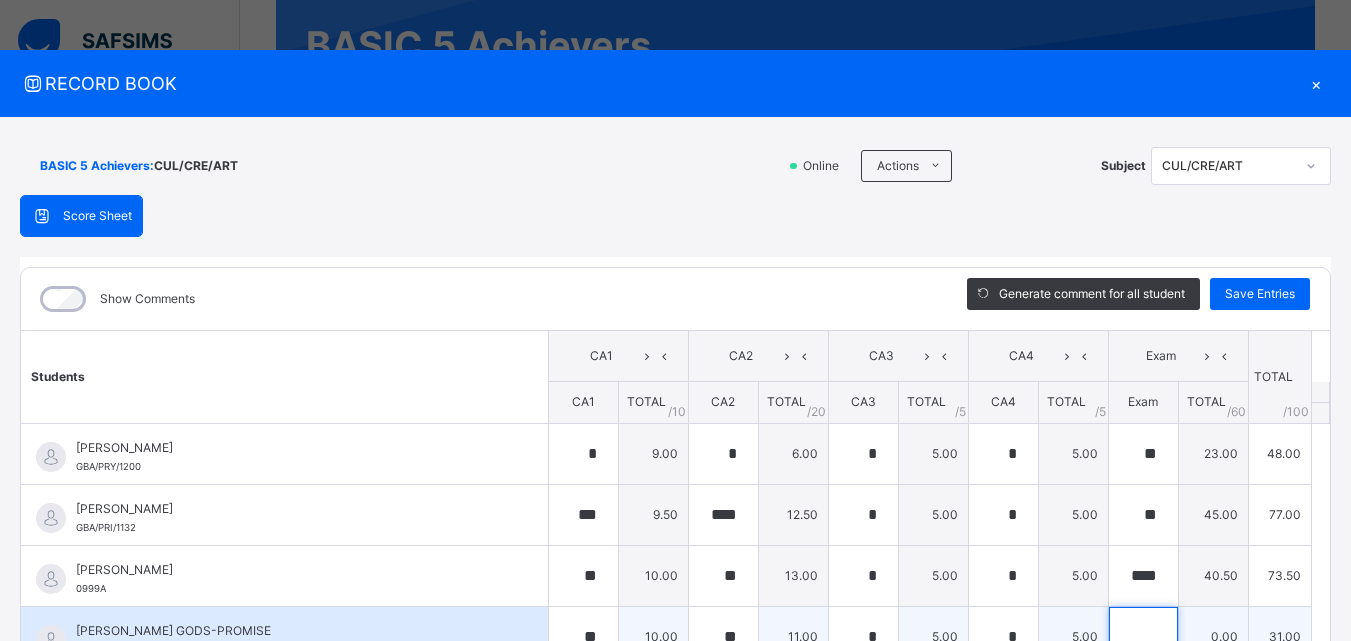 click at bounding box center (1143, 637) 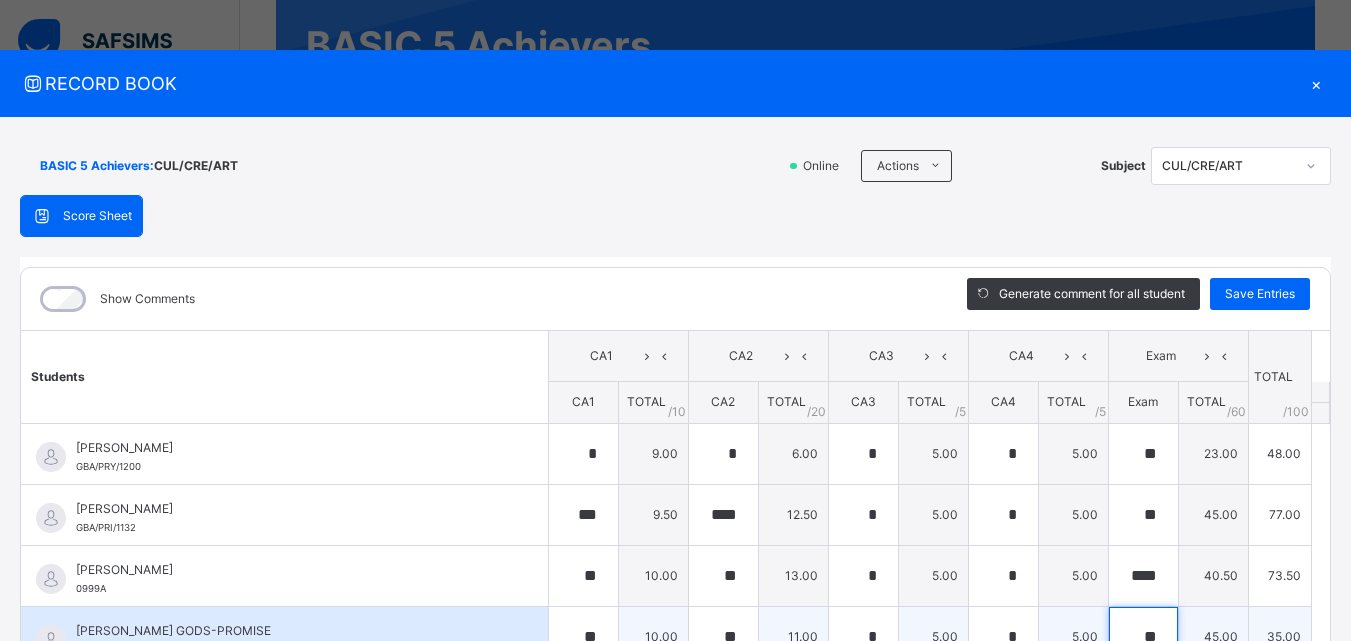 scroll, scrollTop: 6, scrollLeft: 0, axis: vertical 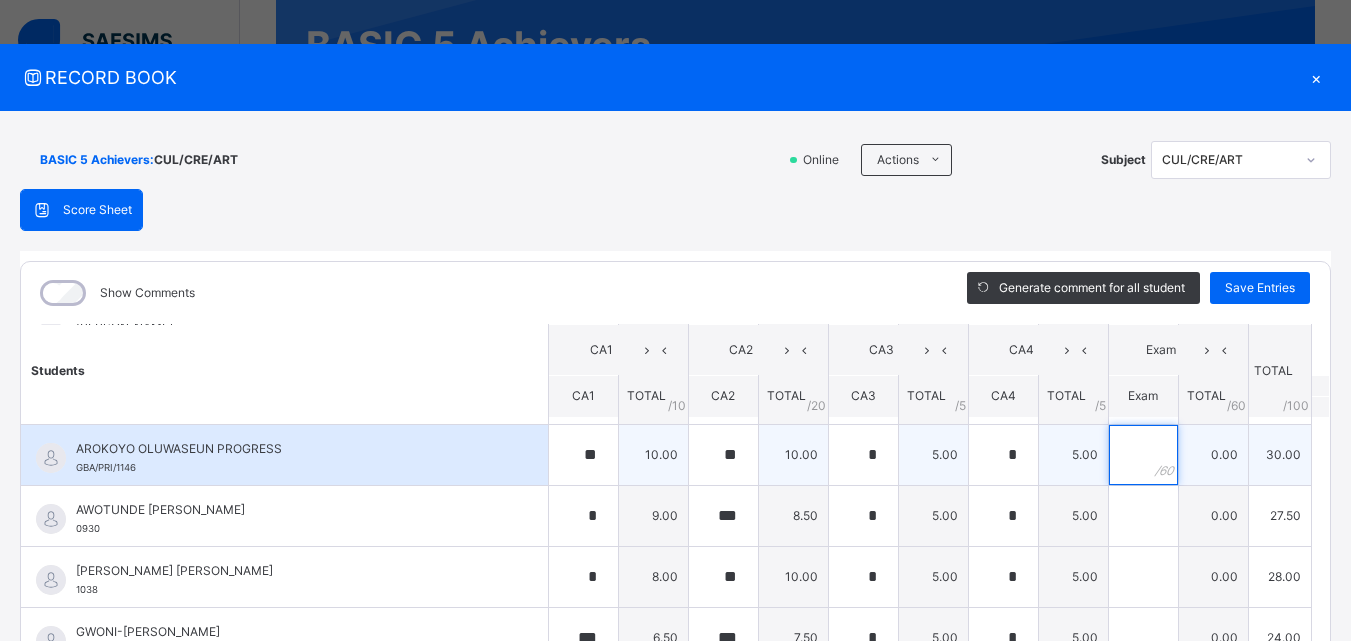 click at bounding box center (1143, 455) 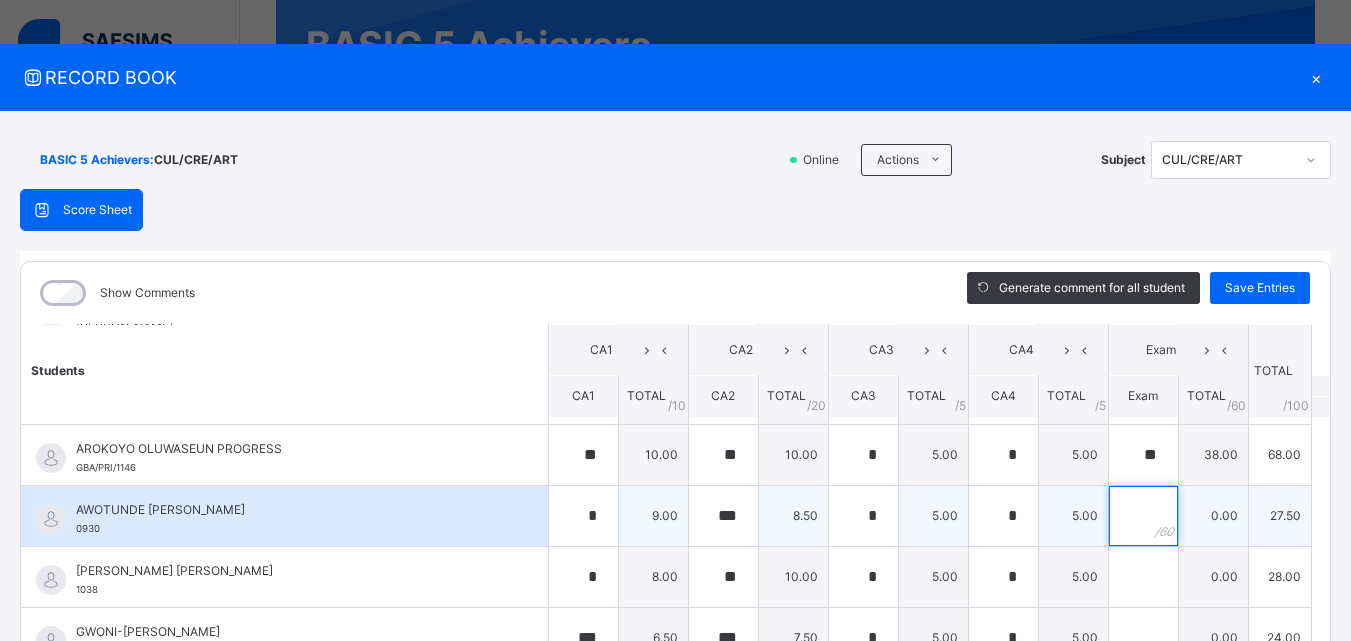 click at bounding box center [1143, 516] 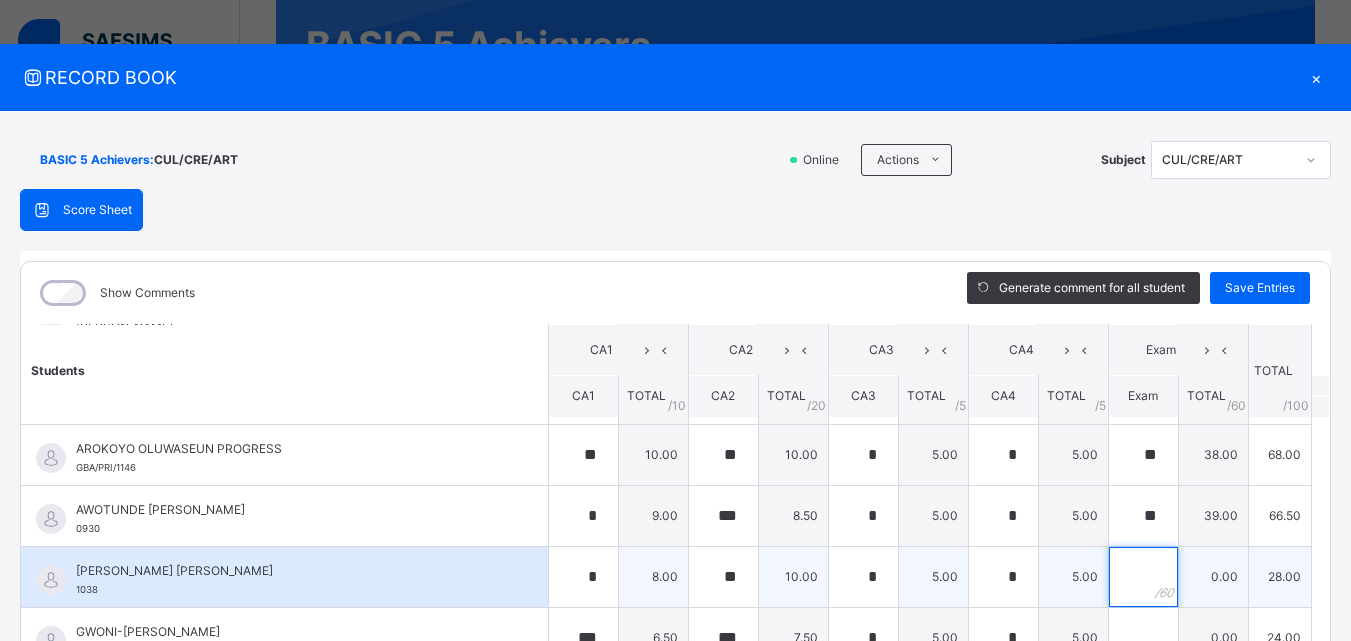 click at bounding box center [1143, 577] 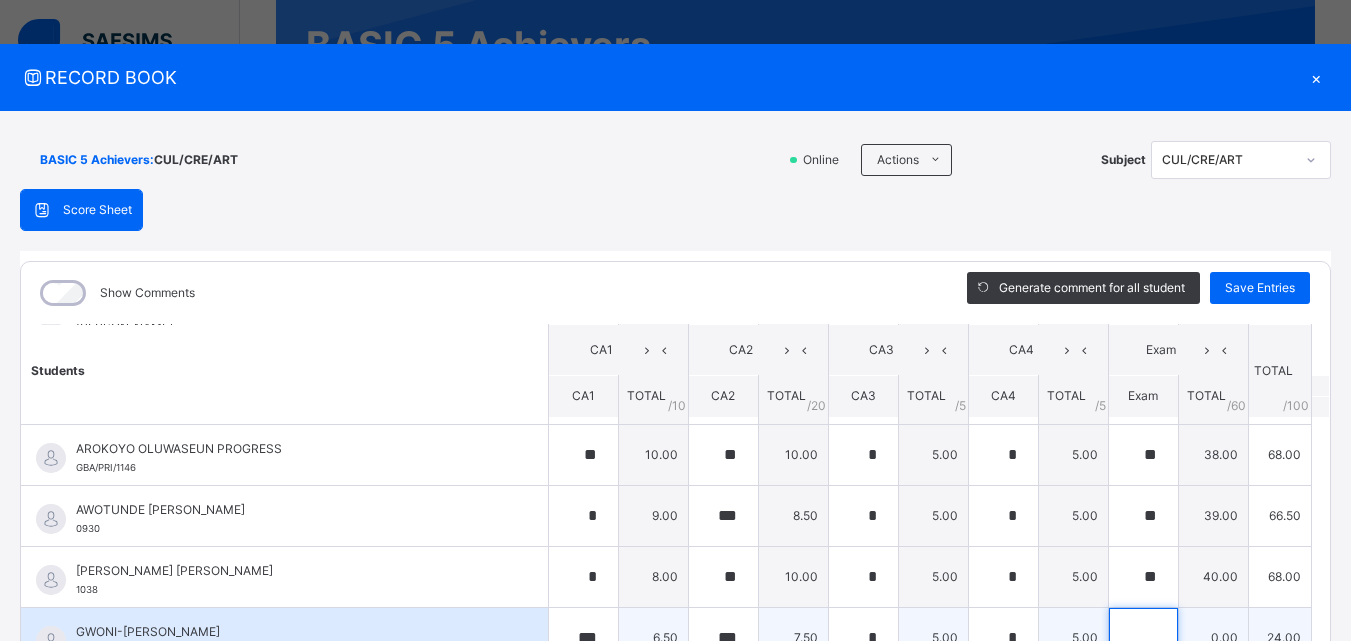 click at bounding box center [1143, 638] 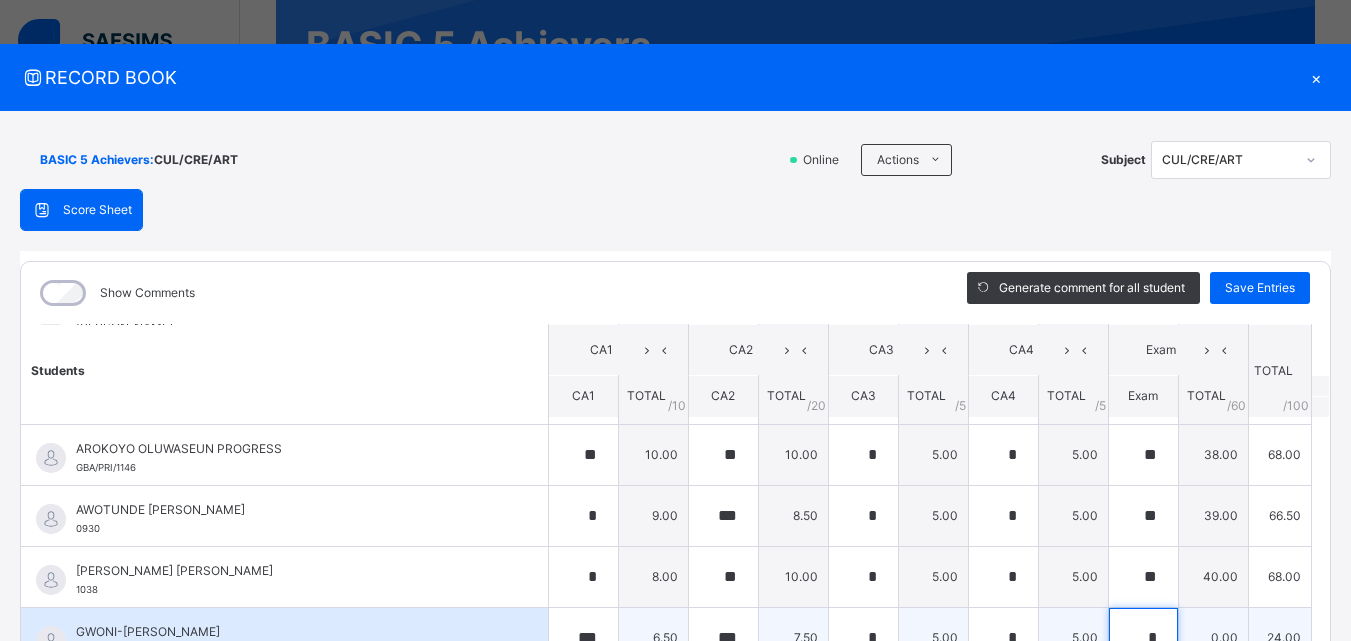 scroll, scrollTop: 13, scrollLeft: 0, axis: vertical 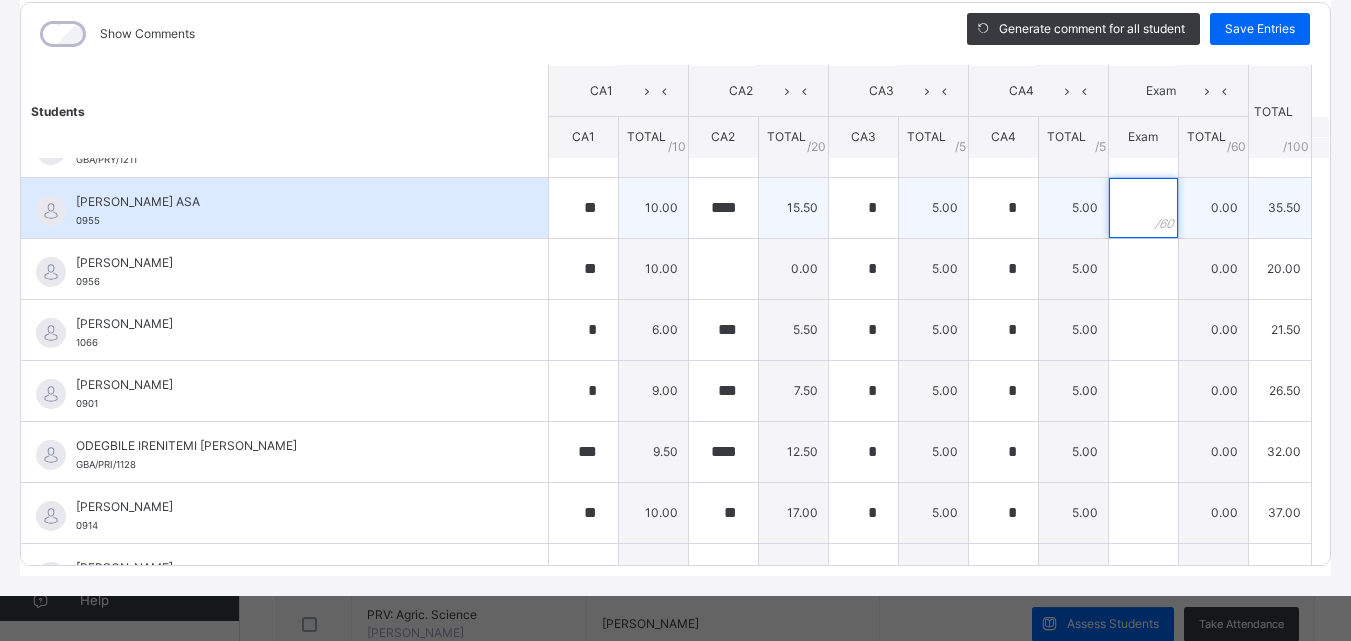 click at bounding box center [1143, 208] 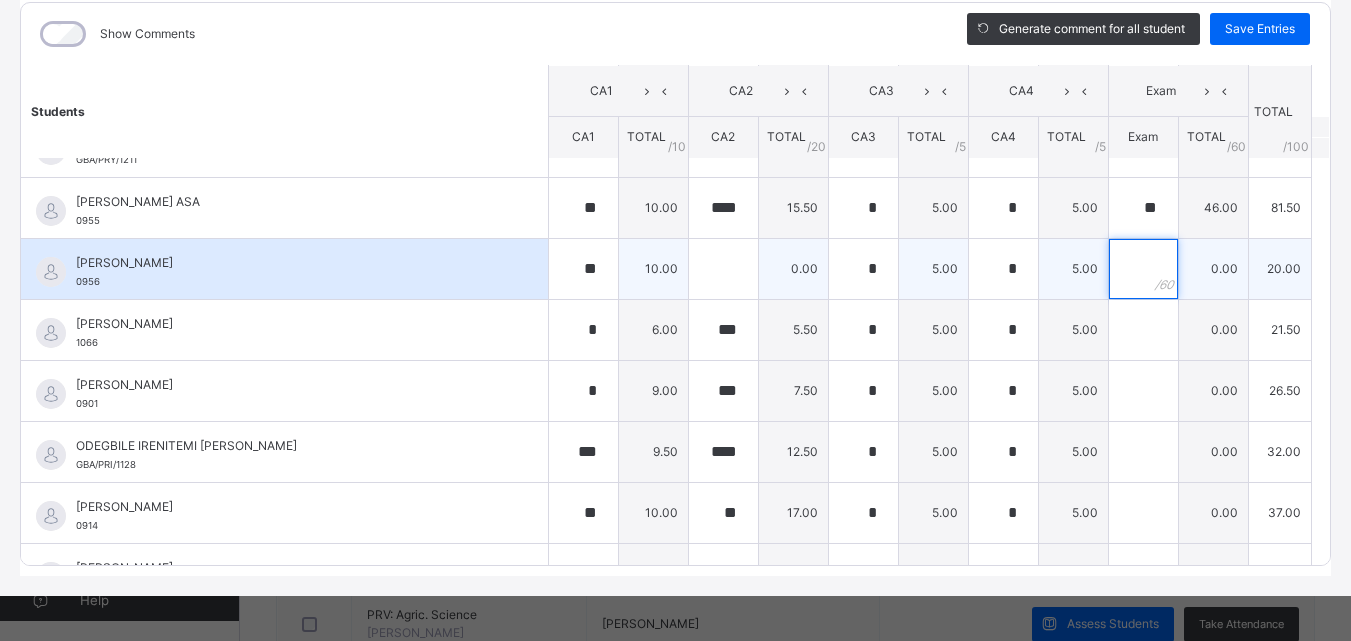 click at bounding box center (1143, 269) 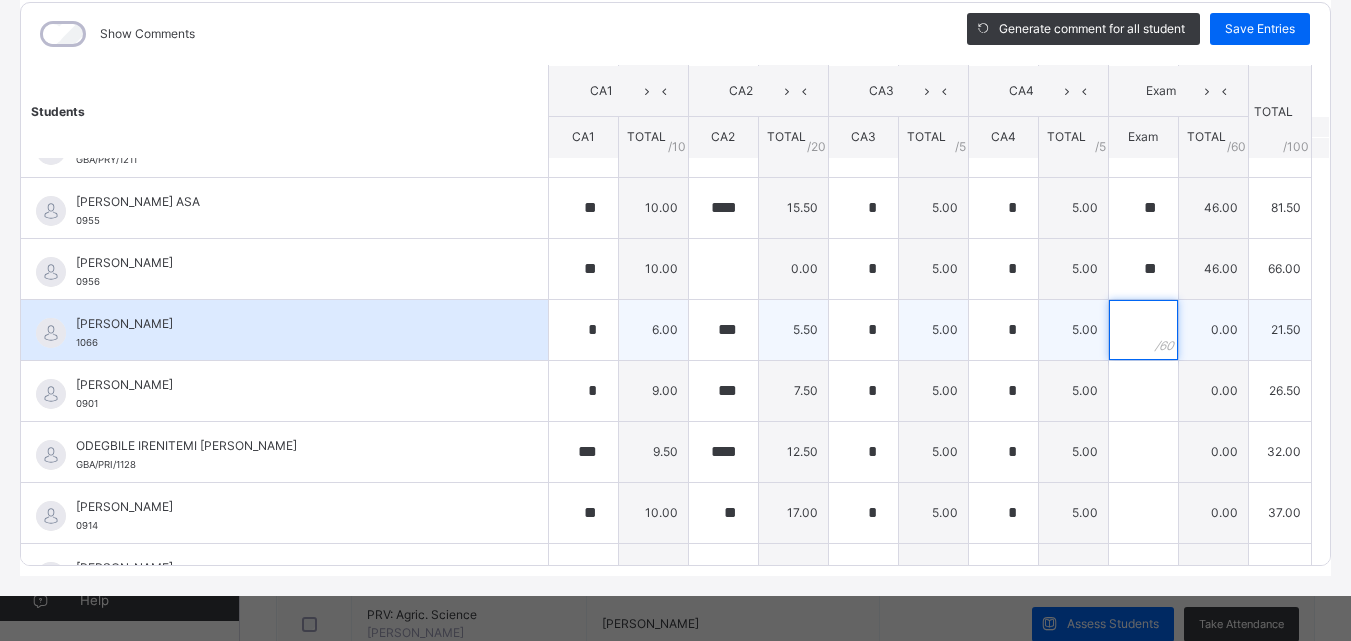 click at bounding box center (1143, 330) 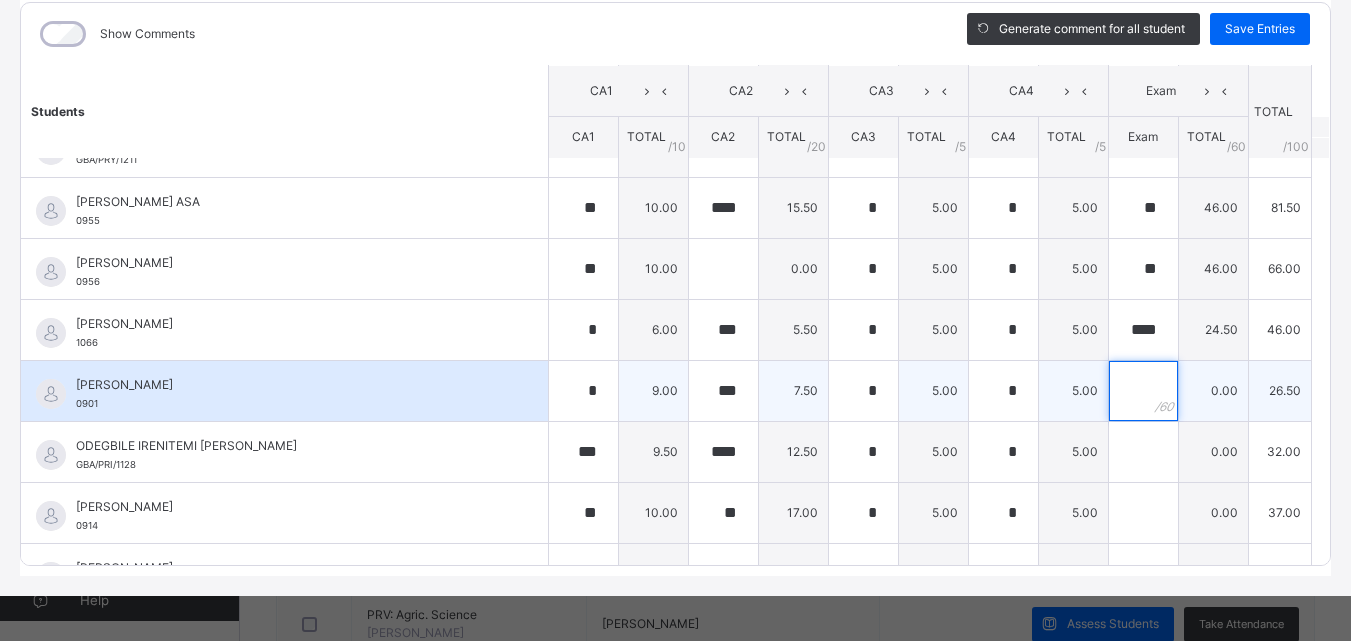 click at bounding box center [1143, 391] 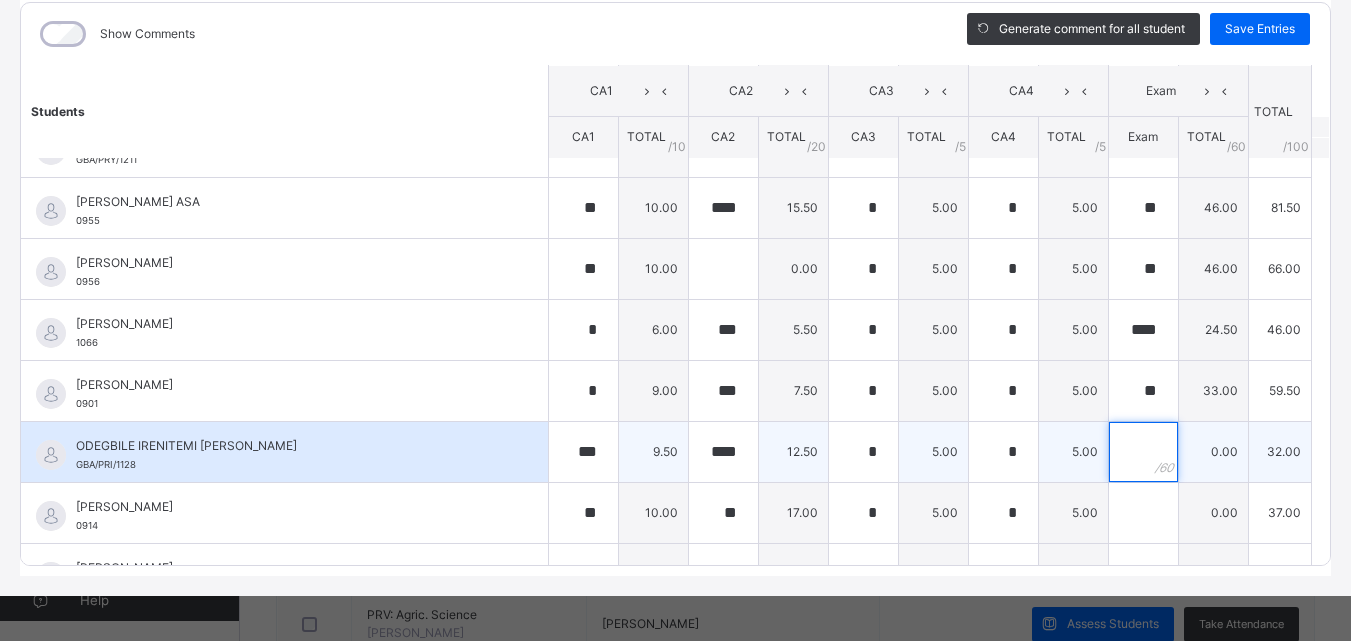 click at bounding box center (1143, 452) 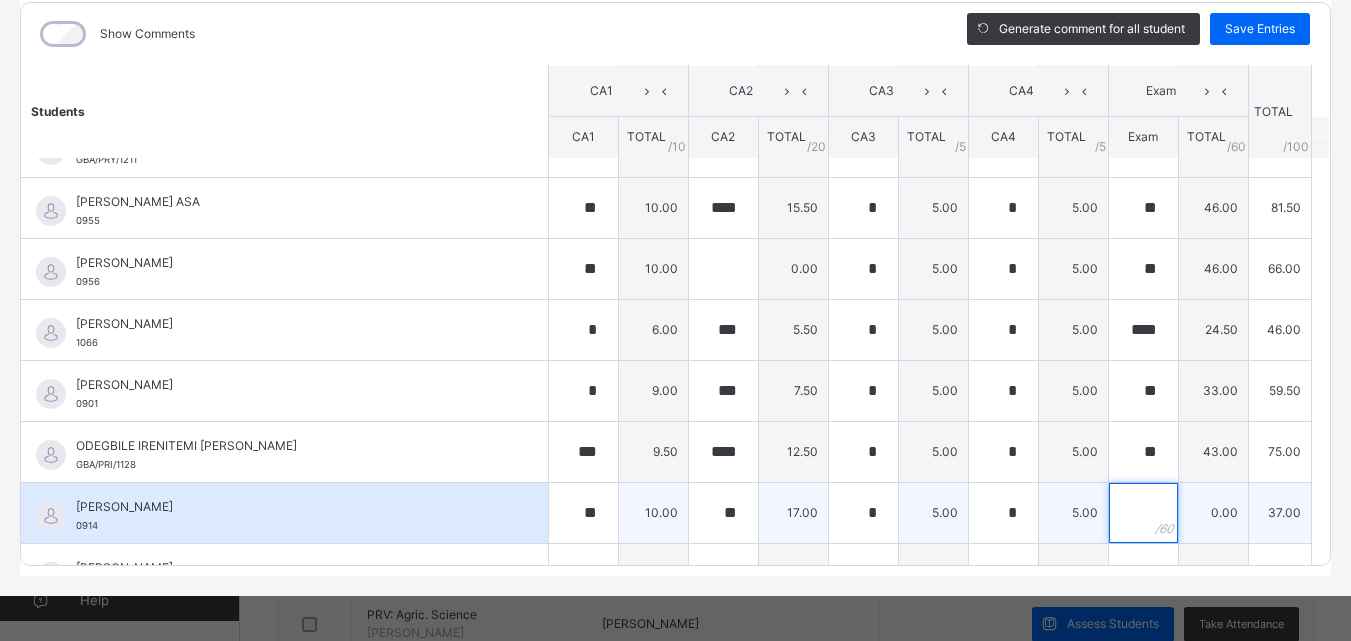 click at bounding box center (1143, 513) 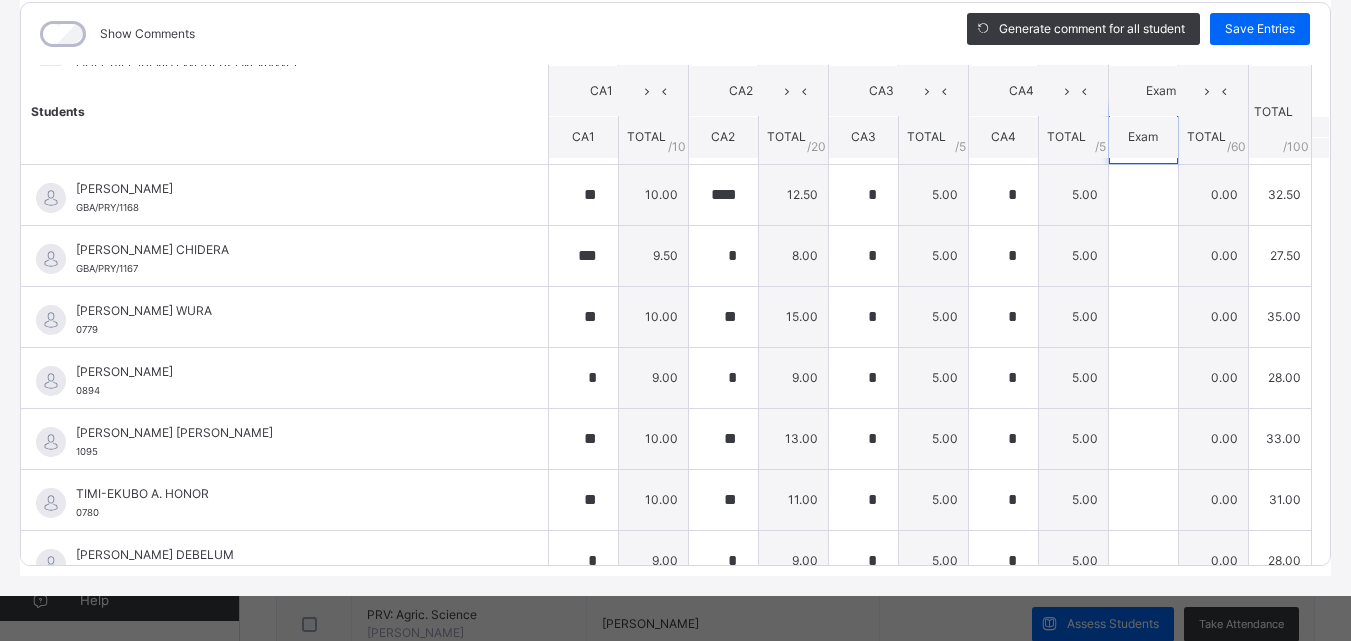 scroll, scrollTop: 851, scrollLeft: 0, axis: vertical 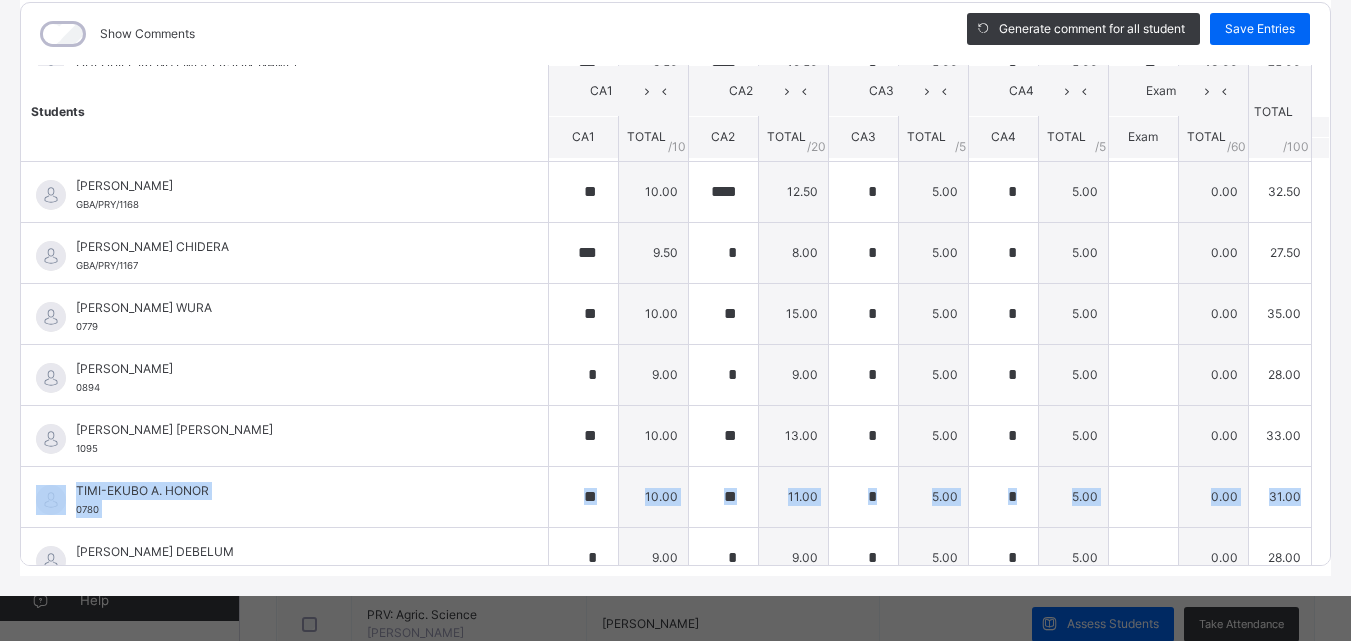 drag, startPoint x: 1304, startPoint y: 507, endPoint x: 1304, endPoint y: 433, distance: 74 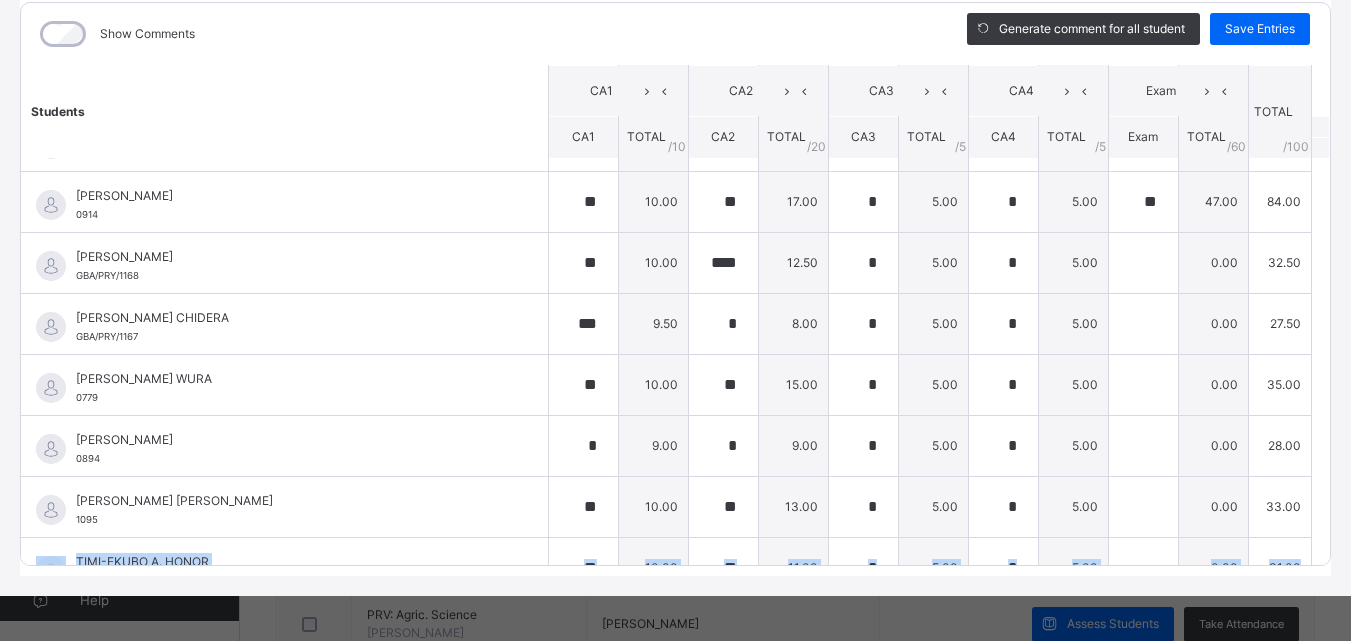 scroll, scrollTop: 775, scrollLeft: 0, axis: vertical 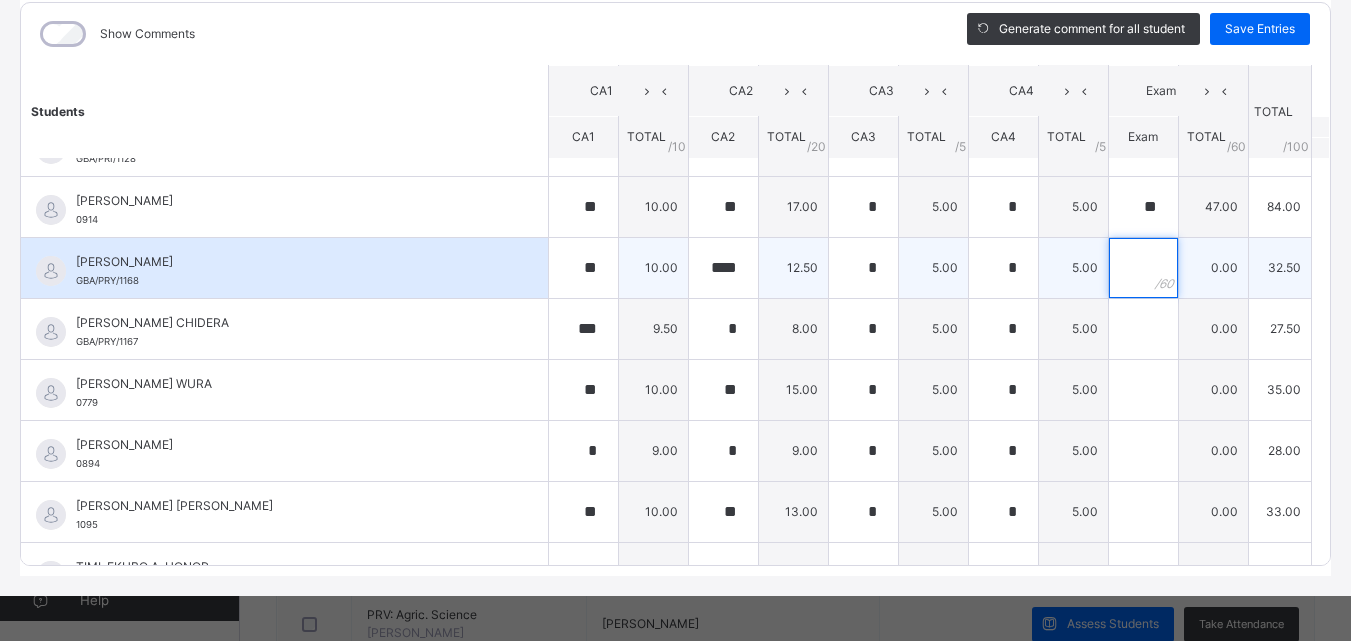 click at bounding box center [1143, 268] 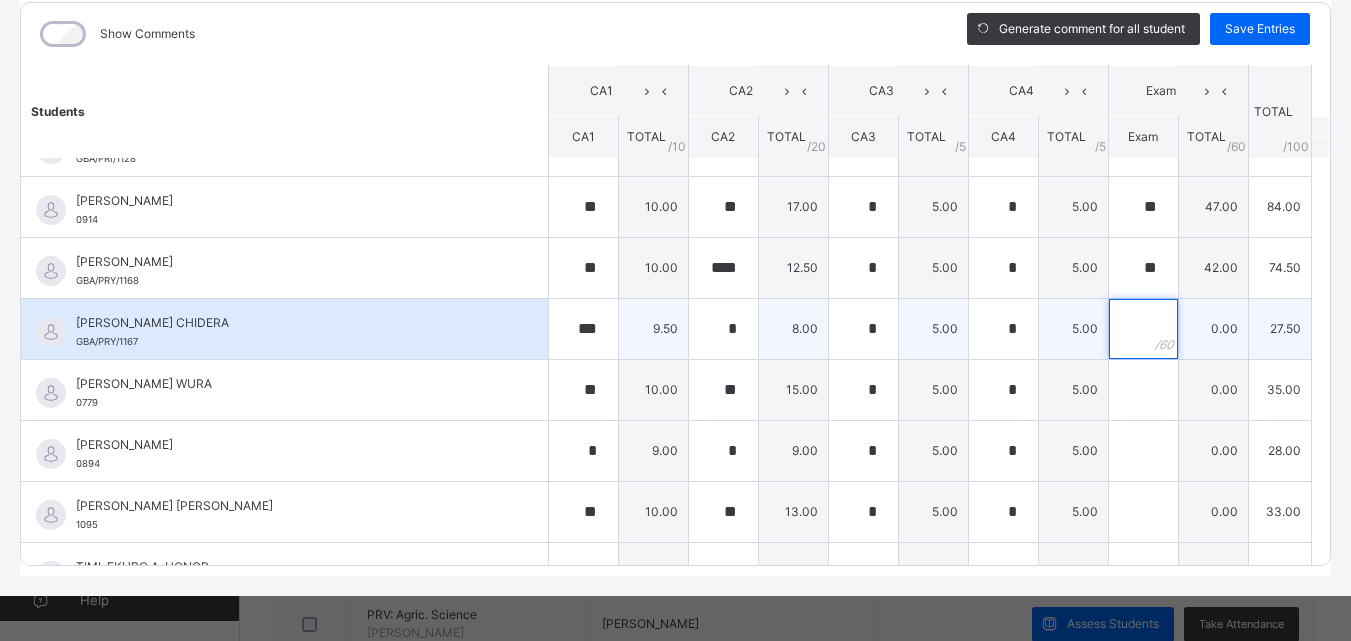 click at bounding box center [1143, 329] 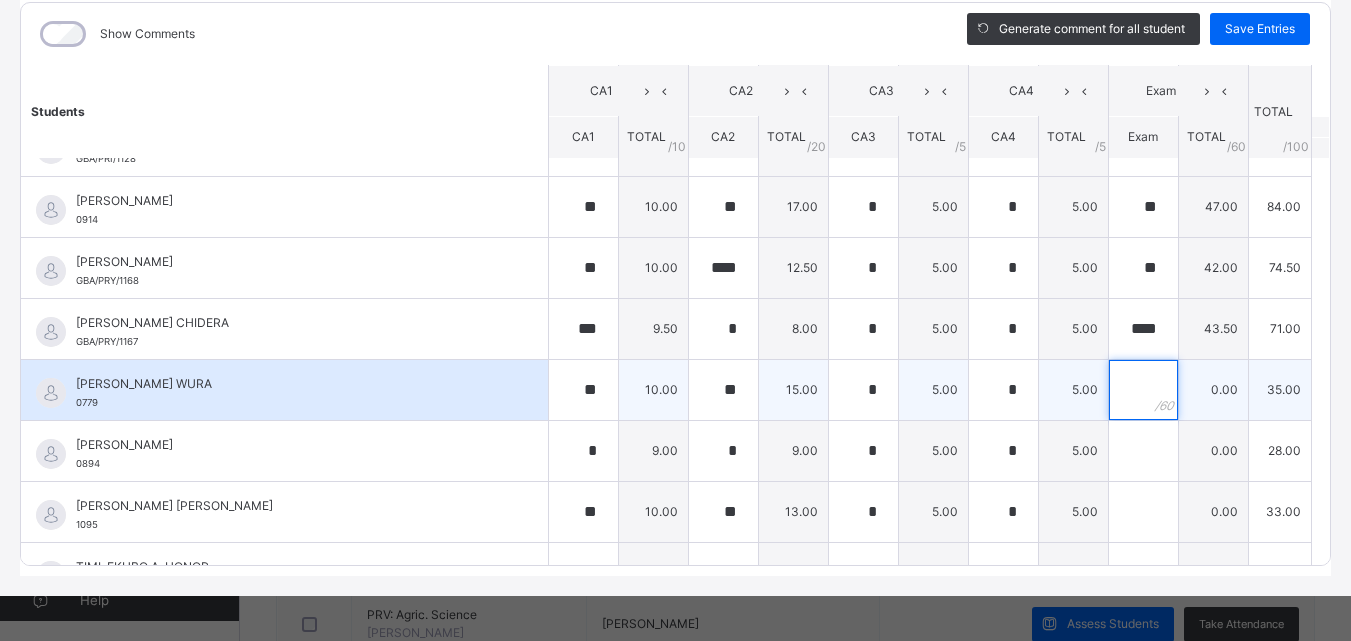 click at bounding box center [1143, 390] 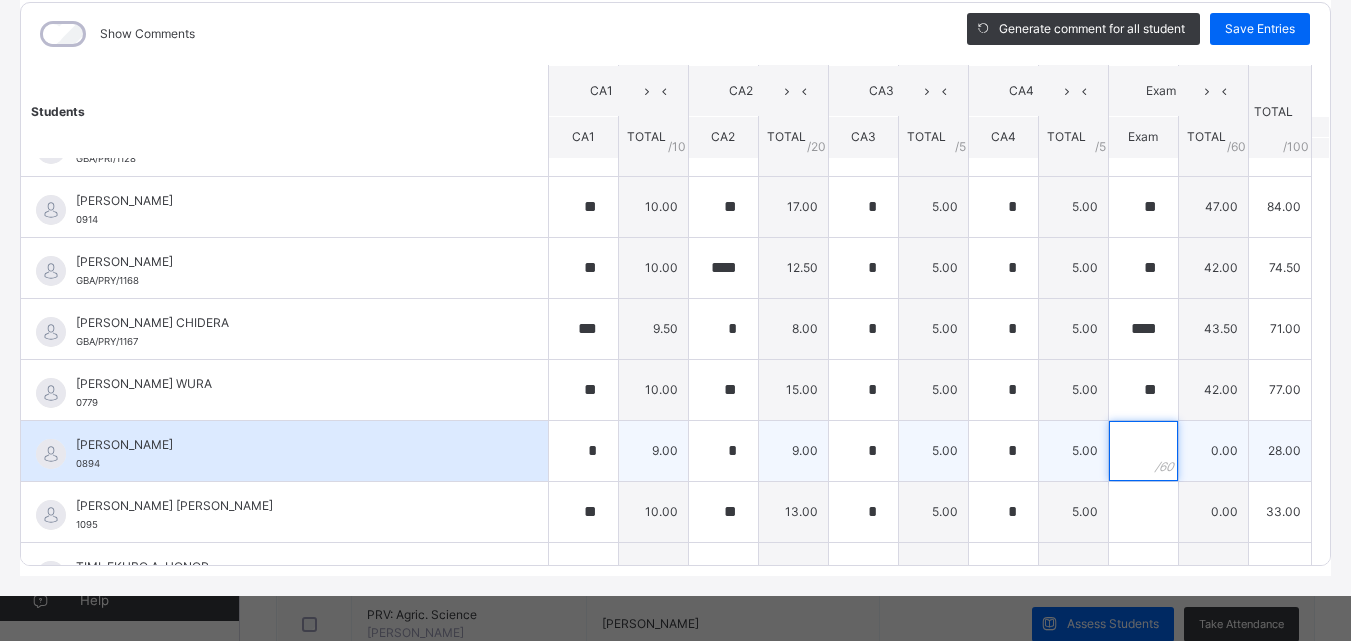 click at bounding box center [1143, 451] 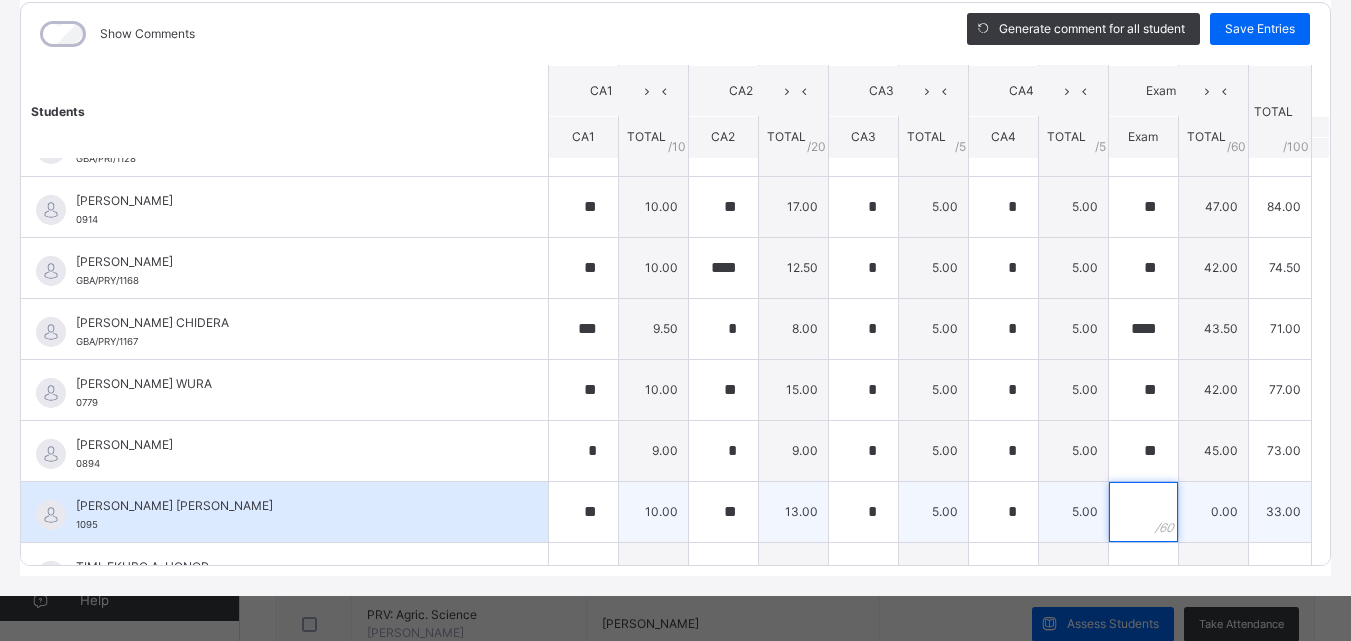 click at bounding box center (1143, 512) 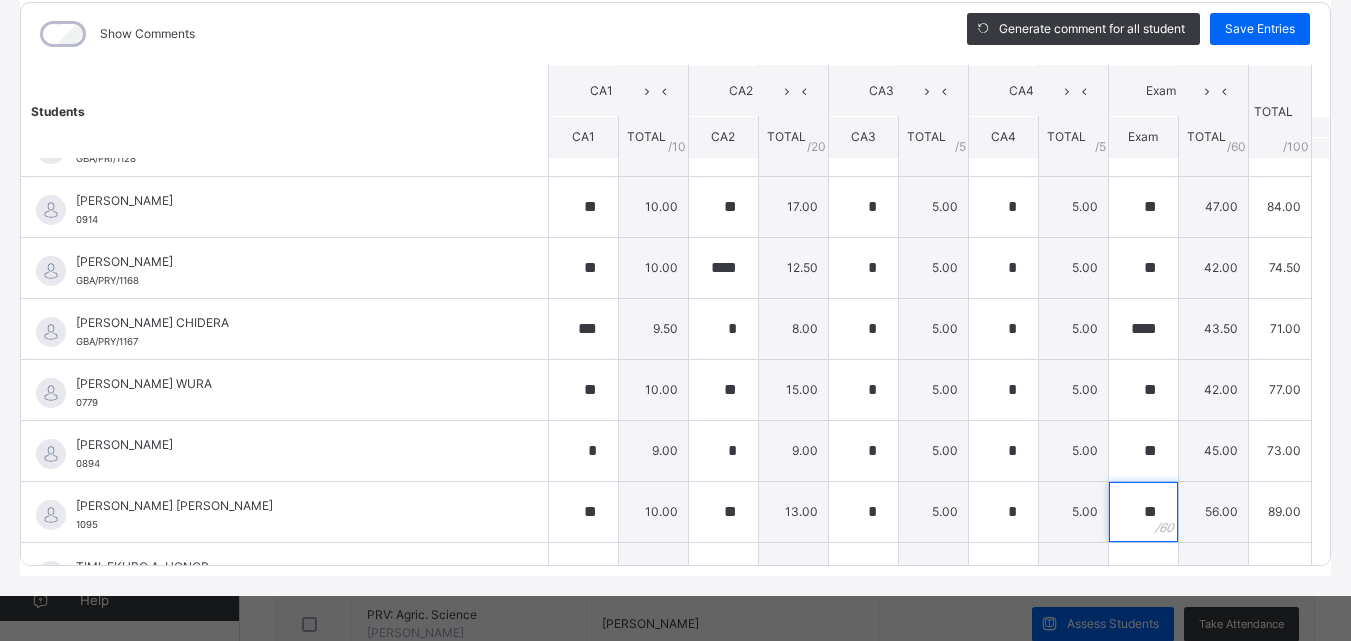 scroll, scrollTop: 875, scrollLeft: 0, axis: vertical 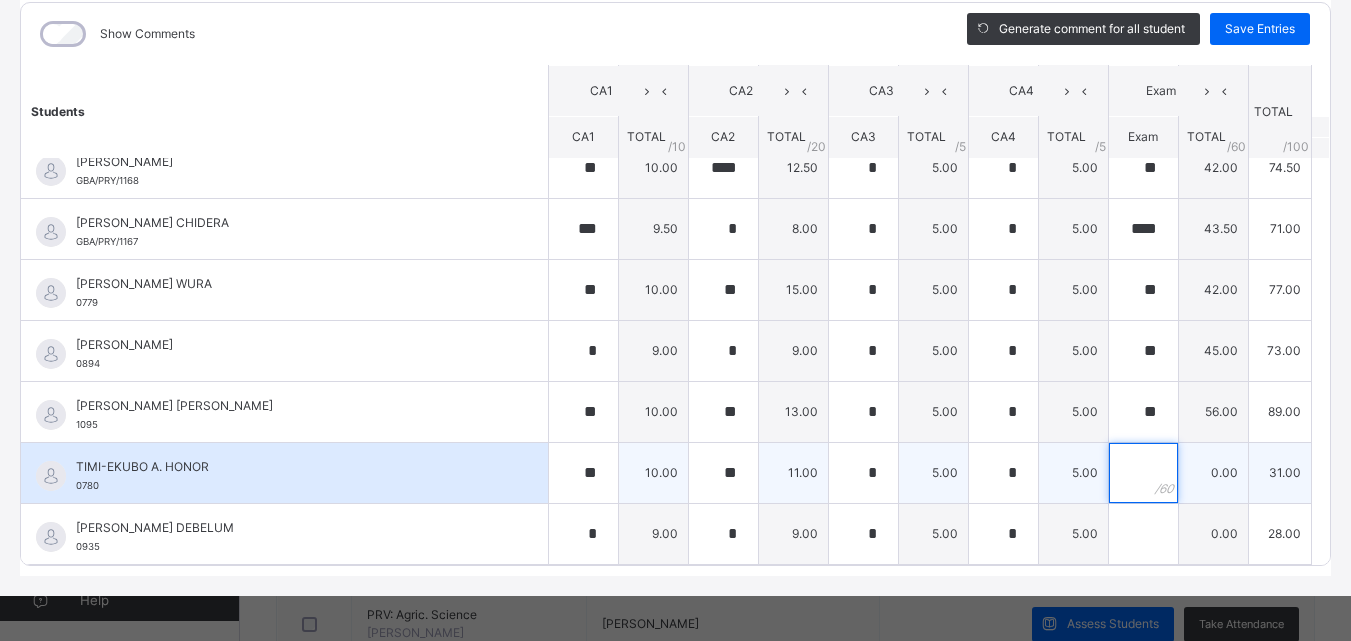 click at bounding box center [1143, 473] 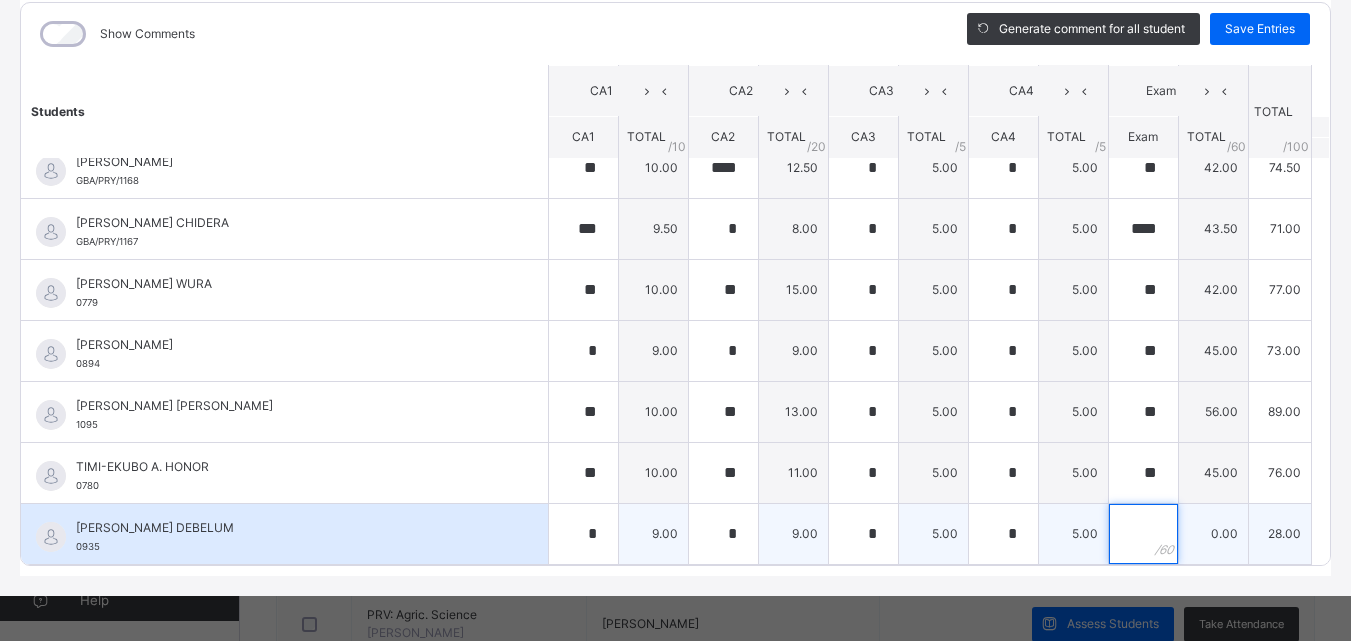 click at bounding box center [1143, 534] 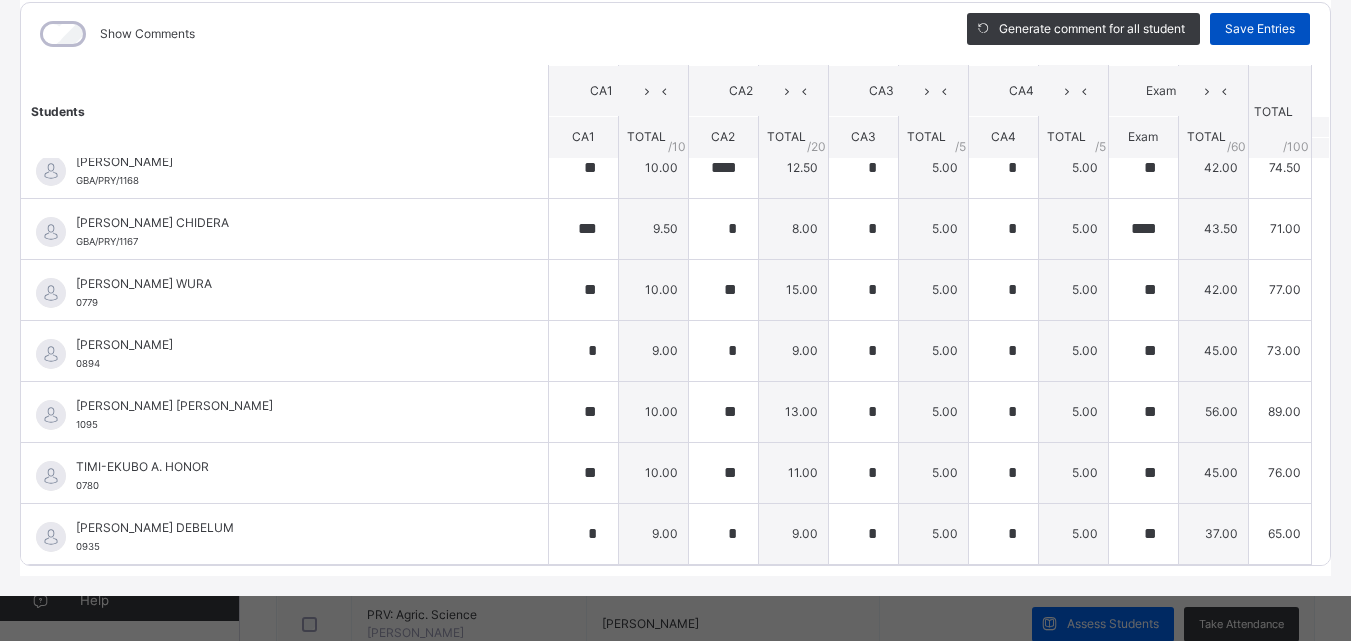 click on "Save Entries" at bounding box center (1260, 29) 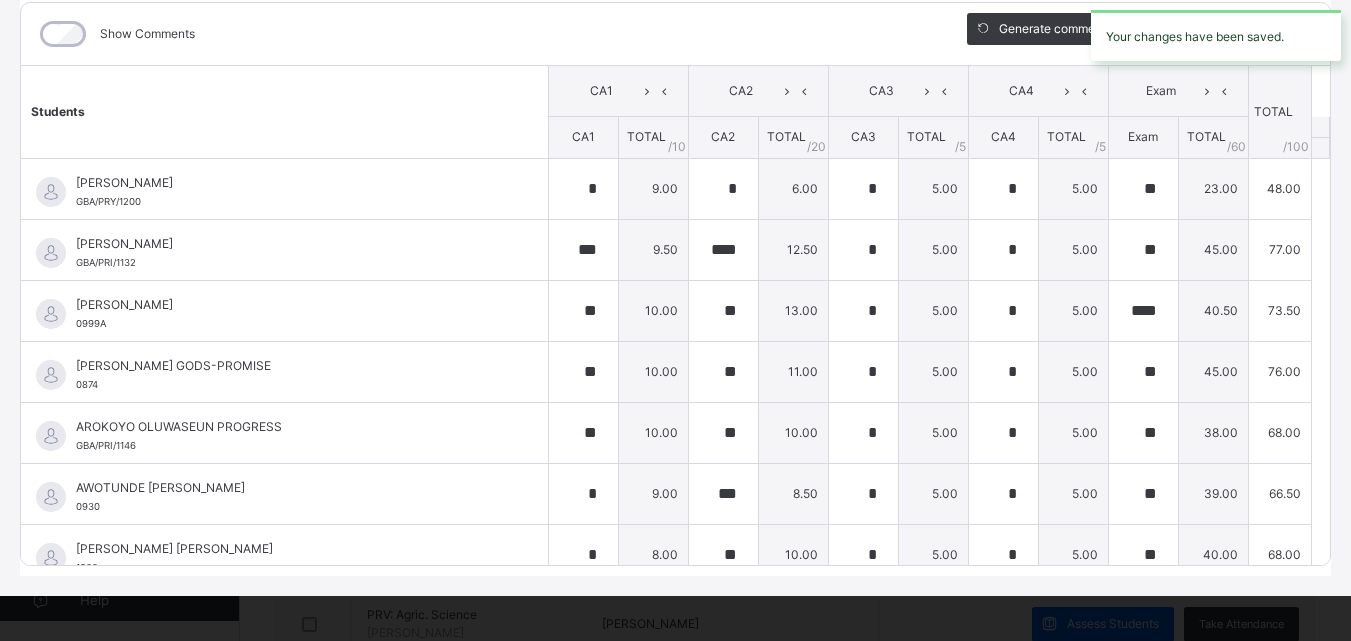 click on "Your changes have been saved." at bounding box center [1216, 35] 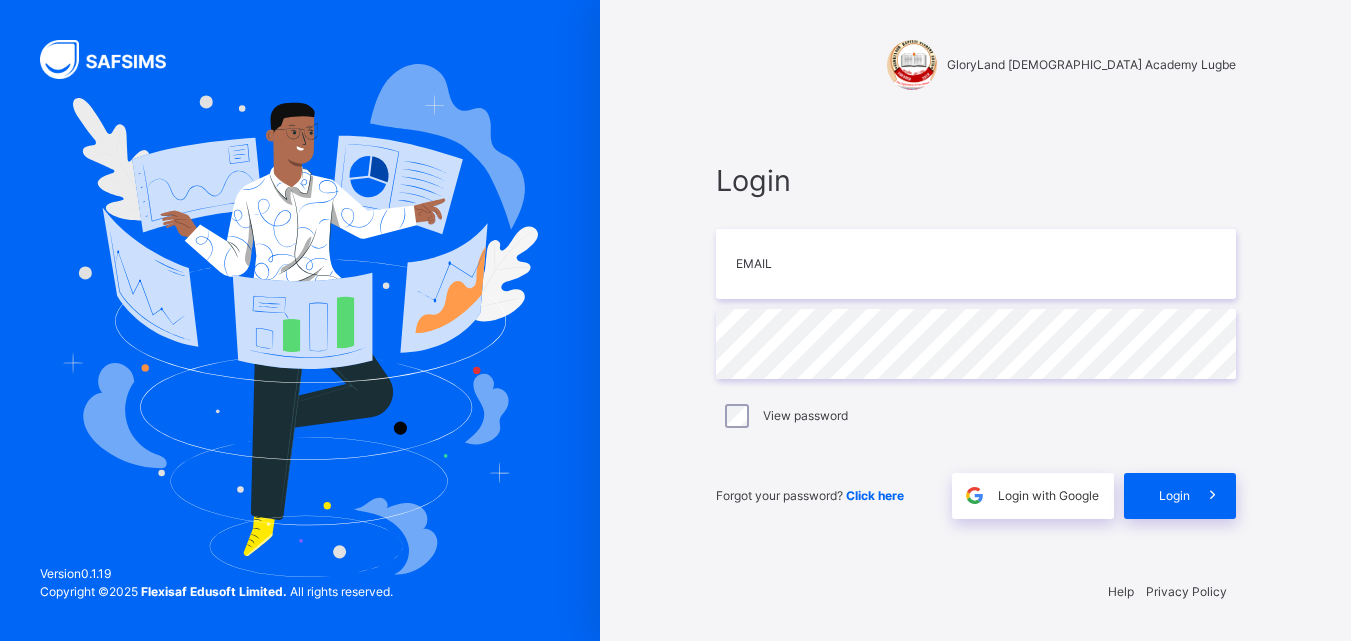 scroll, scrollTop: 0, scrollLeft: 0, axis: both 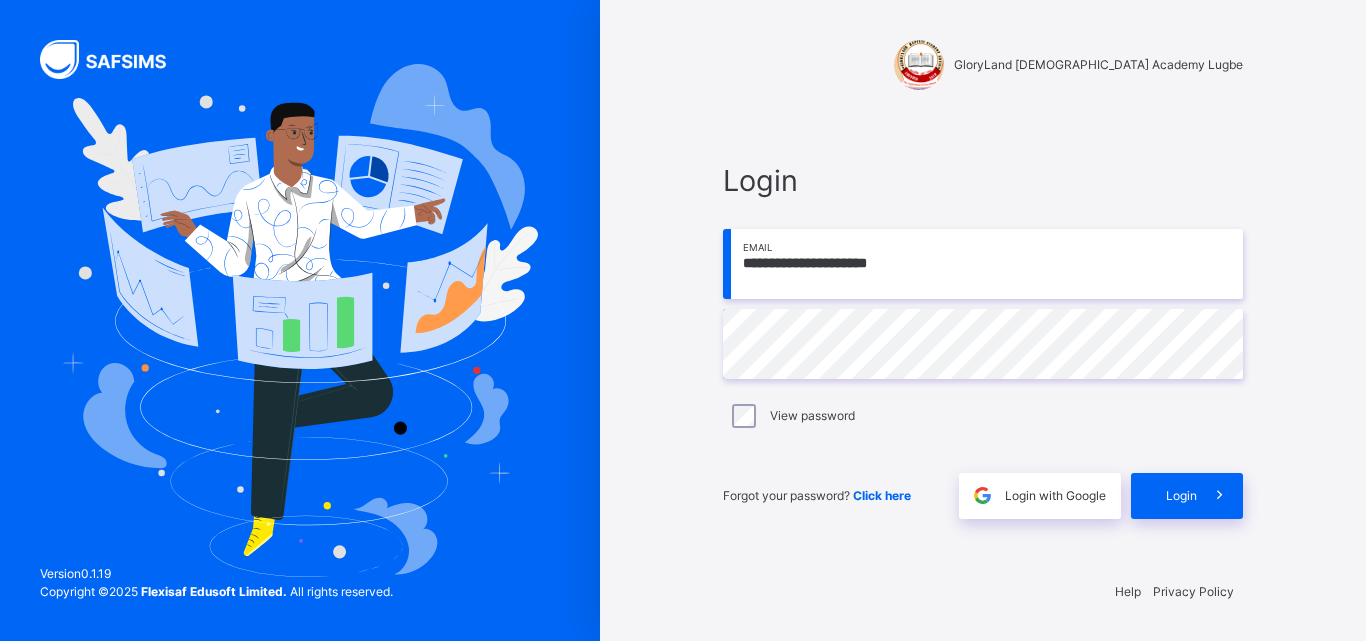 click on "**********" at bounding box center [983, 339] 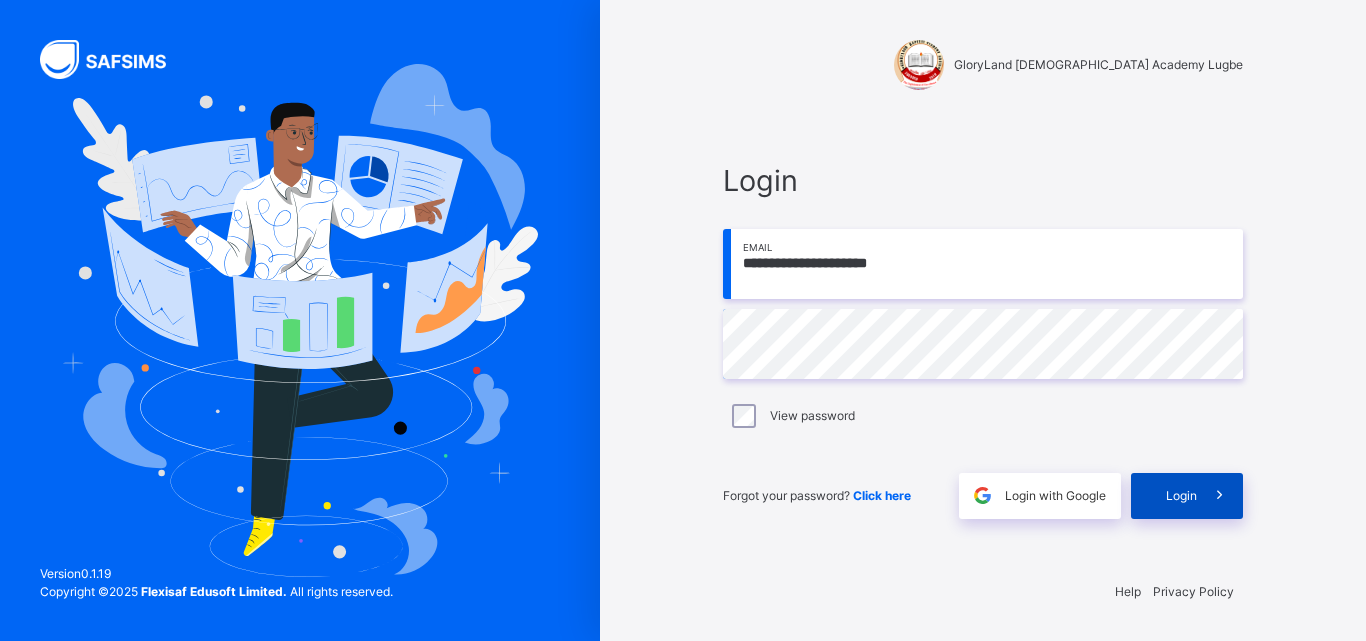click on "Login" at bounding box center (1181, 496) 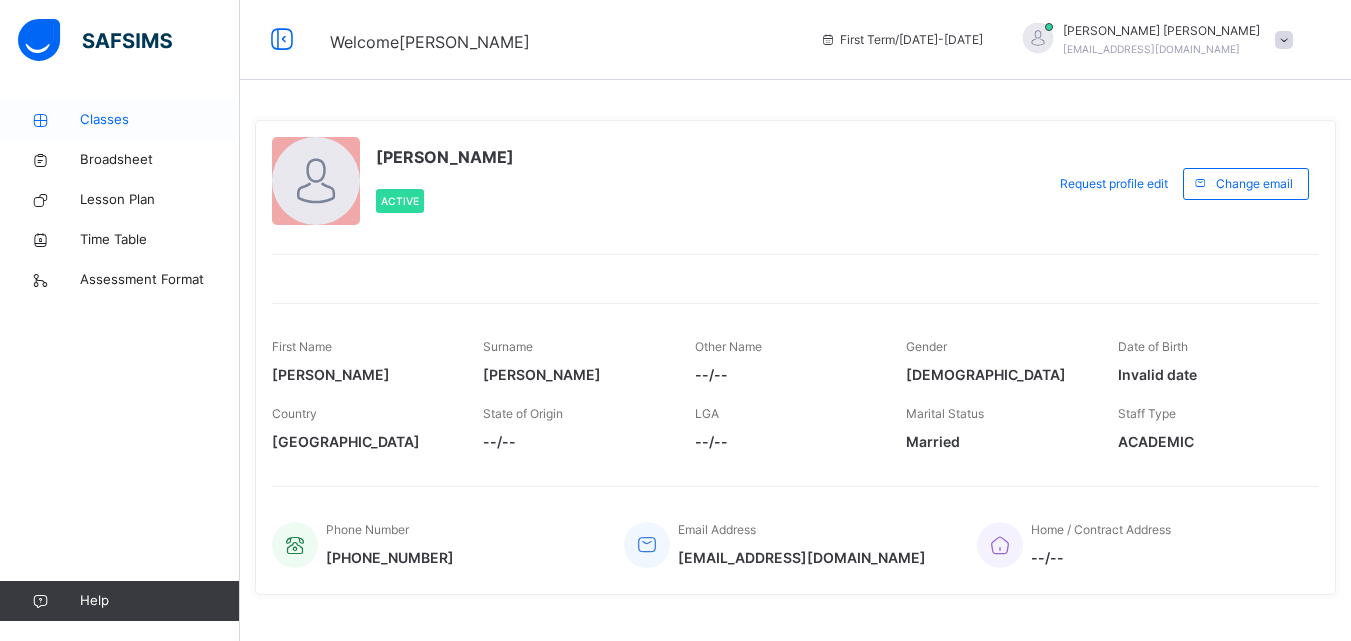 click on "Classes" at bounding box center (160, 120) 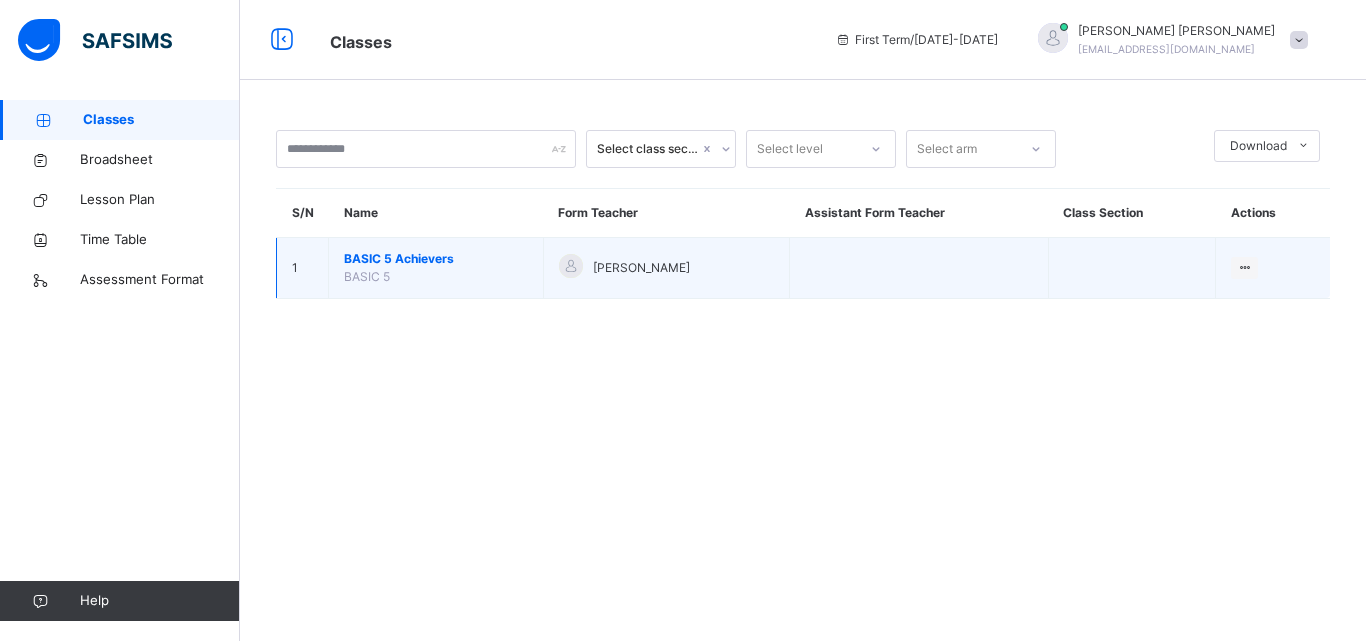click on "BASIC 5   Achievers" at bounding box center [436, 259] 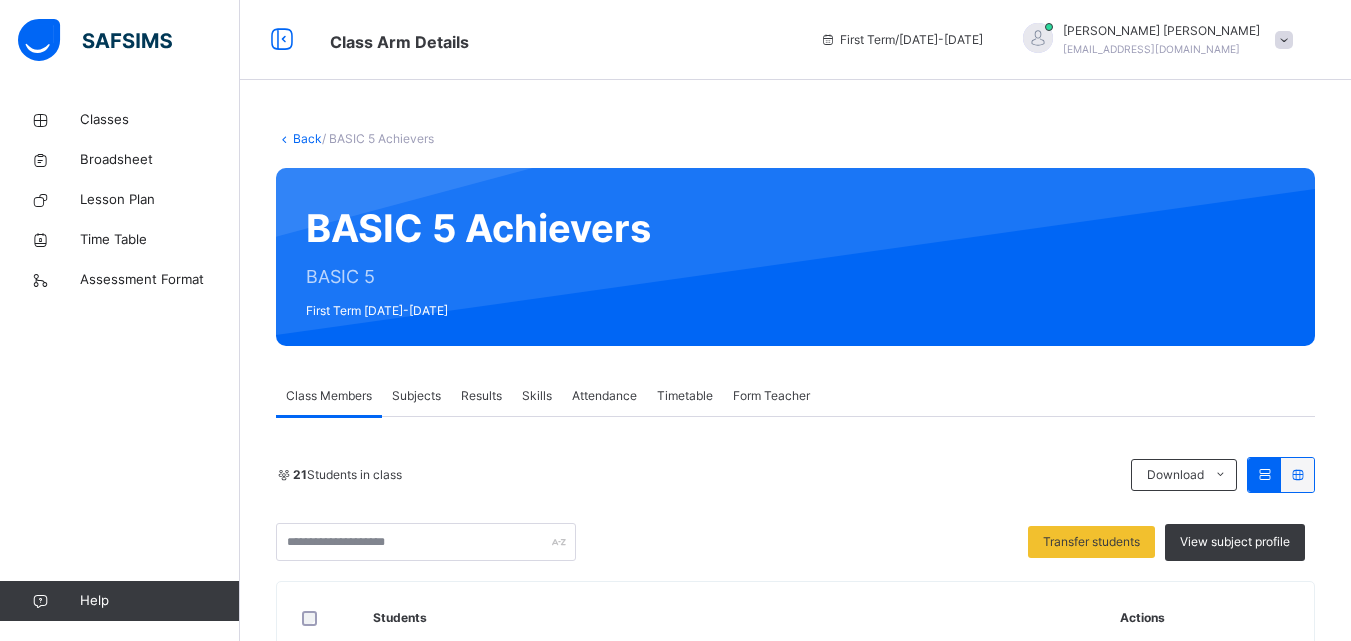 click on "Subjects" at bounding box center (416, 396) 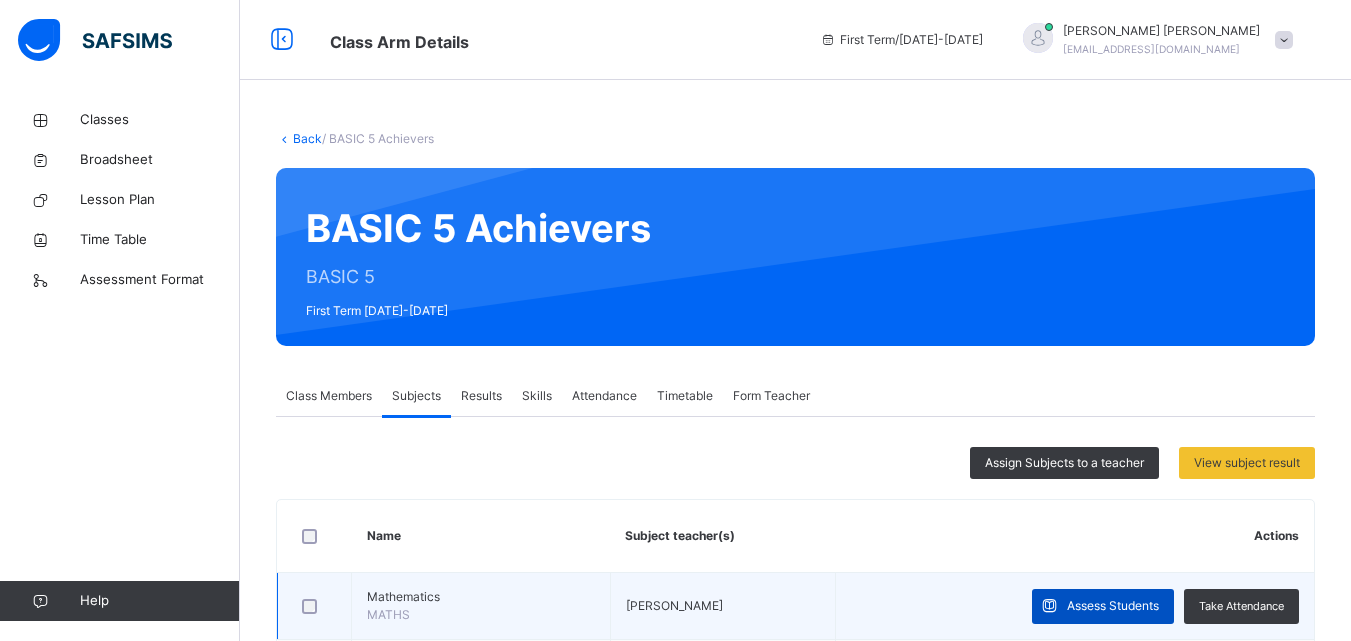 click at bounding box center [1049, 606] 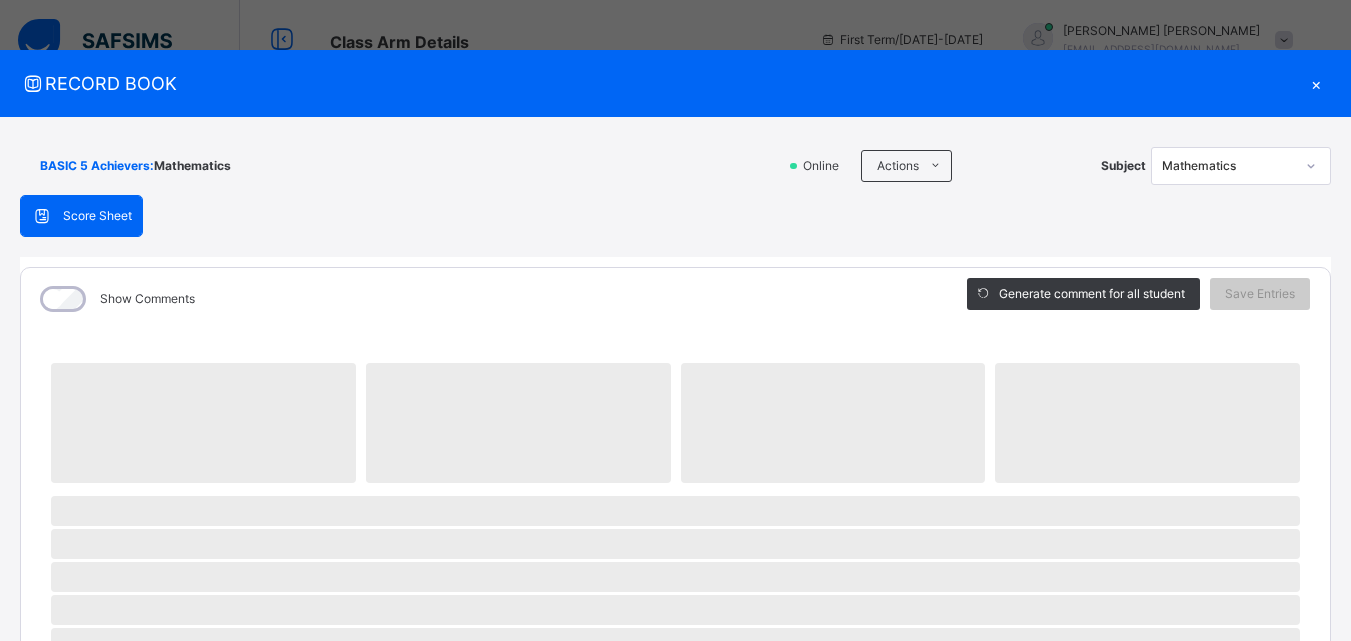 click 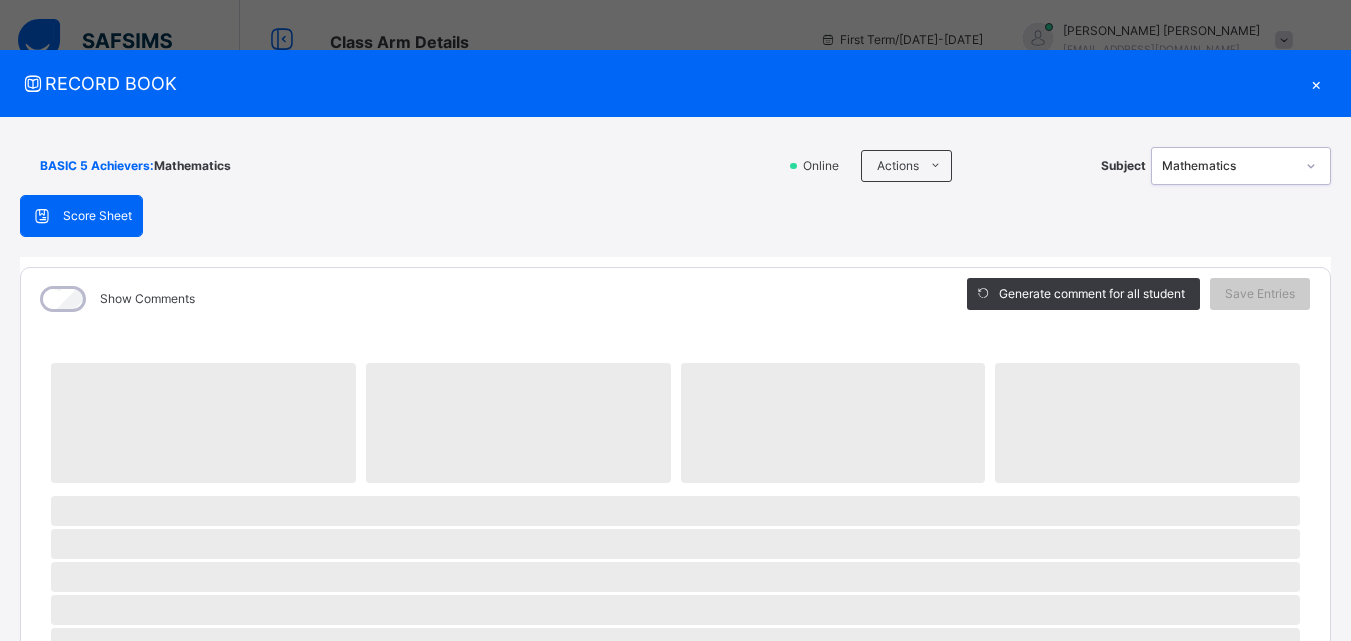 click 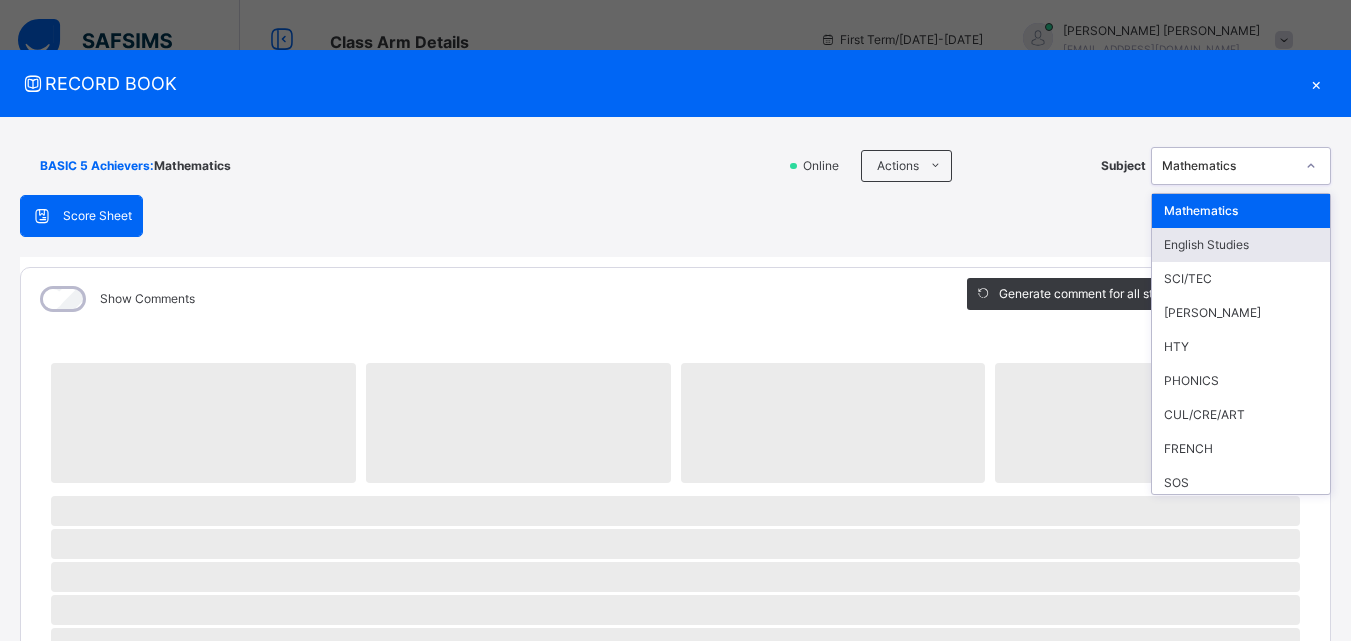 click on "English Studies" at bounding box center [1241, 245] 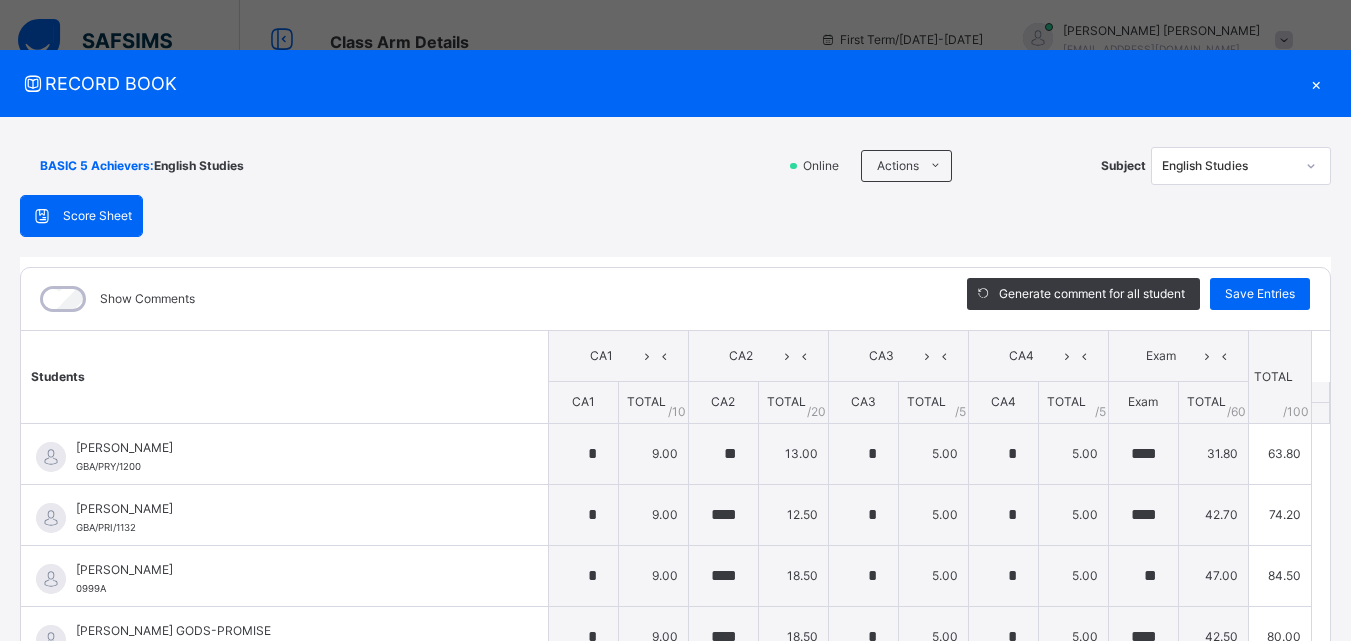 click on "×" at bounding box center [1316, 83] 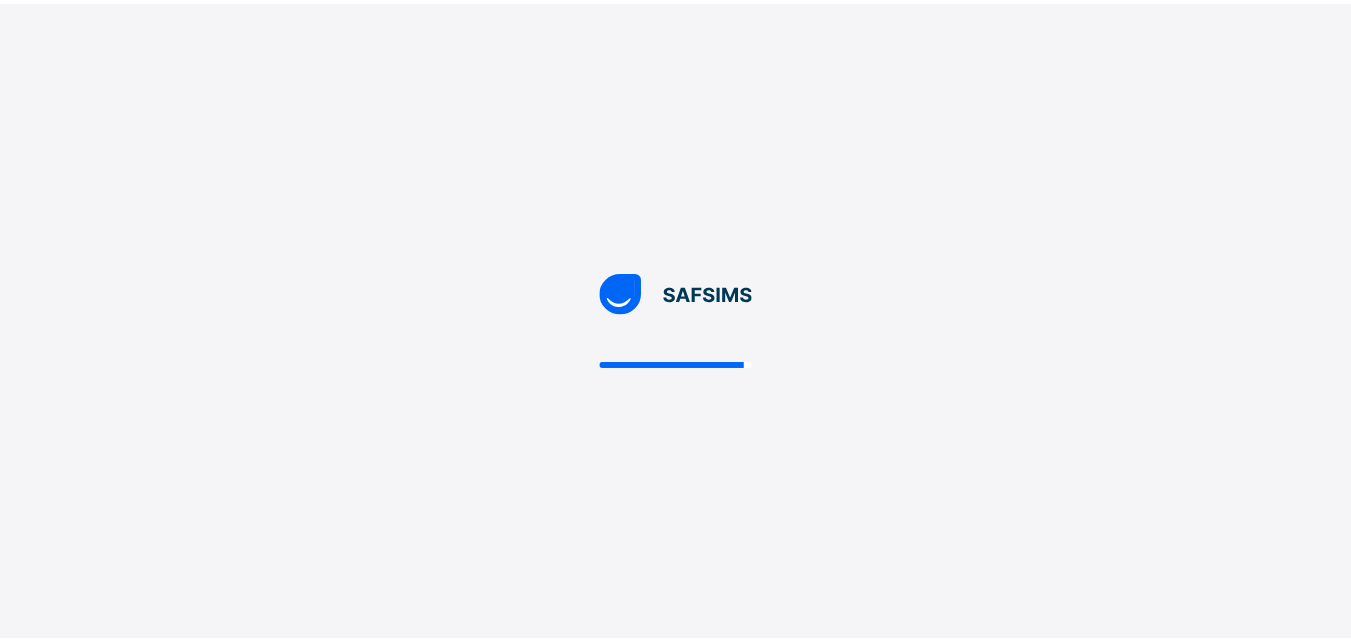 scroll, scrollTop: 0, scrollLeft: 0, axis: both 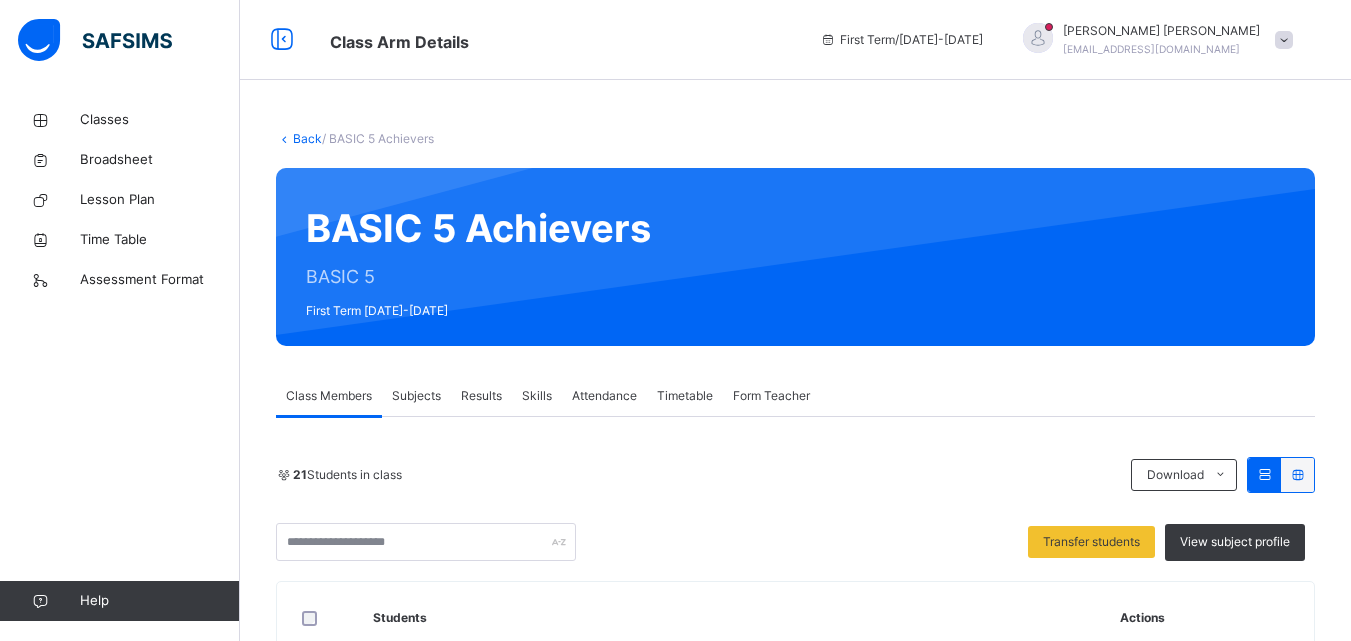 click on "Subjects" at bounding box center [416, 396] 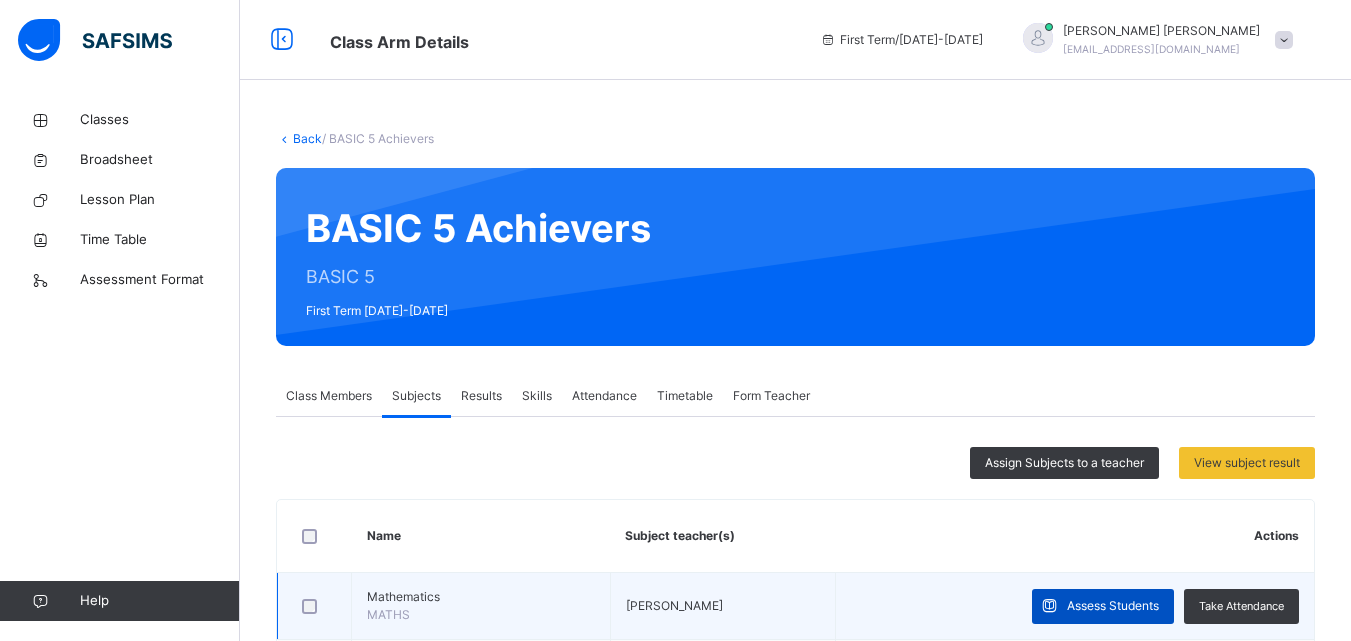 click at bounding box center [1049, 606] 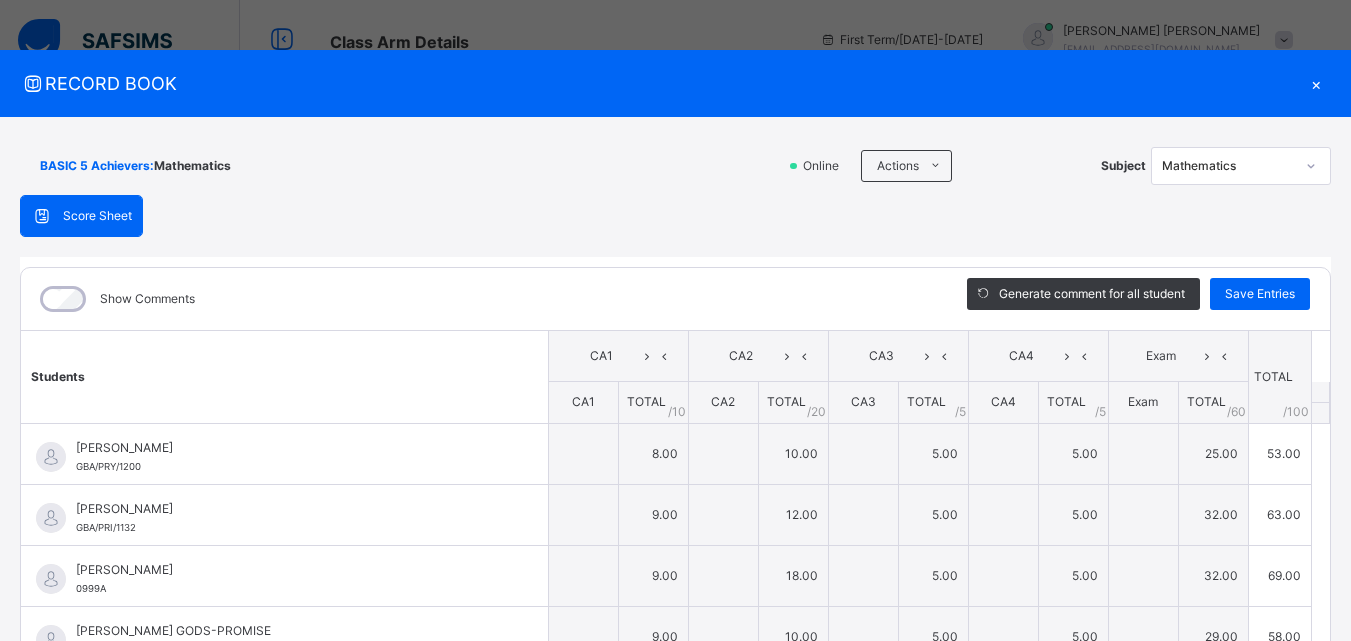 type on "*" 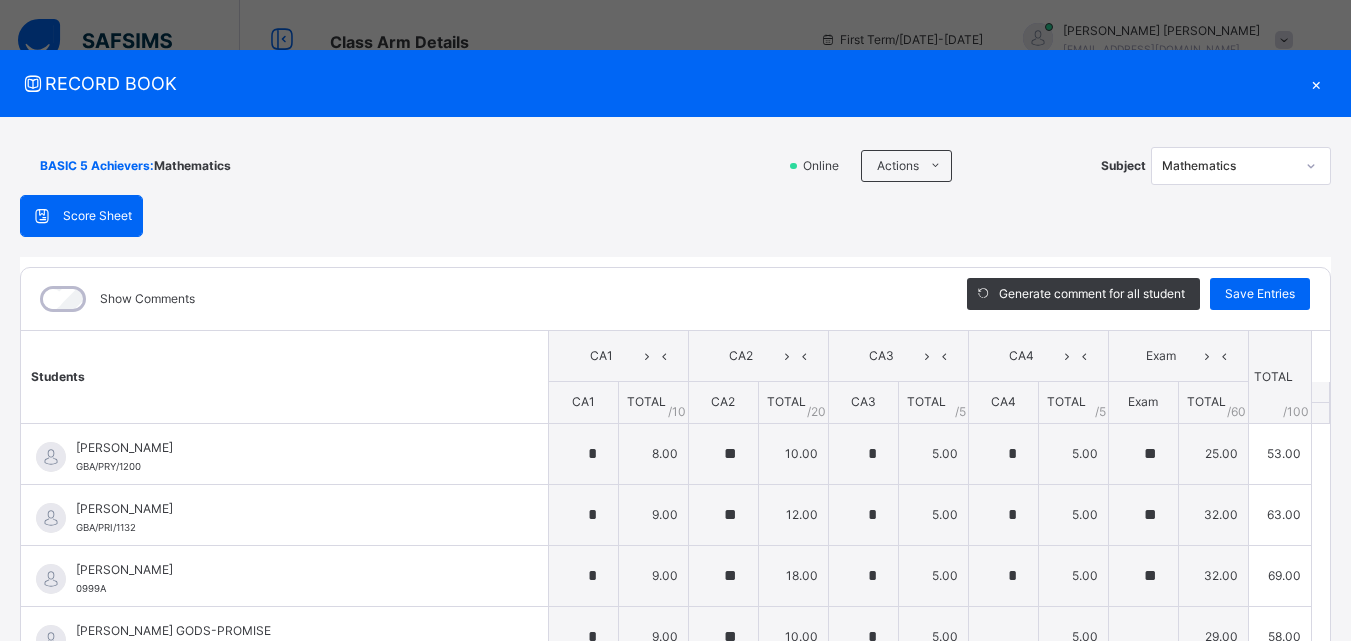 type on "*" 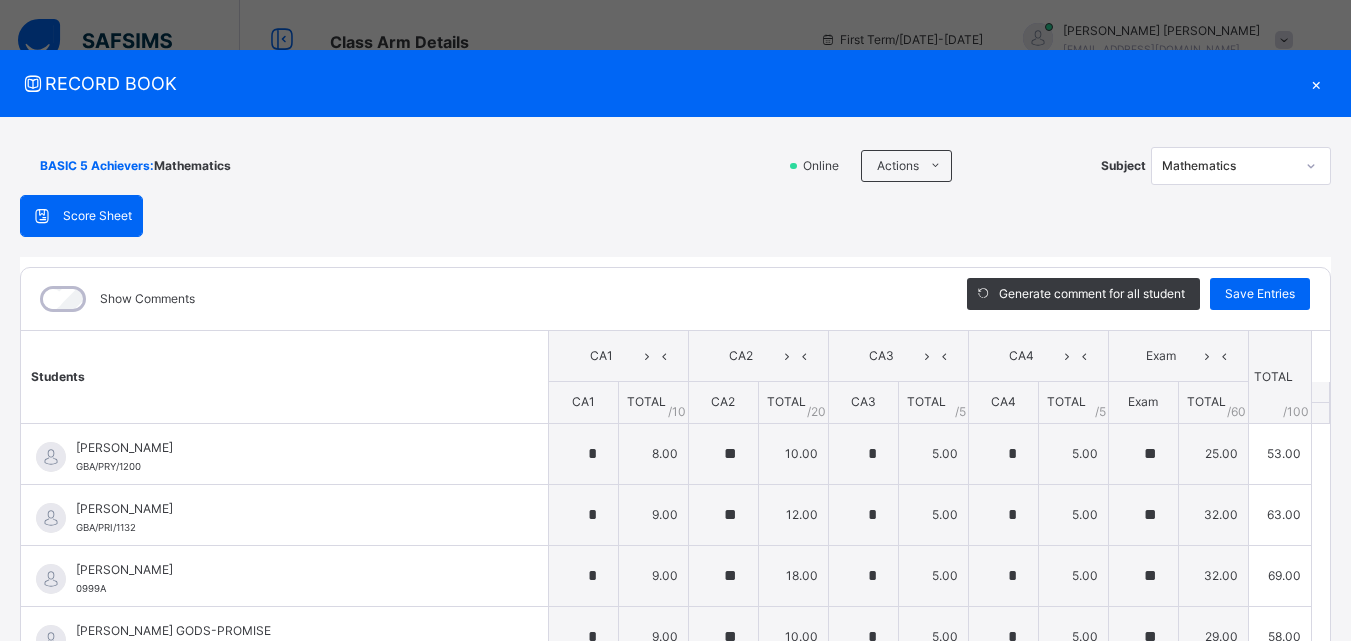 type on "*" 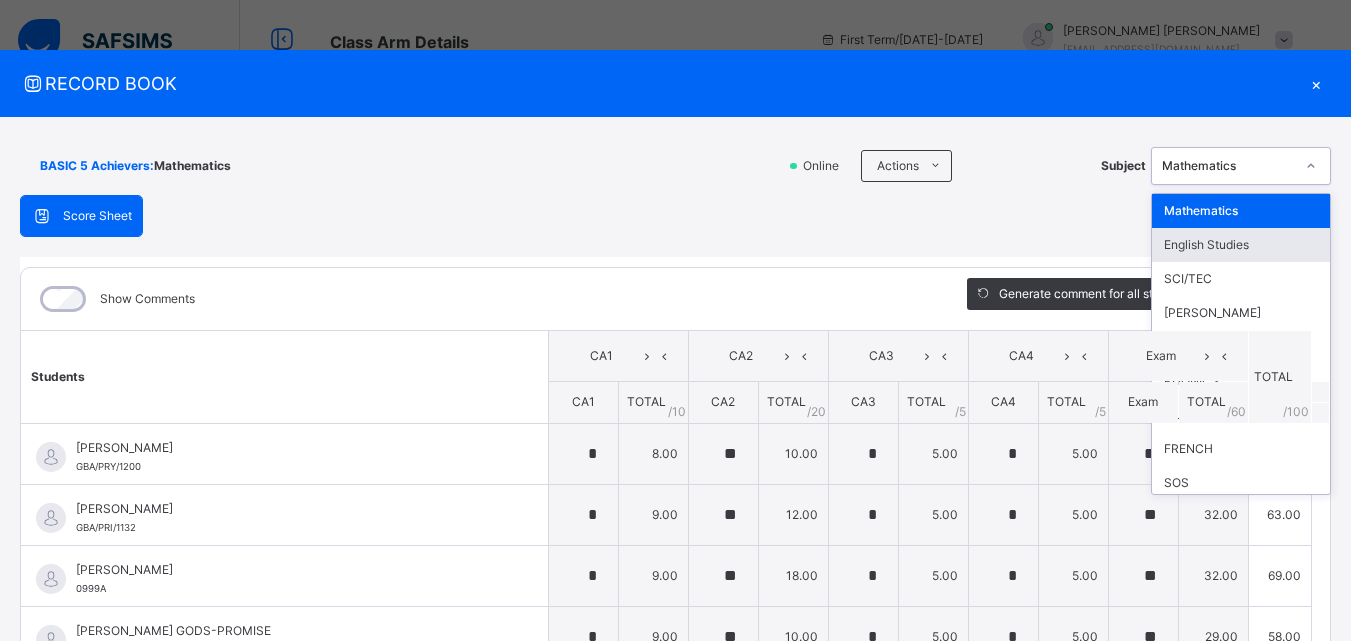 click on "English Studies" at bounding box center (1241, 245) 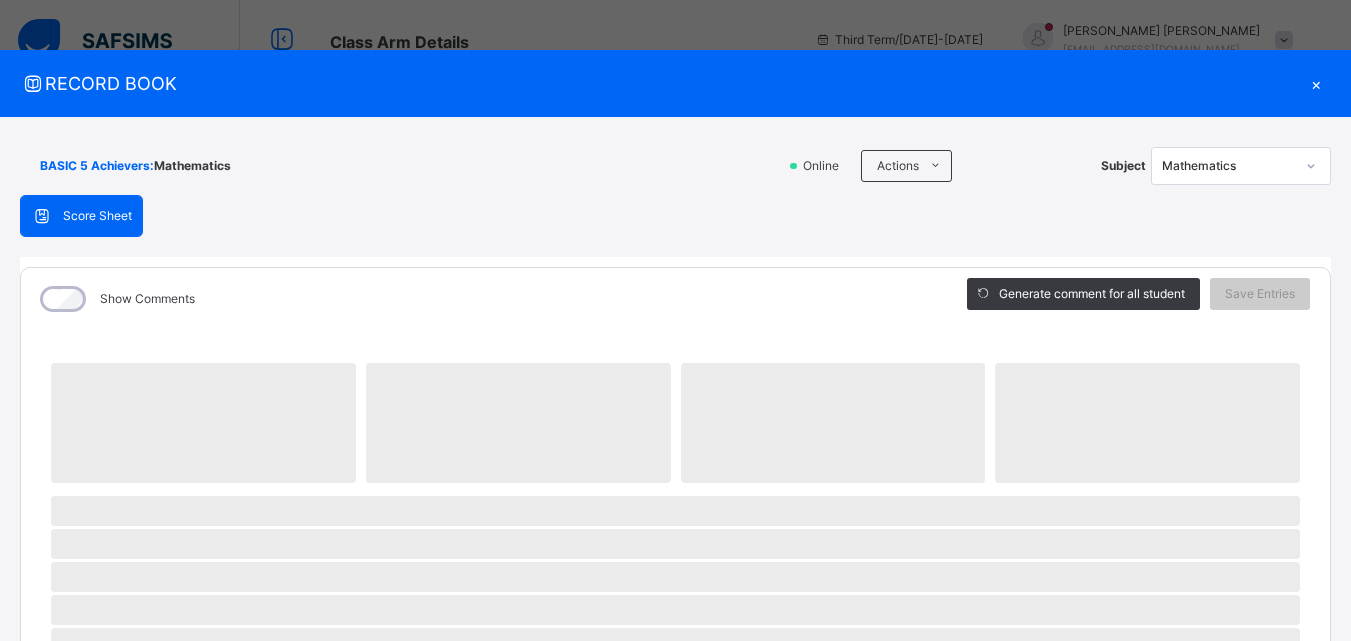 scroll, scrollTop: 0, scrollLeft: 0, axis: both 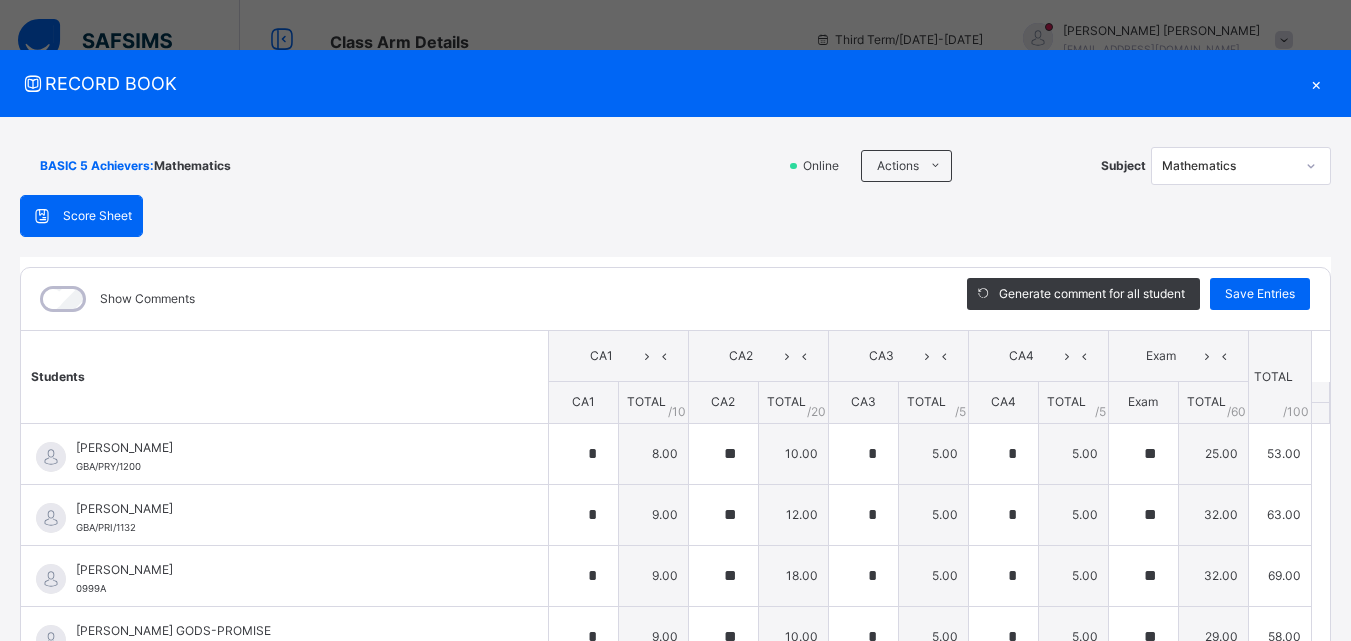 type on "*" 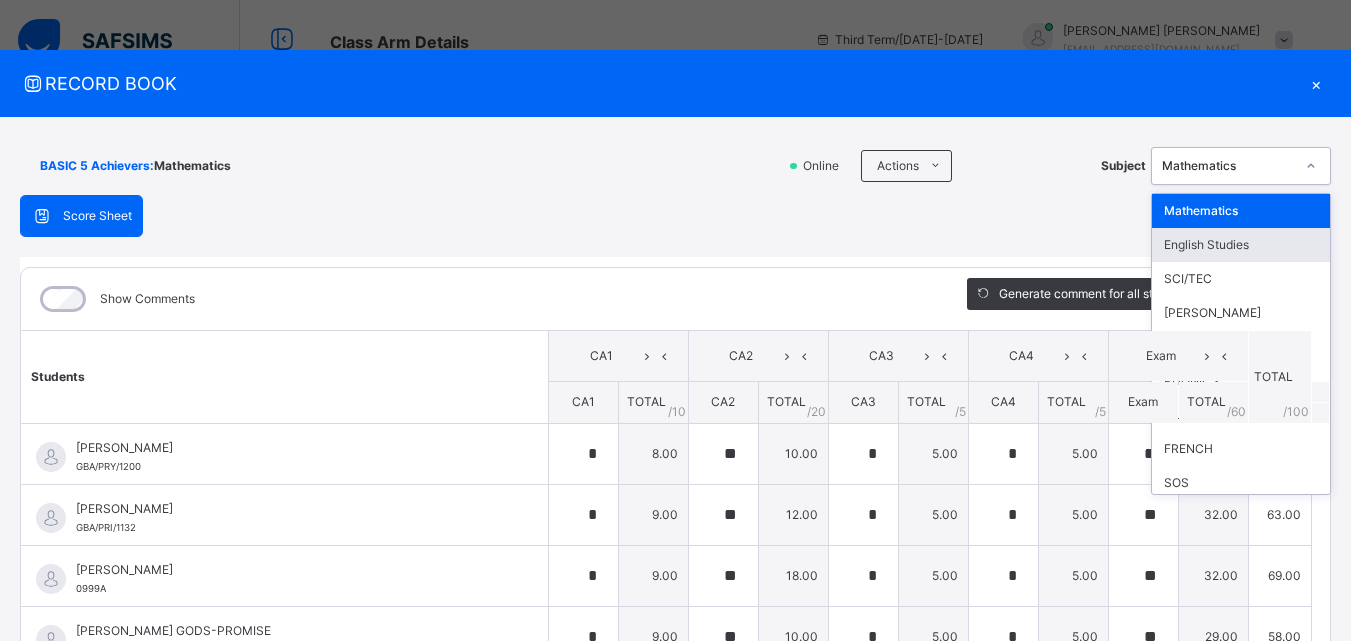 click on "English Studies" at bounding box center [1241, 245] 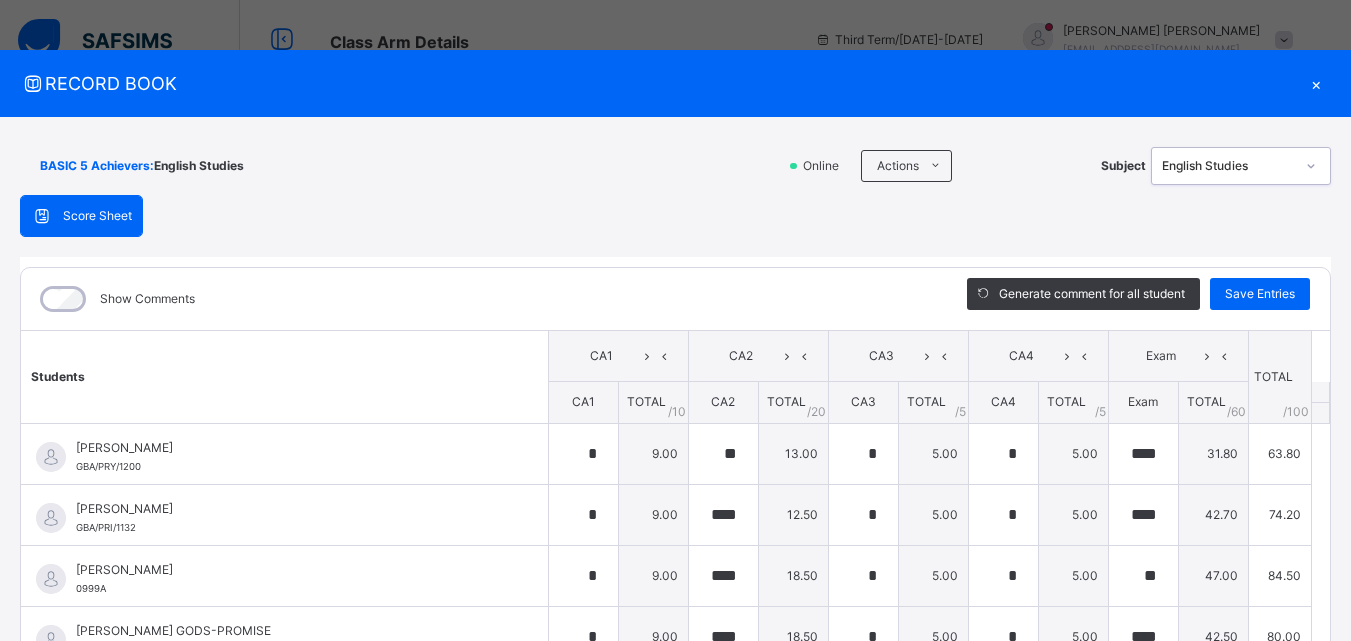 type on "*" 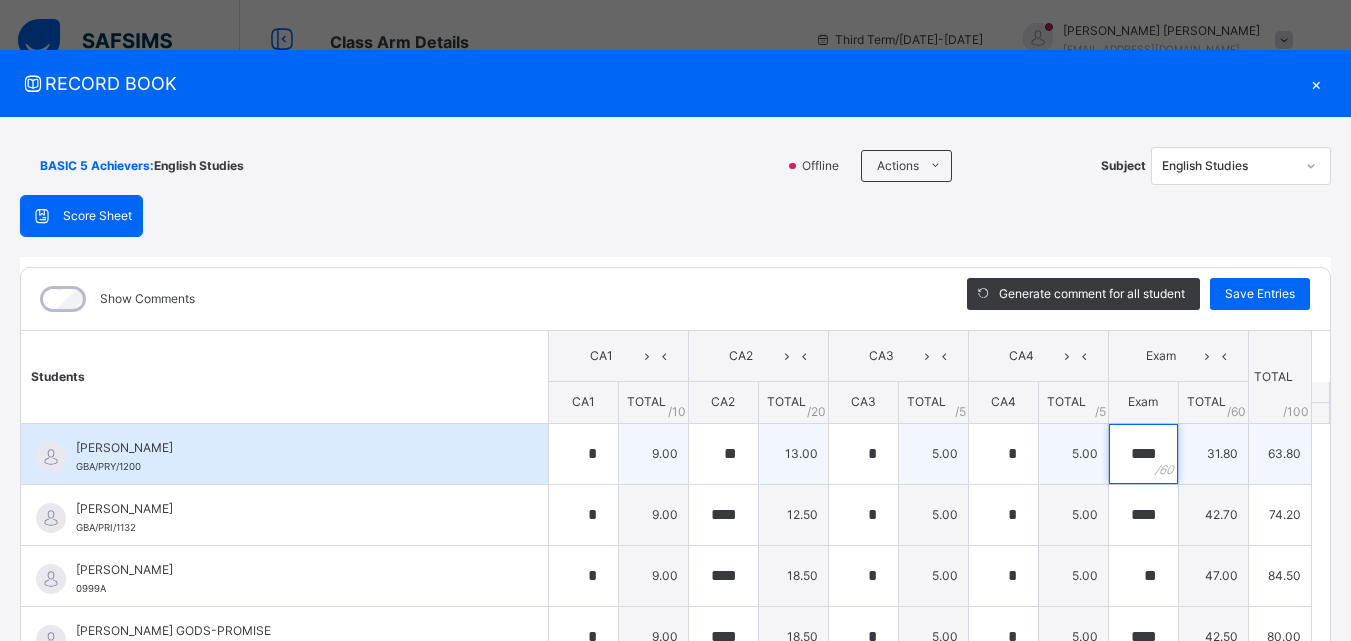 click on "****" at bounding box center [1143, 454] 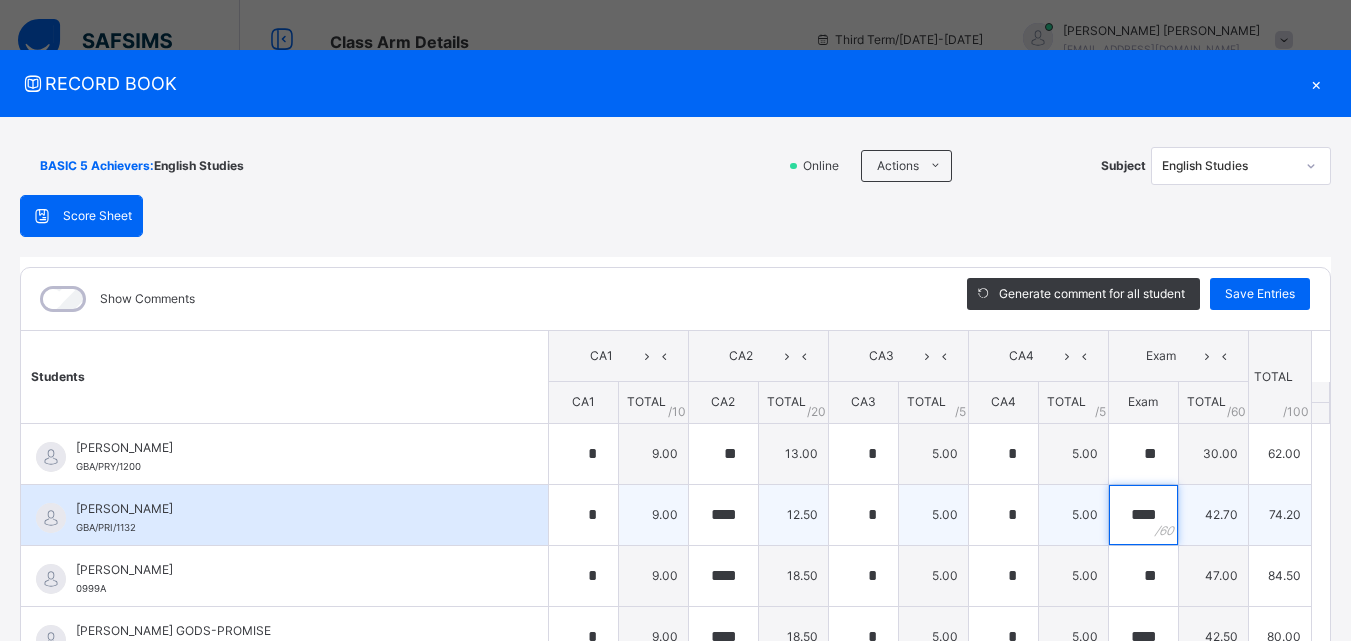 click on "****" at bounding box center (1143, 515) 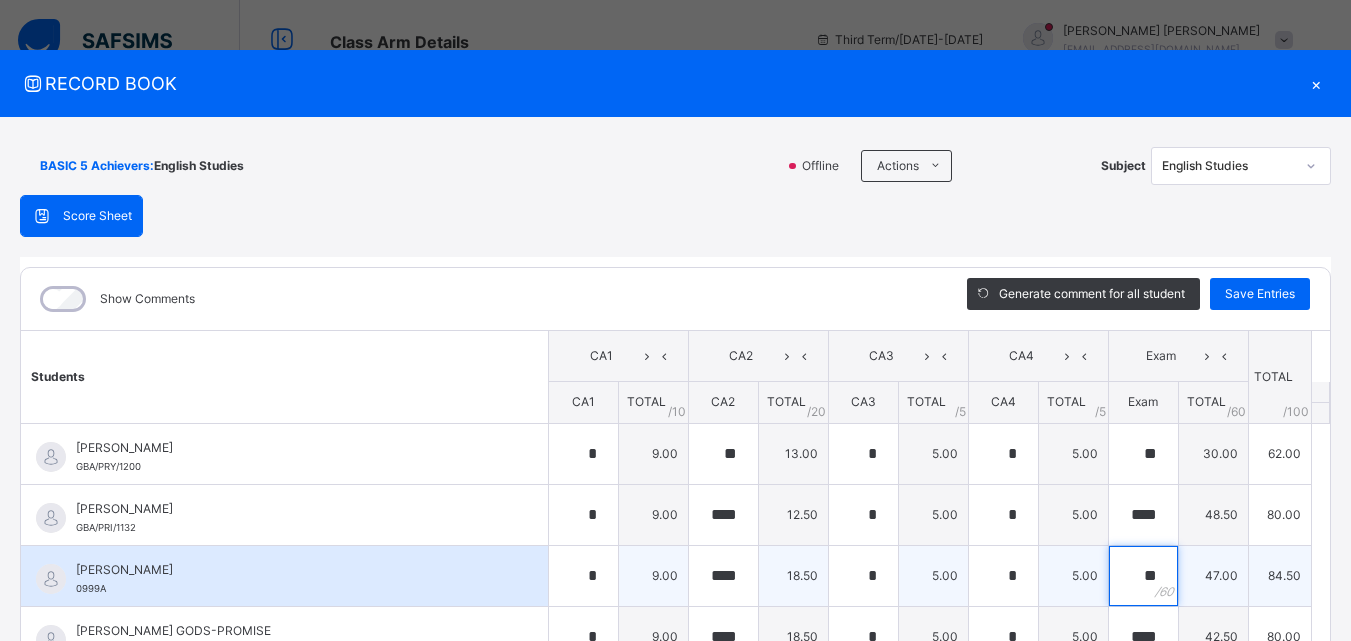 click on "**" at bounding box center (1143, 576) 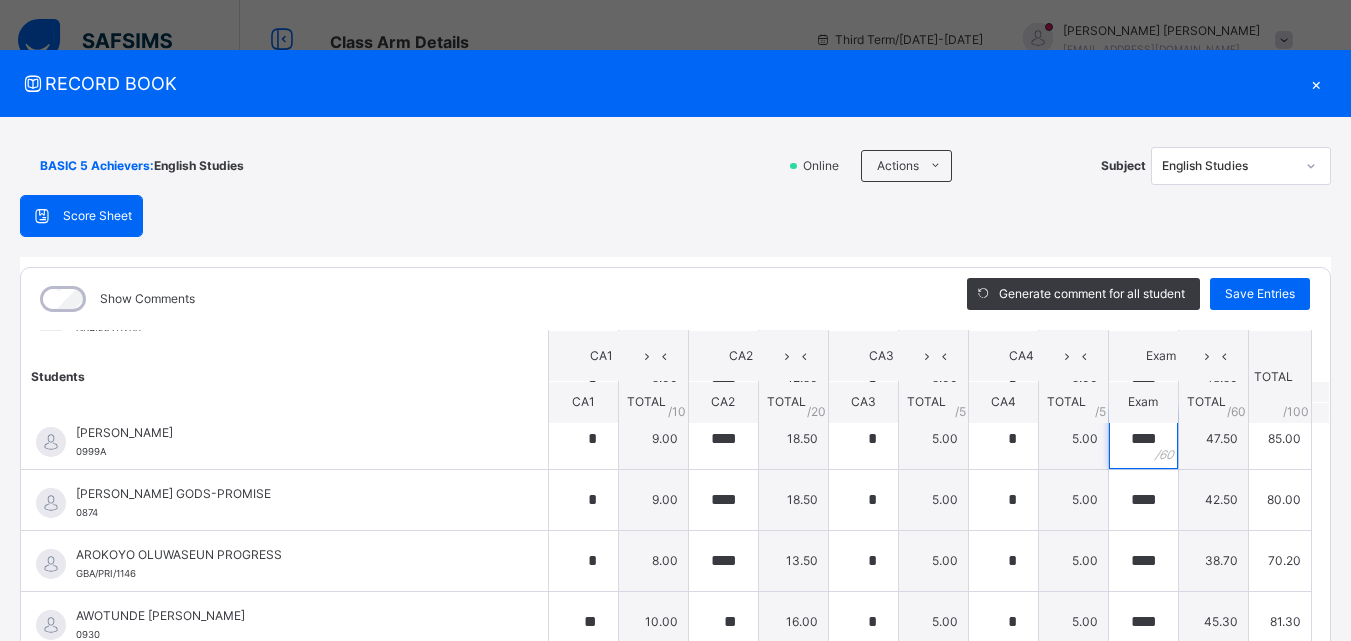 scroll, scrollTop: 155, scrollLeft: 0, axis: vertical 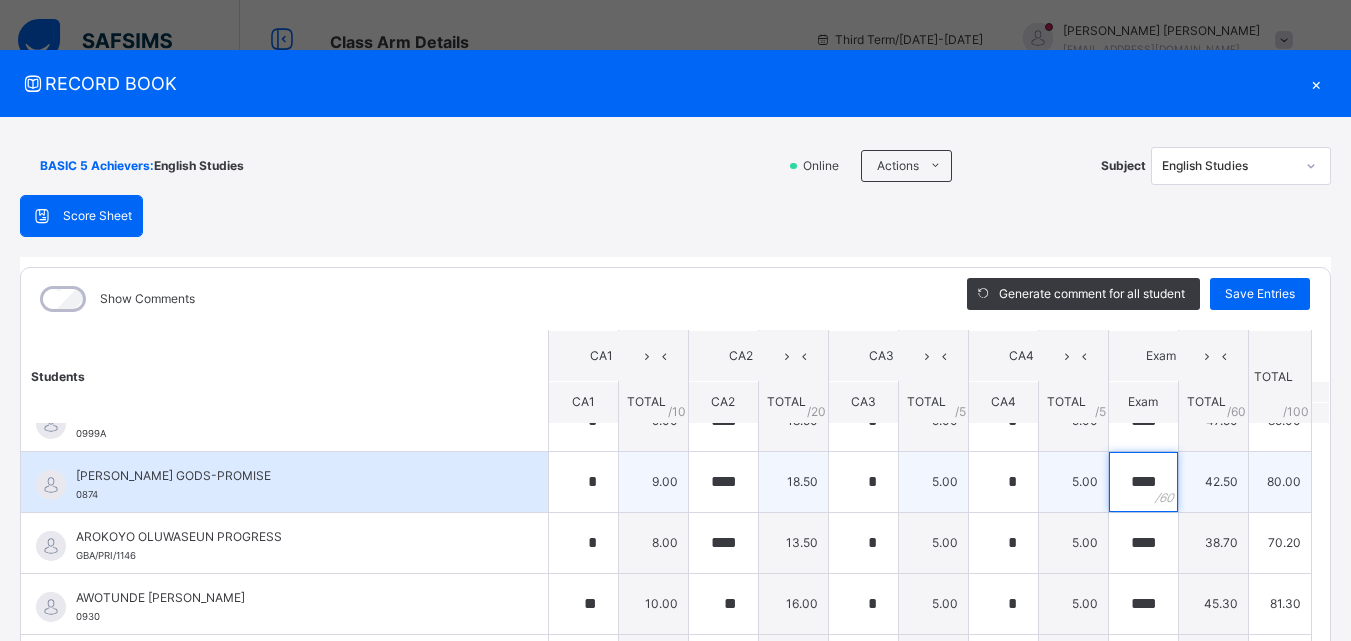 click on "****" at bounding box center (1143, 482) 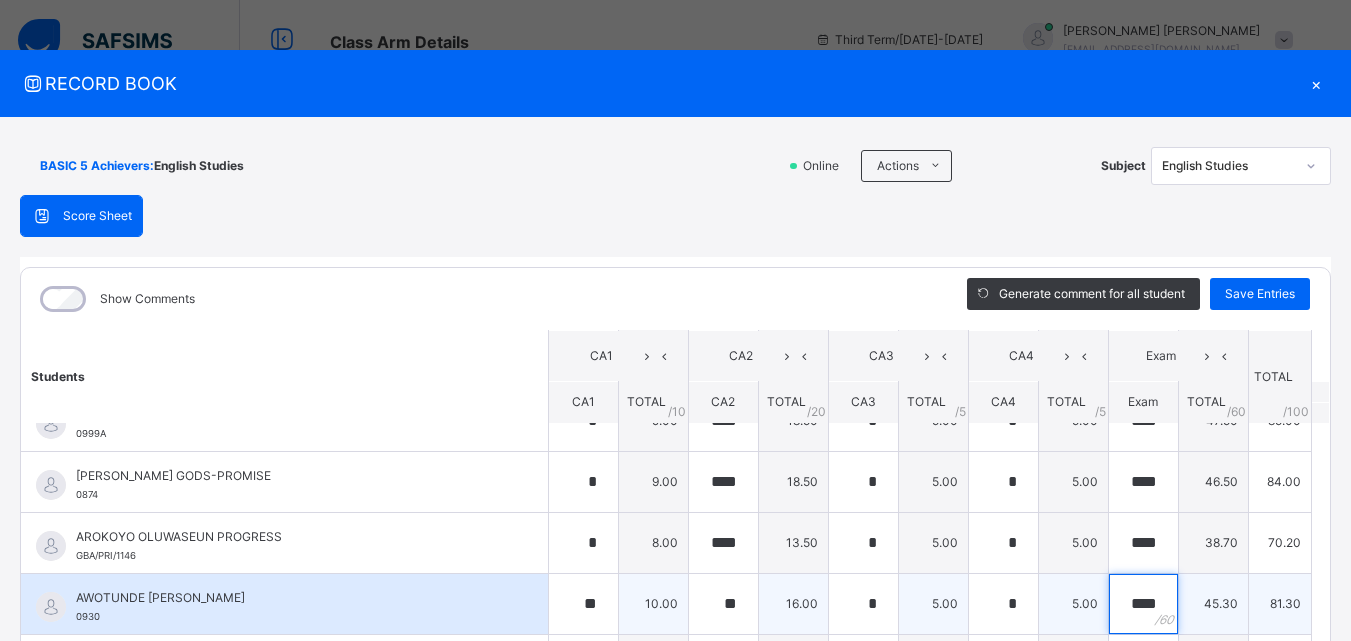 click on "****" at bounding box center (1143, 604) 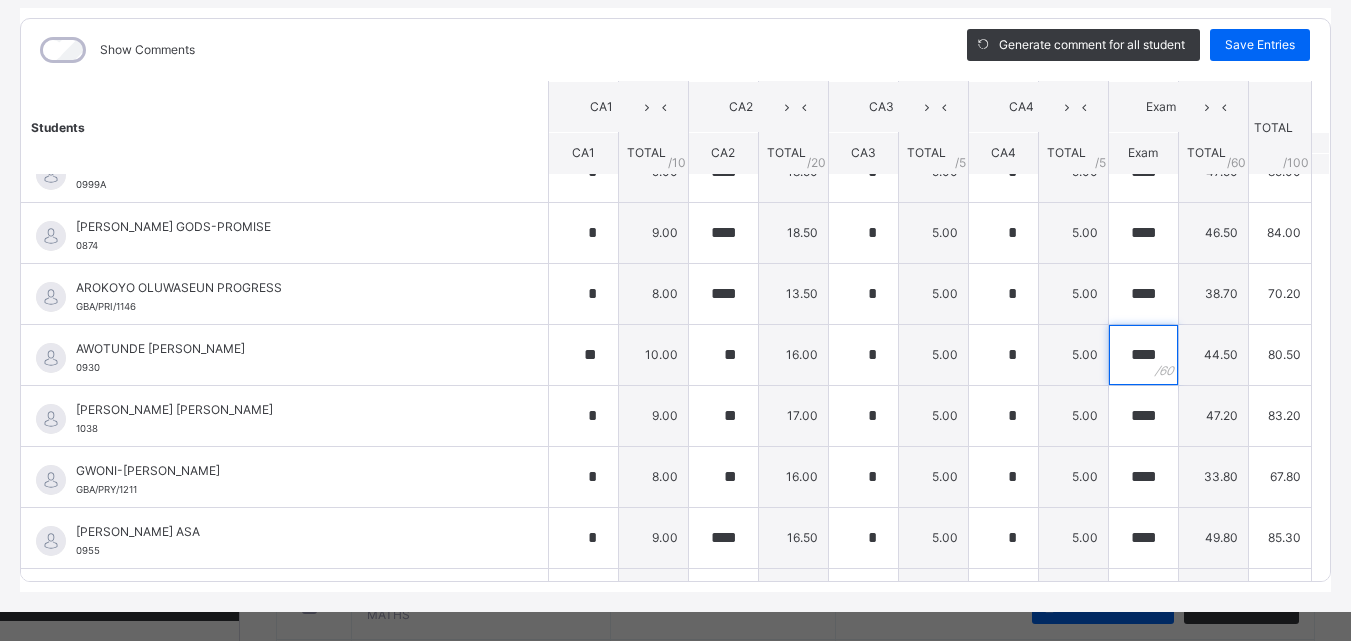 scroll, scrollTop: 270, scrollLeft: 0, axis: vertical 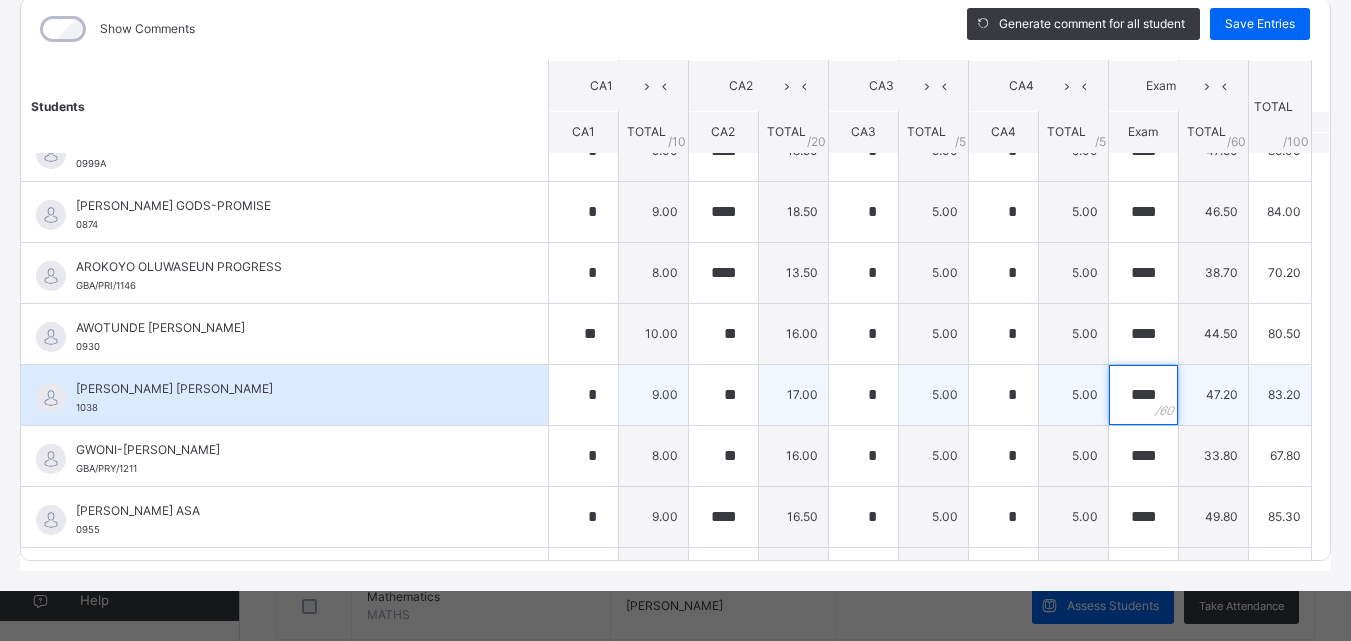 click on "****" at bounding box center (1143, 395) 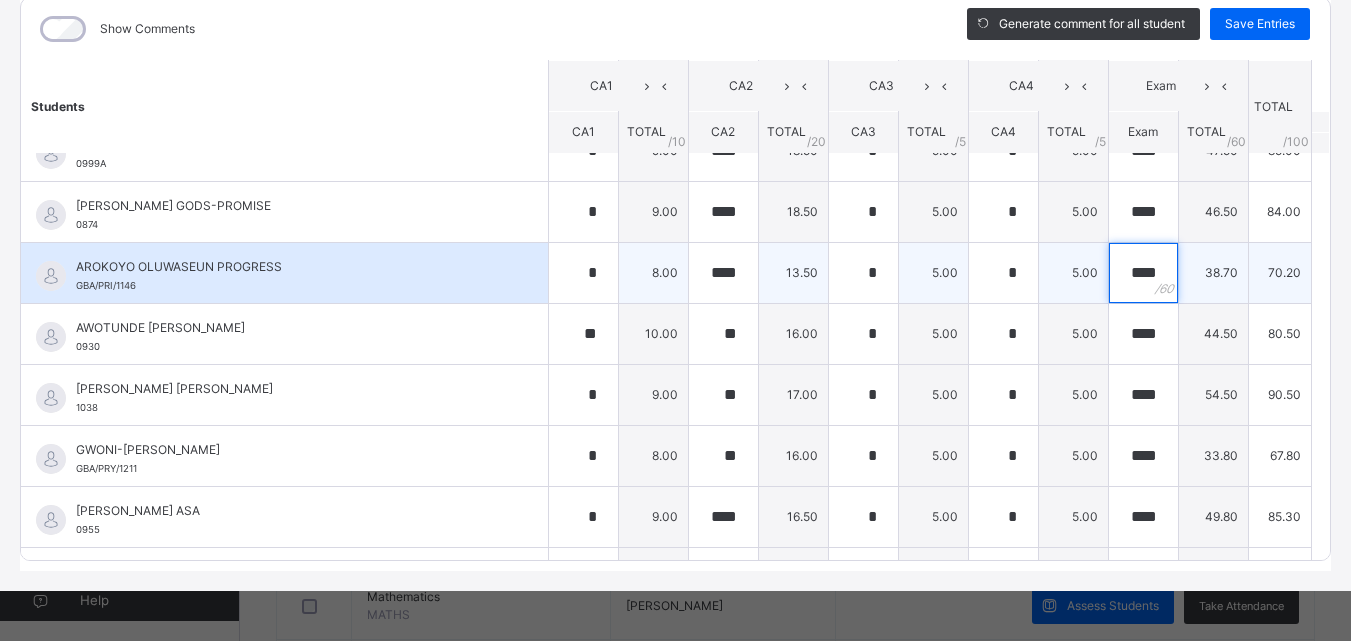 click on "****" at bounding box center [1143, 273] 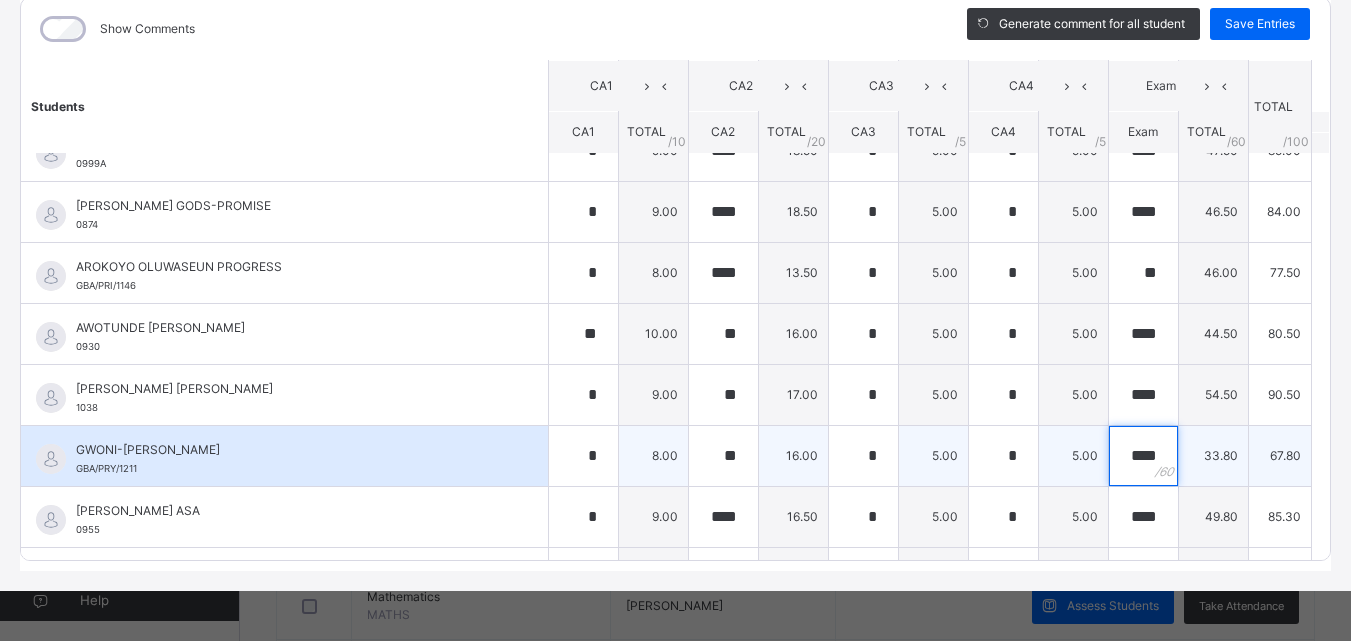 click on "****" at bounding box center (1143, 456) 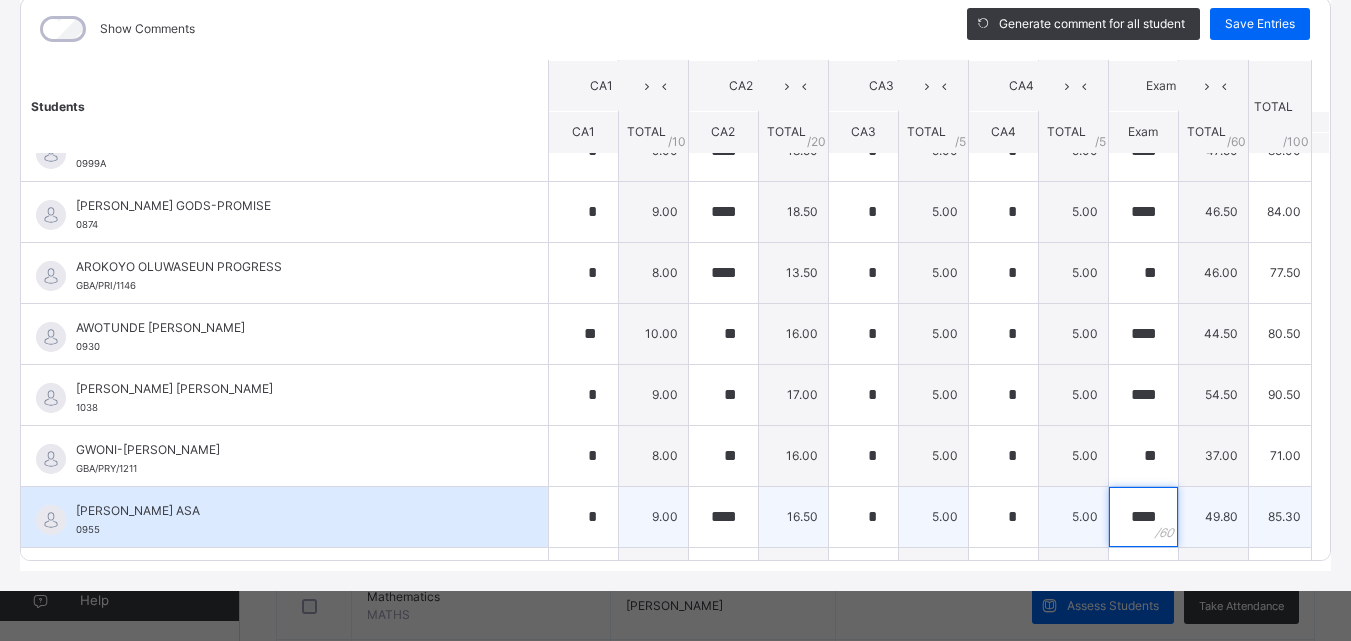 click on "****" at bounding box center (1143, 517) 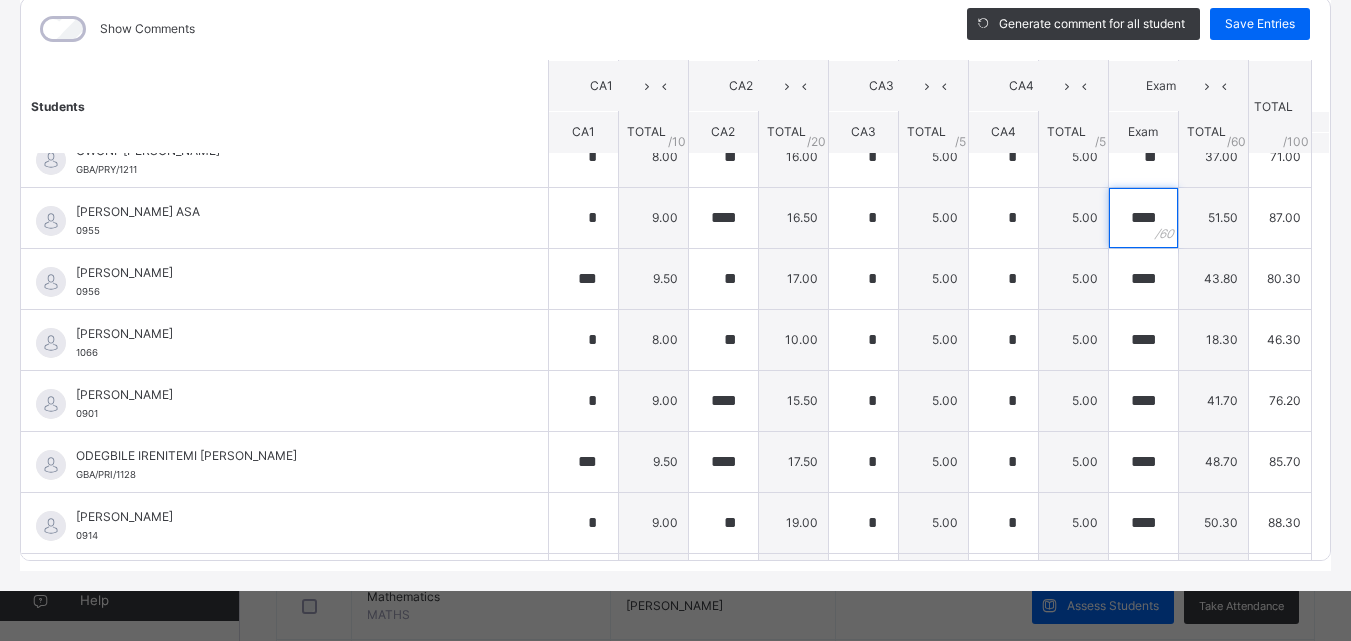 scroll, scrollTop: 469, scrollLeft: 0, axis: vertical 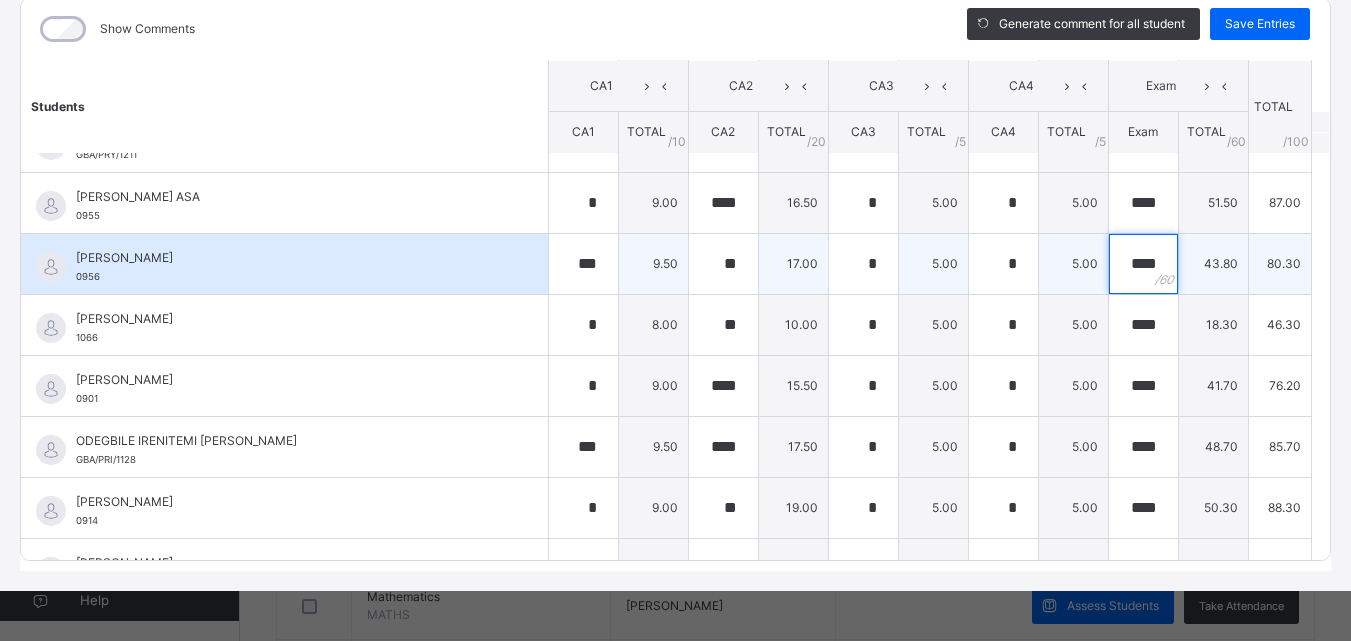 click on "****" at bounding box center (1143, 264) 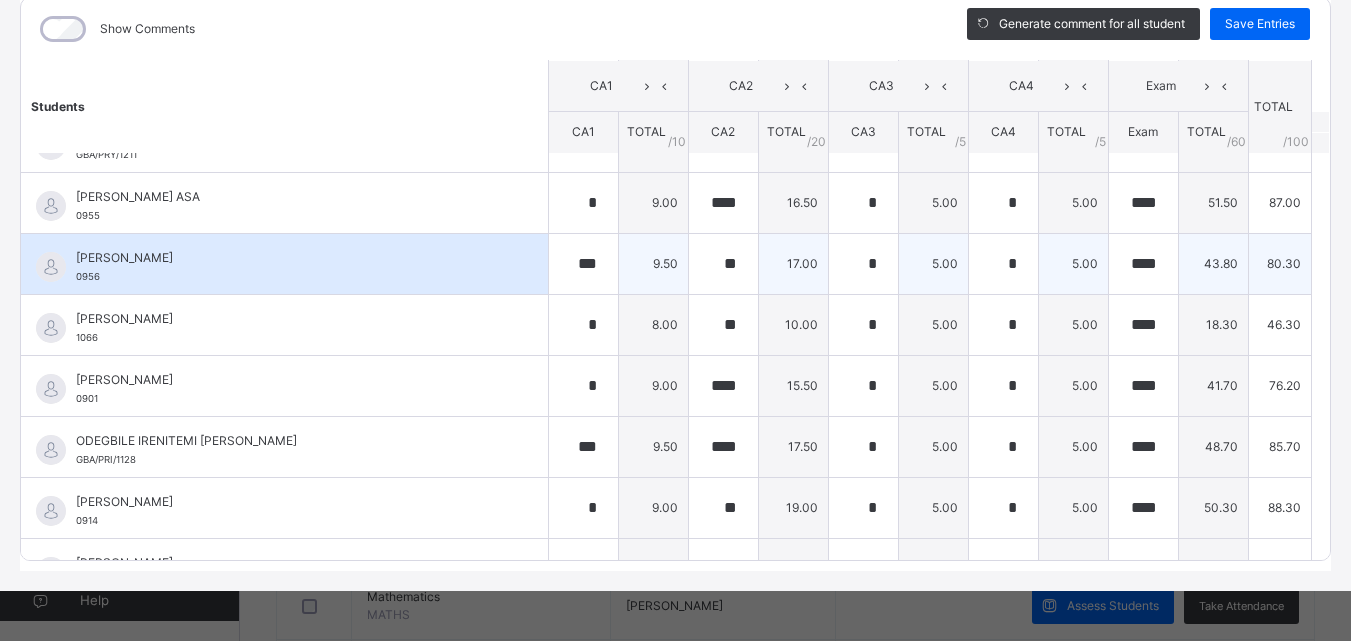 click on "****" at bounding box center [1143, 264] 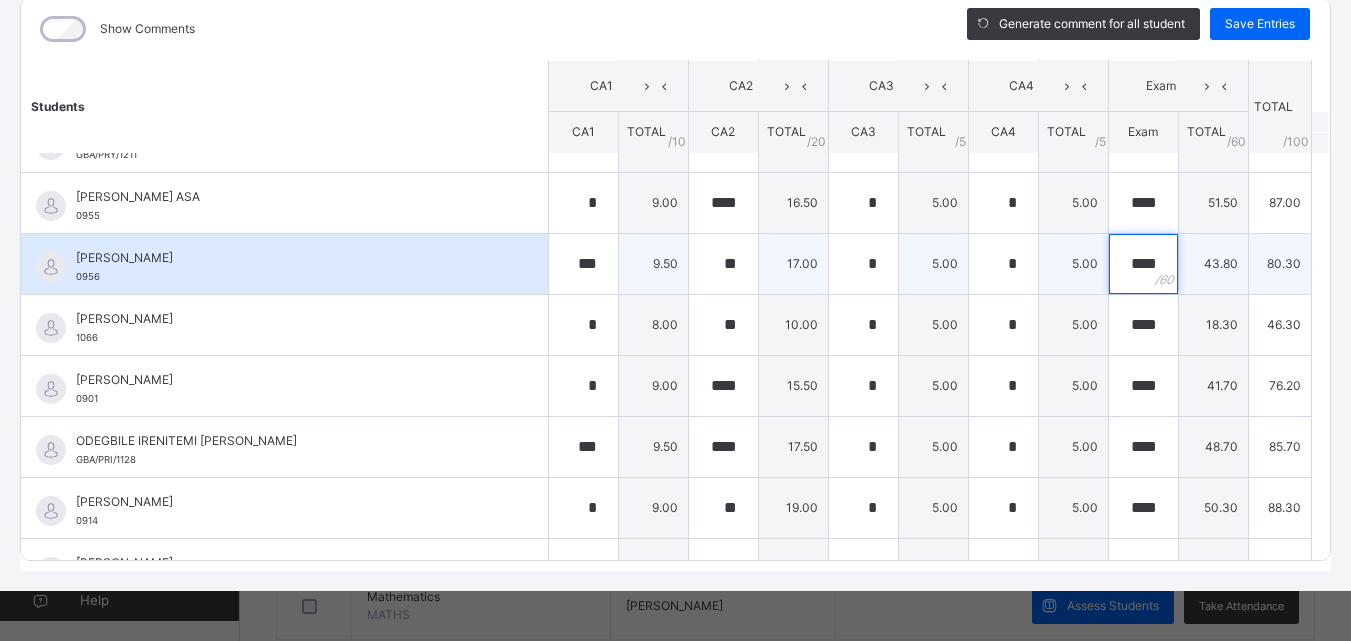 click on "****" at bounding box center (1143, 264) 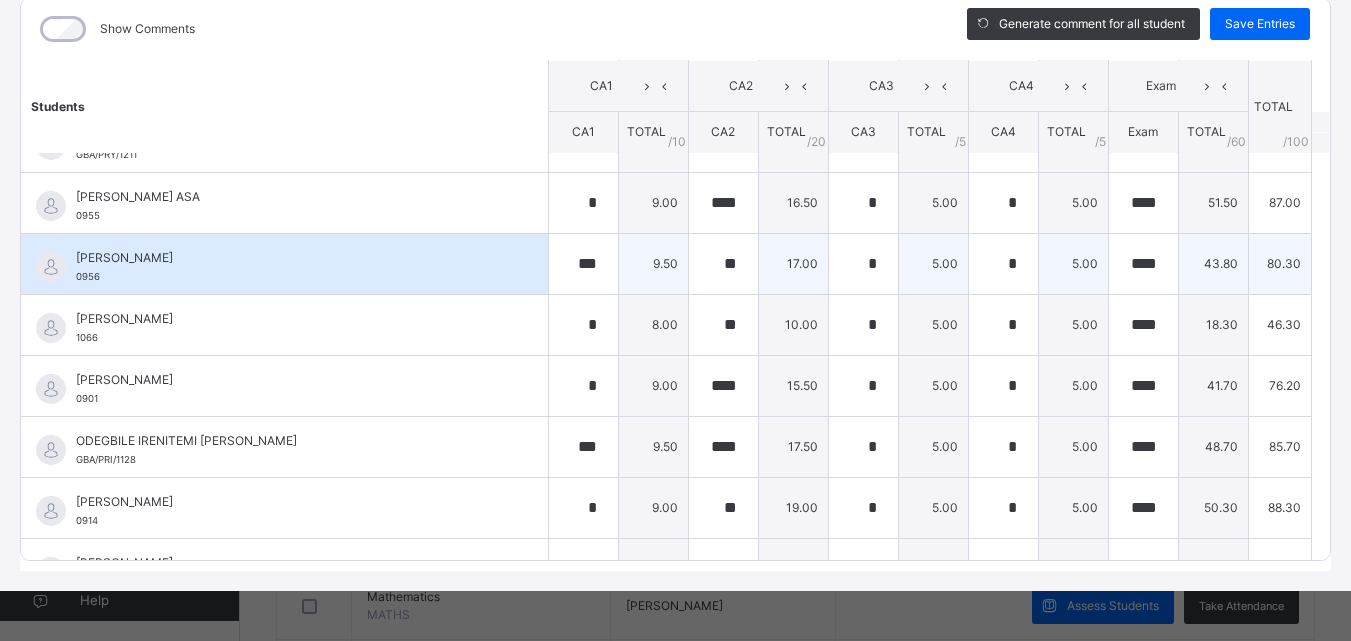 click on "****" at bounding box center (1143, 264) 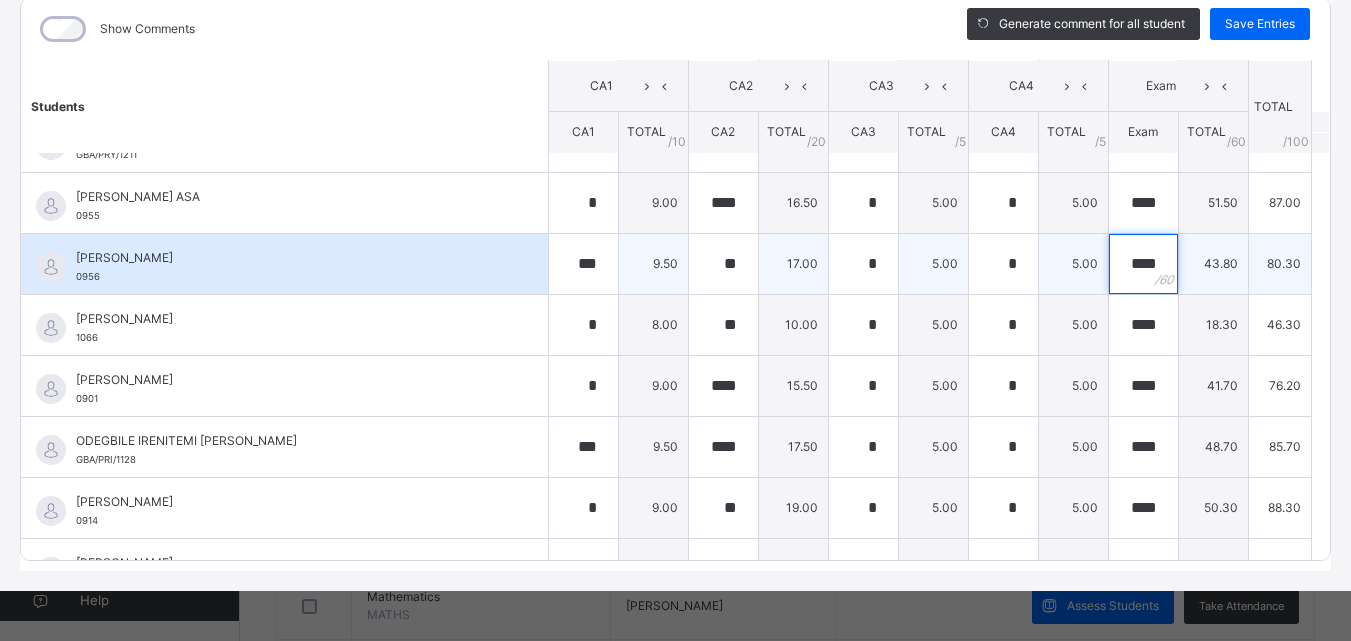 click on "****" at bounding box center [1143, 264] 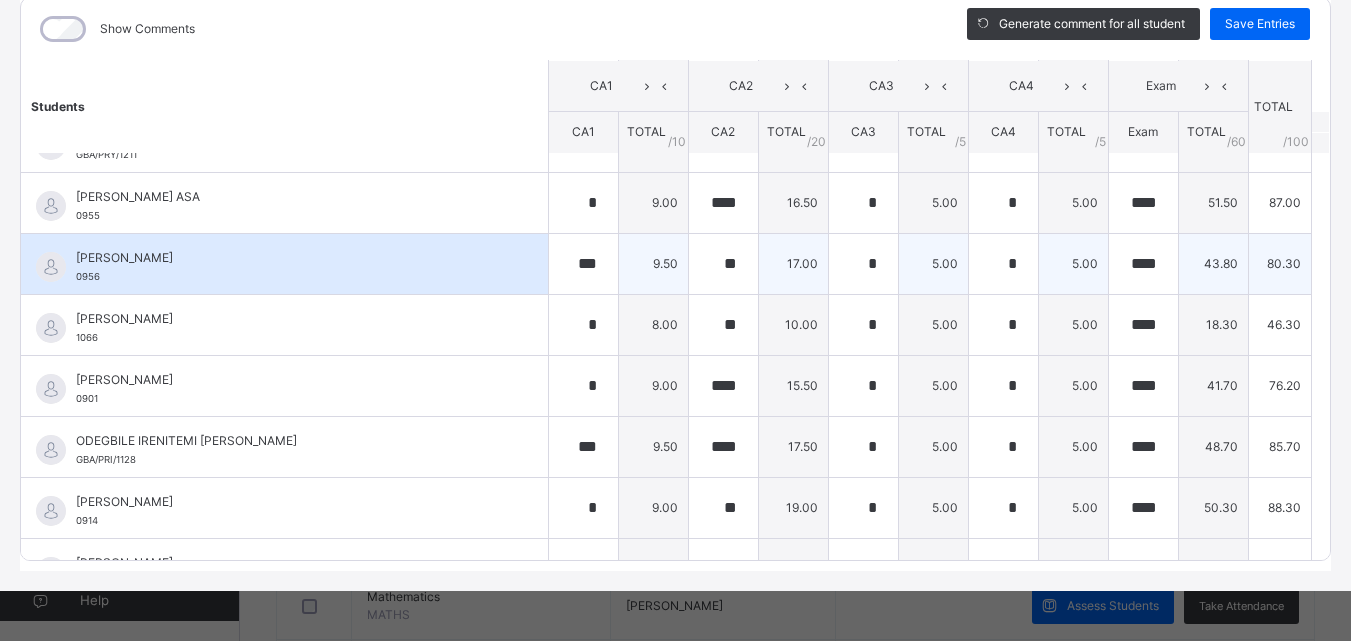 click on "****" at bounding box center [1143, 264] 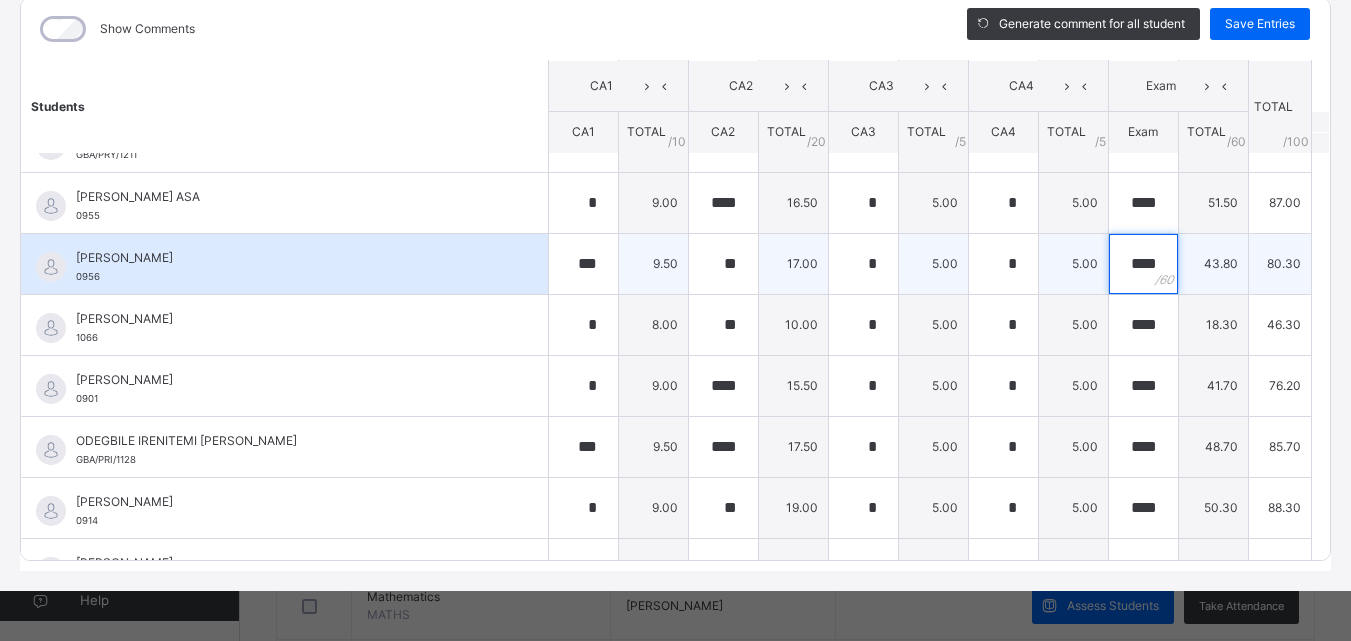 click on "****" at bounding box center (1143, 264) 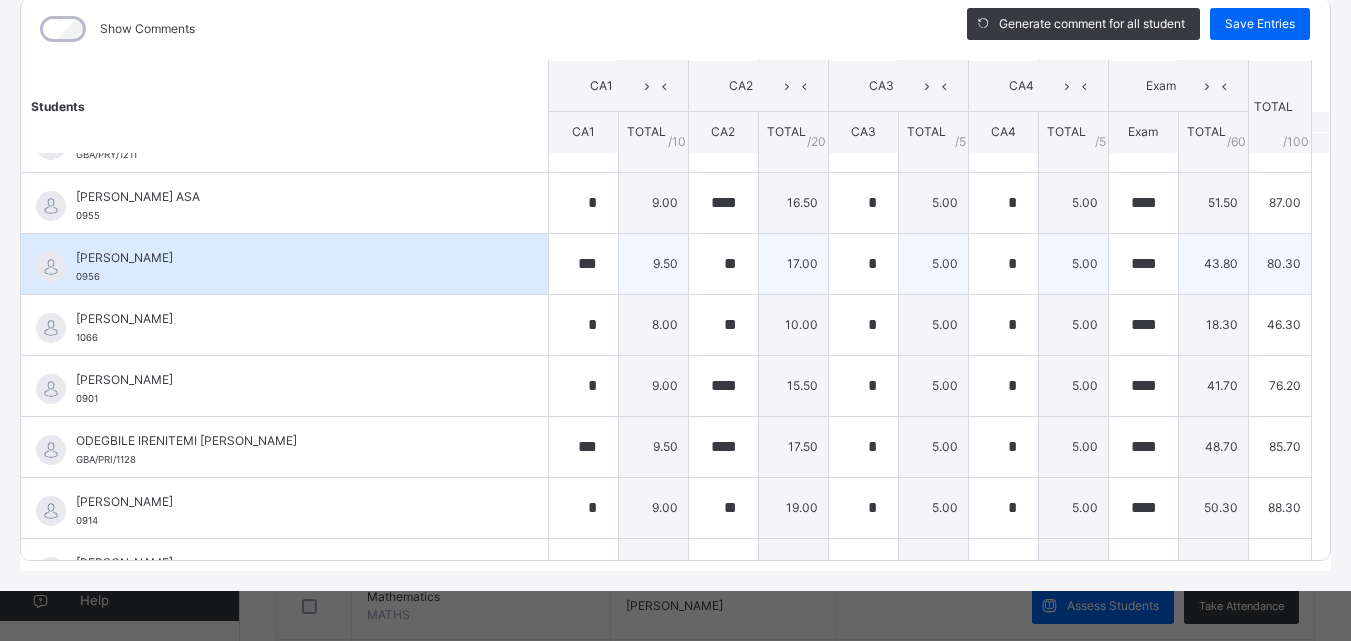 click on "****" at bounding box center [1143, 264] 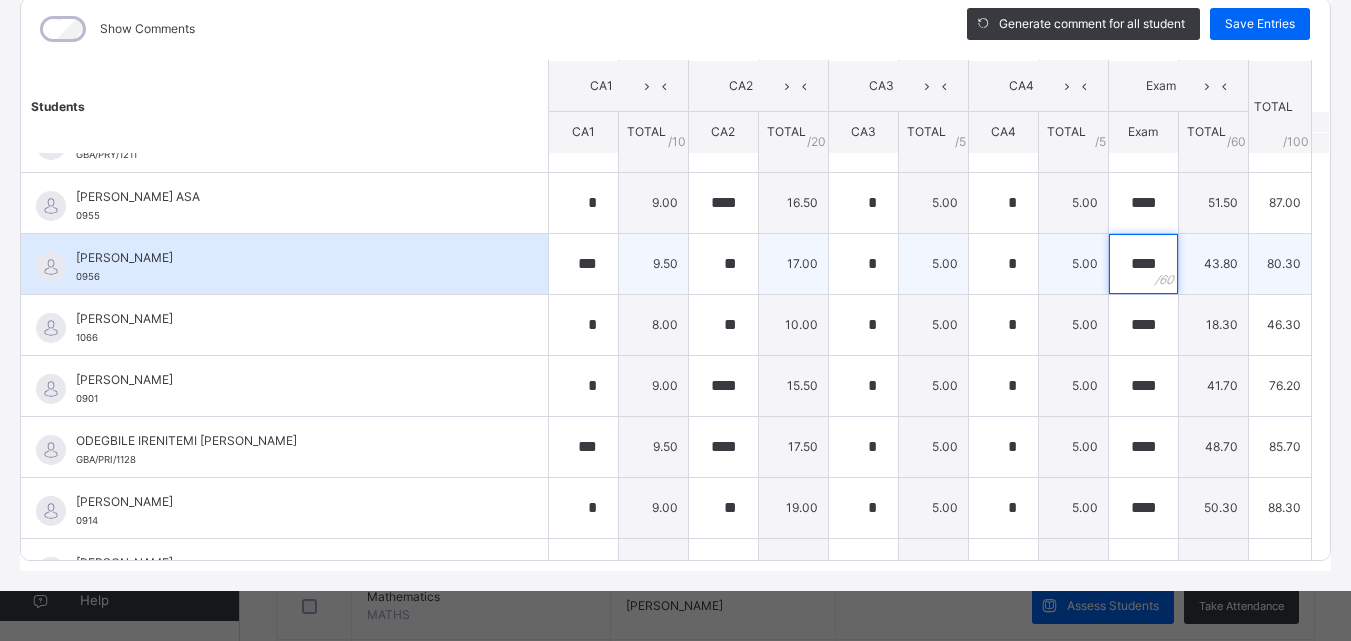 click on "****" at bounding box center (1143, 264) 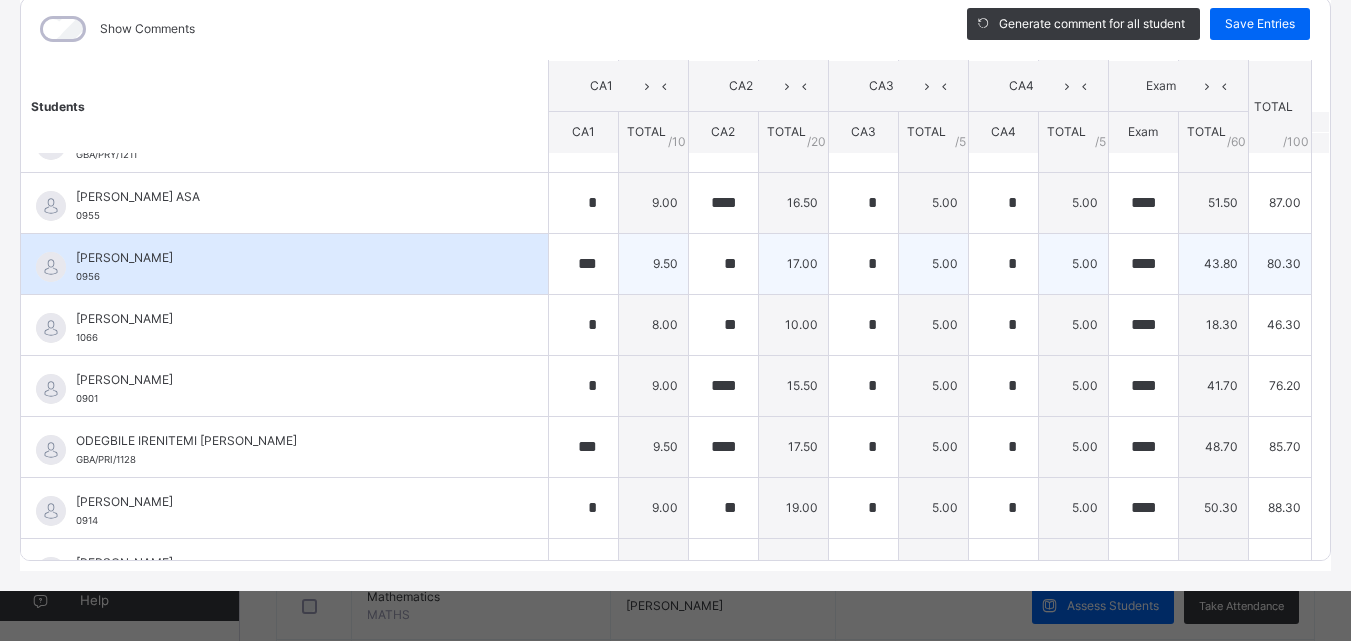 click on "****" at bounding box center (1143, 264) 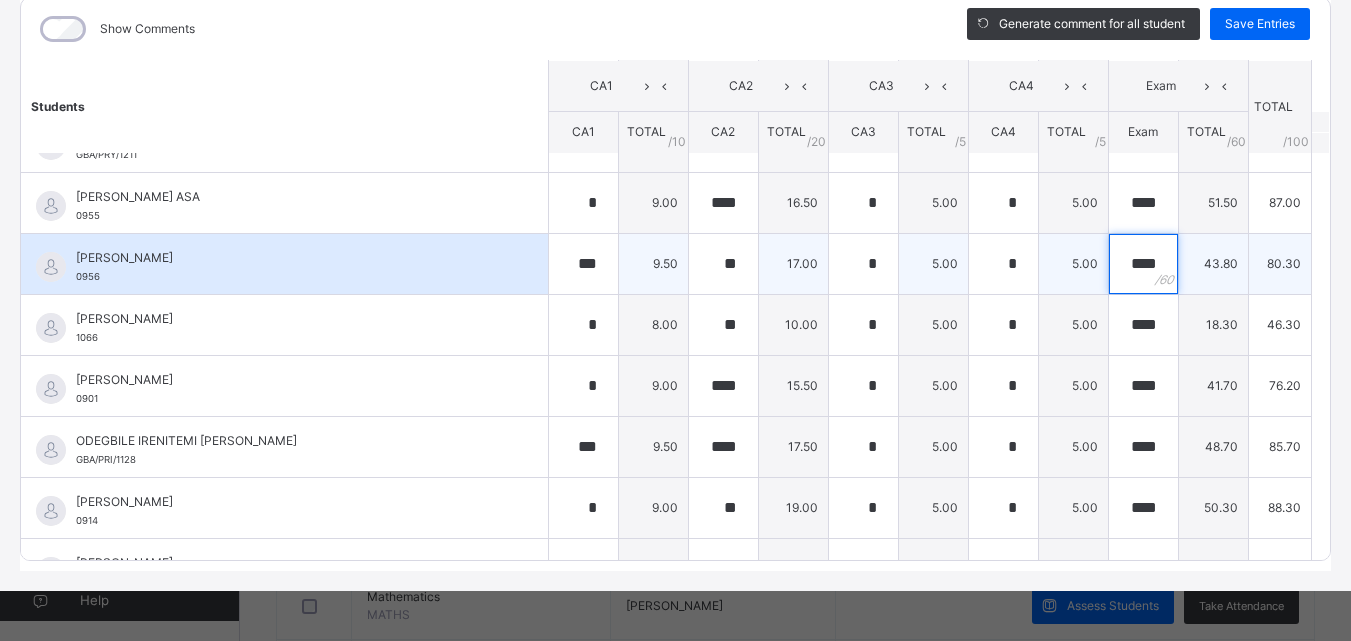 click on "****" at bounding box center [1143, 264] 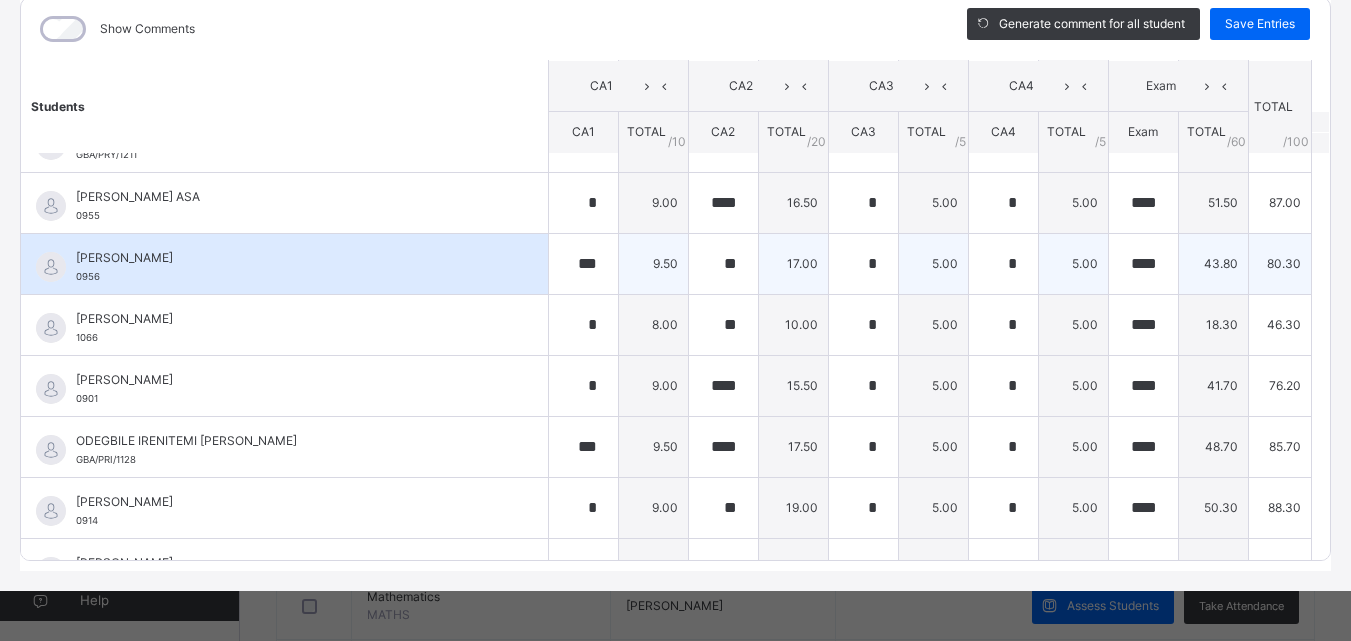 click on "****" at bounding box center (1143, 264) 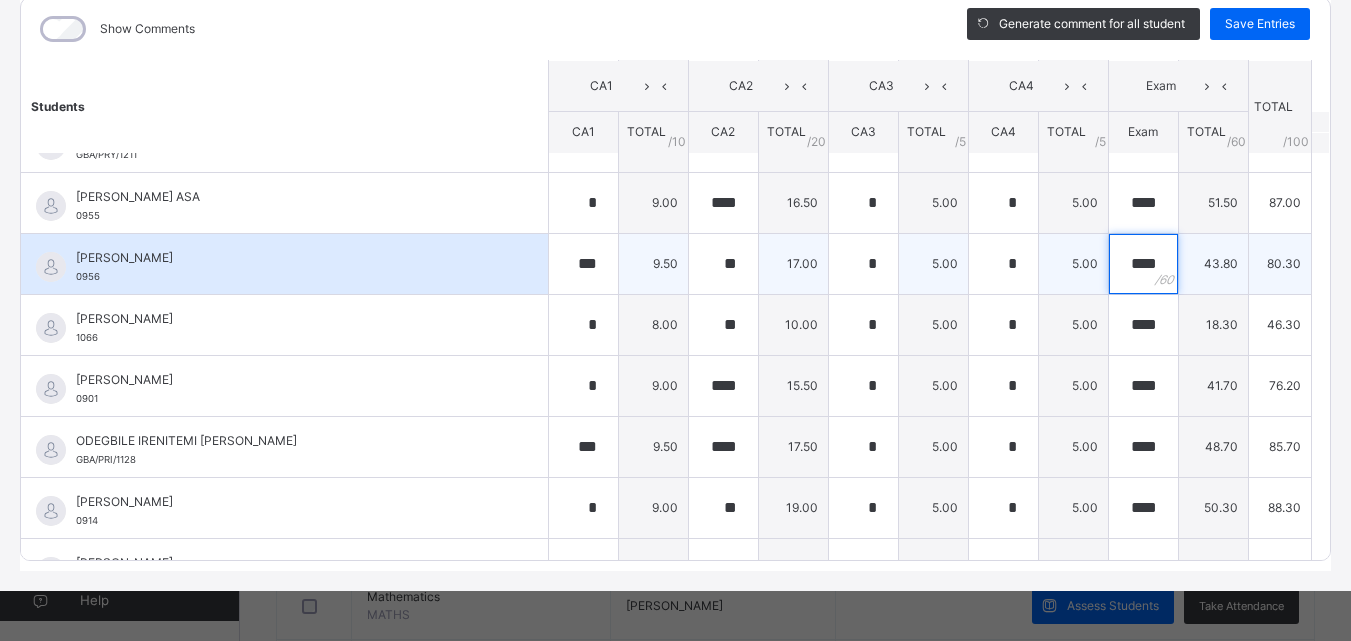 click on "****" at bounding box center (1143, 264) 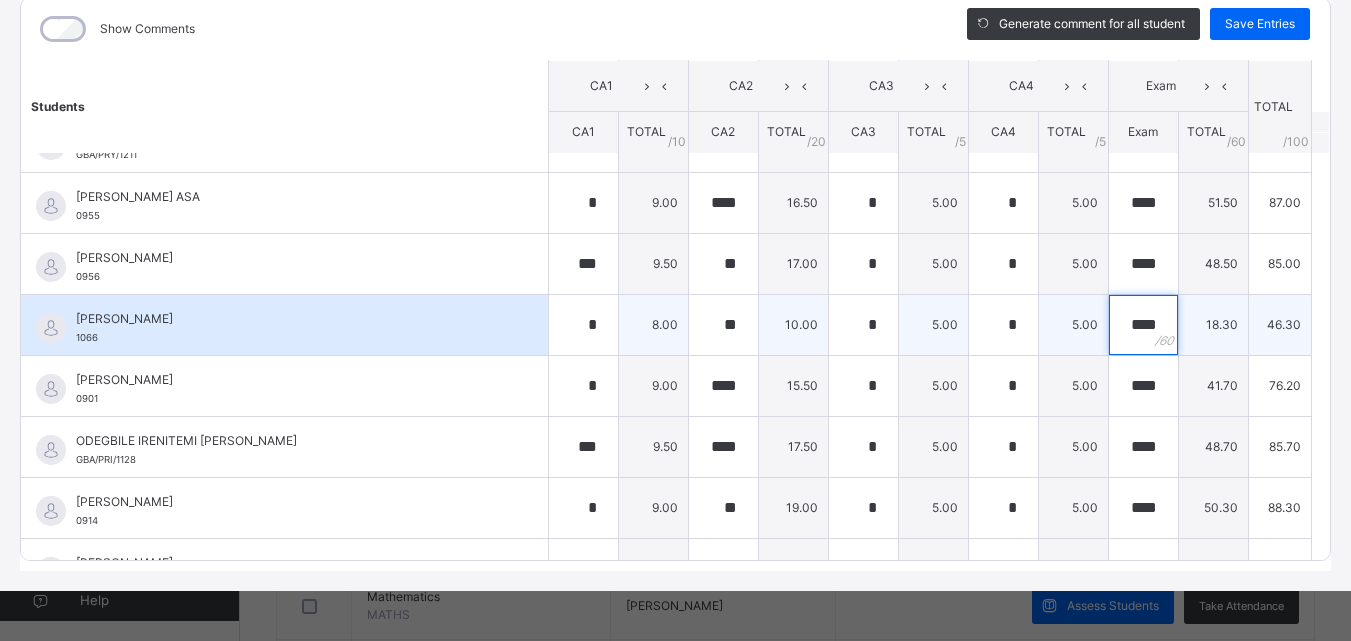 click on "****" at bounding box center (1143, 325) 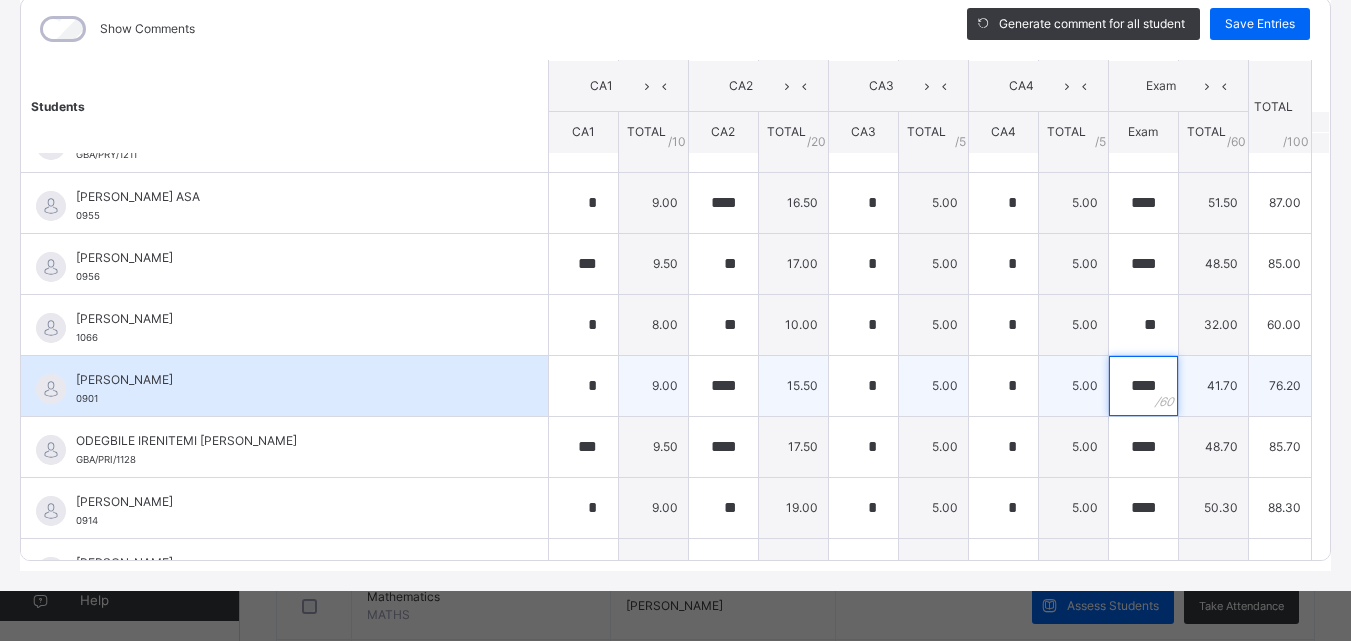 click on "****" at bounding box center (1143, 386) 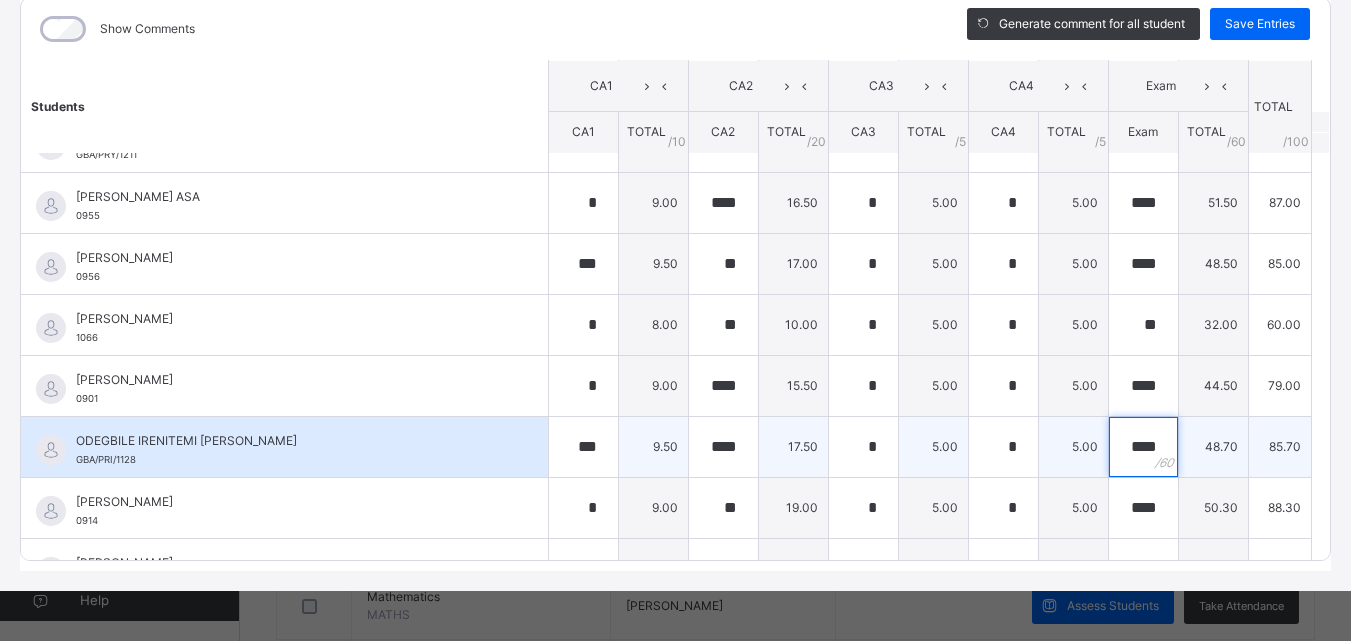 click on "****" at bounding box center (1143, 447) 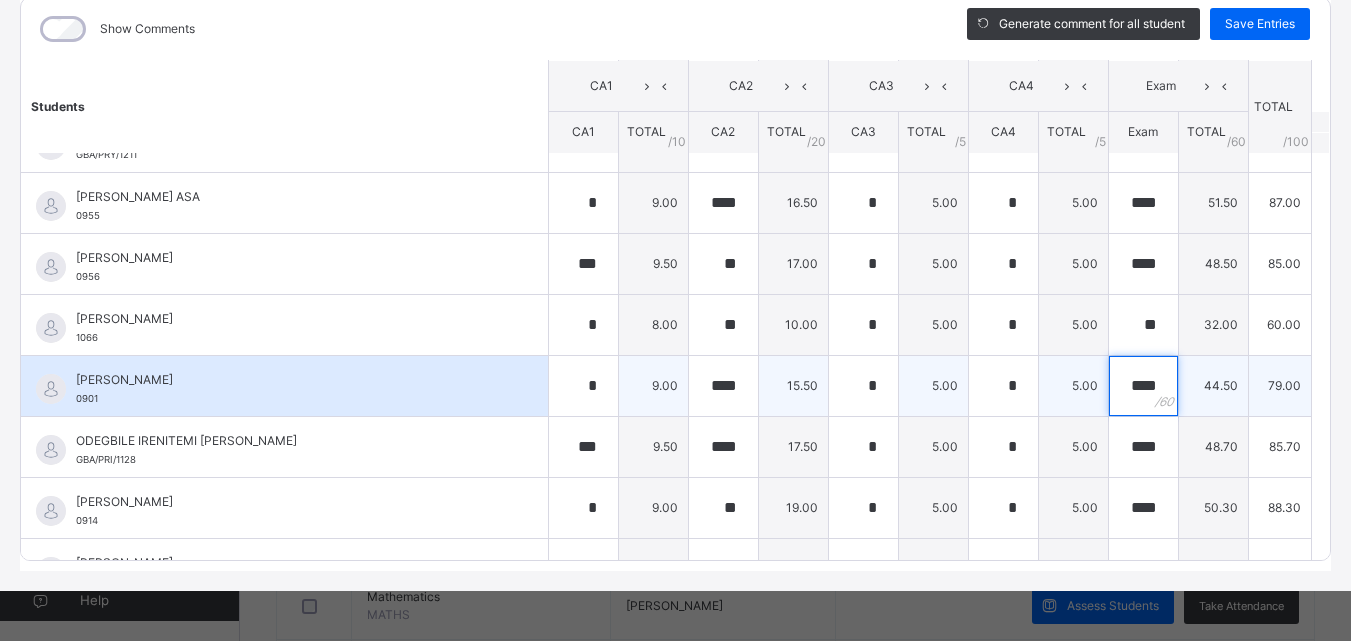 click on "****" at bounding box center (1143, 386) 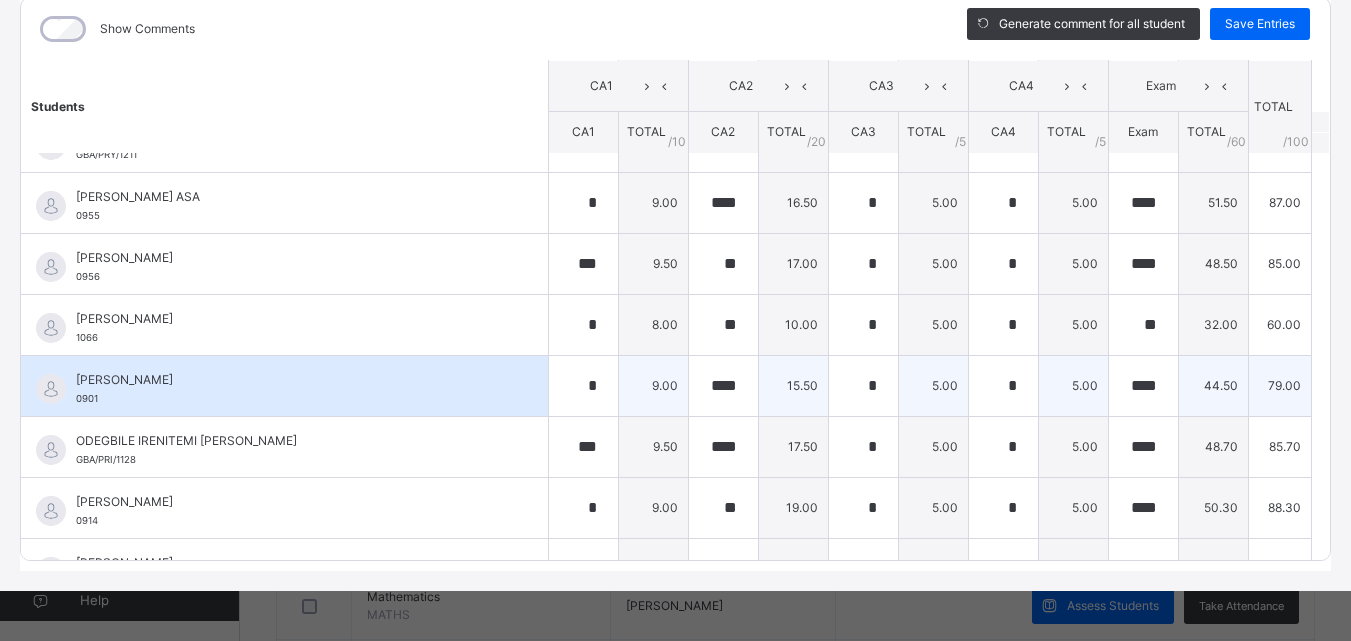 click on "****" at bounding box center [1143, 386] 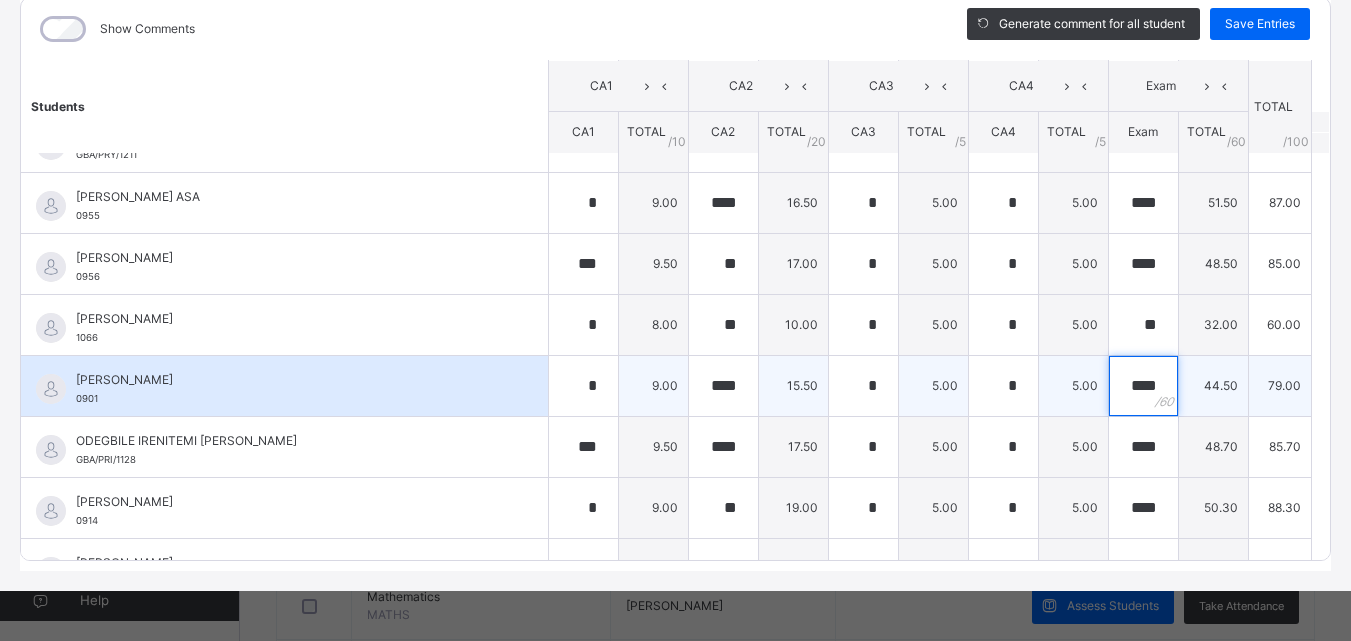 click on "****" at bounding box center [1143, 386] 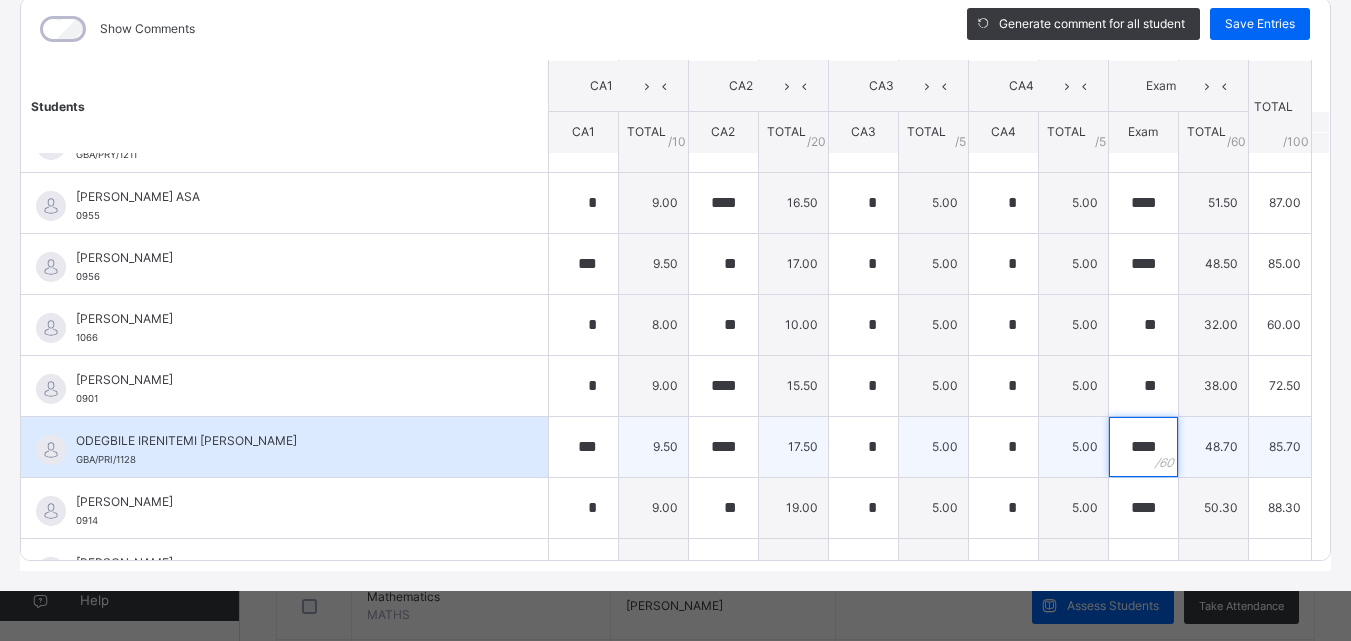 click on "****" at bounding box center [1143, 447] 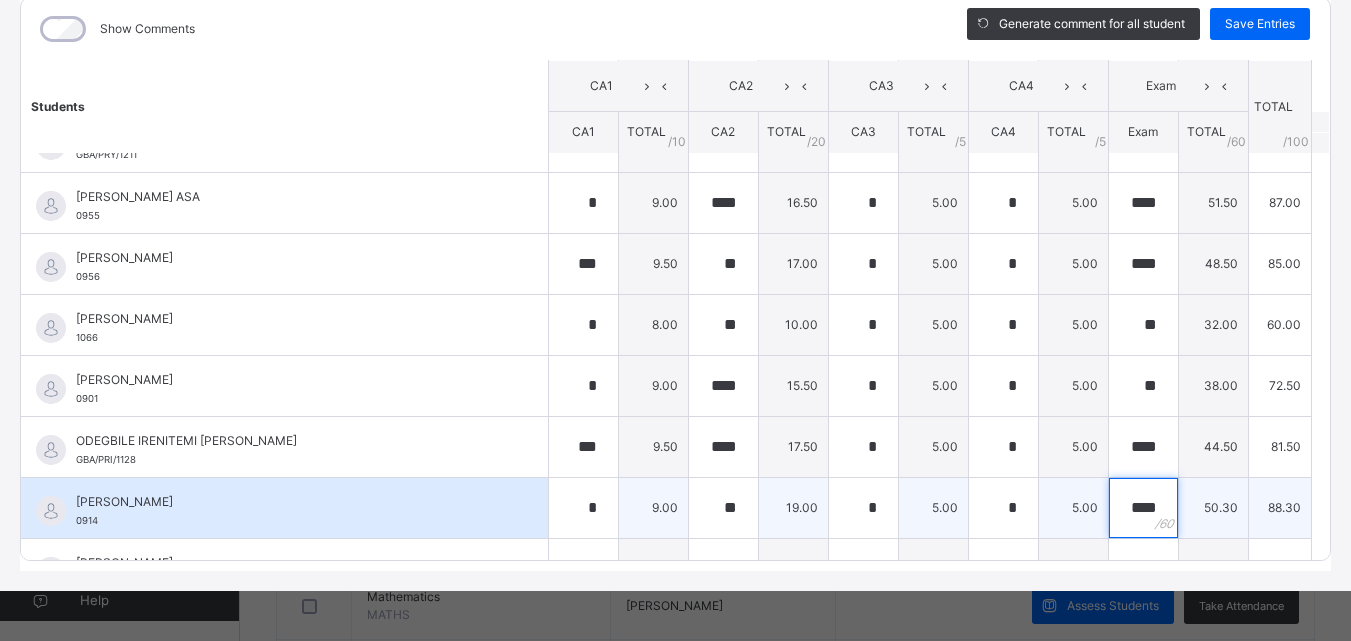 click on "****" at bounding box center [1143, 508] 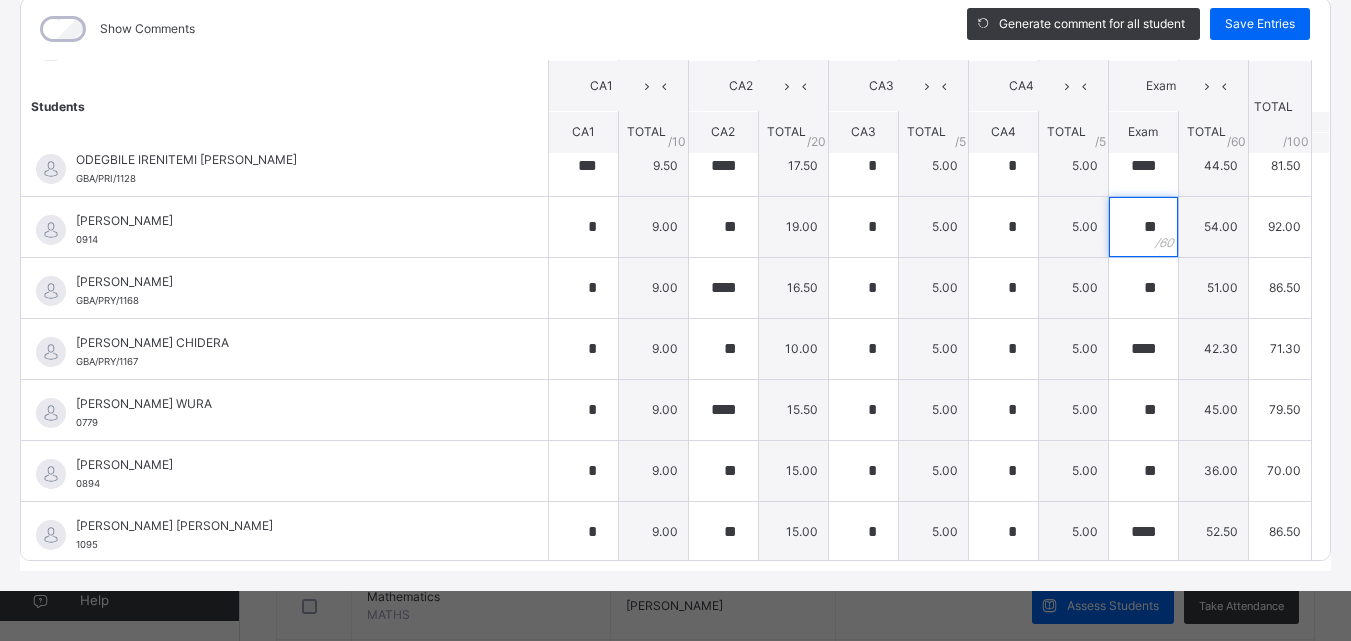 scroll, scrollTop: 753, scrollLeft: 0, axis: vertical 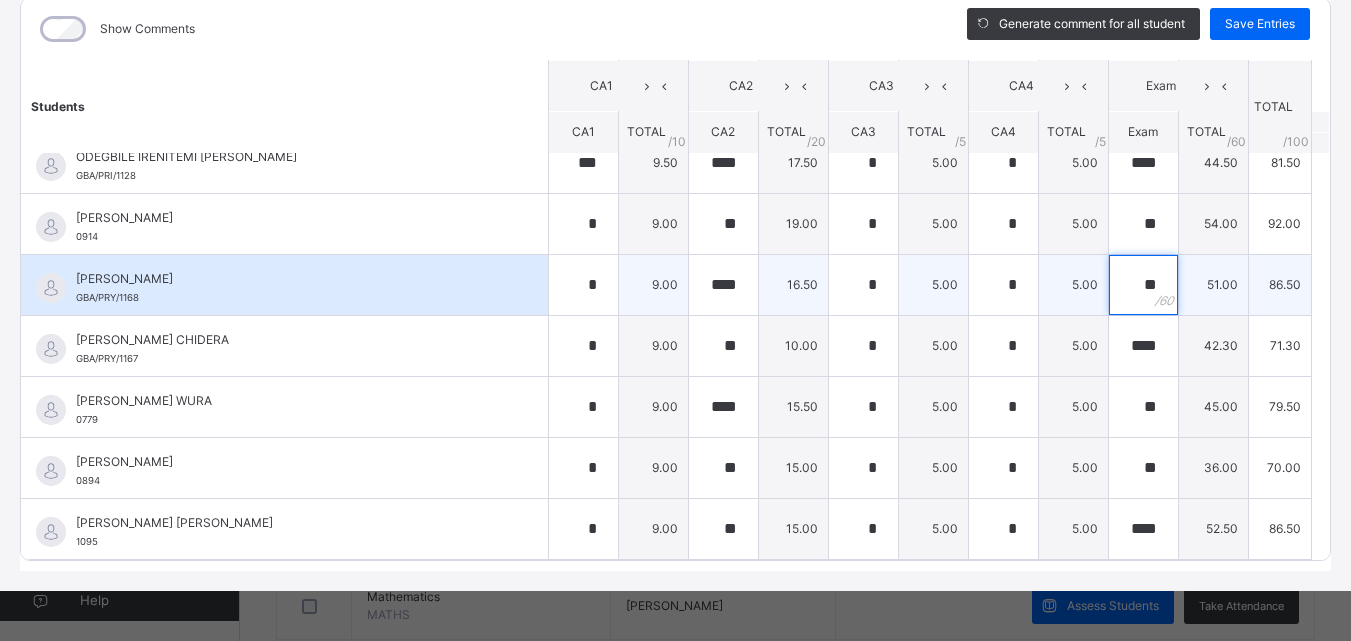 click on "**" at bounding box center [1143, 285] 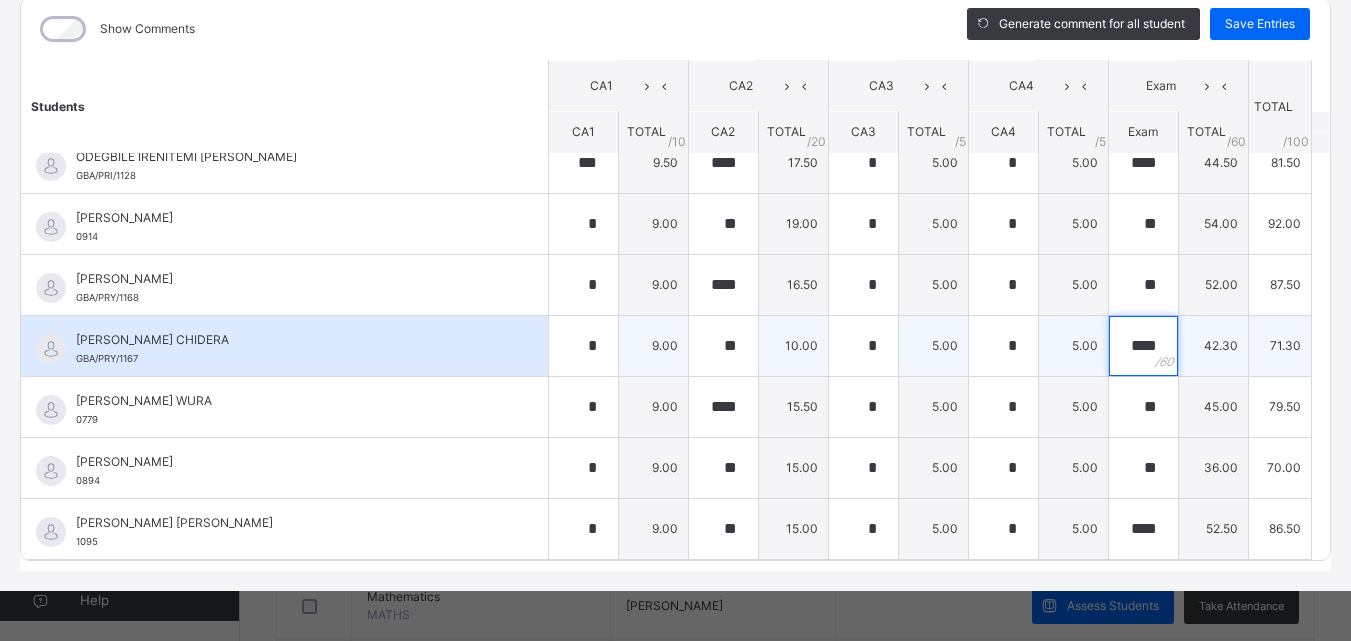 click on "****" at bounding box center [1143, 346] 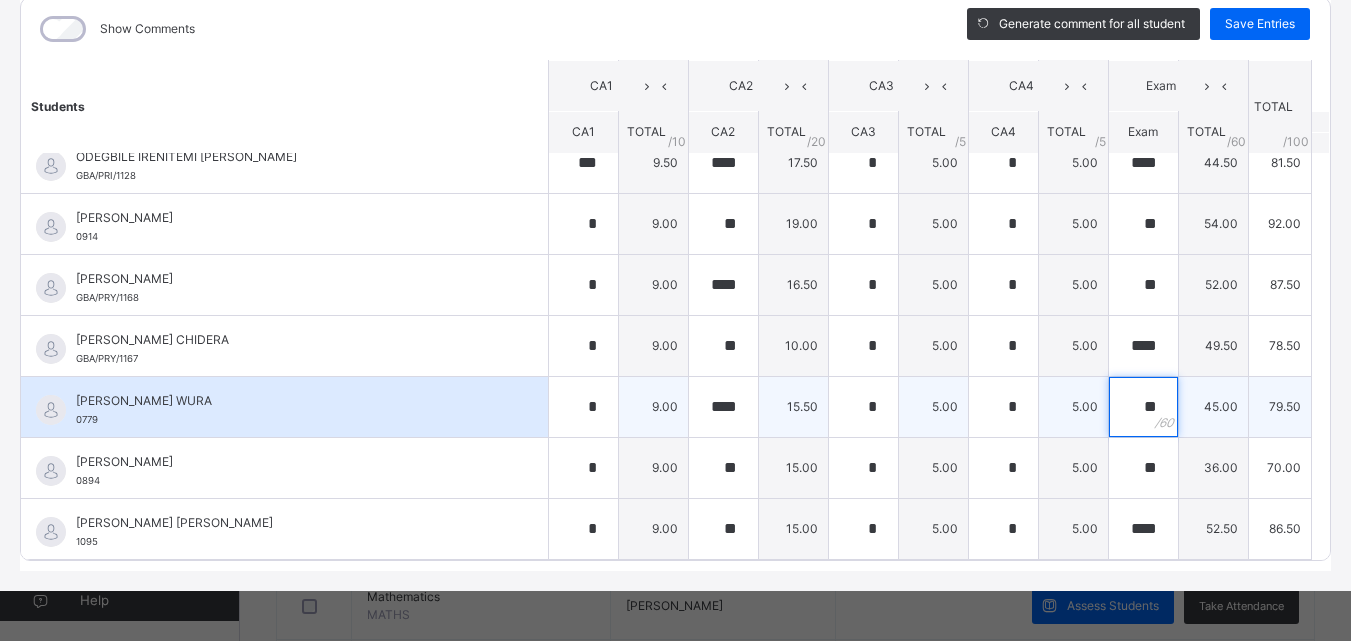 click on "**" at bounding box center [1143, 407] 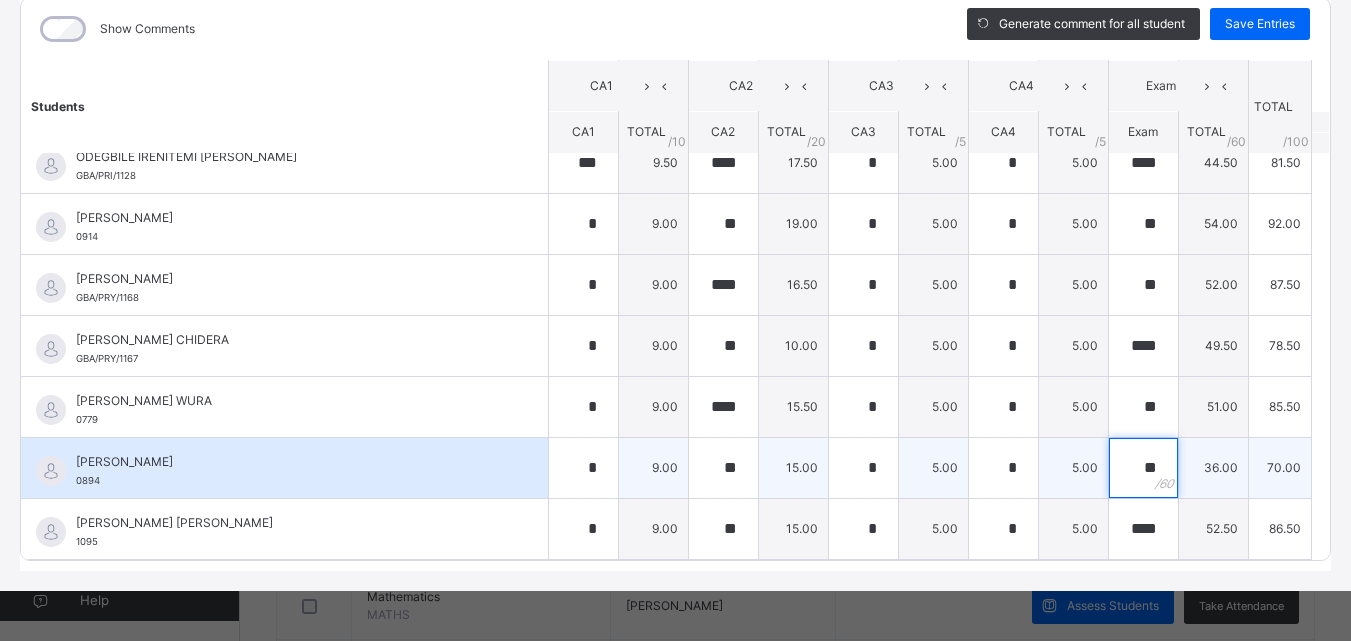 click on "**" at bounding box center (1143, 468) 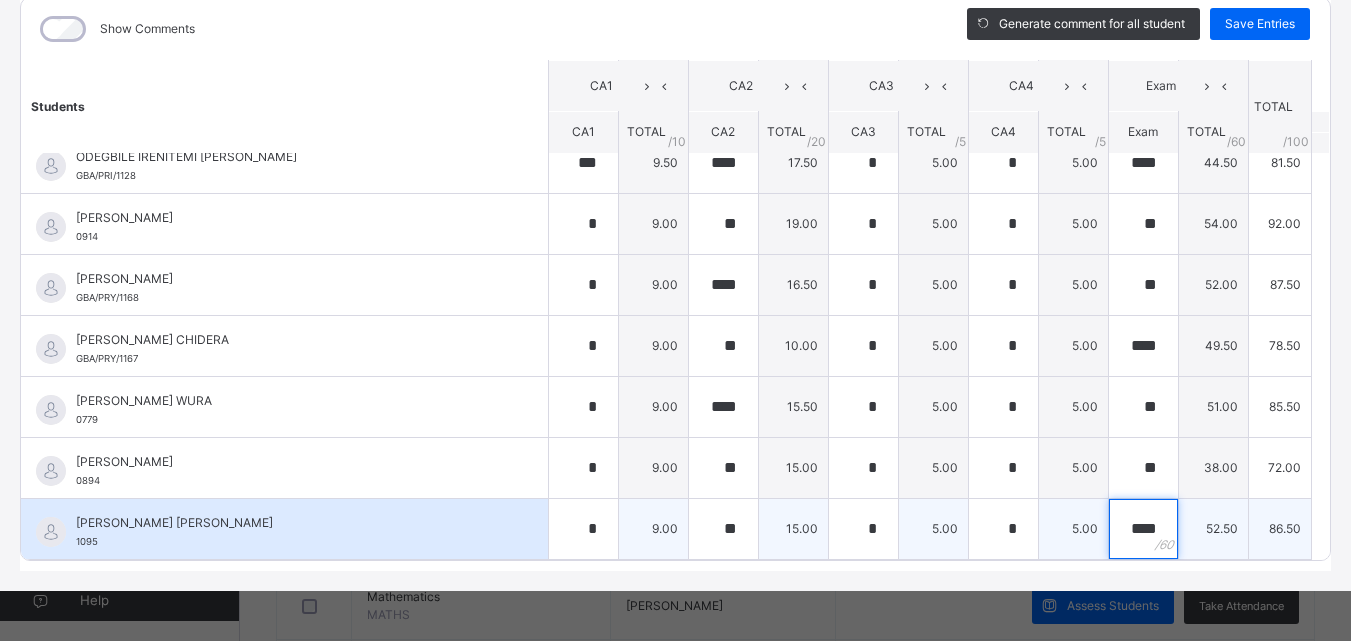 click on "****" at bounding box center [1143, 529] 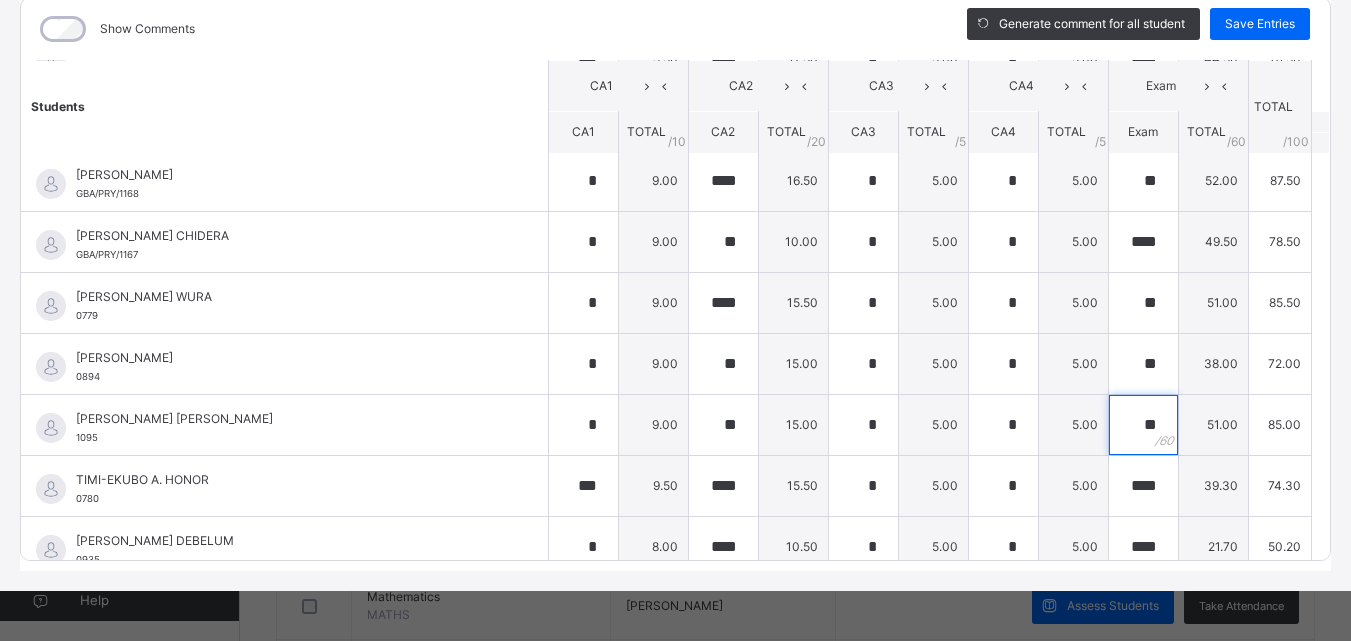 scroll, scrollTop: 872, scrollLeft: 0, axis: vertical 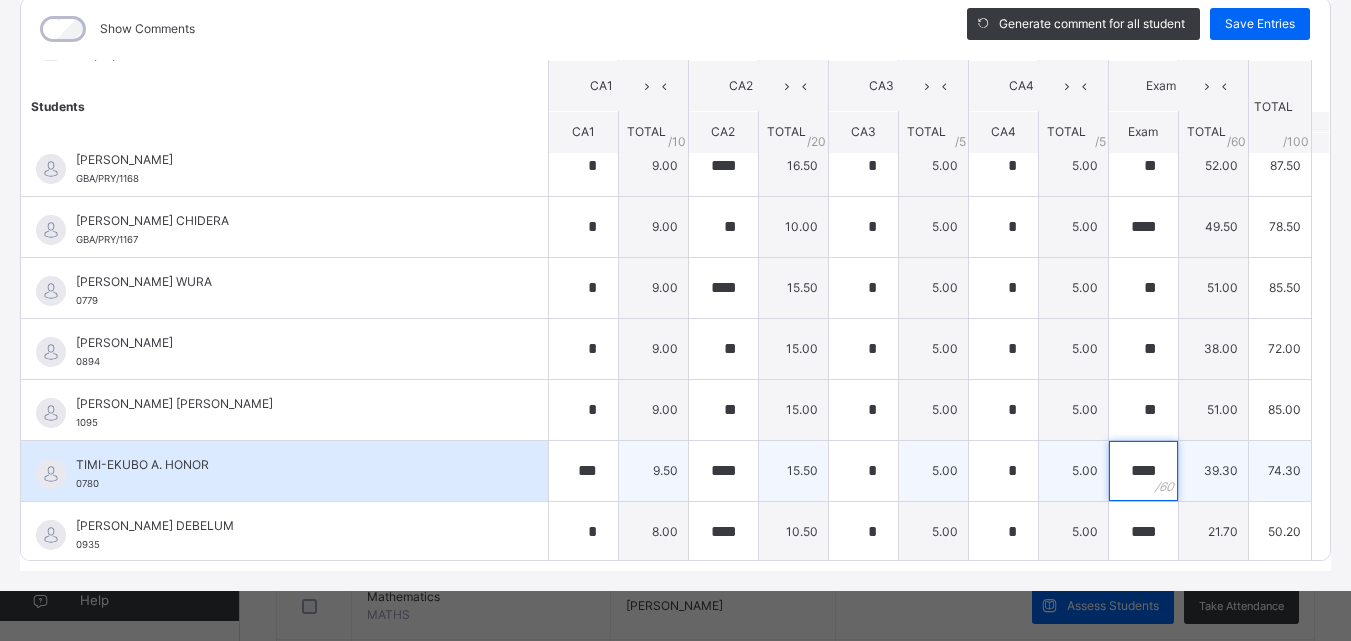 click on "****" at bounding box center (1143, 471) 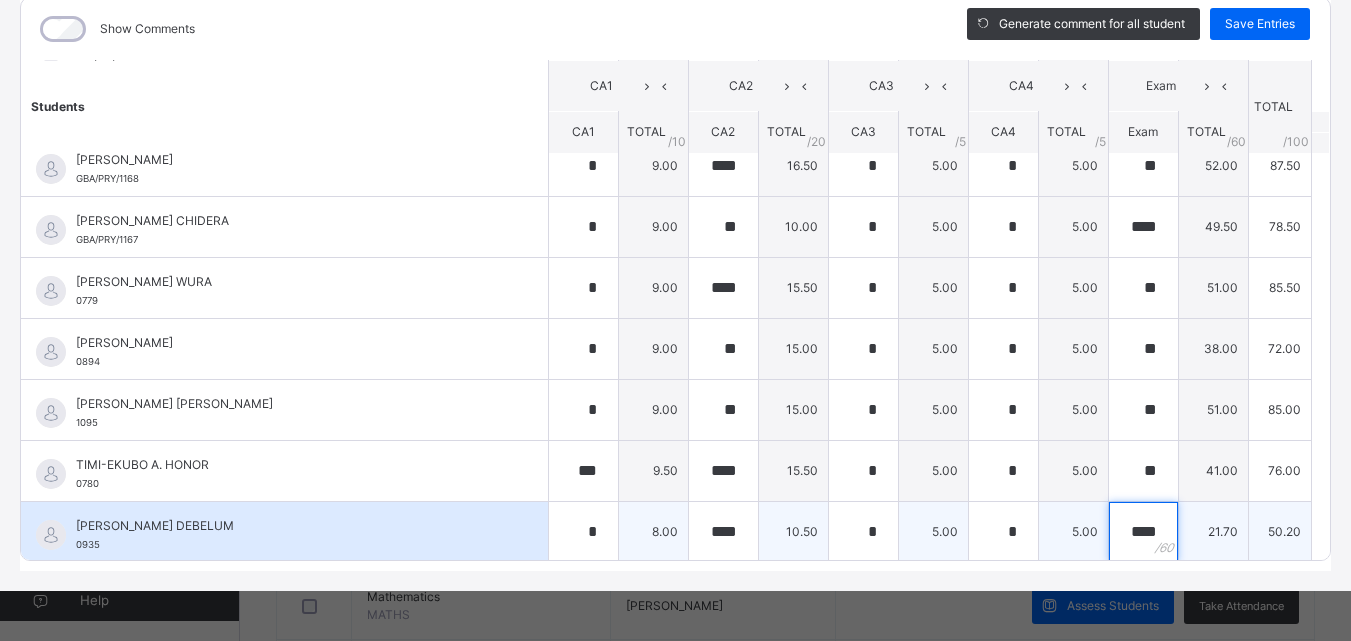 click on "****" at bounding box center [1143, 532] 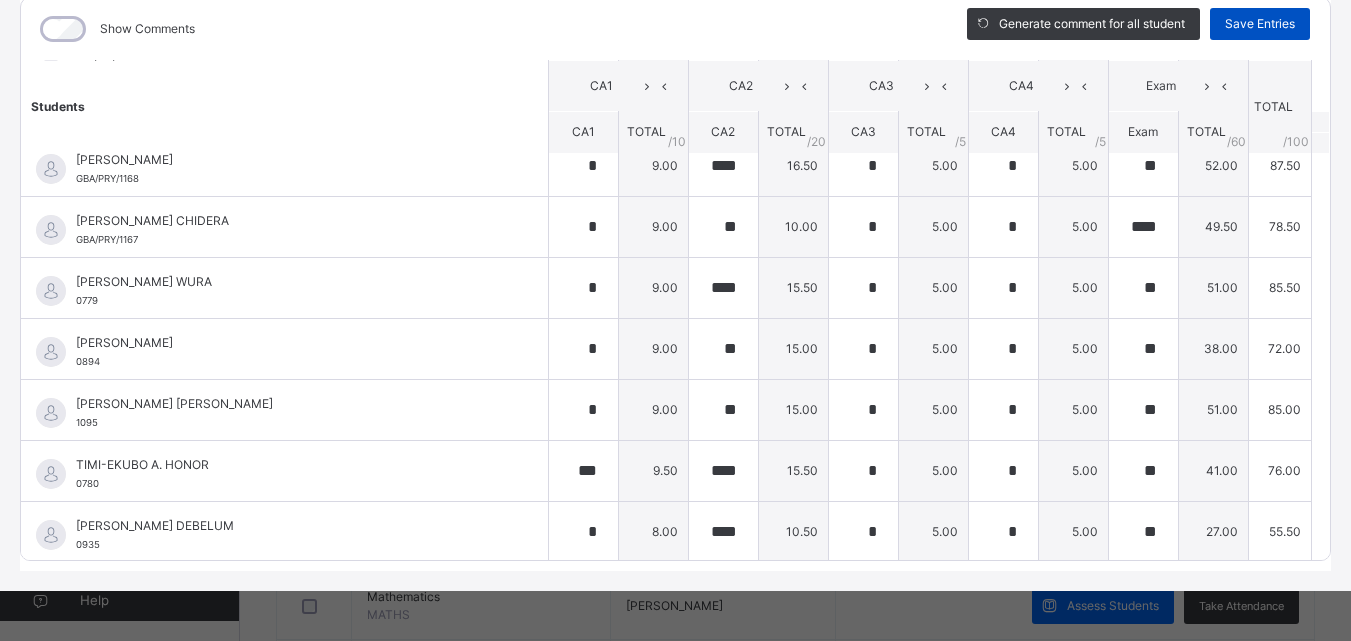 click on "Save Entries" at bounding box center [1260, 24] 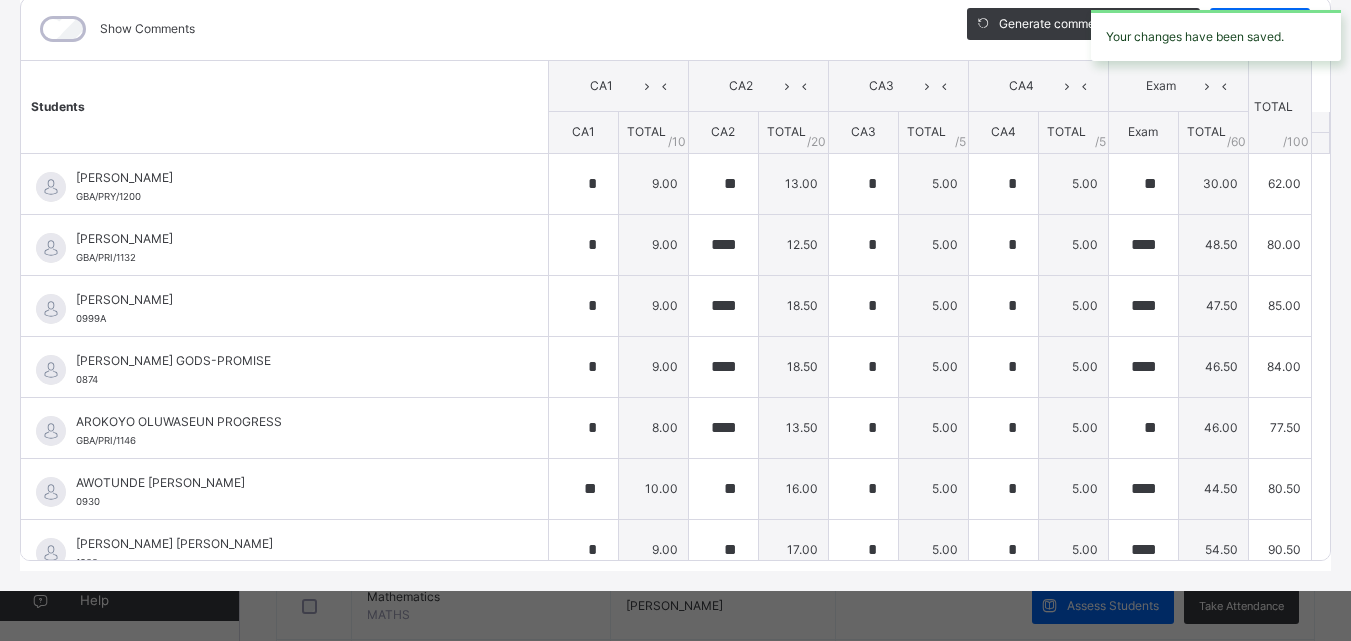 click on "Your changes have been saved." at bounding box center [1216, 35] 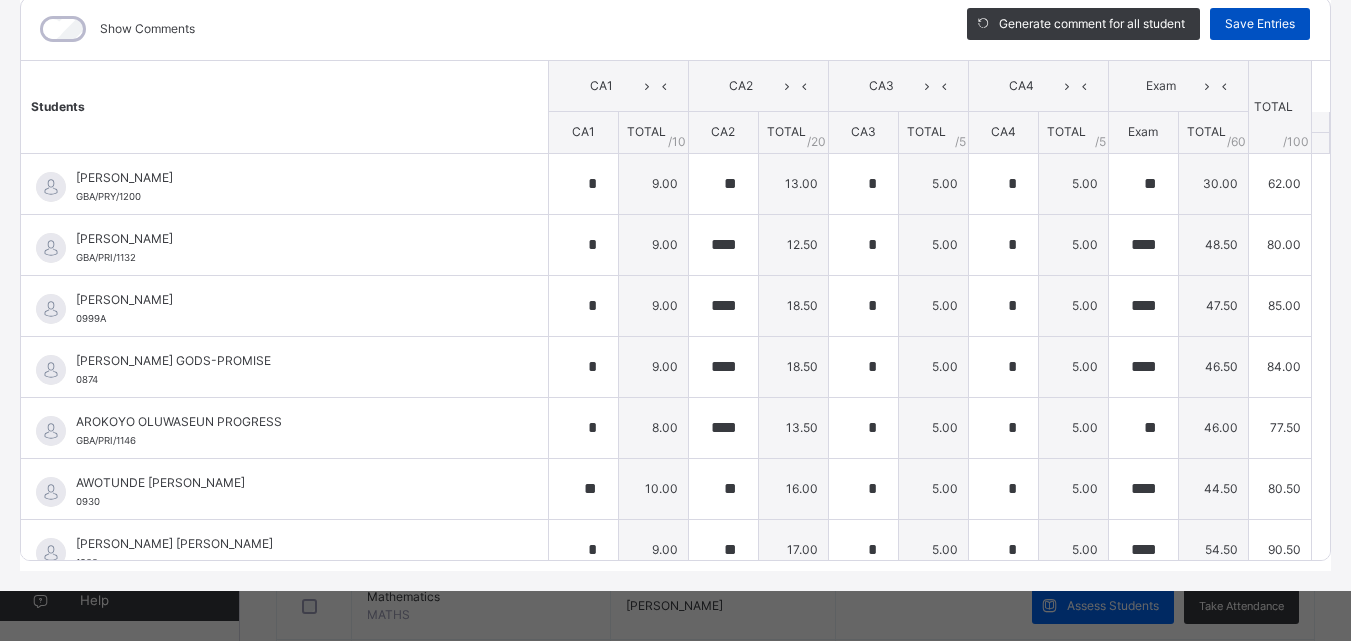 click on "Save Entries" at bounding box center [1260, 24] 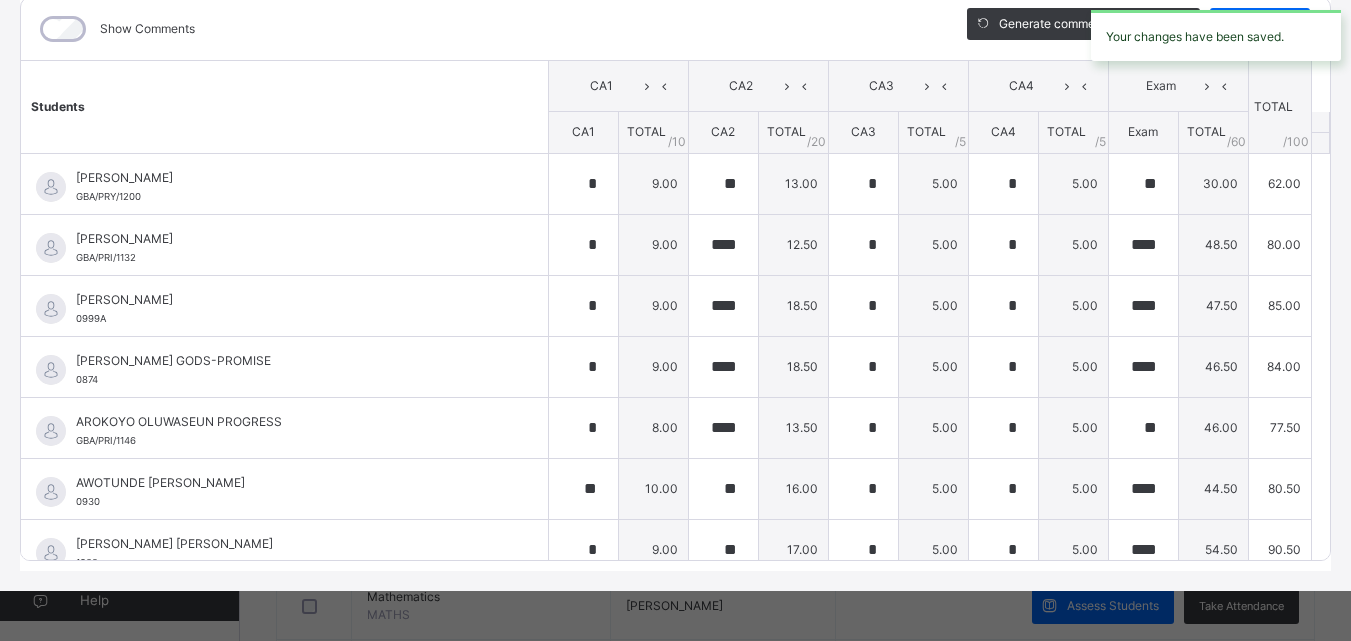 click on "Your changes have been saved." at bounding box center [1216, 35] 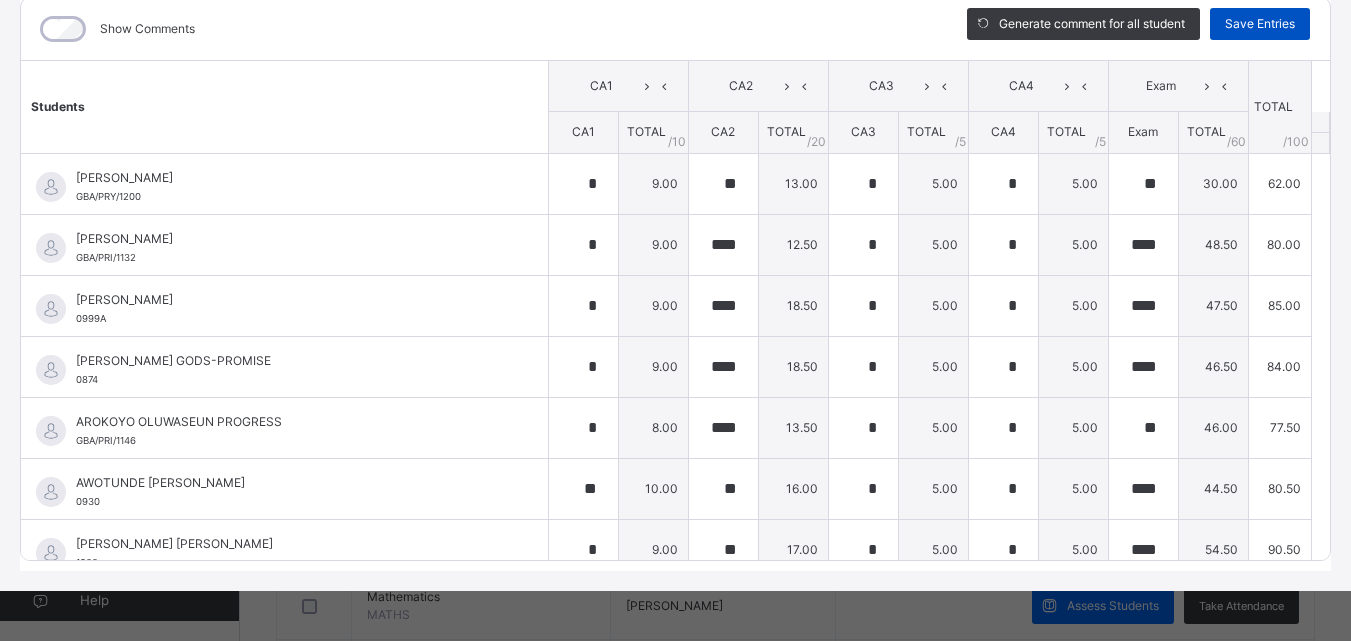 click on "Save Entries" at bounding box center [1260, 24] 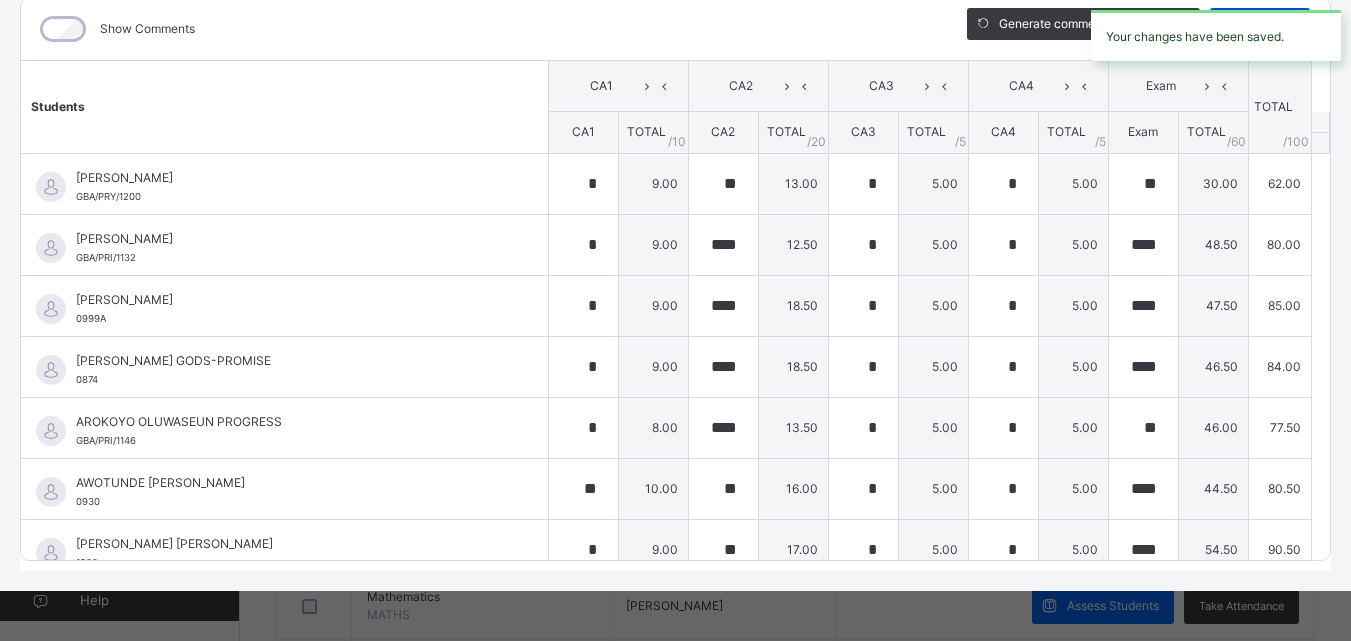 click on "Your changes have been saved." at bounding box center [1216, 35] 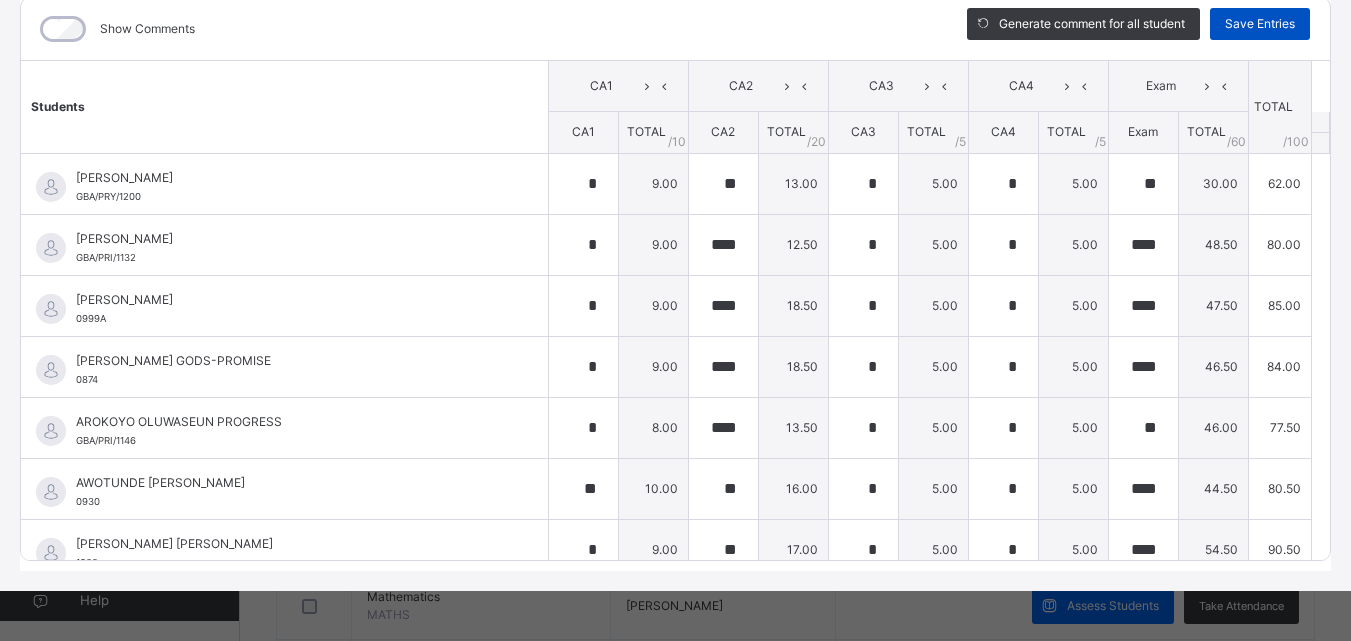 click on "Save Entries" at bounding box center [1260, 24] 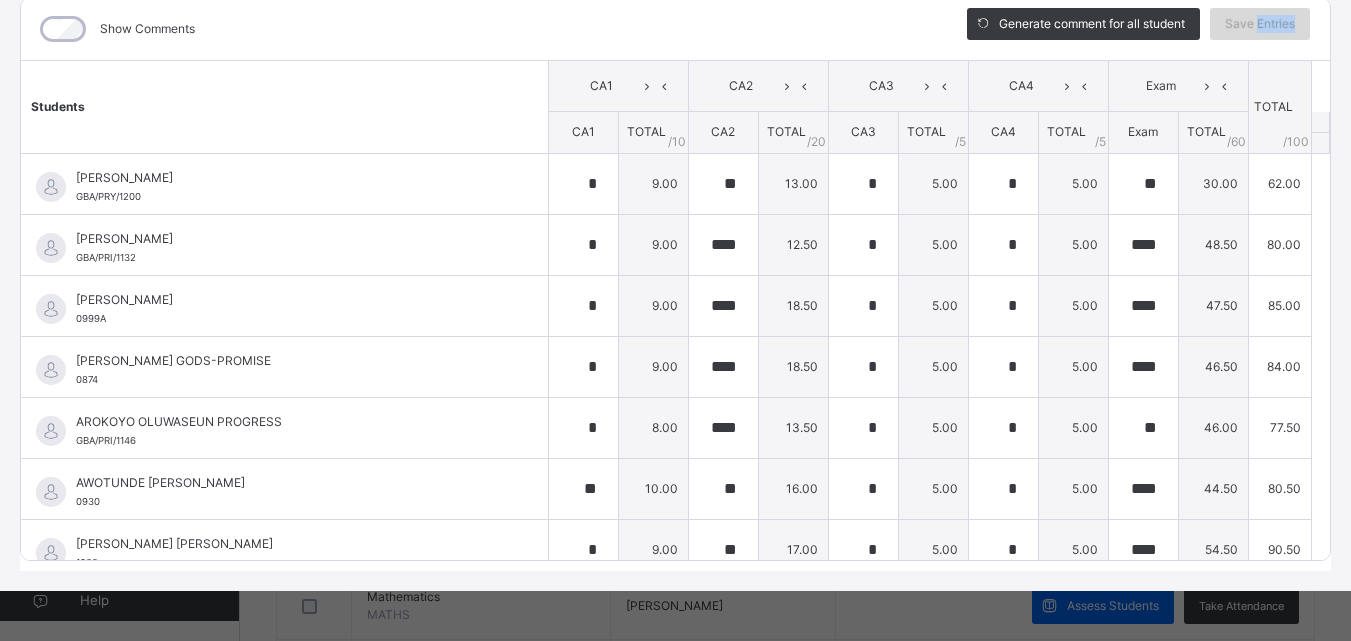 click on "Save Entries" at bounding box center [1260, 24] 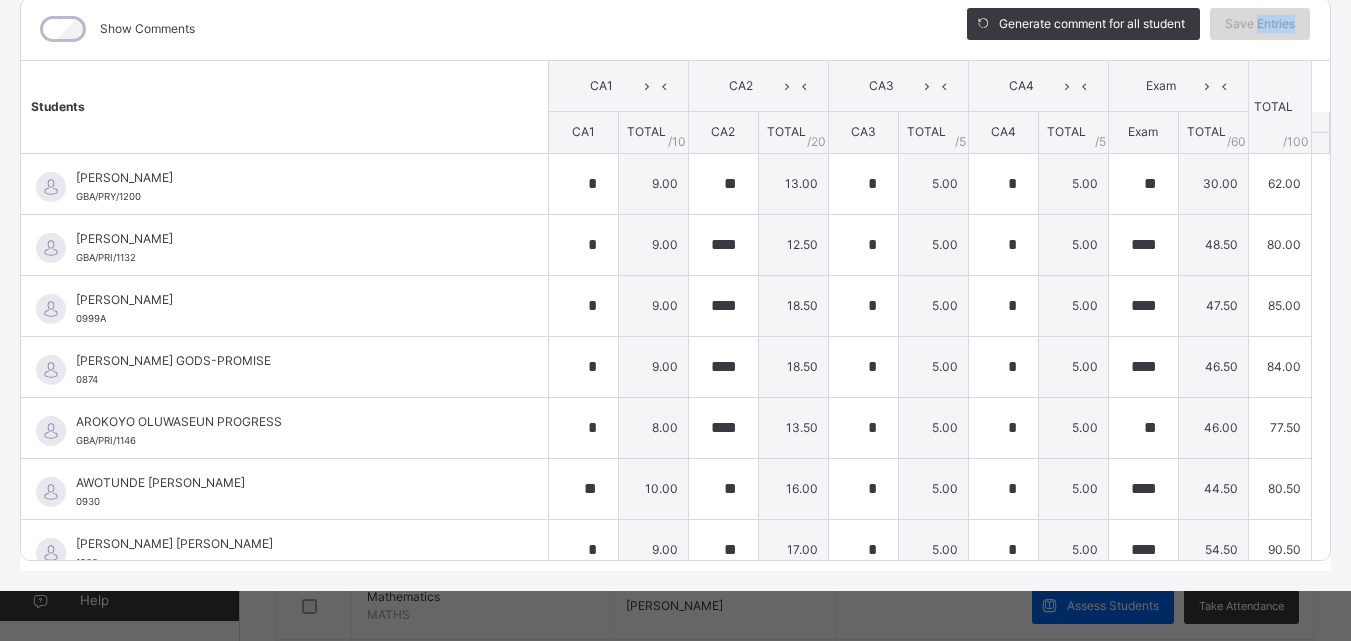 click on "Class Arm Details     Third Term  /  2024-2025   CLARA   THOMAS thomasclara@gbaedu.ng Classes Broadsheet Lesson Plan Time Table Assessment Format   Help Onboarding Great job! You have finished setting up all essential configurations. Our wizard which has lots of in-built templates will continue to guide you through with the academic configurations. Academic Configuration Steps Continue × Idle Mode Due to inactivity you would be logged out to the system in the next   15mins , click the "Resume" button to keep working or the "Log me out" button to log out of the system. Log me out Resume Back  / BASIC 5 Achievers BASIC 5 Achievers BASIC 5 First Term 2024-2025 Class Members Subjects Results Skills Attendance Timetable Form Teacher Subjects More Options   21  Students in class Download Pdf Report Excel Report   Transfer students   View subject profile GloryLand Baptist Academy Lugbe Date: 11th Jul 2025, 11:40:08 am Class Members Class:  BASIC 5 Achievers Total no. of Students:  21 Term:  First Term Session:  1" at bounding box center (675, 780) 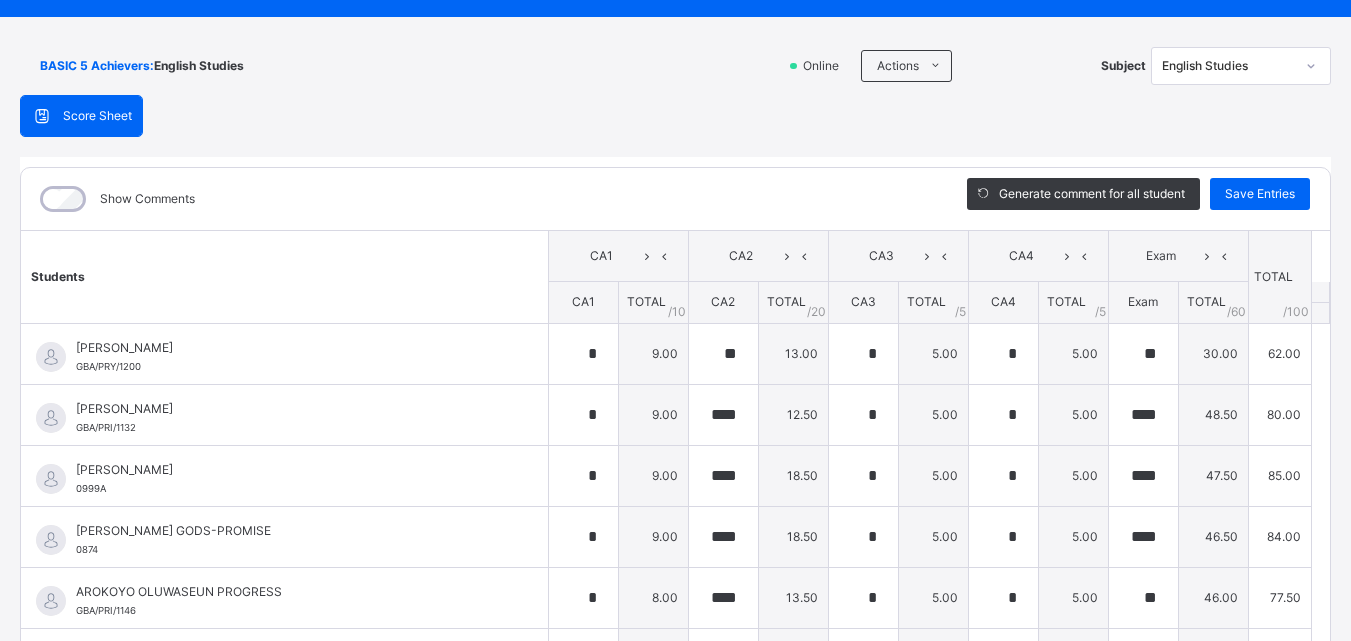 scroll, scrollTop: 96, scrollLeft: 0, axis: vertical 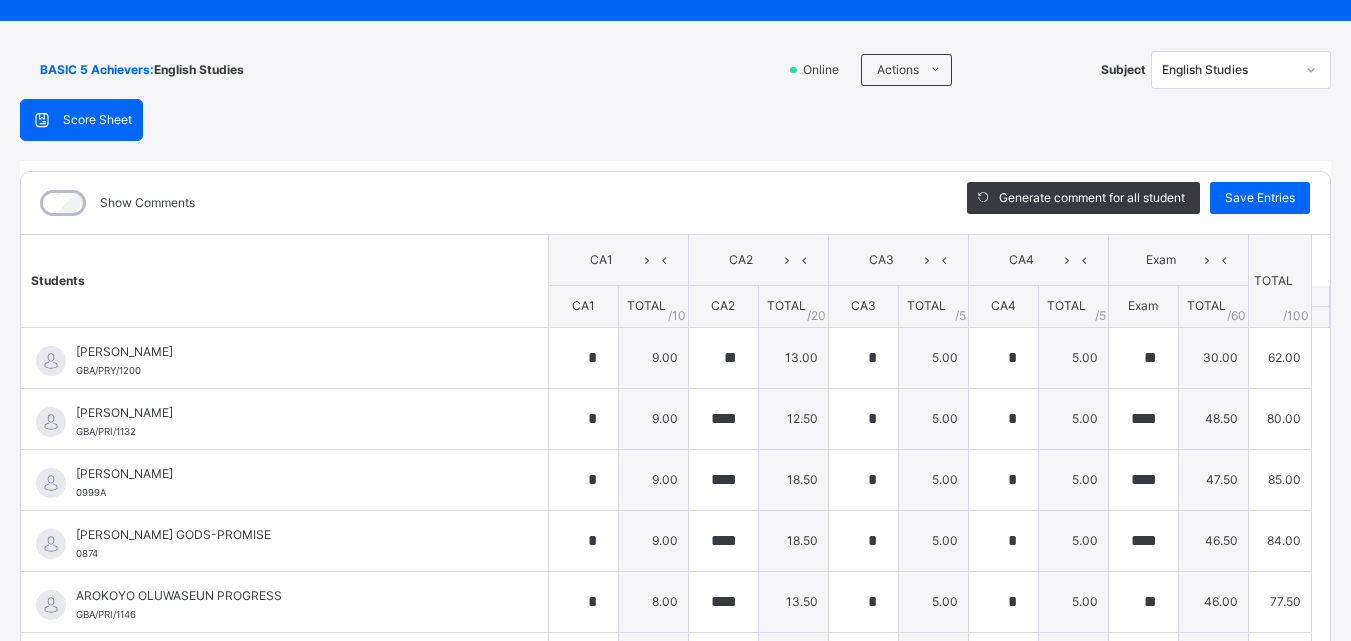 click 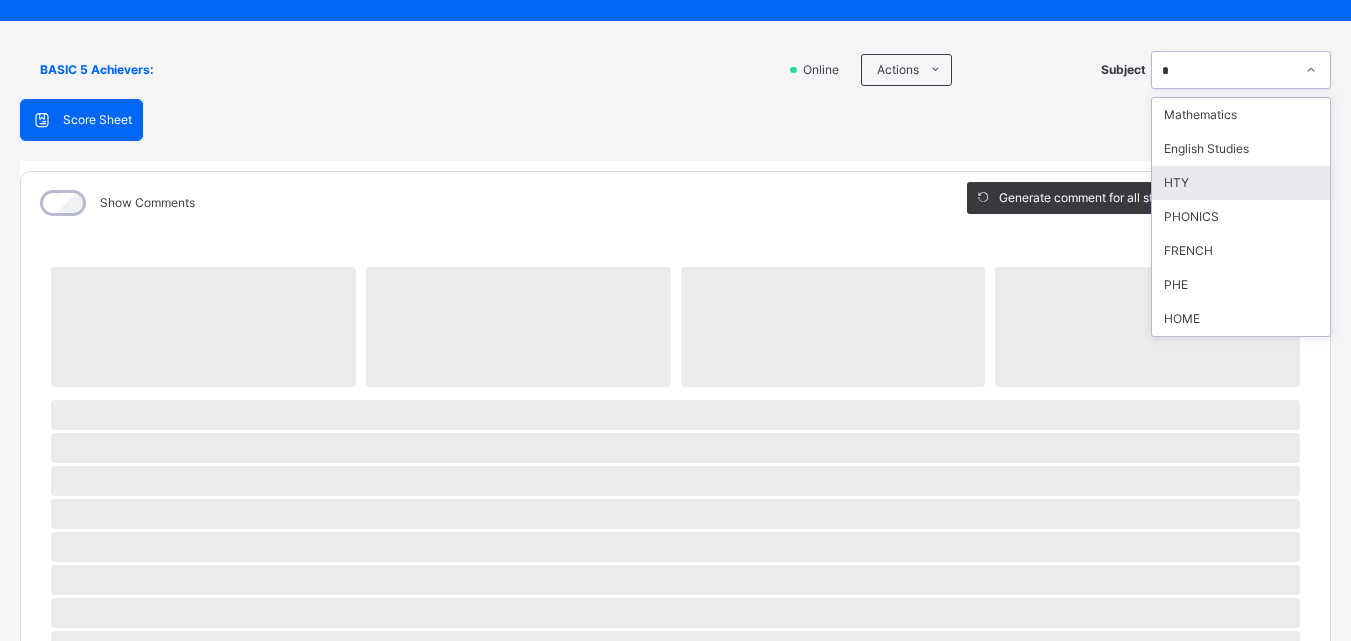 click on "HTY" at bounding box center (1241, 183) 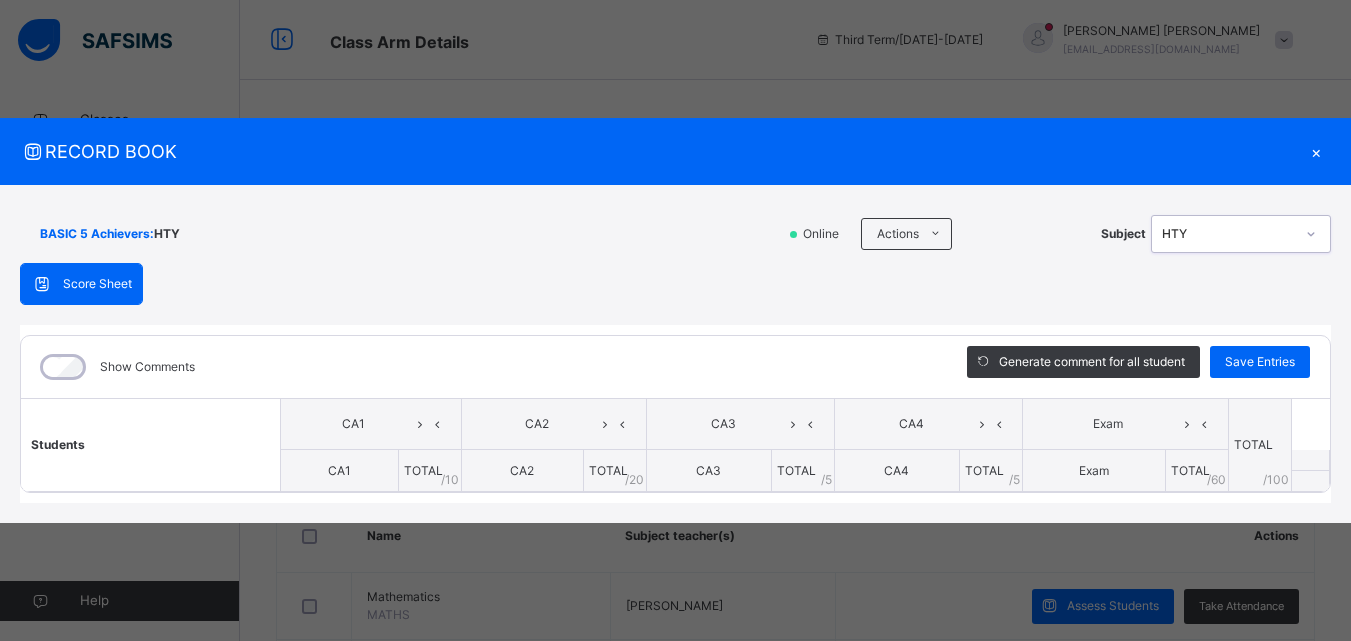 scroll, scrollTop: 0, scrollLeft: 0, axis: both 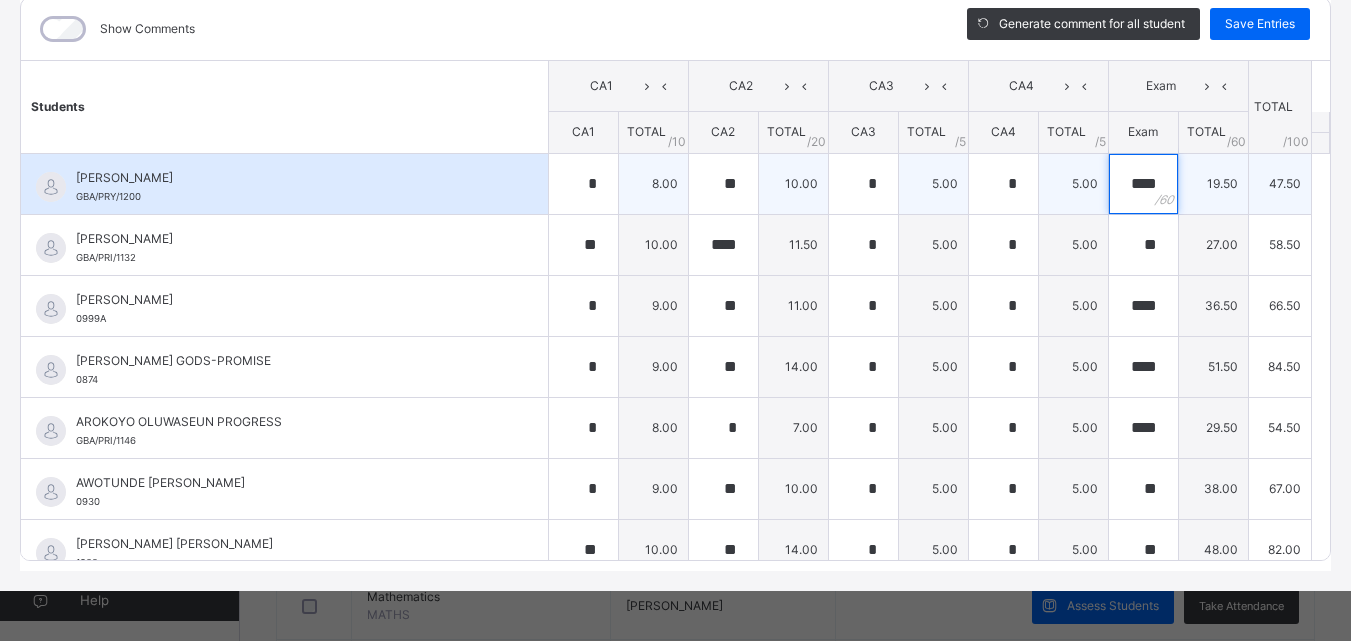 click on "****" at bounding box center [1143, 184] 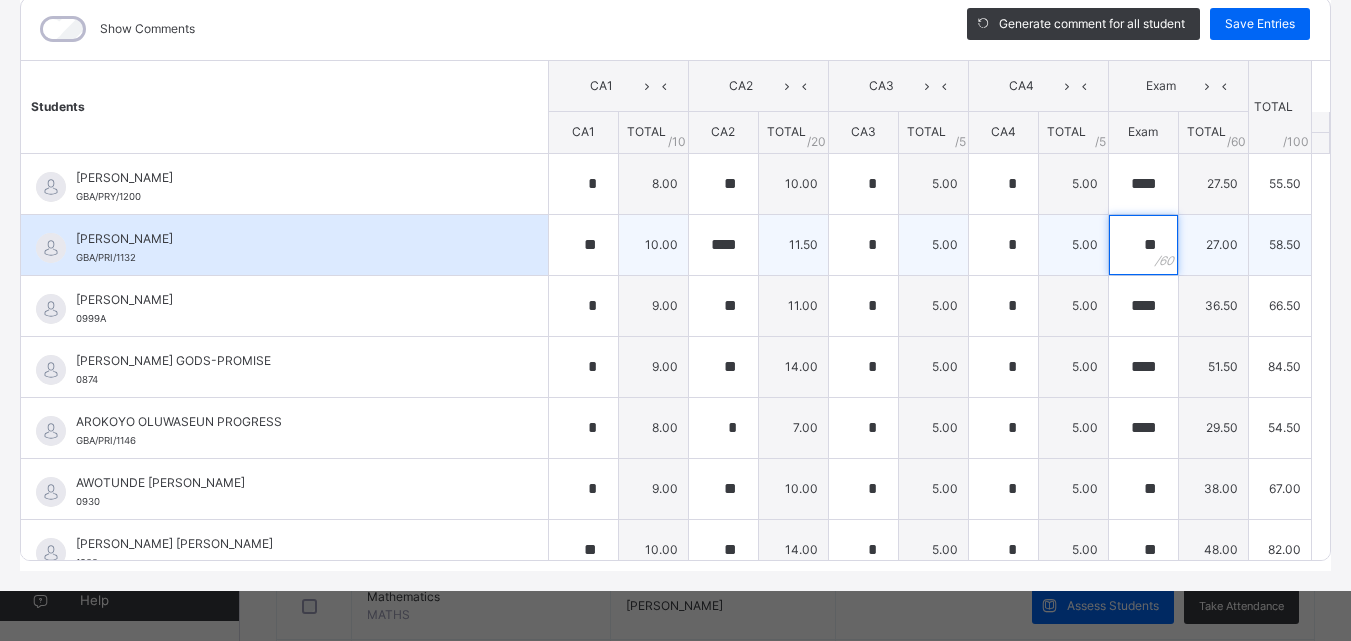 click on "**" at bounding box center (1143, 245) 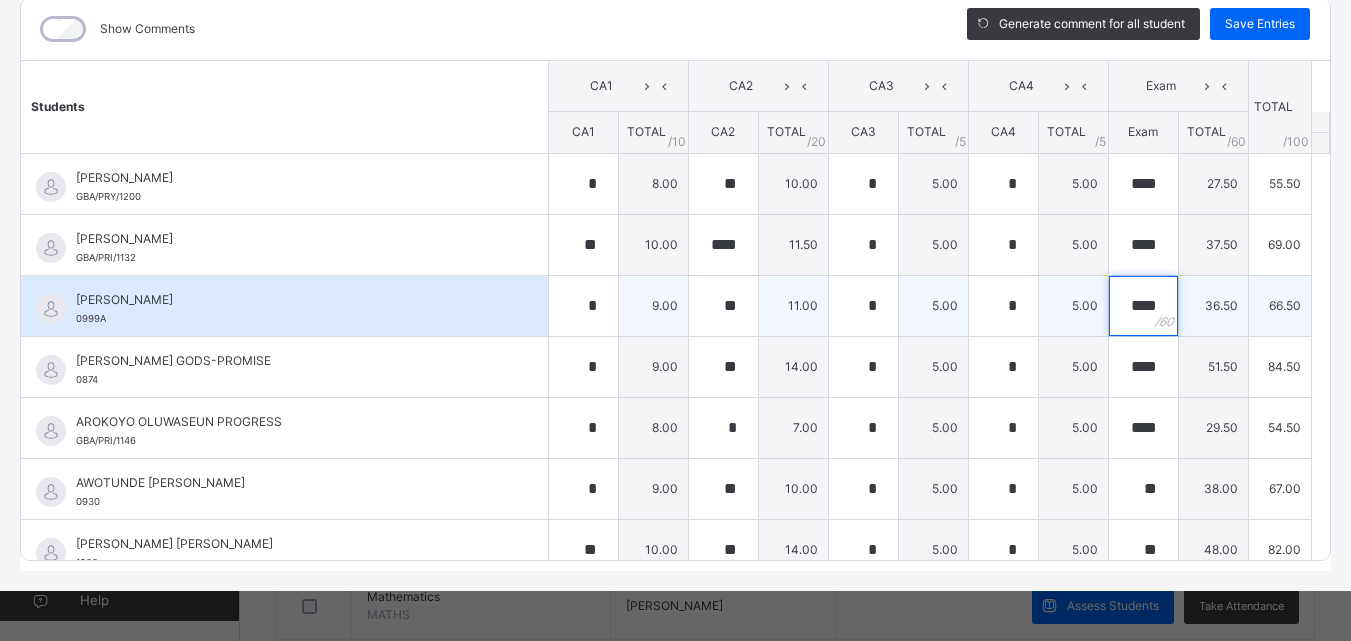 click on "****" at bounding box center (1143, 306) 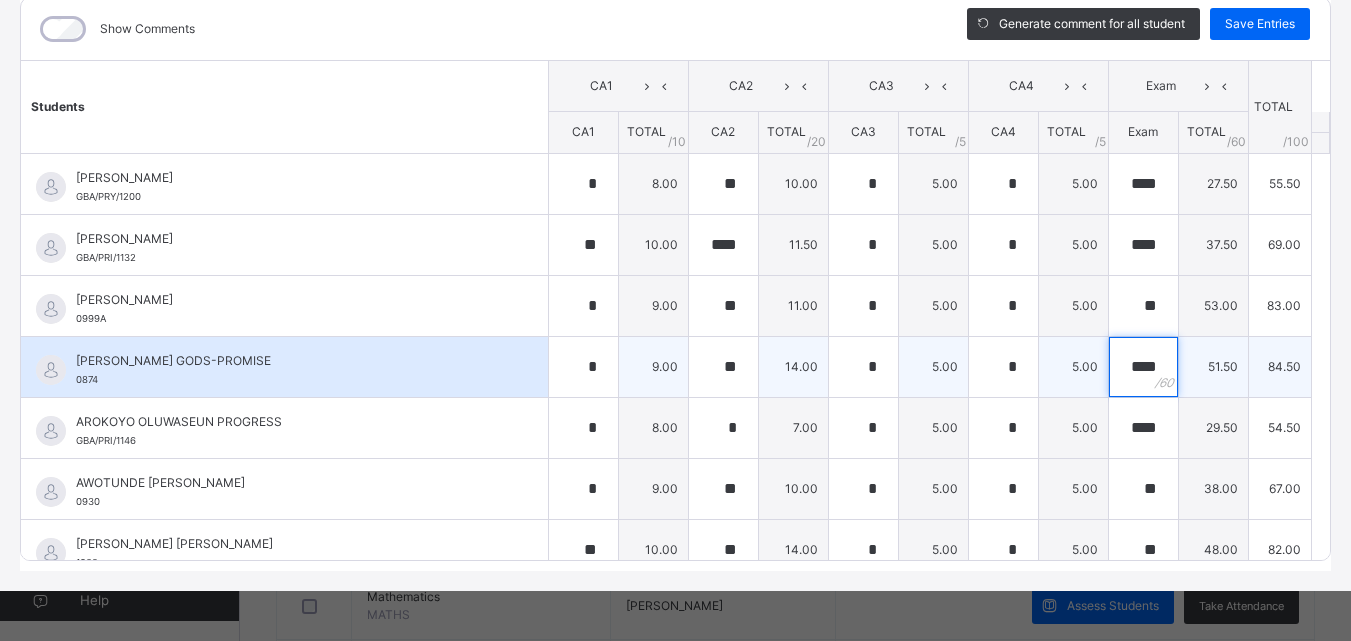 click on "****" at bounding box center [1143, 367] 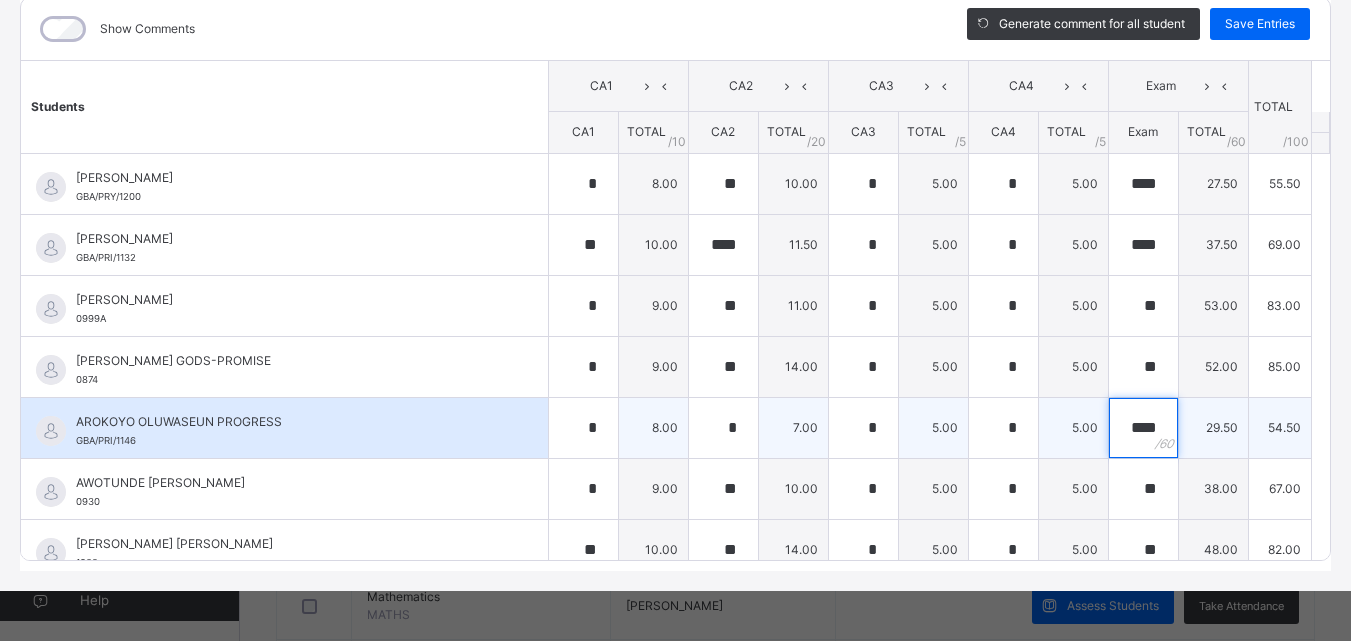 click on "****" at bounding box center [1143, 428] 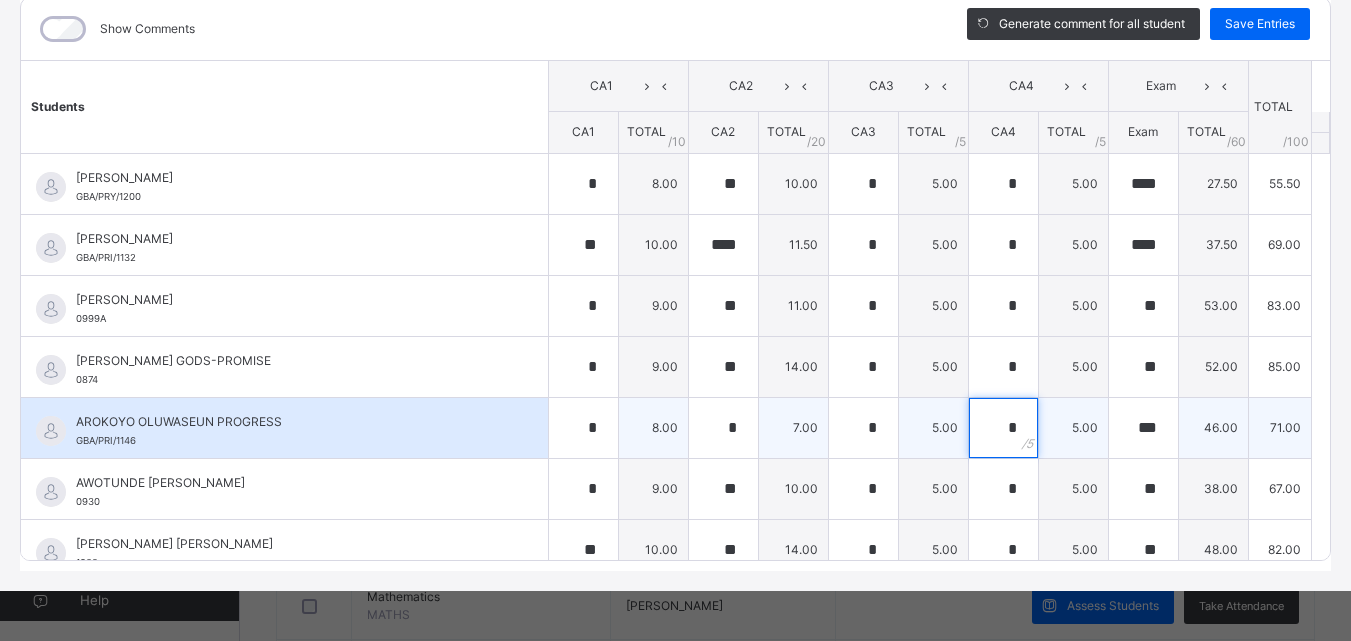 click on "*" at bounding box center (1003, 428) 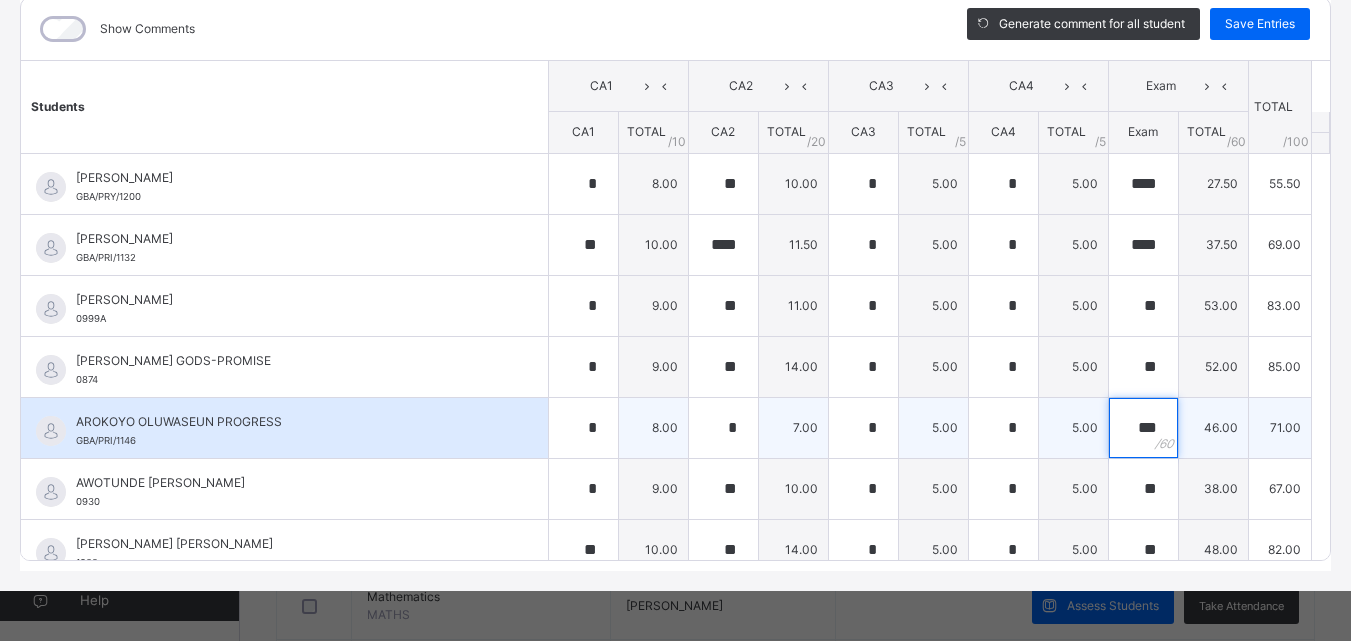 click on "***" at bounding box center [1143, 428] 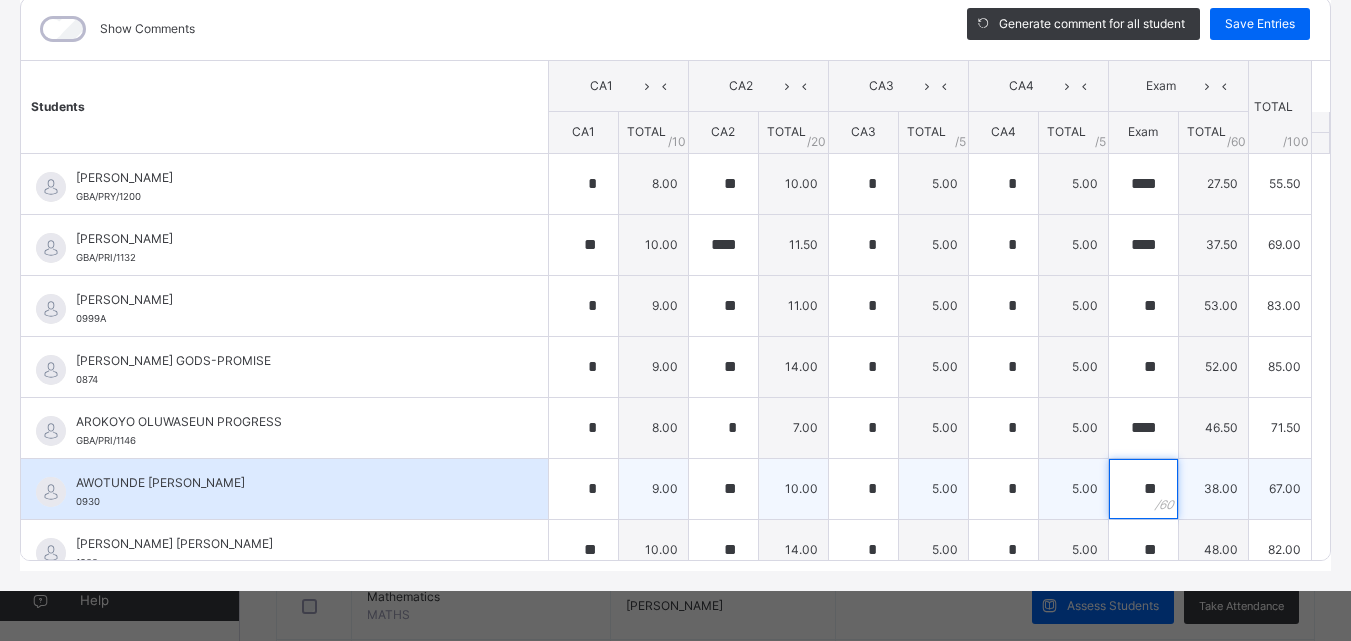 click on "**" at bounding box center (1143, 489) 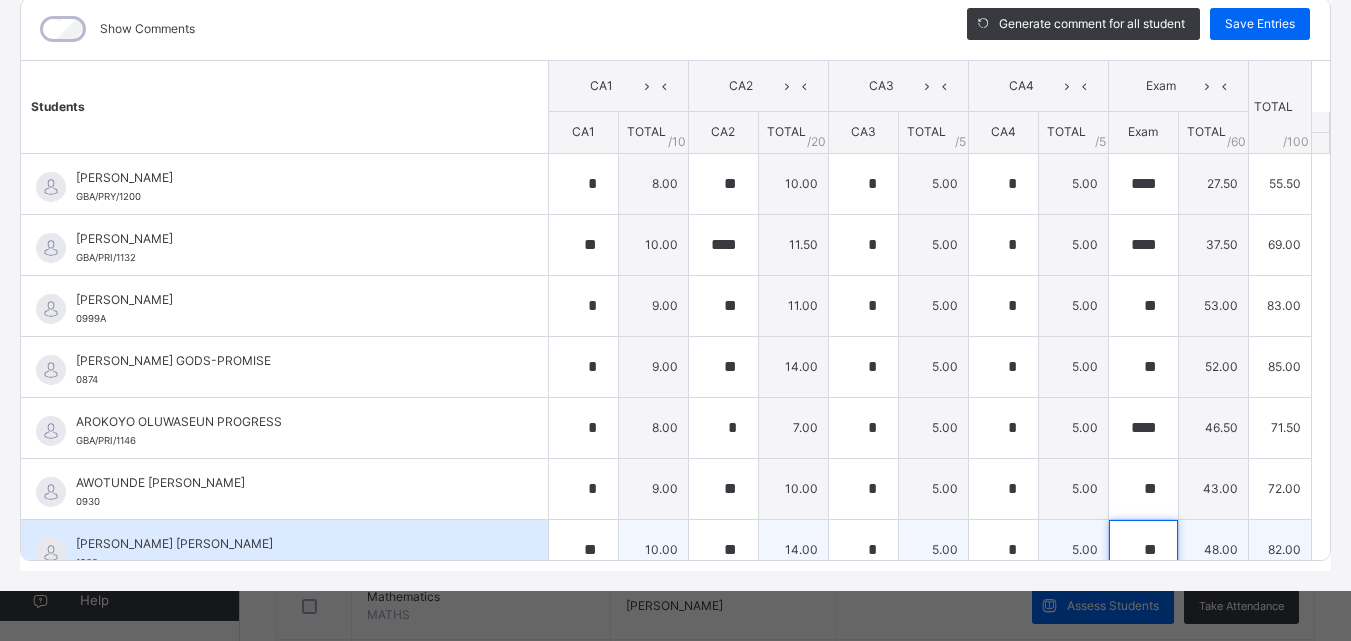 click on "**" at bounding box center [1143, 550] 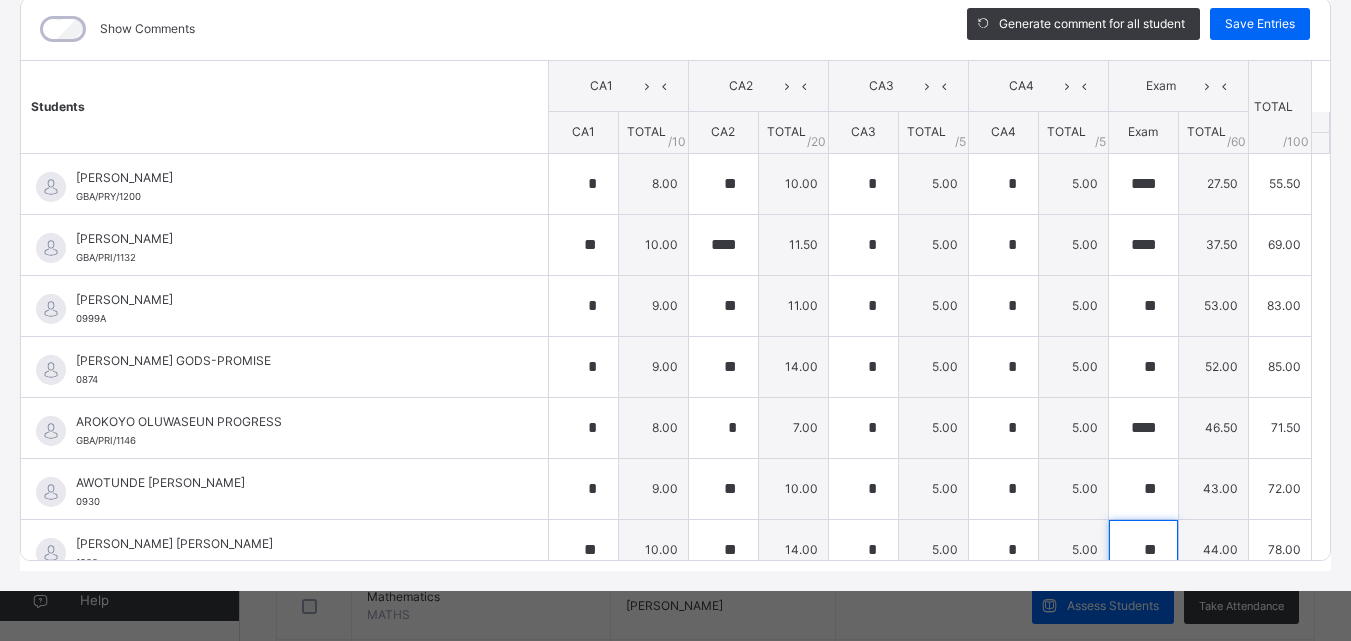scroll, scrollTop: 370, scrollLeft: 0, axis: vertical 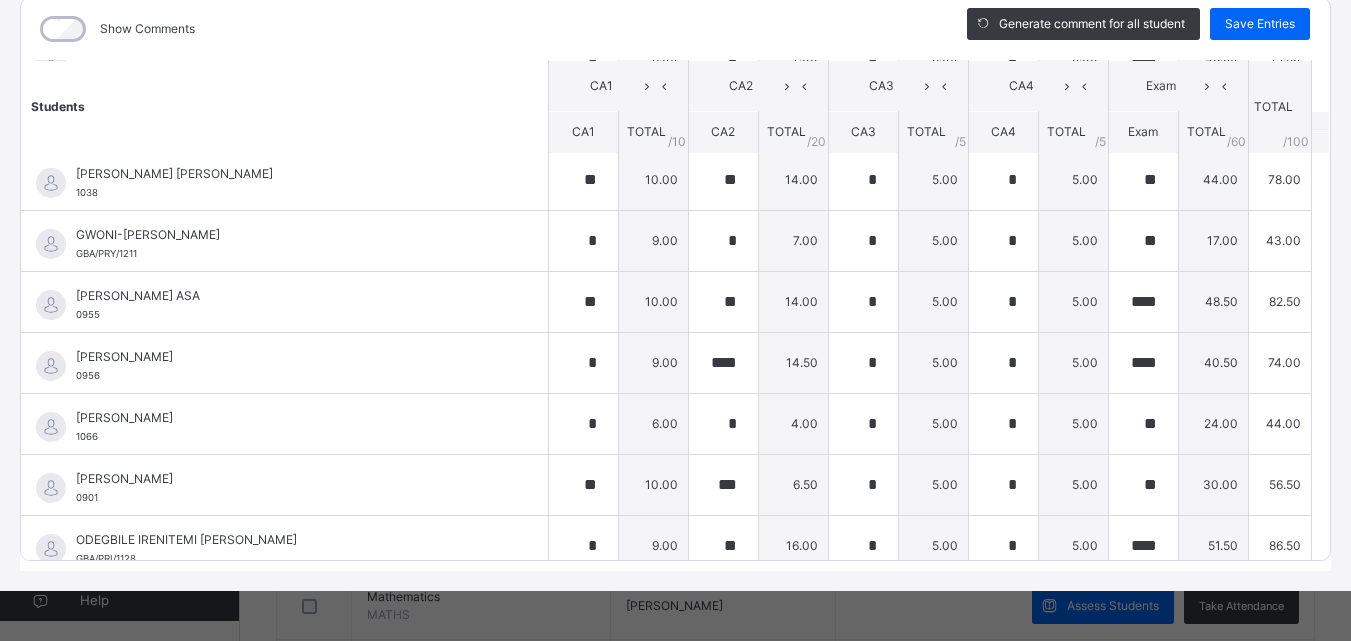click on "Show Comments   Generate comment for all student   Save Entries Class Level:  BASIC 5   Achievers Subject:  HTY Session:  2024/2025 Session Session:  First Term Students CA1 CA2 CA3 CA4 Exam TOTAL /100 Comment CA1 TOTAL / 10 CA2 TOTAL / 20 CA3 TOTAL / 5 CA4 TOTAL / 5 Exam TOTAL / 60 ADEFIOYE AISHAT ADESEWA GBA/PRY/1200 ADEFIOYE AISHAT ADESEWA GBA/PRY/1200 * 8.00 ** 10.00 * 5.00 * 5.00 **** 27.50 55.50 Generate comment 0 / 250   ×   Subject Teacher’s Comment Generate and see in full the comment developed by the AI with an option to regenerate the comment JS ADEFIOYE AISHAT ADESEWA   GBA/PRY/1200   Total 55.50  / 100.00 Sims Bot   Regenerate     Use this comment   ADEWALE MICHAEL ADEFOLUWA GBA/PRI/1132 ADEWALE MICHAEL ADEFOLUWA GBA/PRI/1132 ** 10.00 **** 11.50 * 5.00 * 5.00 **** 37.50 69.00 Generate comment 0 / 250   ×   Subject Teacher’s Comment Generate and see in full the comment developed by the AI with an option to regenerate the comment JS ADEWALE MICHAEL ADEFOLUWA   GBA/PRI/1132   Total 69.00  /" at bounding box center [675, 279] 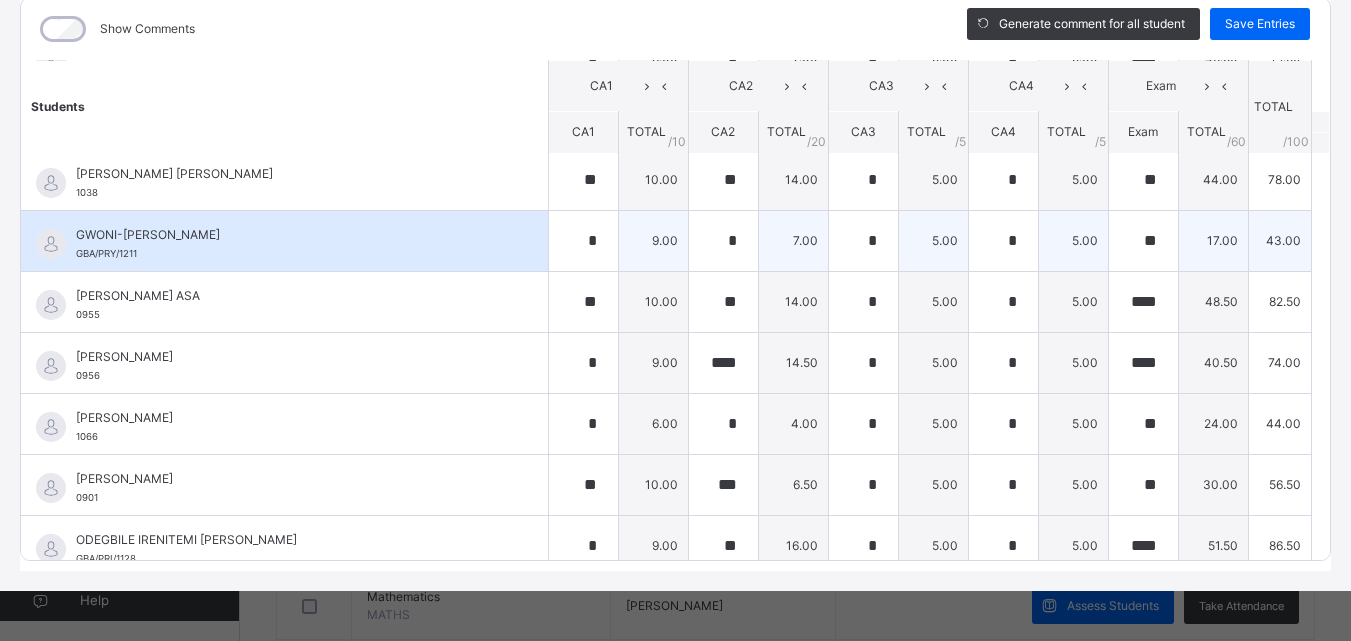 click on "17.00" at bounding box center [1213, 240] 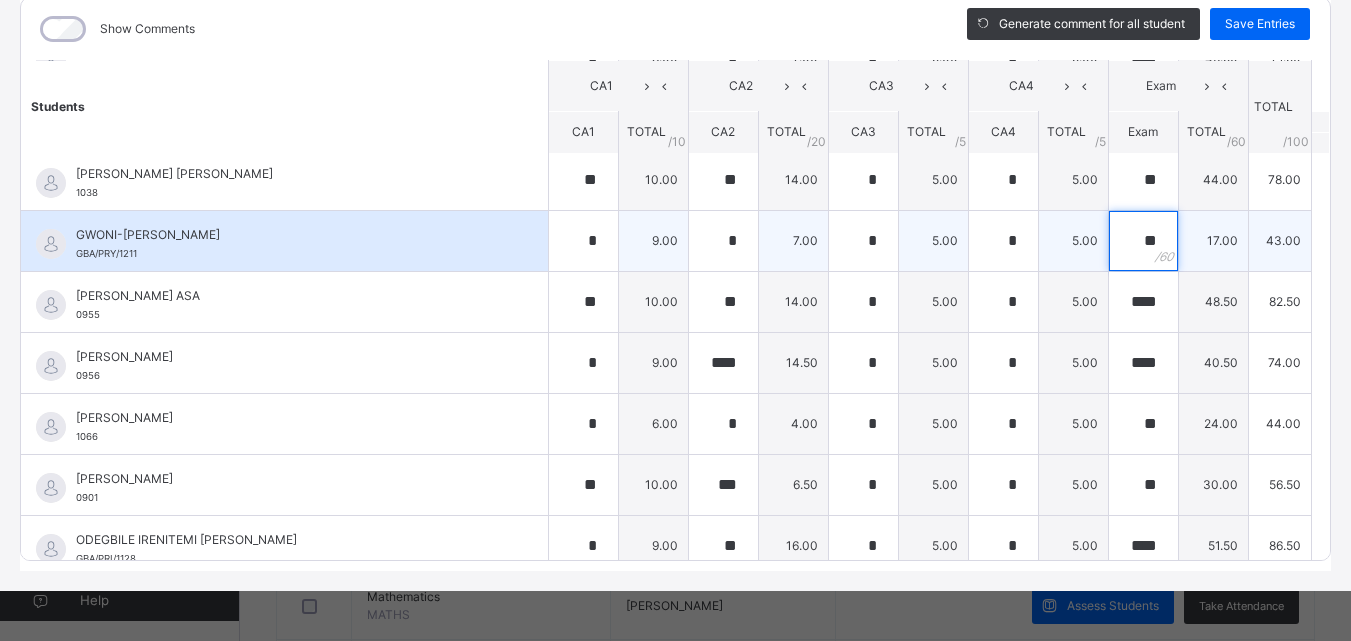 click on "**" at bounding box center (1143, 241) 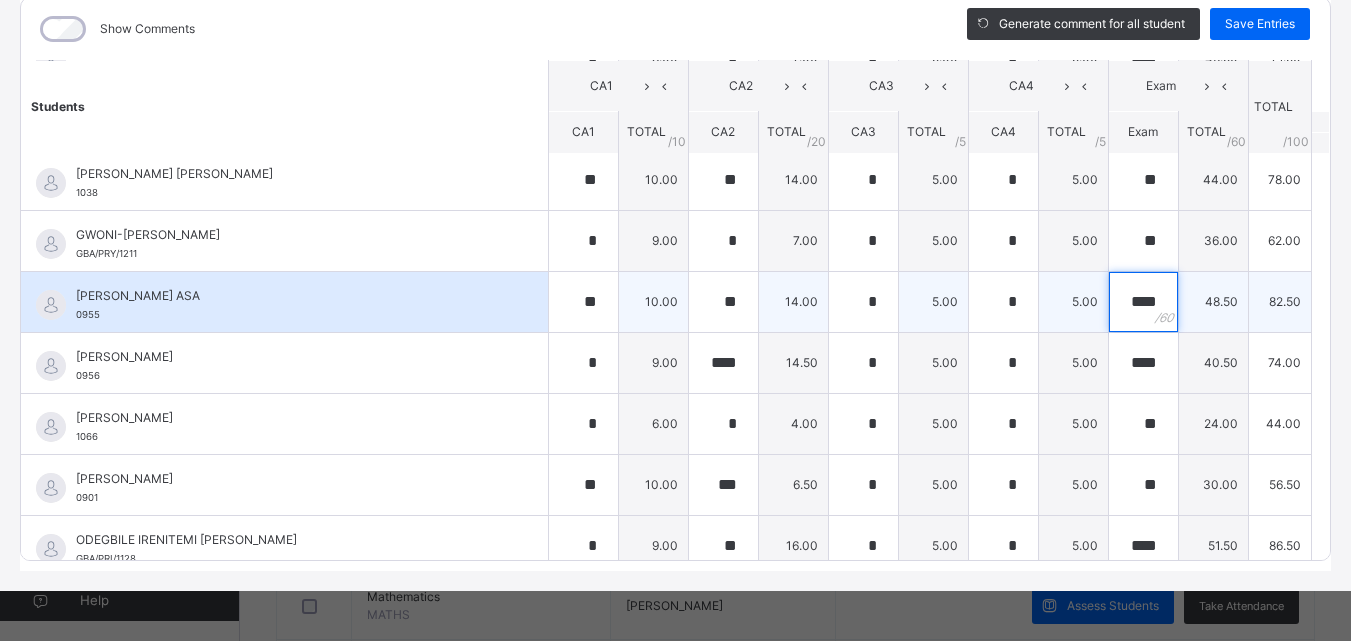 click on "****" at bounding box center (1143, 302) 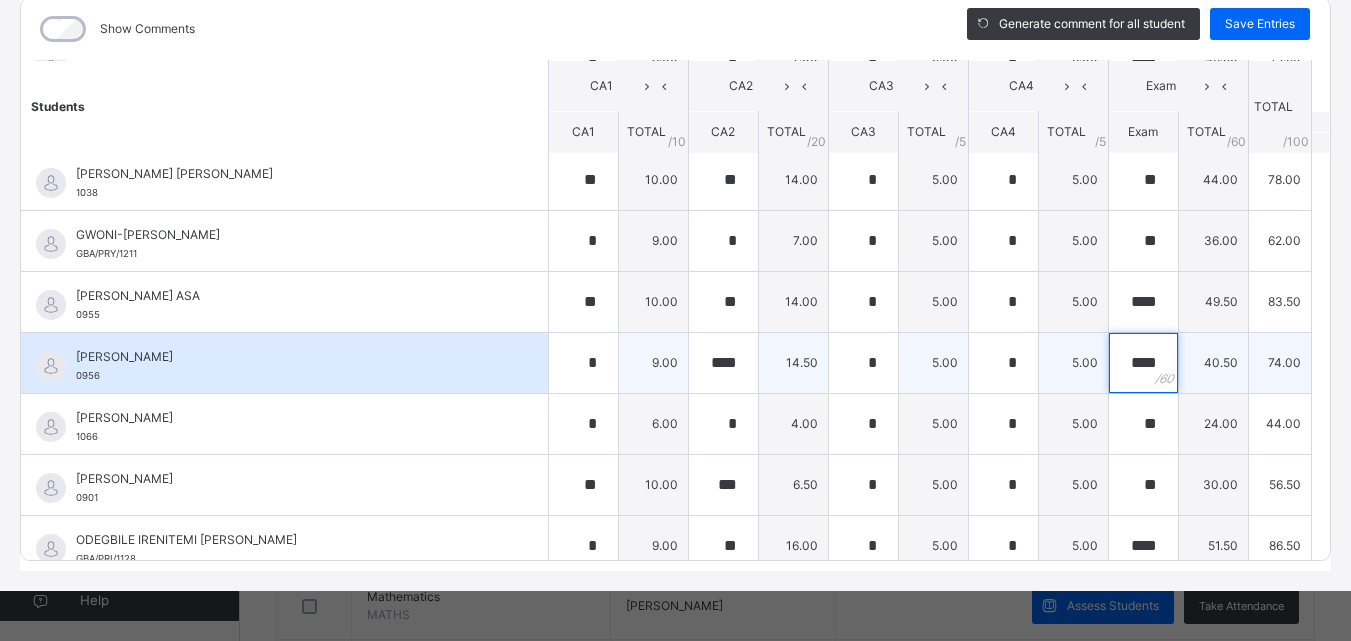 click on "****" at bounding box center (1143, 363) 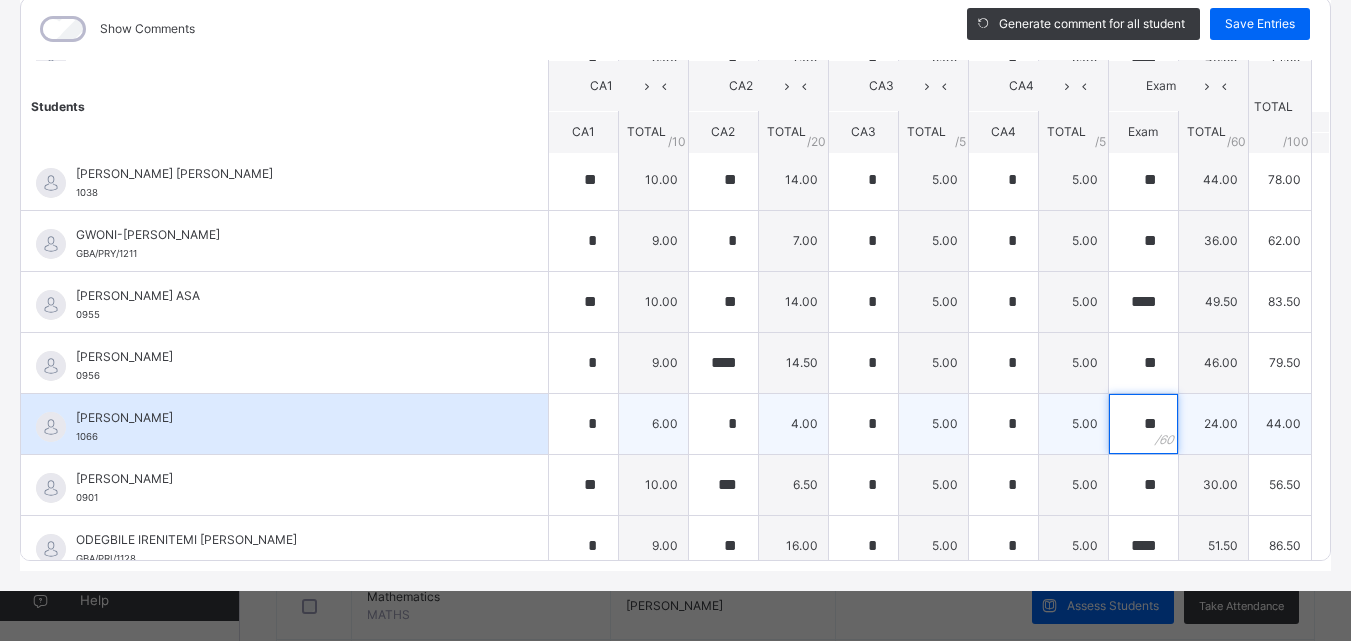 click on "**" at bounding box center (1143, 424) 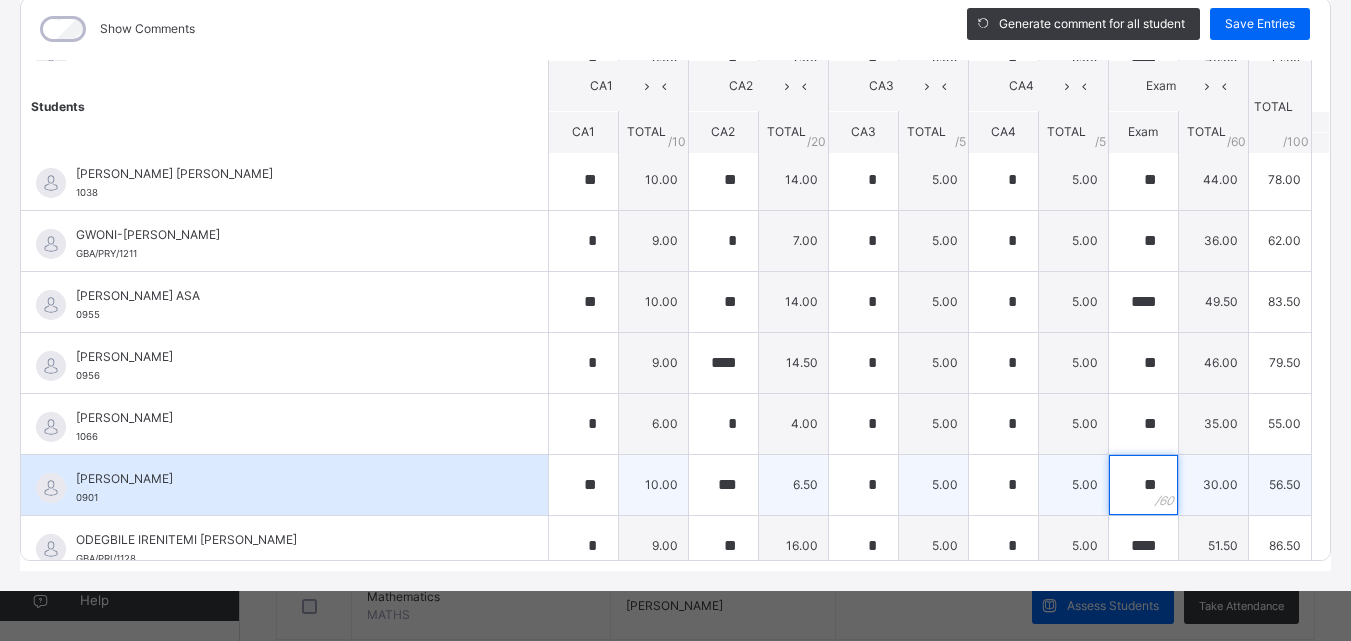 click on "**" at bounding box center (1143, 485) 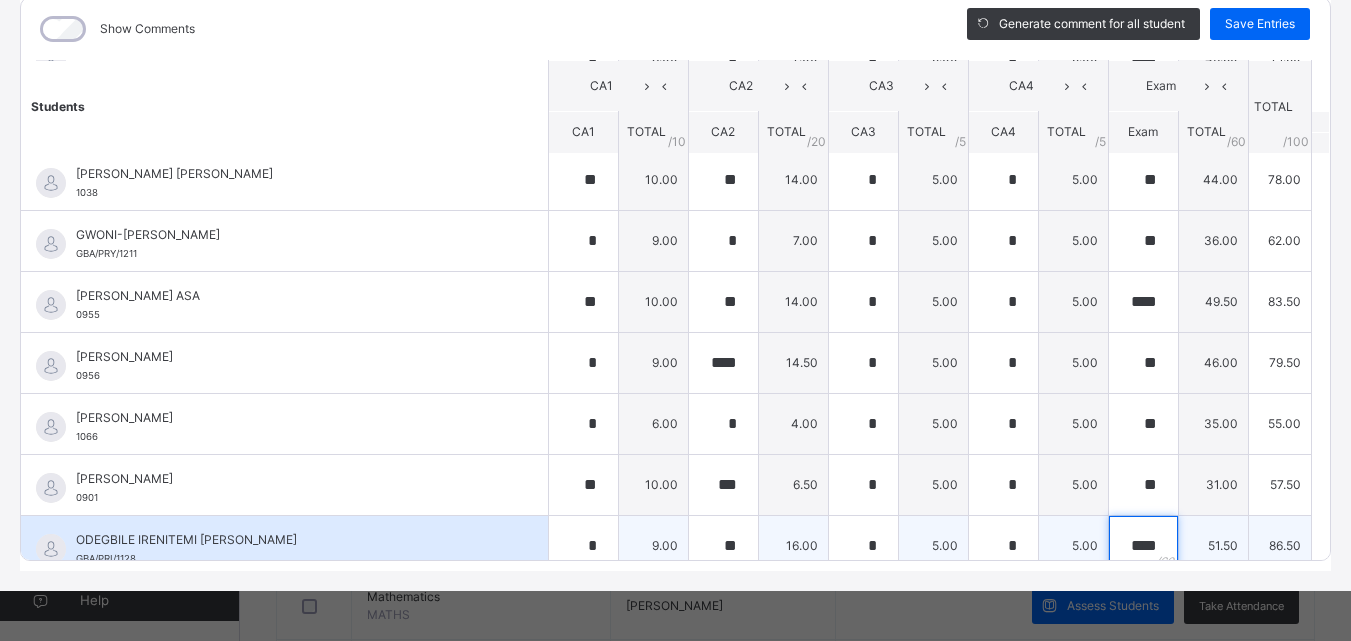 click on "****" at bounding box center (1143, 546) 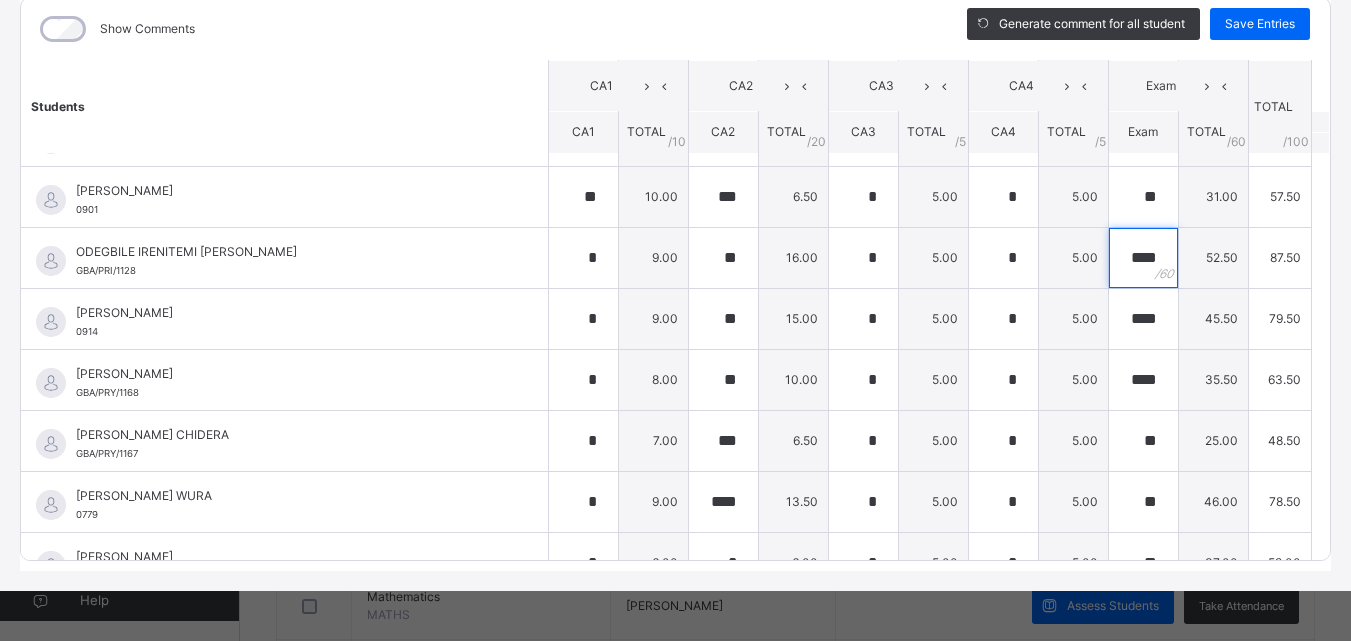 scroll, scrollTop: 688, scrollLeft: 0, axis: vertical 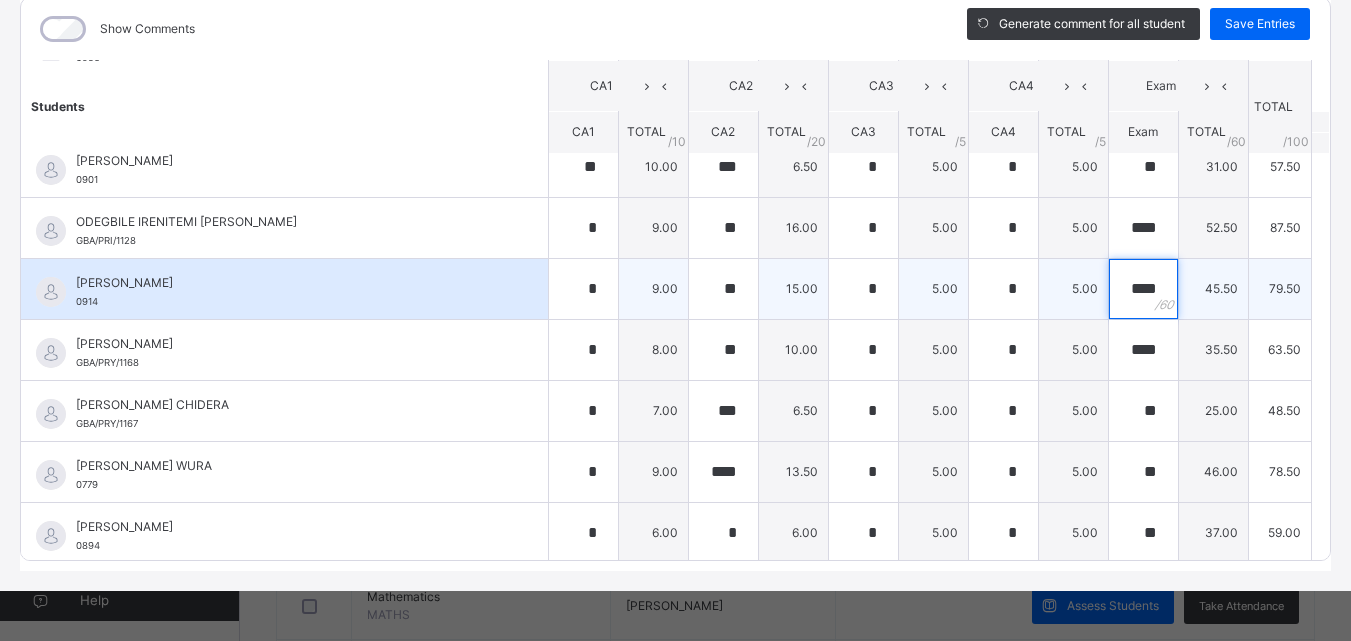 click on "****" at bounding box center [1143, 289] 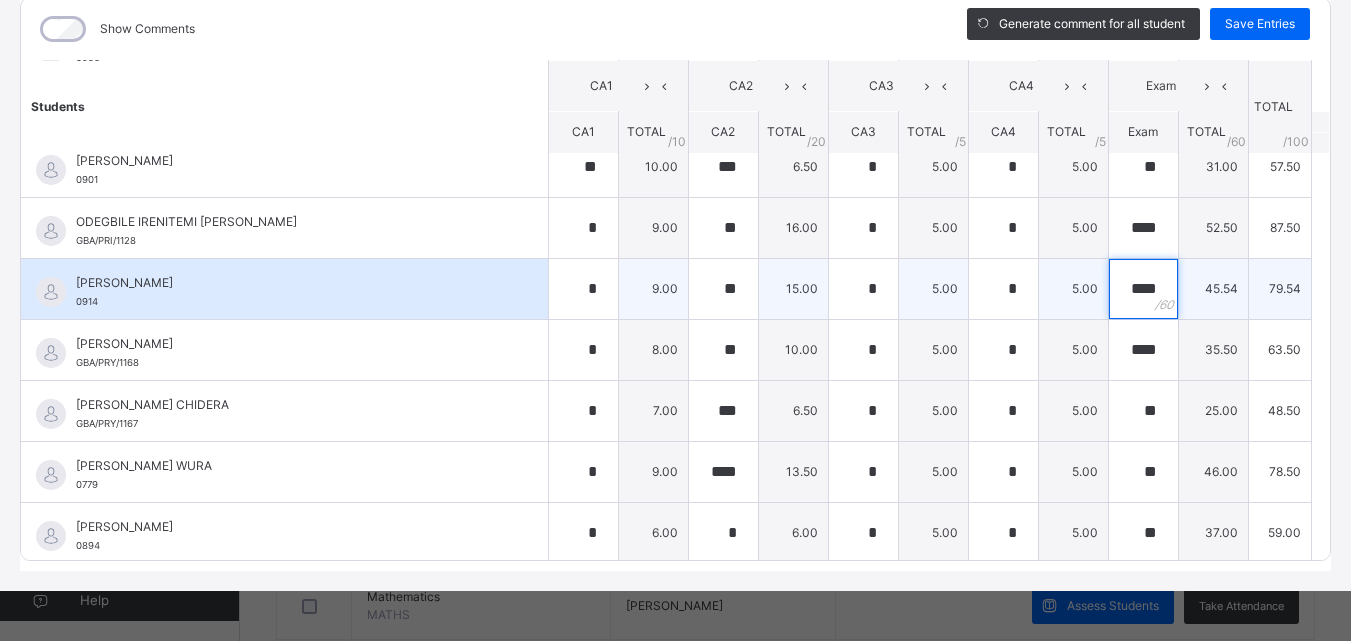 scroll, scrollTop: 0, scrollLeft: 0, axis: both 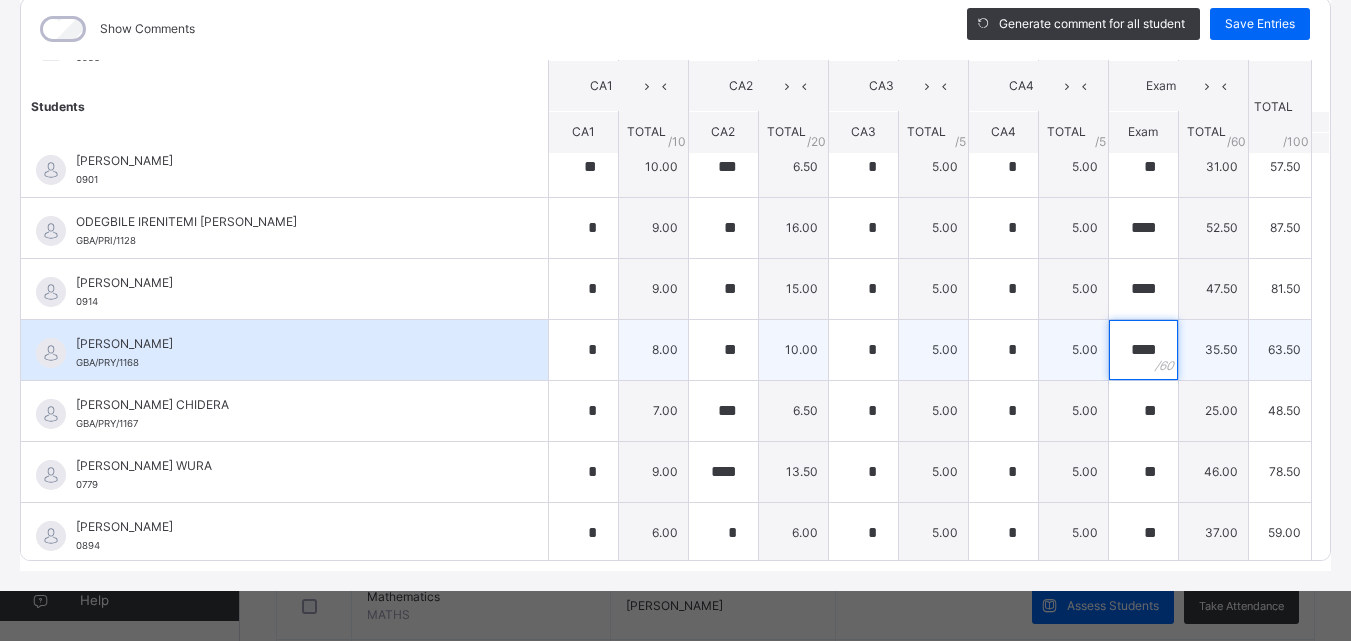 click on "****" at bounding box center (1143, 350) 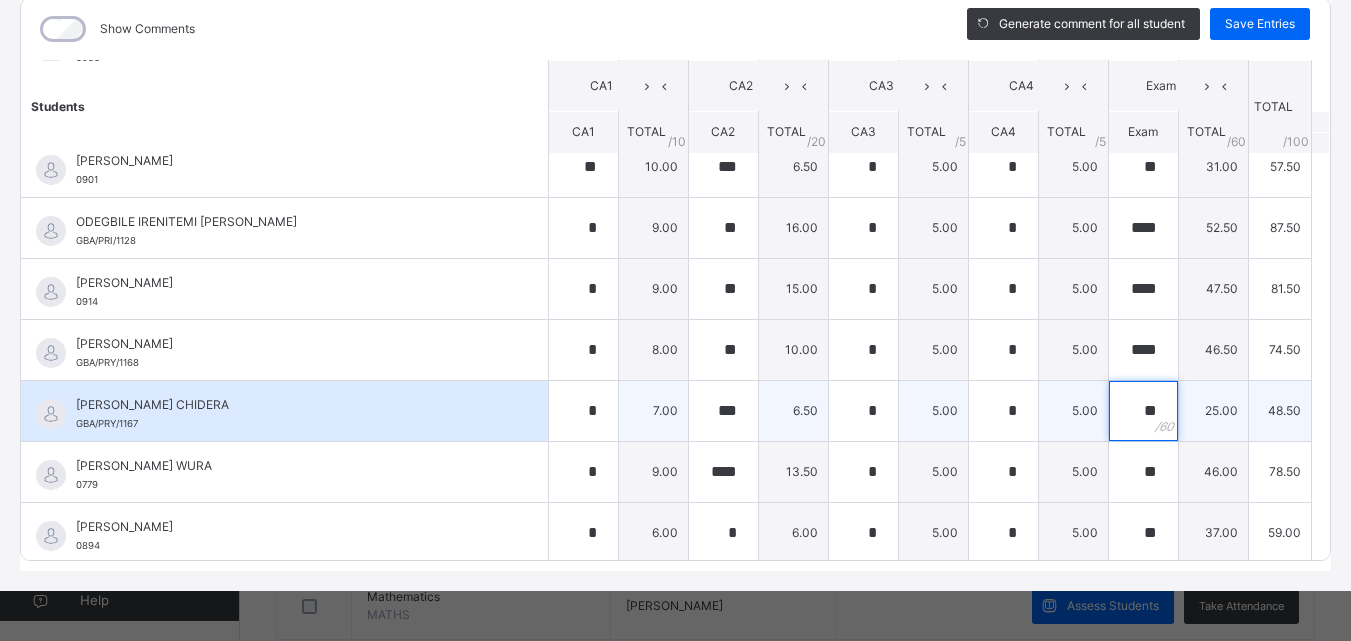 click on "**" at bounding box center (1143, 411) 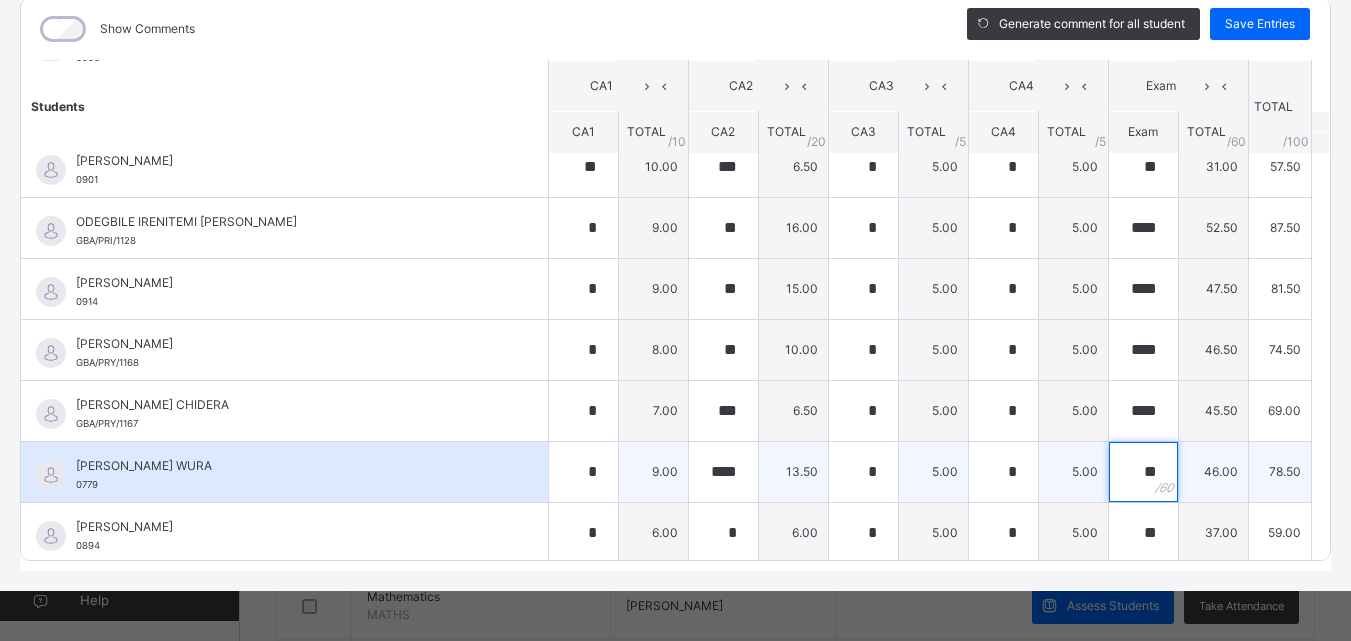 click on "**" at bounding box center (1143, 472) 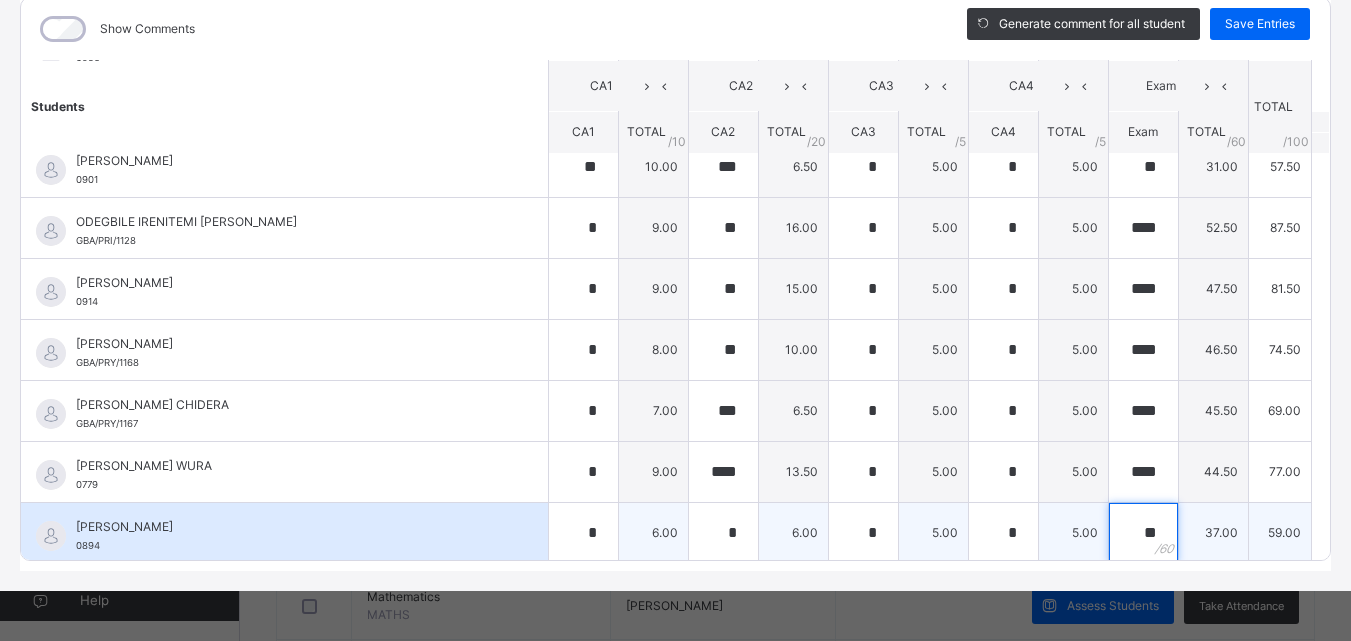 click on "**" at bounding box center (1143, 533) 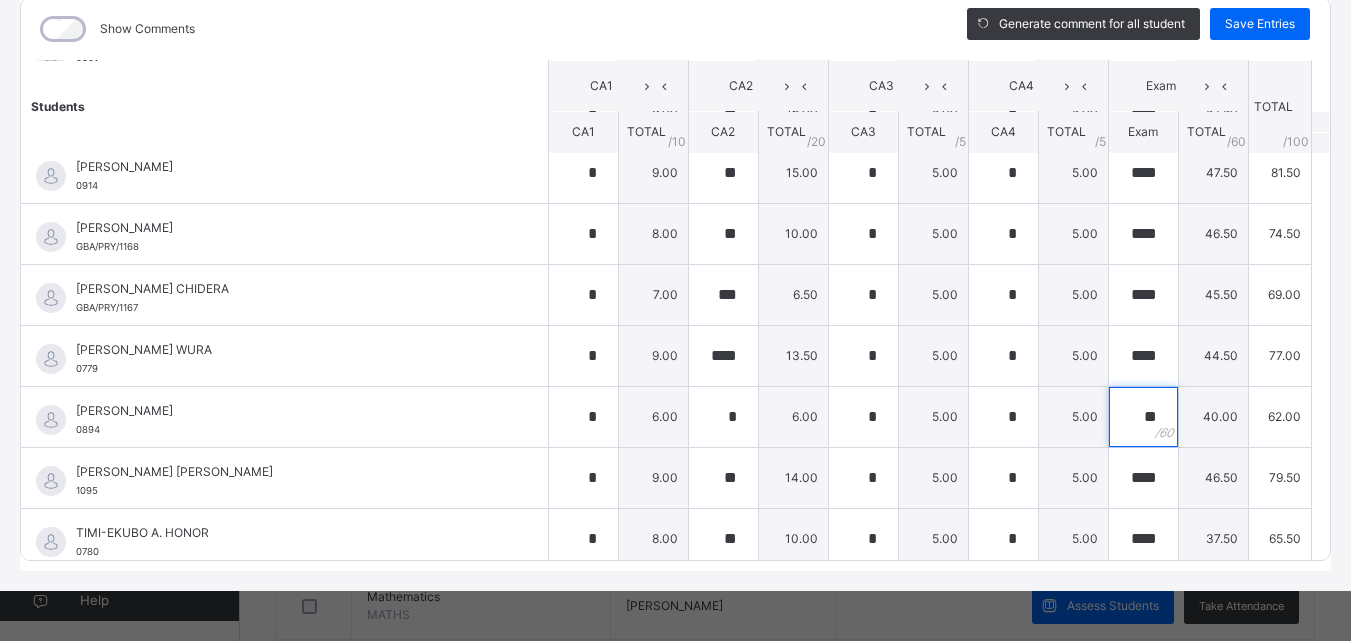 scroll, scrollTop: 875, scrollLeft: 0, axis: vertical 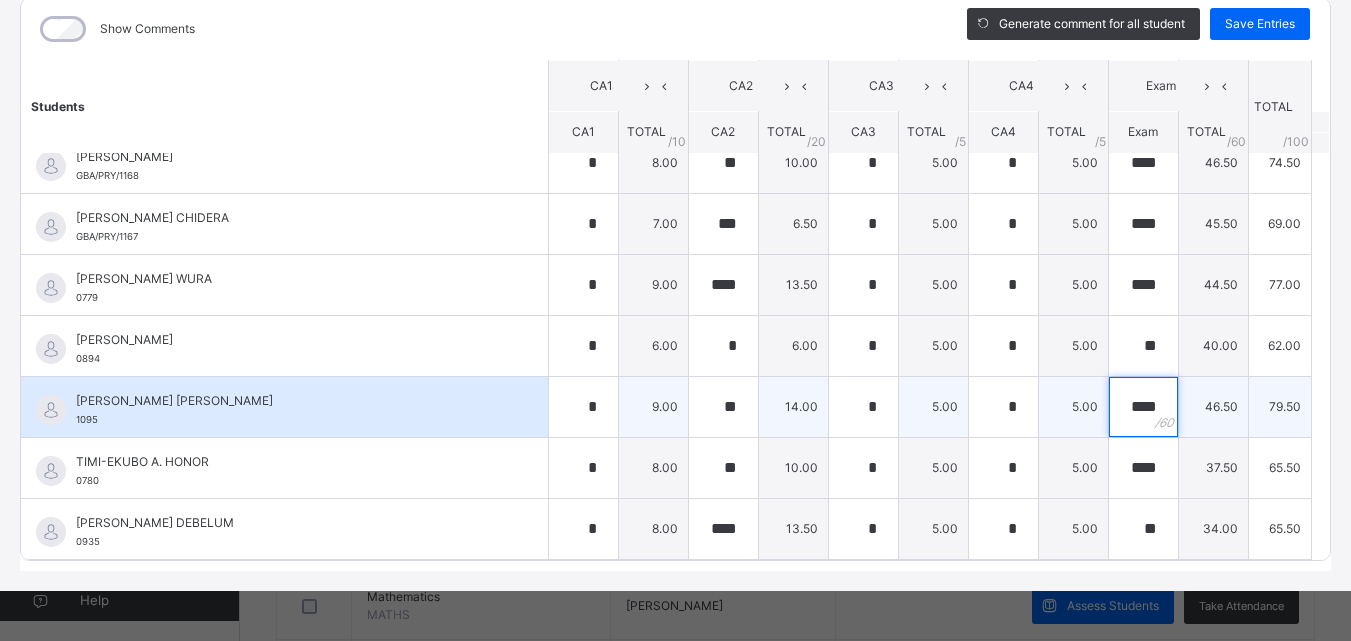 click on "****" at bounding box center [1143, 407] 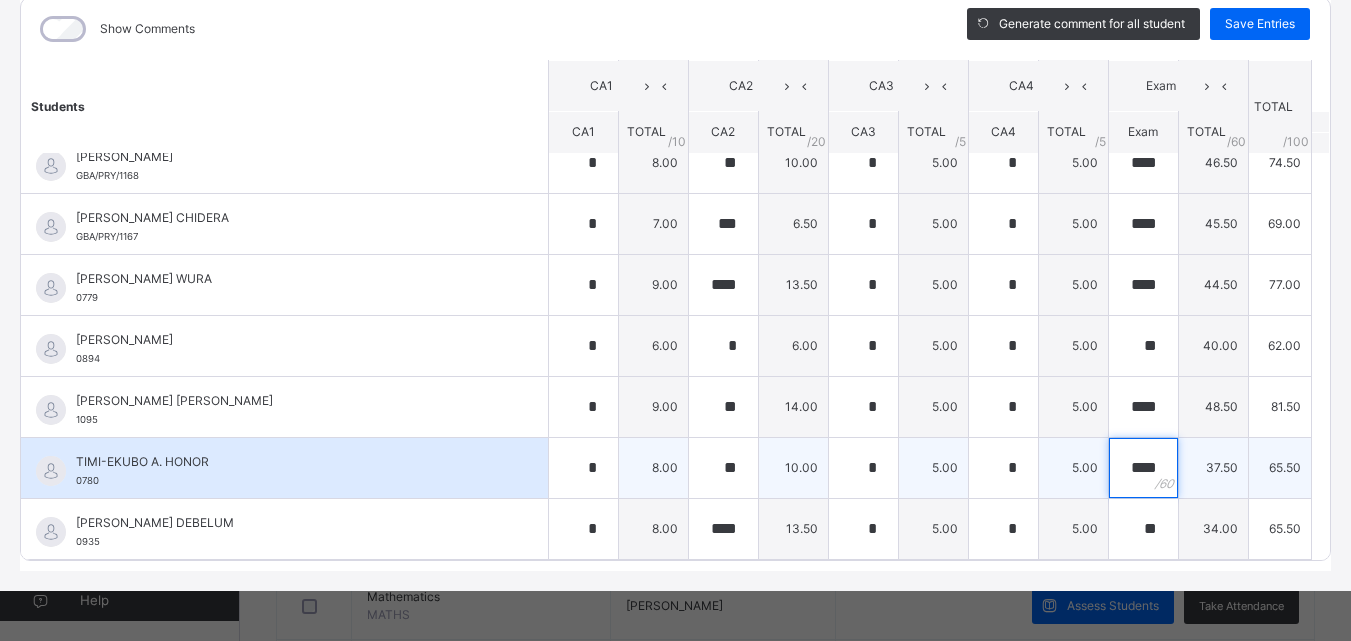 click on "****" at bounding box center (1143, 468) 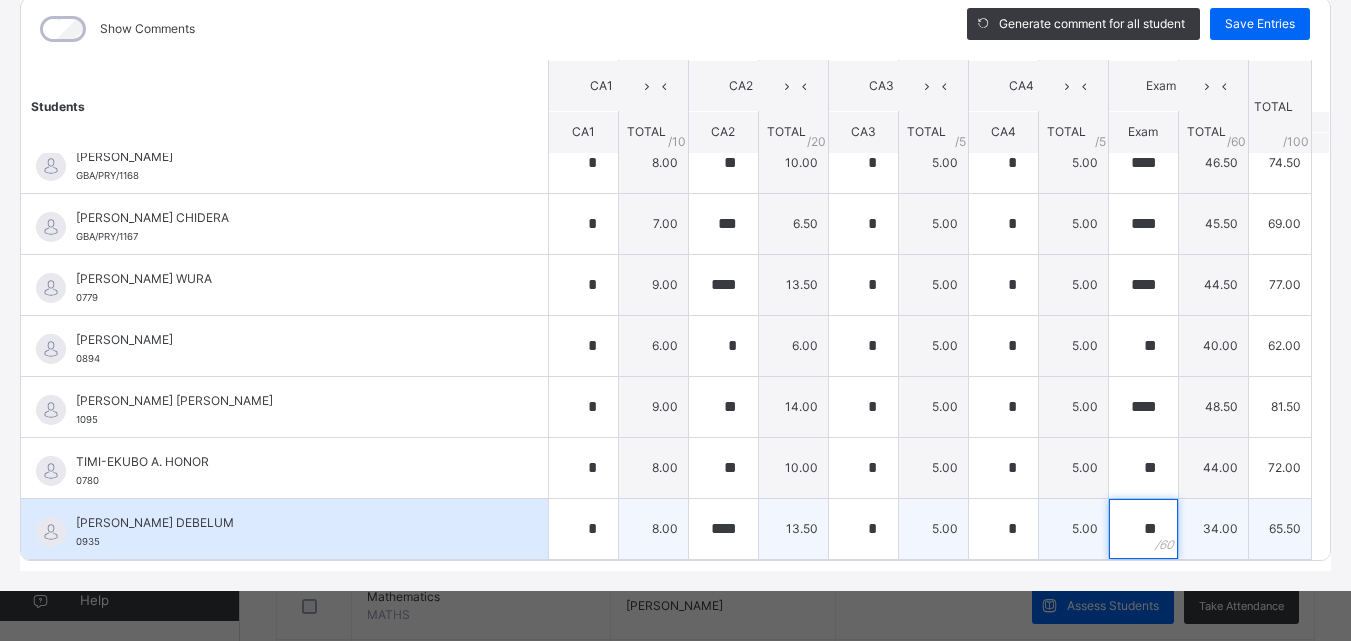 click on "**" at bounding box center (1143, 529) 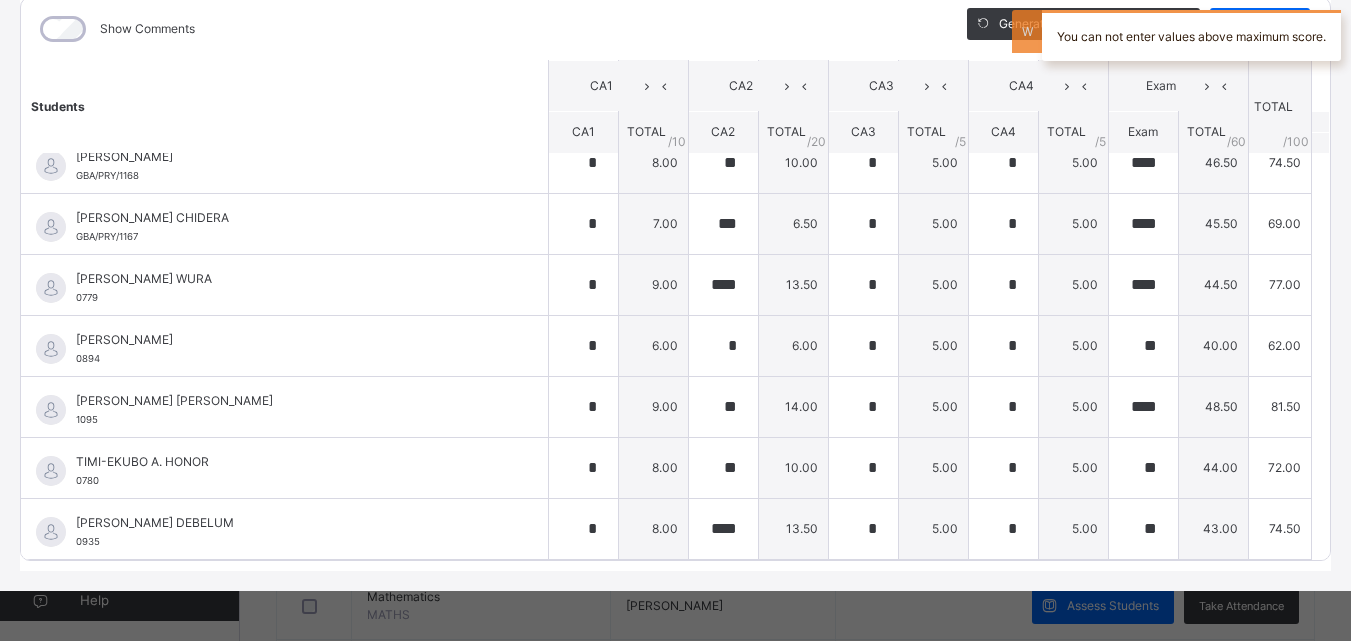 click on "You can not enter values above maximum score." at bounding box center [1191, 35] 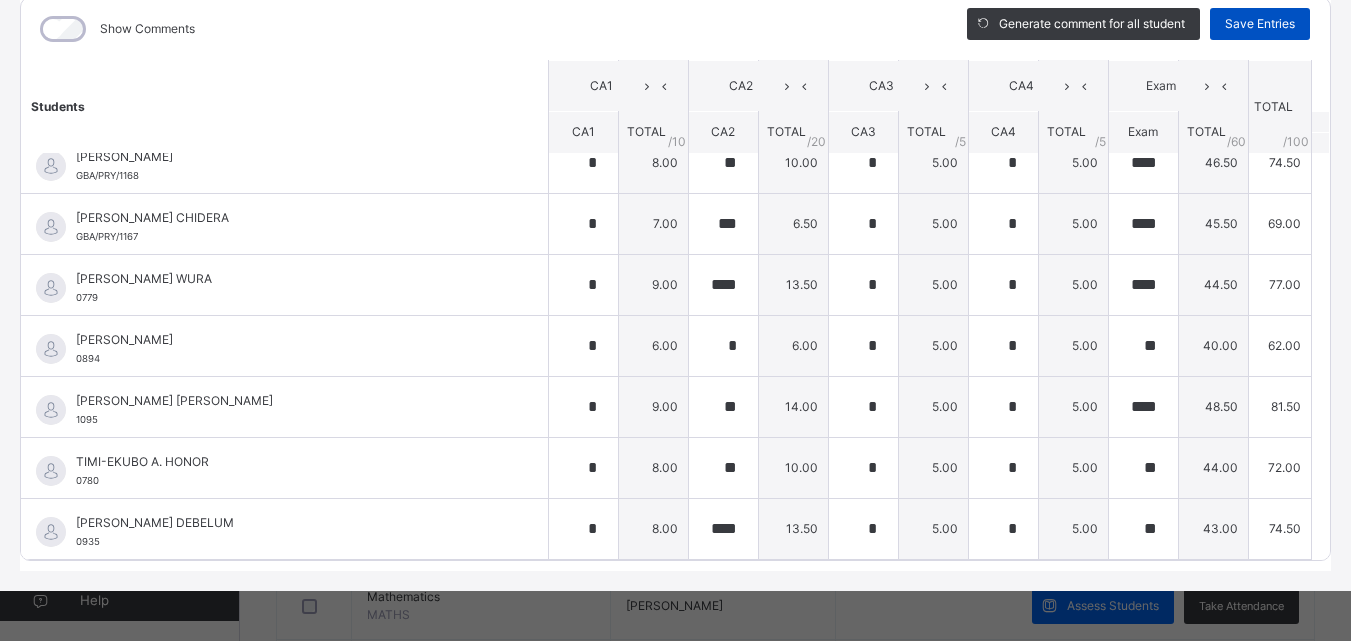 click on "Save Entries" at bounding box center [1260, 24] 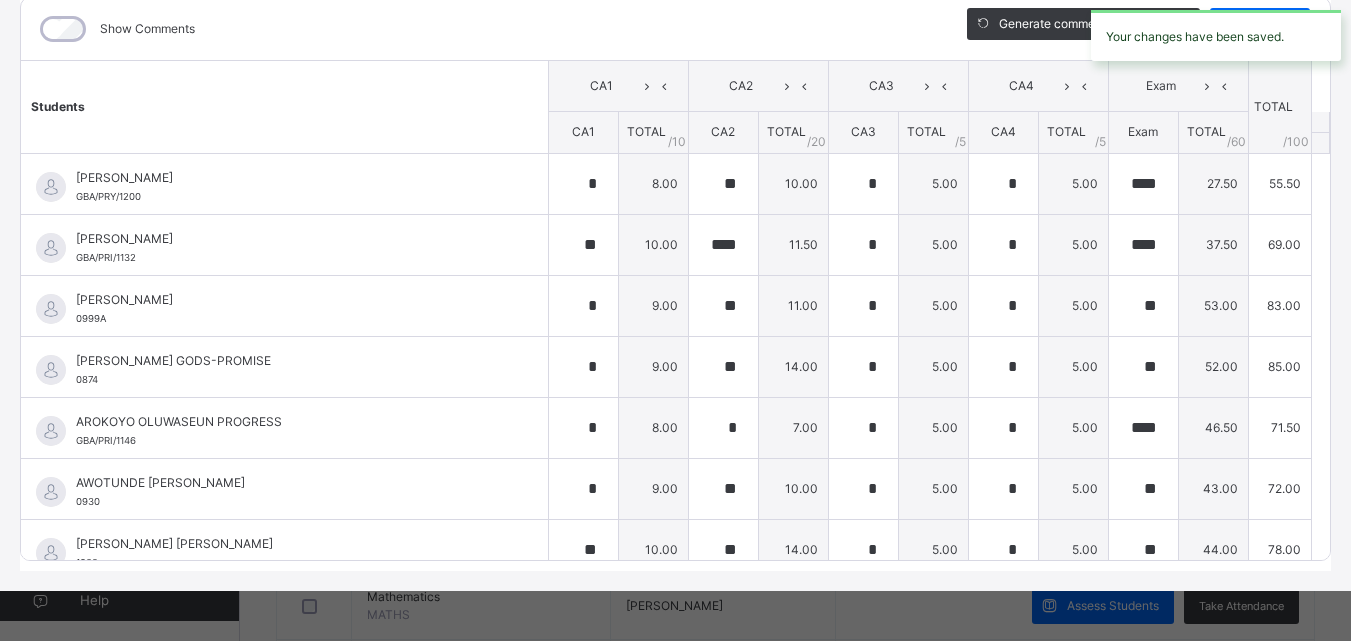 click on "Your changes have been saved." at bounding box center (1216, 35) 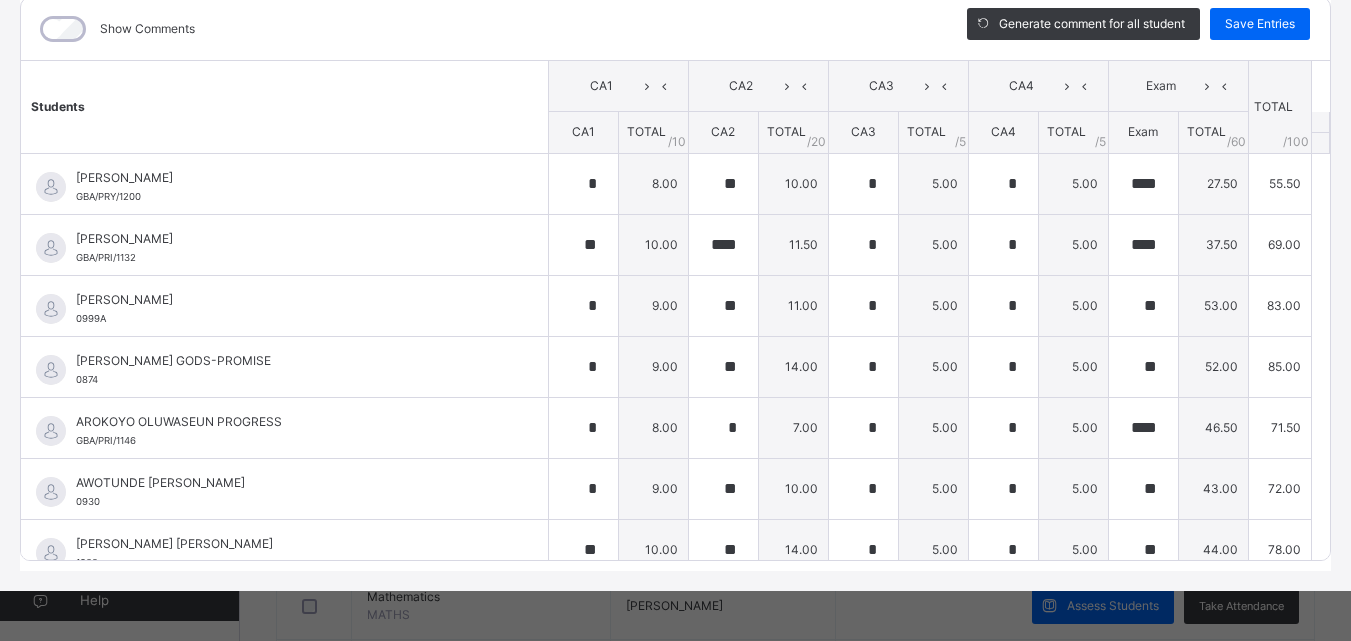 click on "Generate comment for all student   Save Entries" at bounding box center (1138, 29) 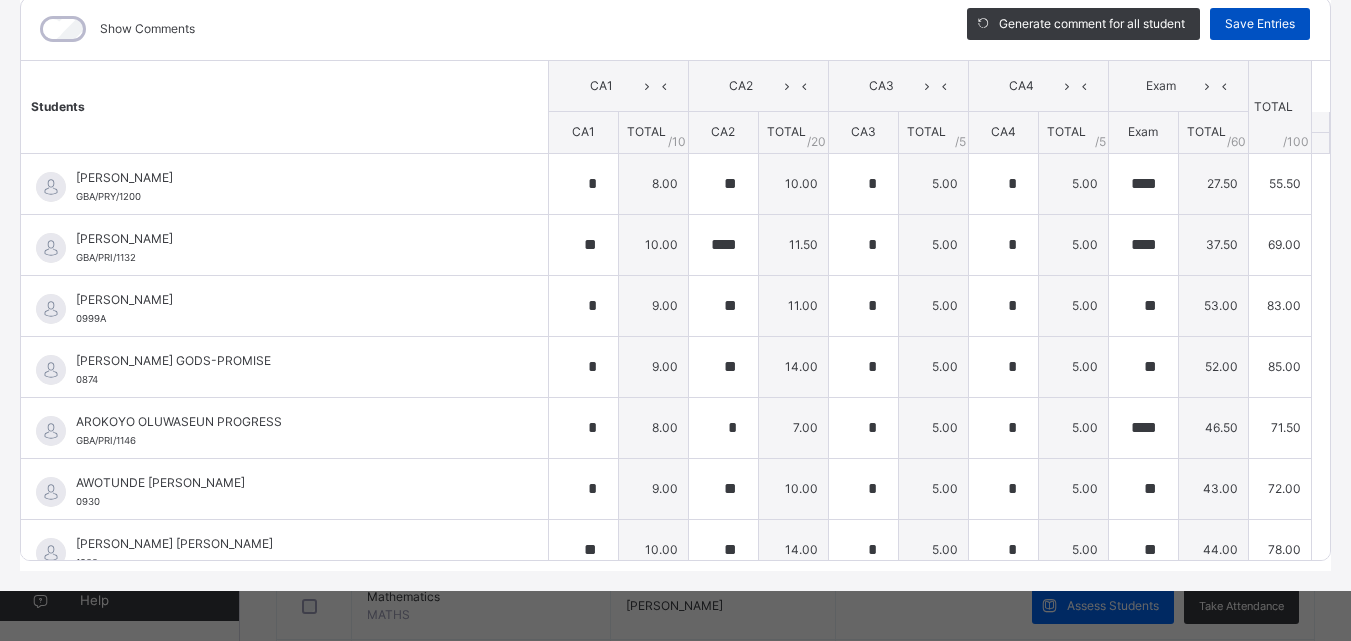 click on "Save Entries" at bounding box center (1260, 24) 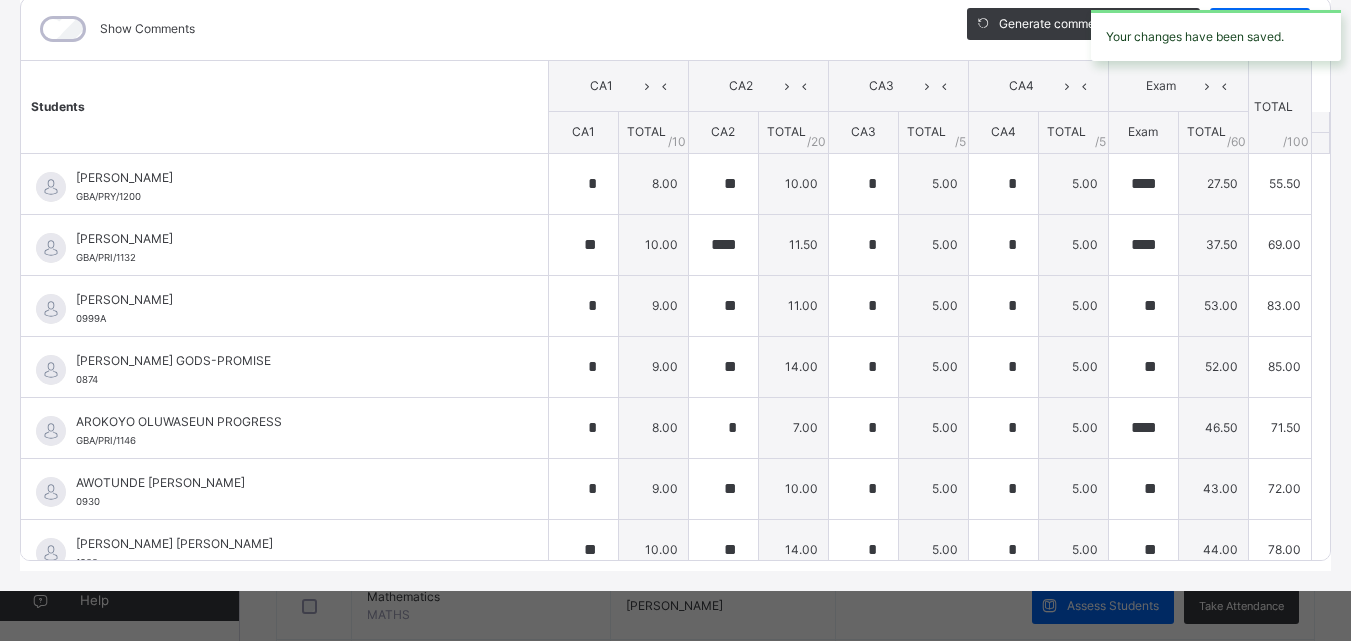 click on "Your changes have been saved." at bounding box center (1216, 35) 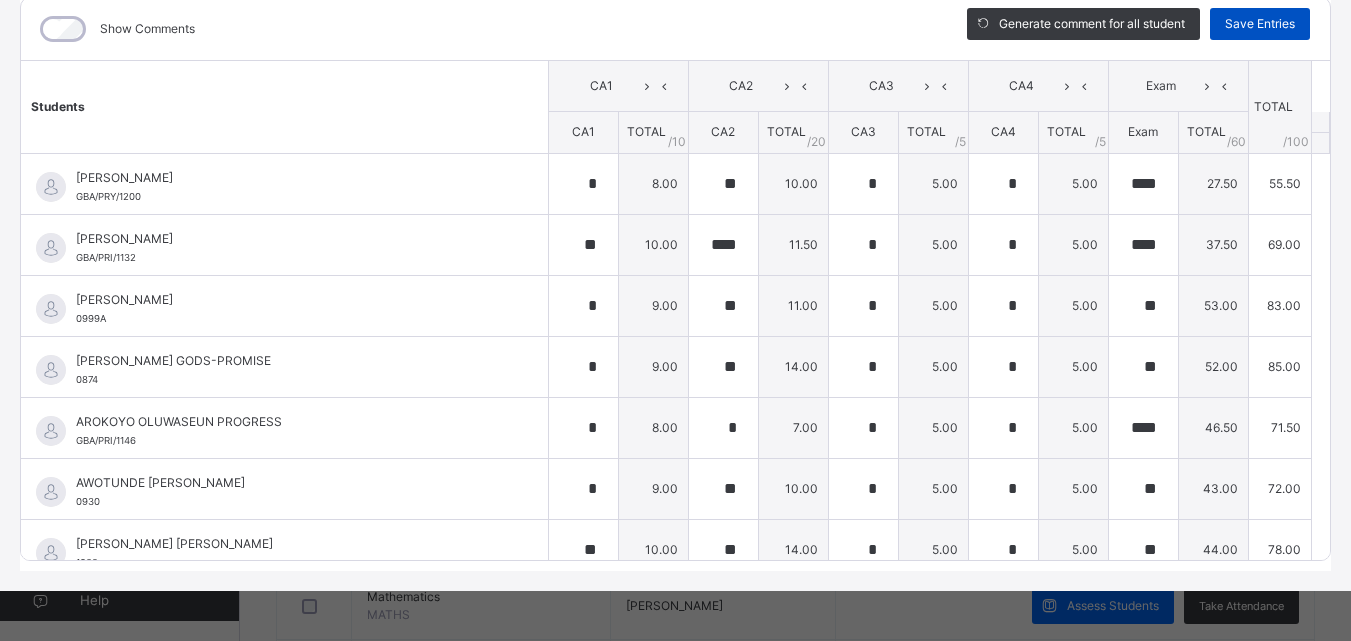 click on "Save Entries" at bounding box center [1260, 24] 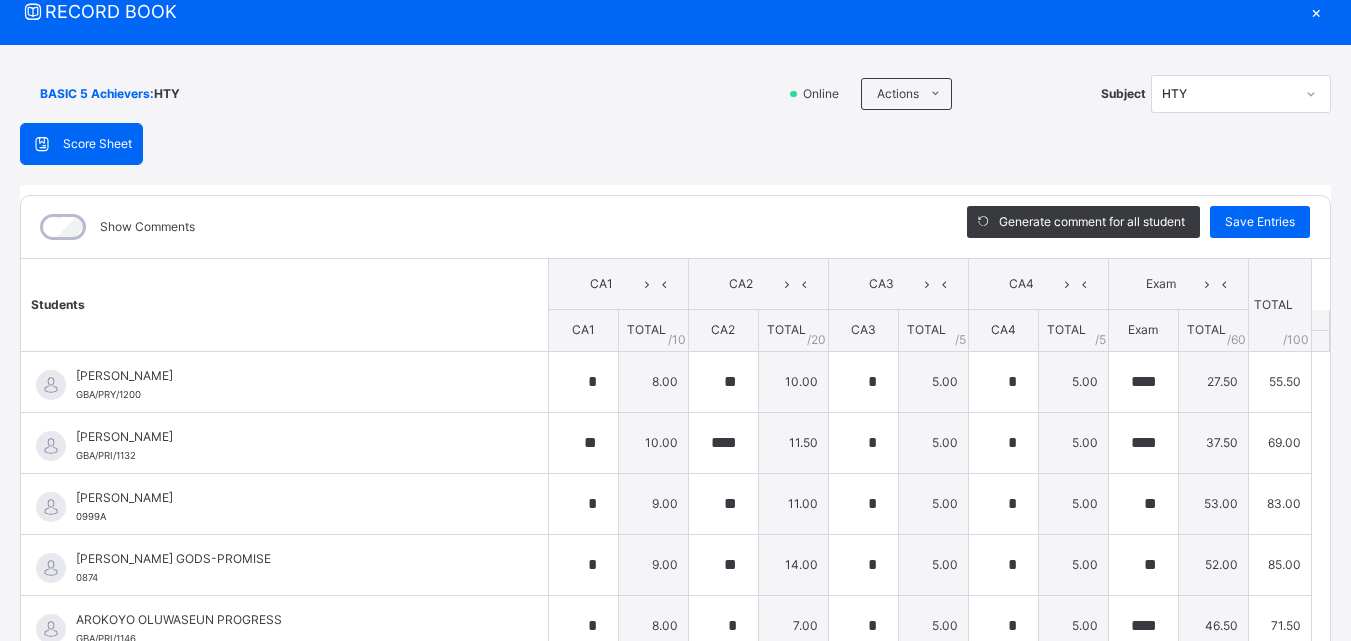 scroll, scrollTop: 66, scrollLeft: 0, axis: vertical 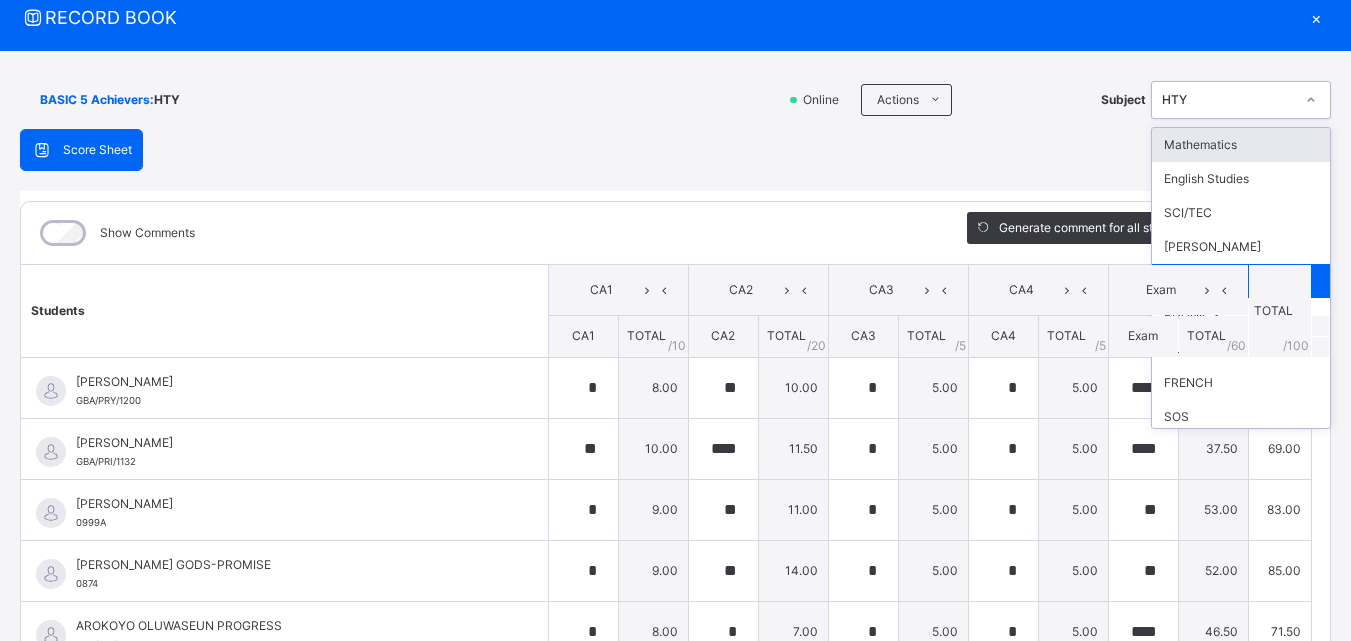 click 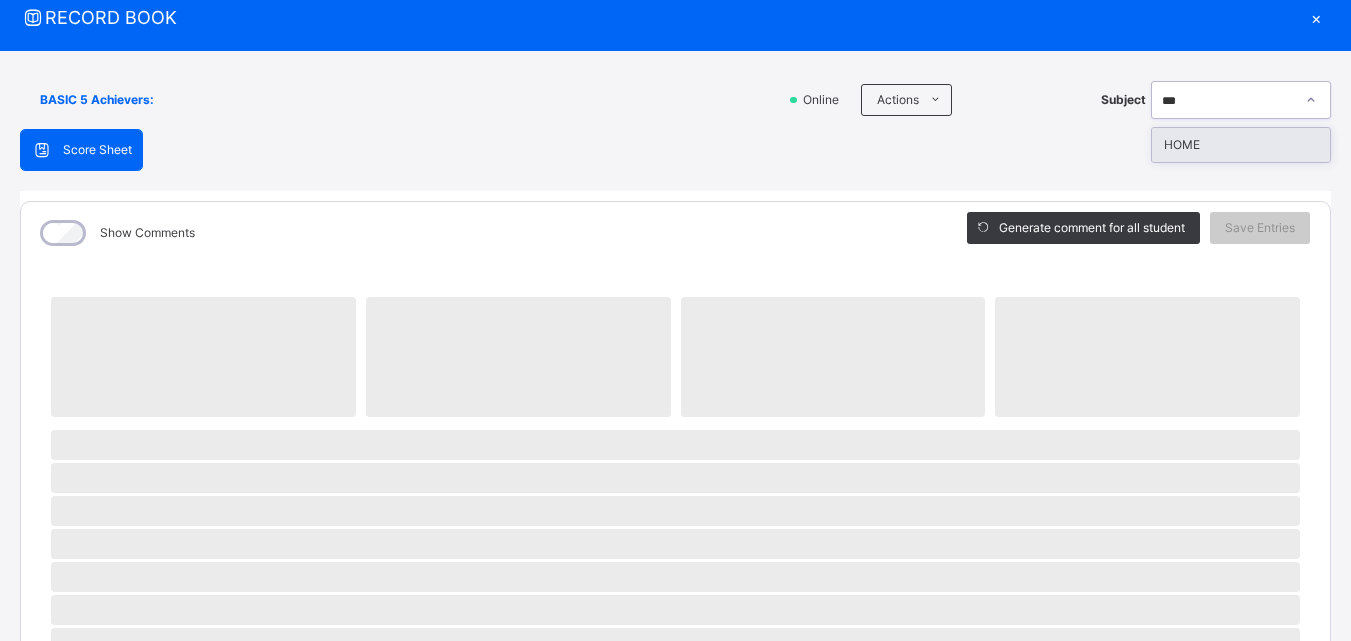 click on "HOME" at bounding box center (1241, 145) 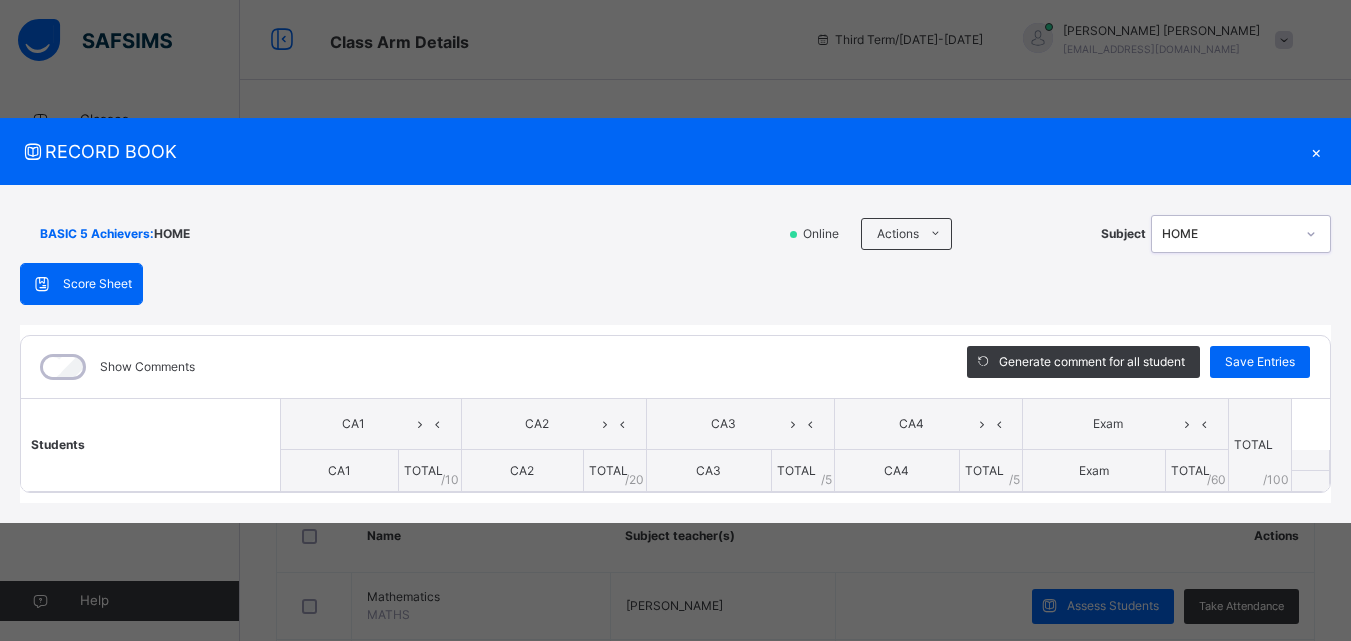 scroll, scrollTop: 0, scrollLeft: 0, axis: both 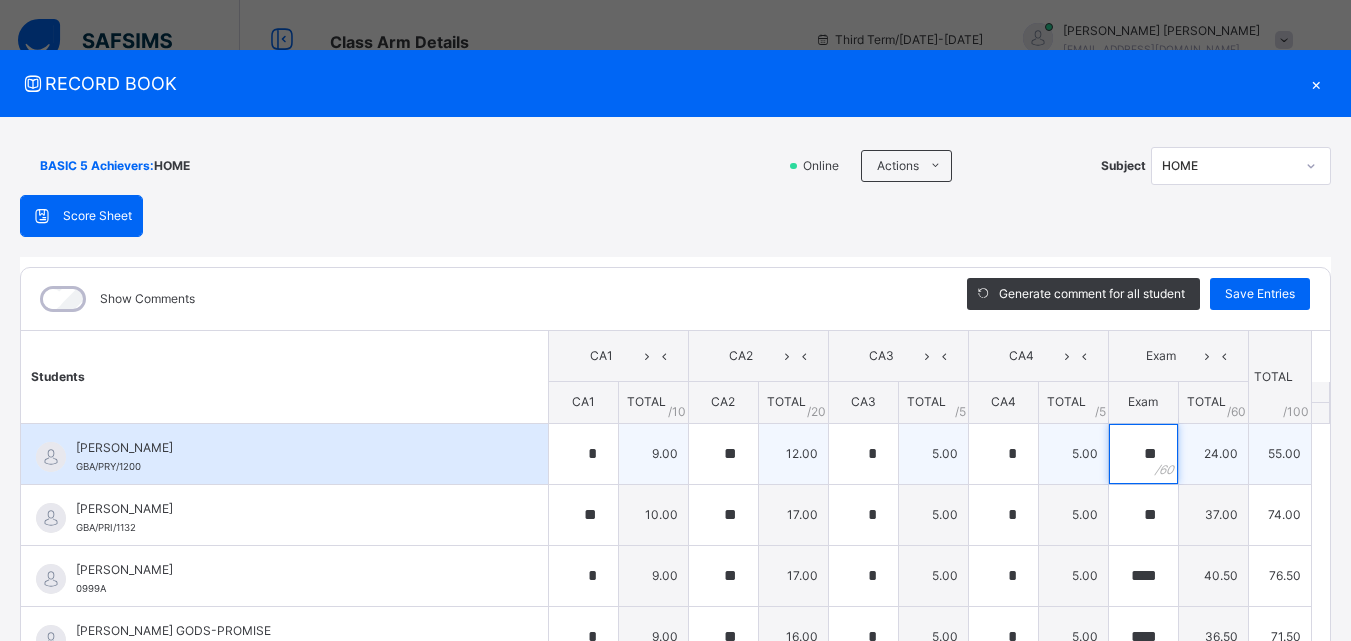 click on "**" at bounding box center (1143, 454) 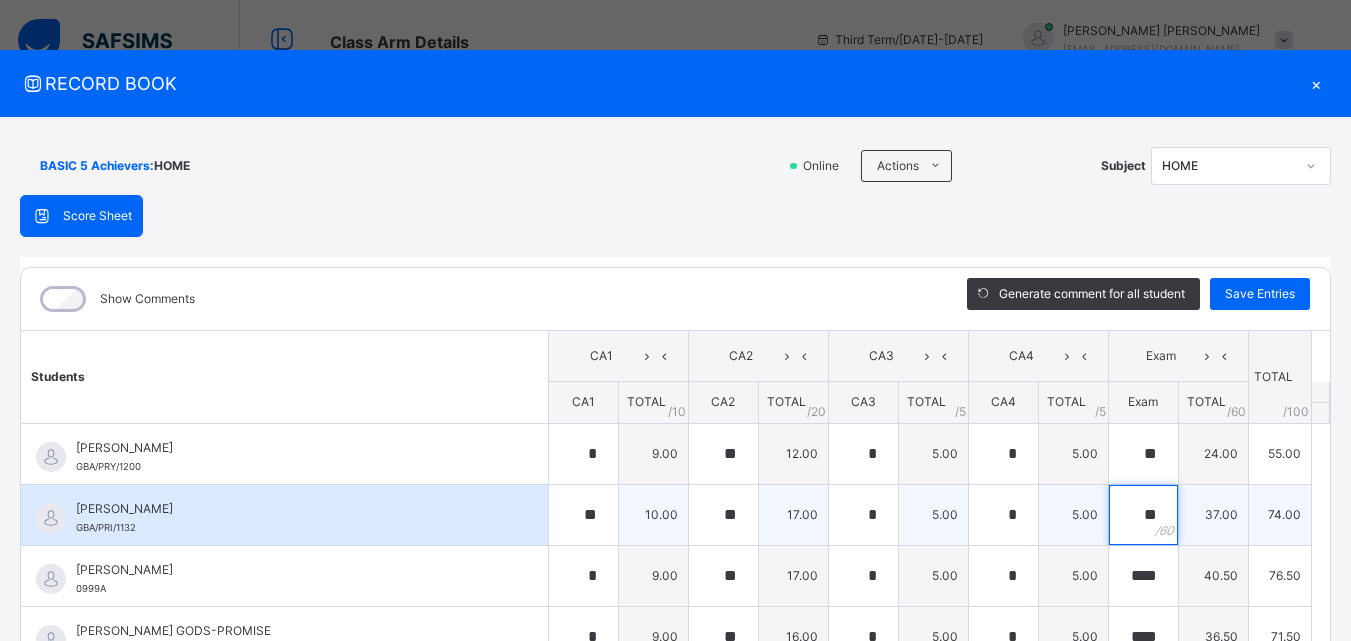 click on "**" at bounding box center [1143, 515] 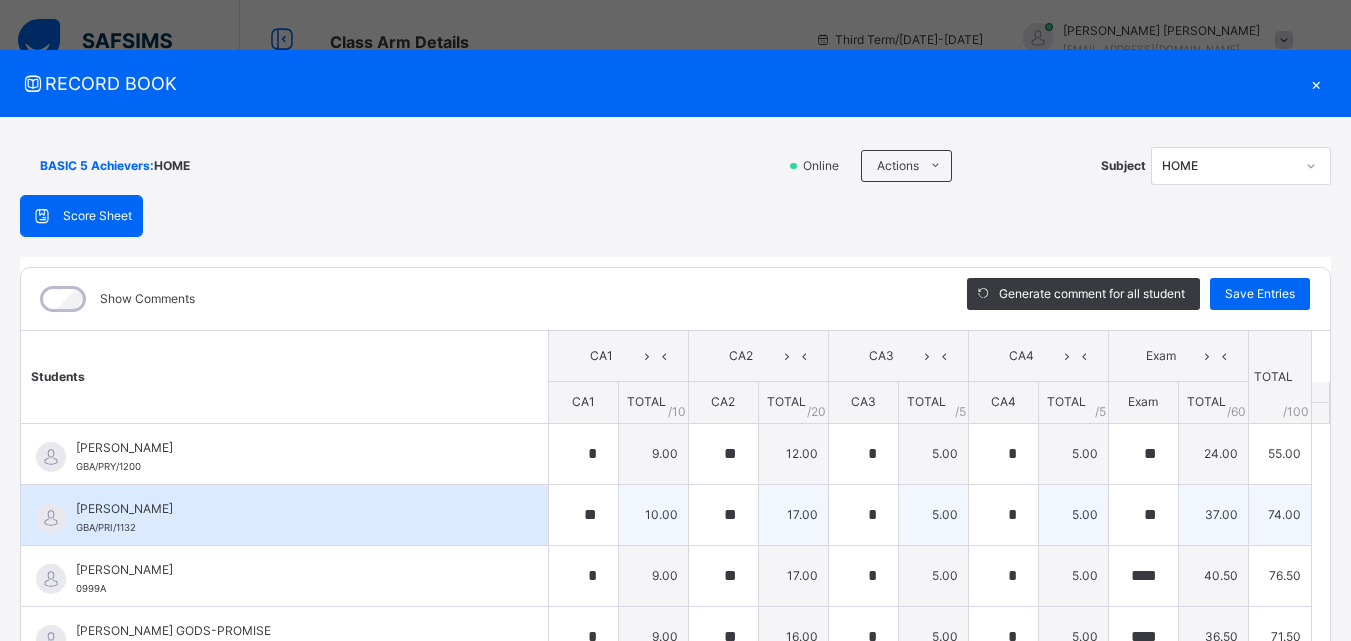 click on "**" at bounding box center [1143, 515] 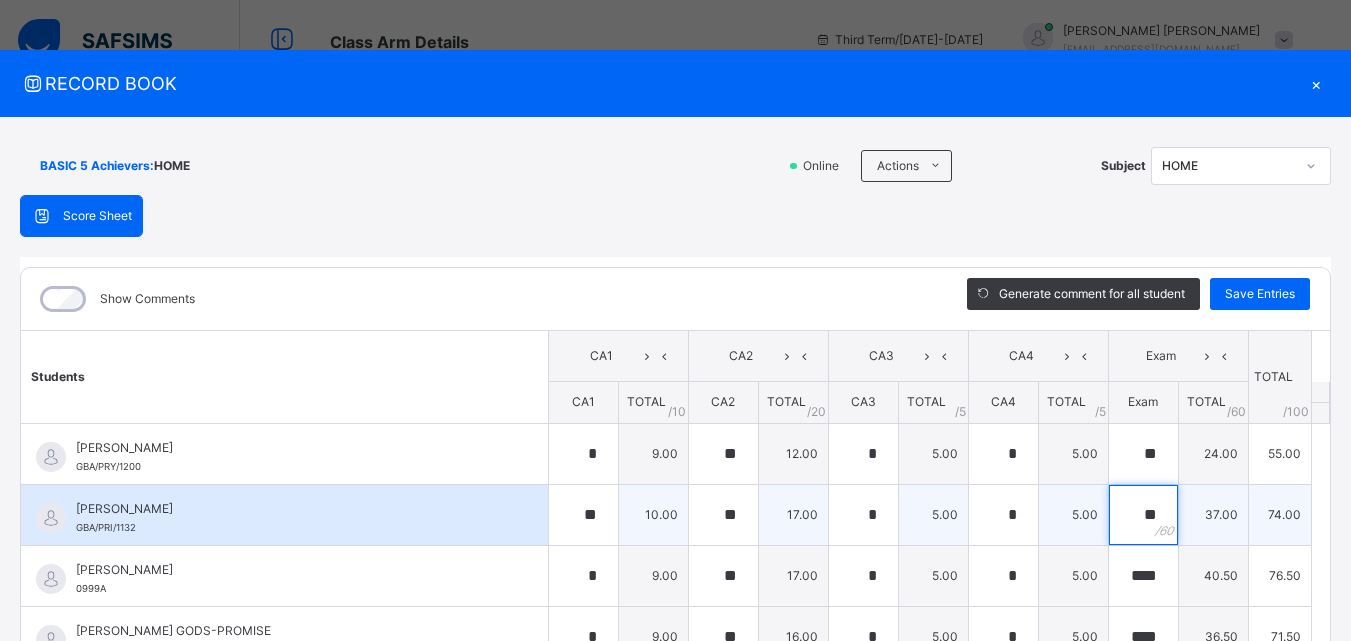 click on "**" at bounding box center [1143, 515] 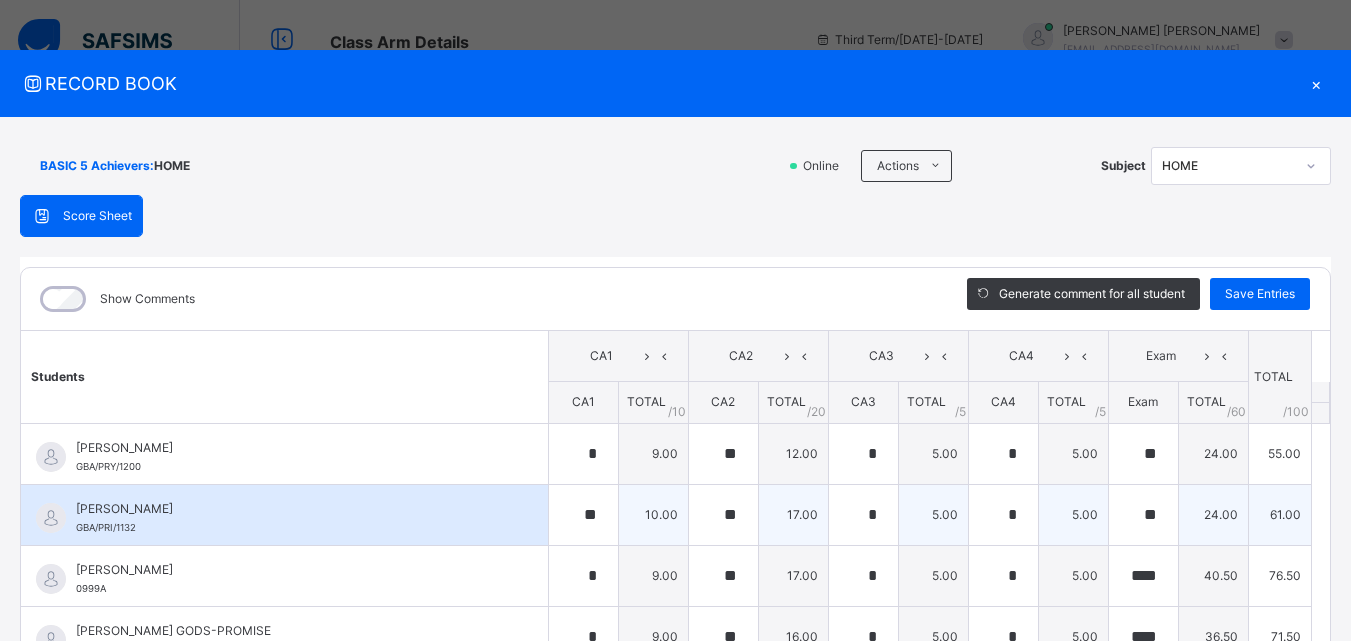 click on "**" at bounding box center [1143, 515] 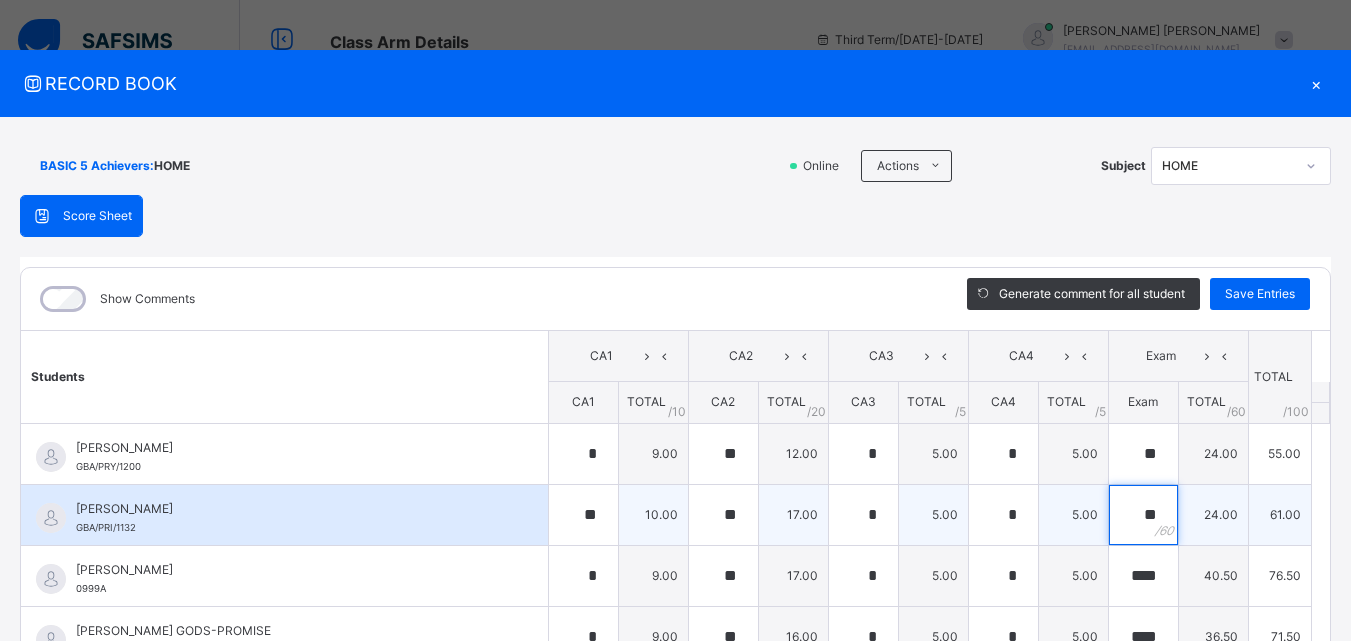 click on "**" at bounding box center (1143, 515) 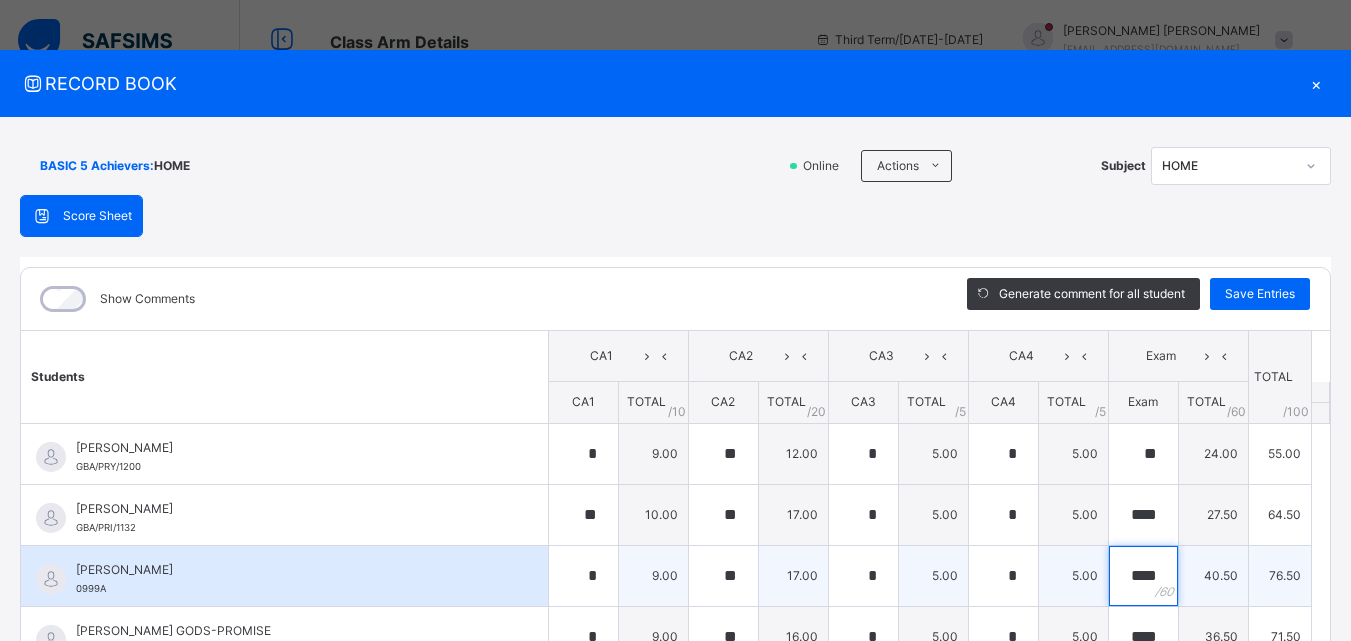 click on "****" at bounding box center (1143, 576) 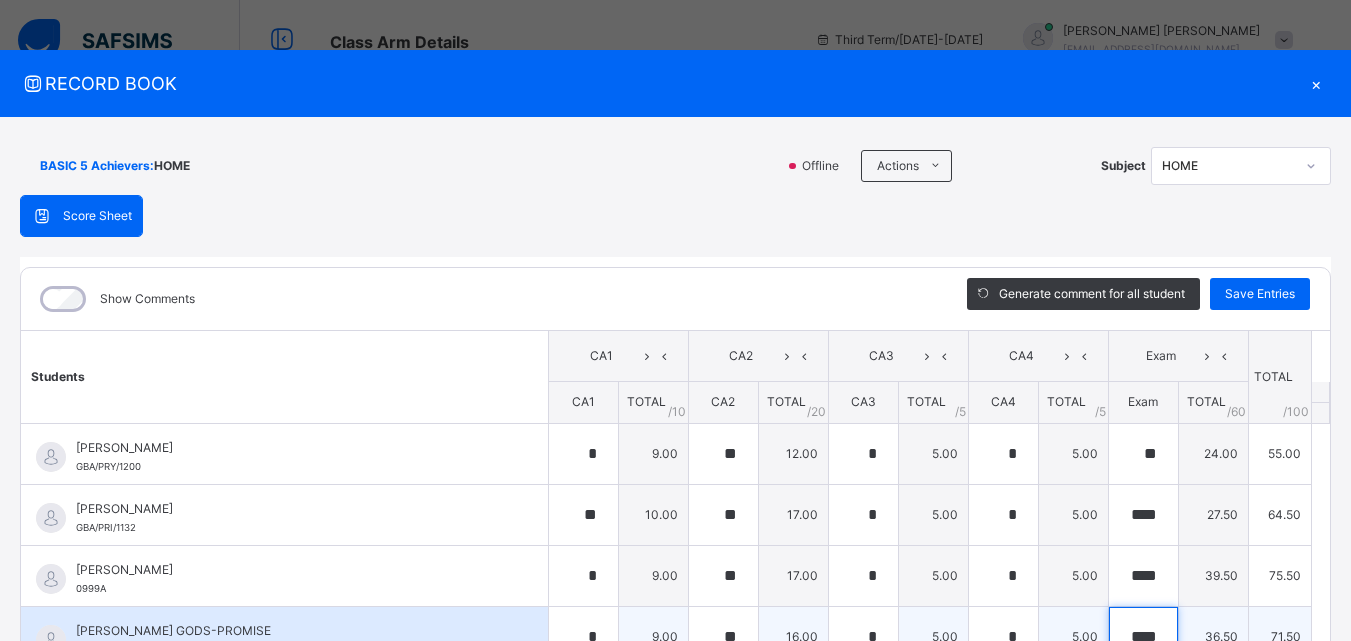 click on "****" at bounding box center [1143, 637] 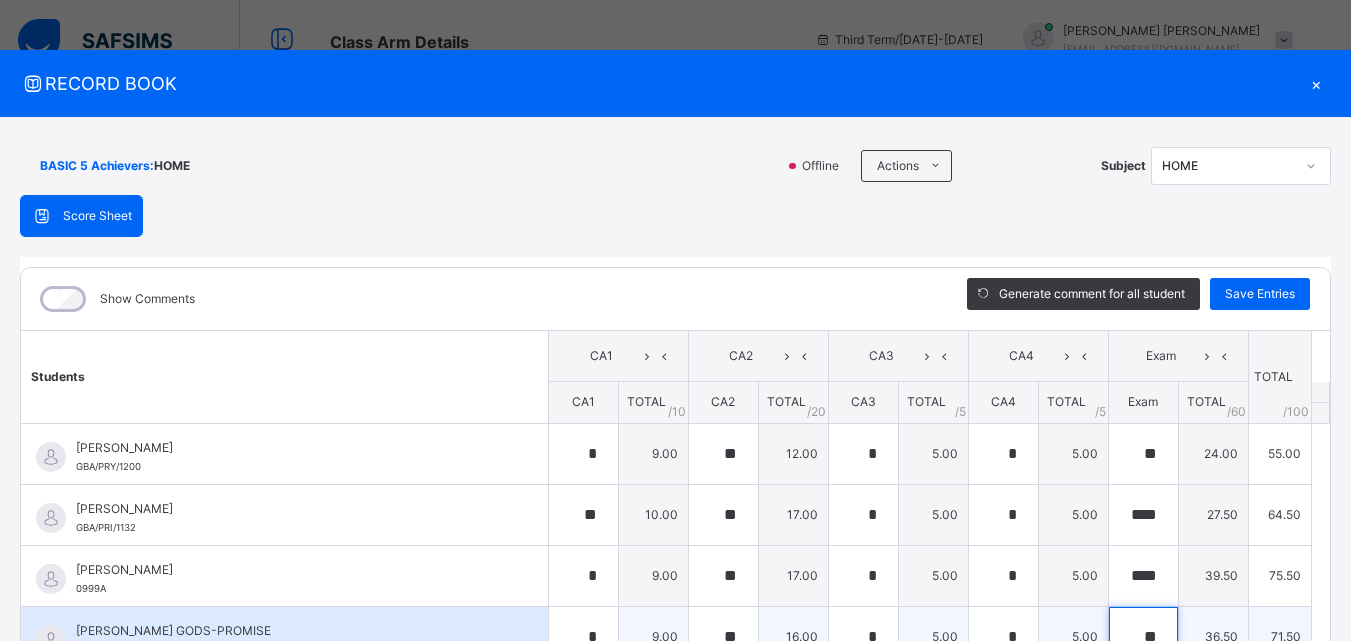 scroll, scrollTop: 6, scrollLeft: 0, axis: vertical 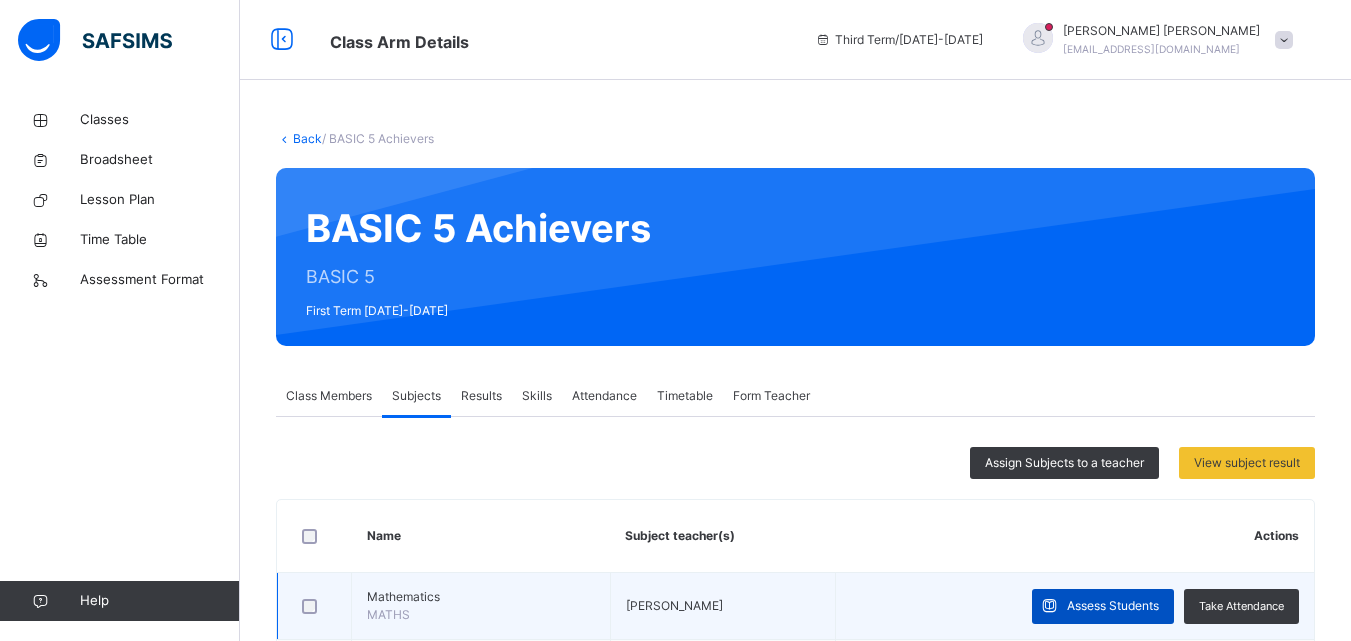 click on "Assess Students" at bounding box center (1103, 606) 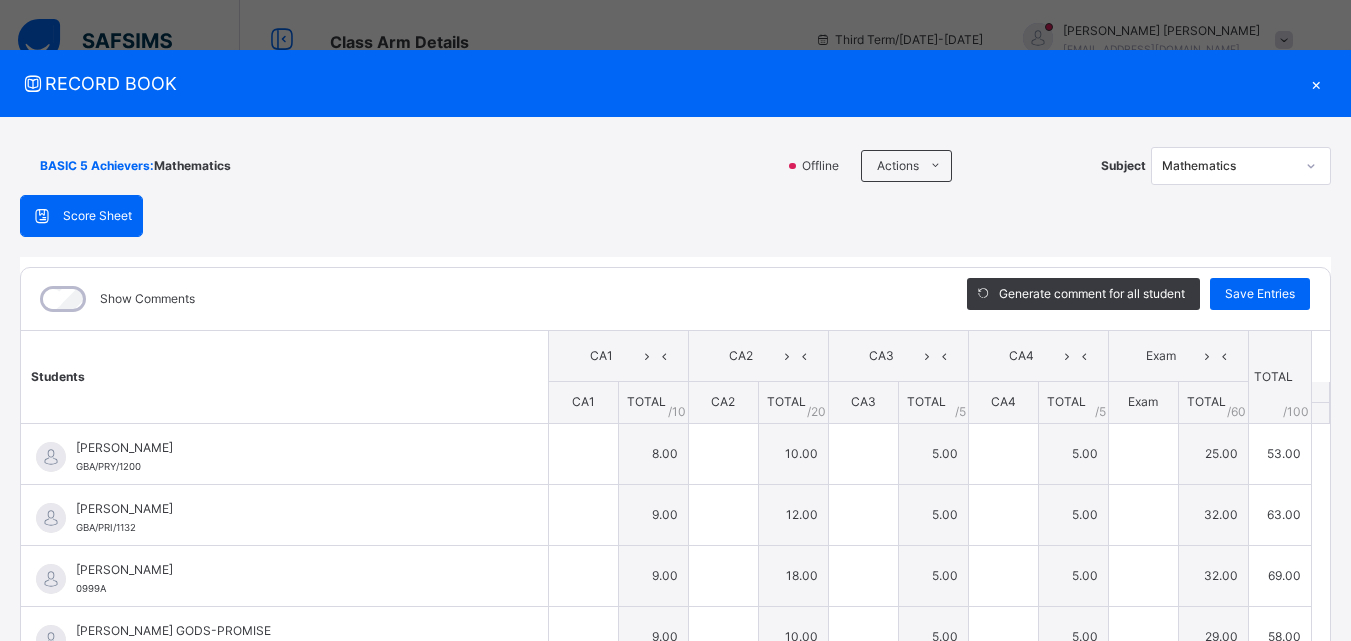 type on "*" 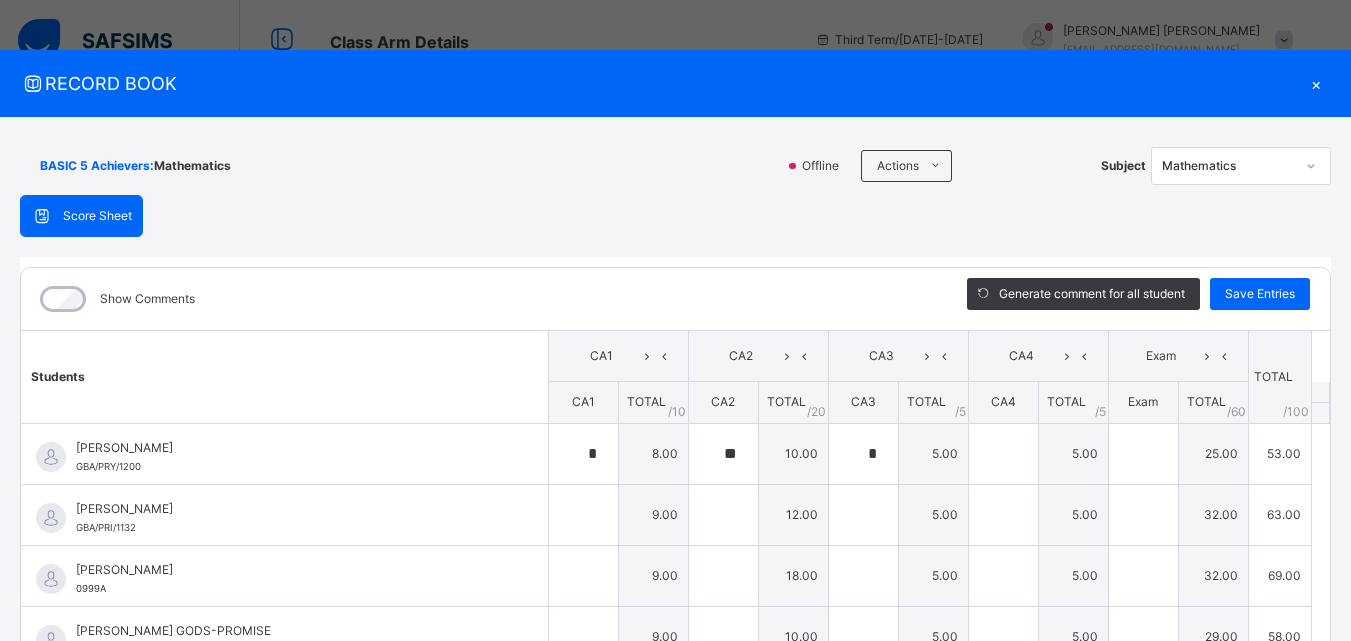 type on "*" 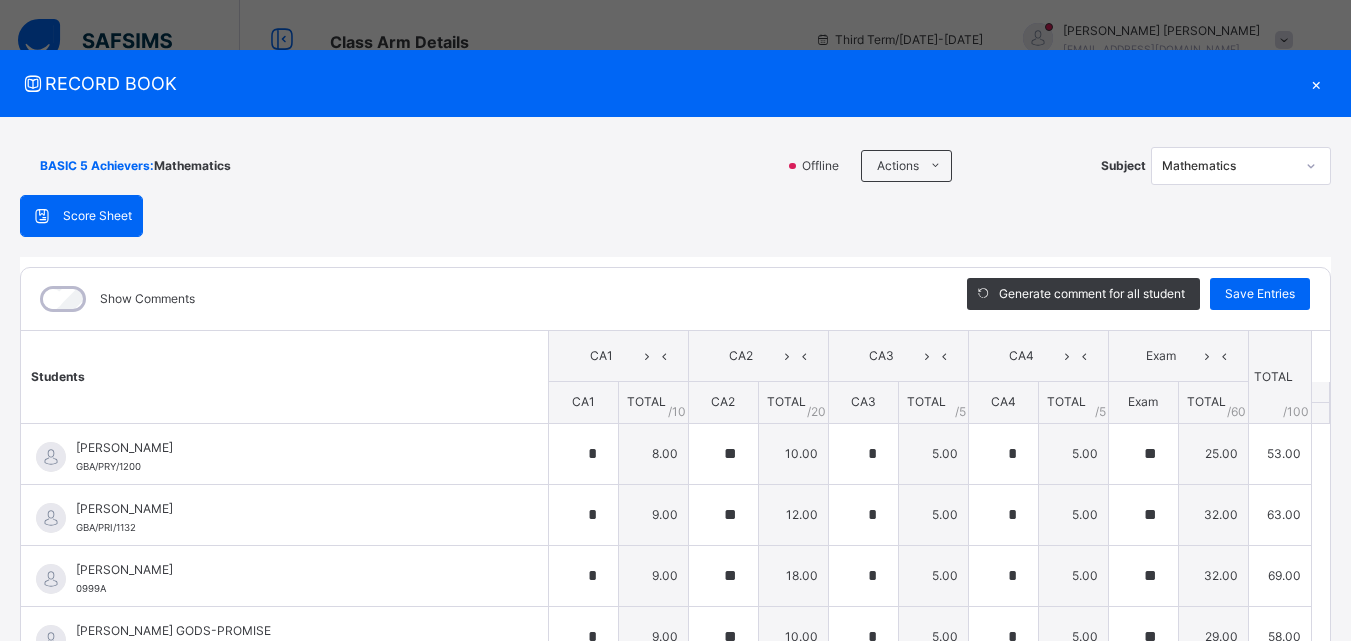 type on "*" 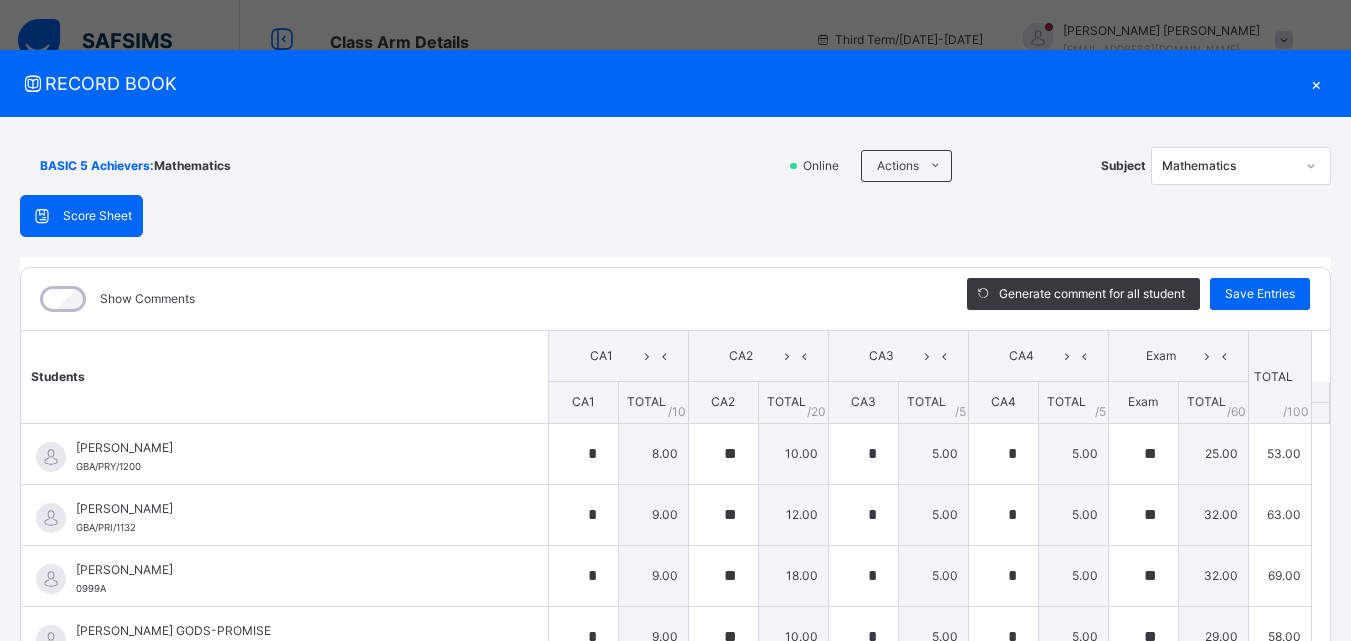 click 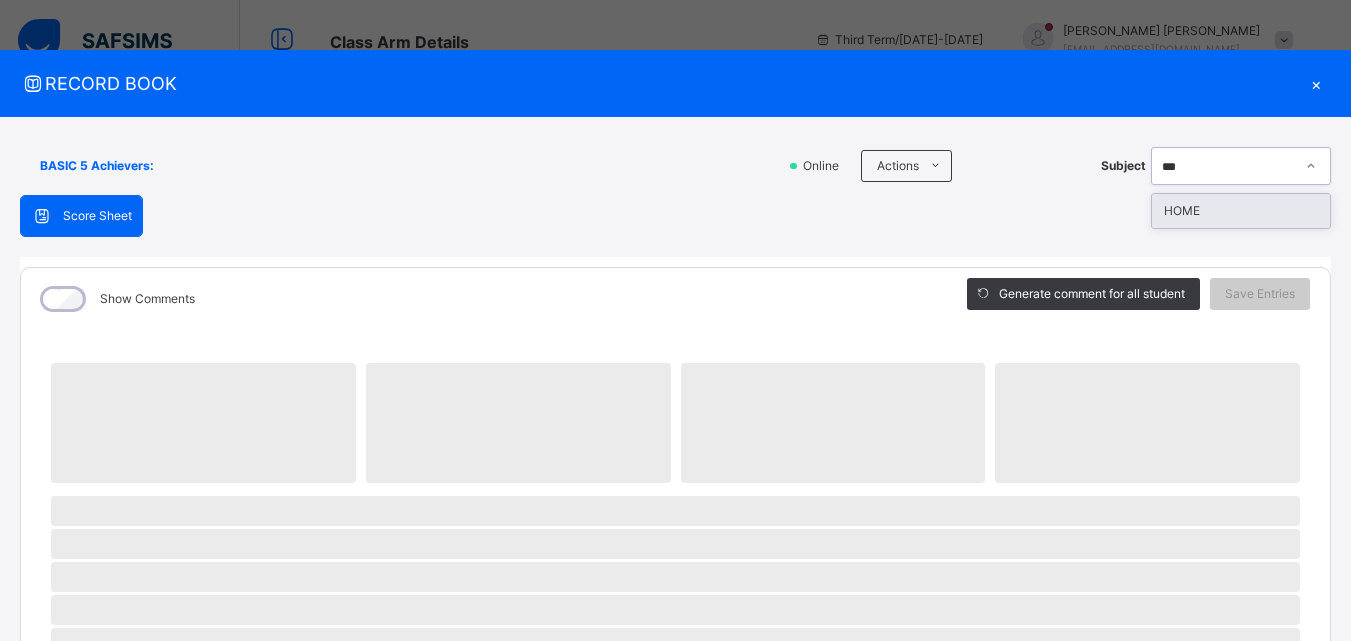 type on "****" 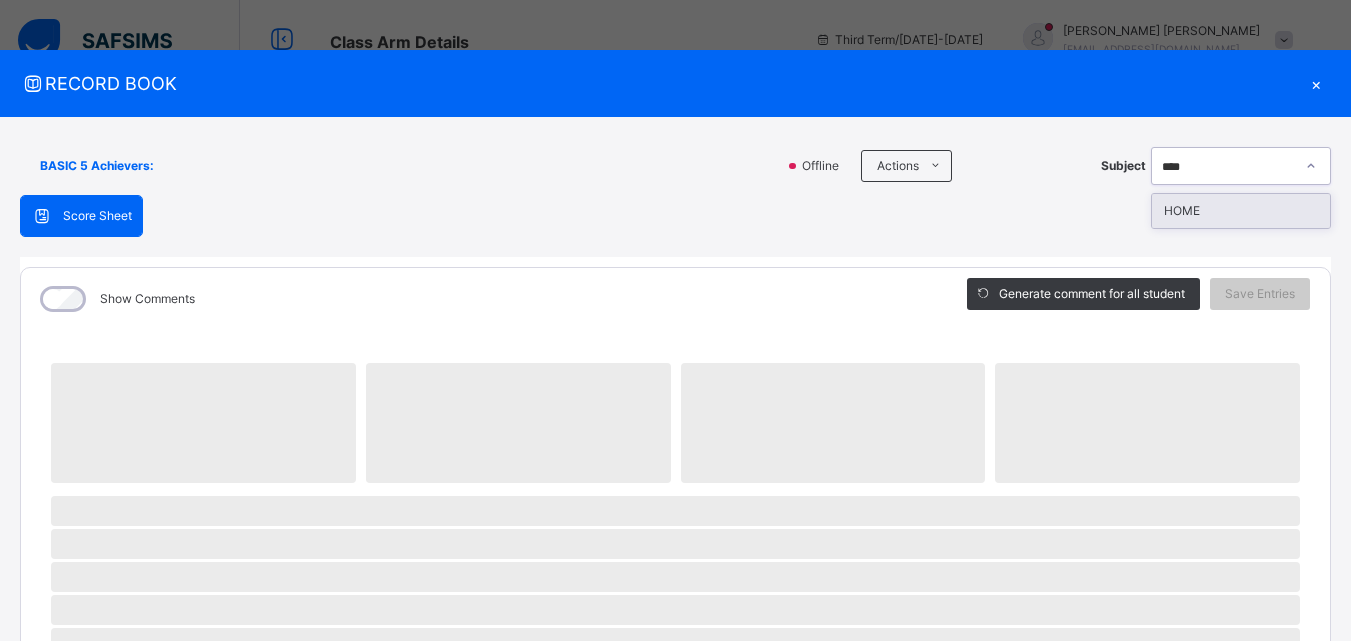 click on "HOME" at bounding box center (1241, 211) 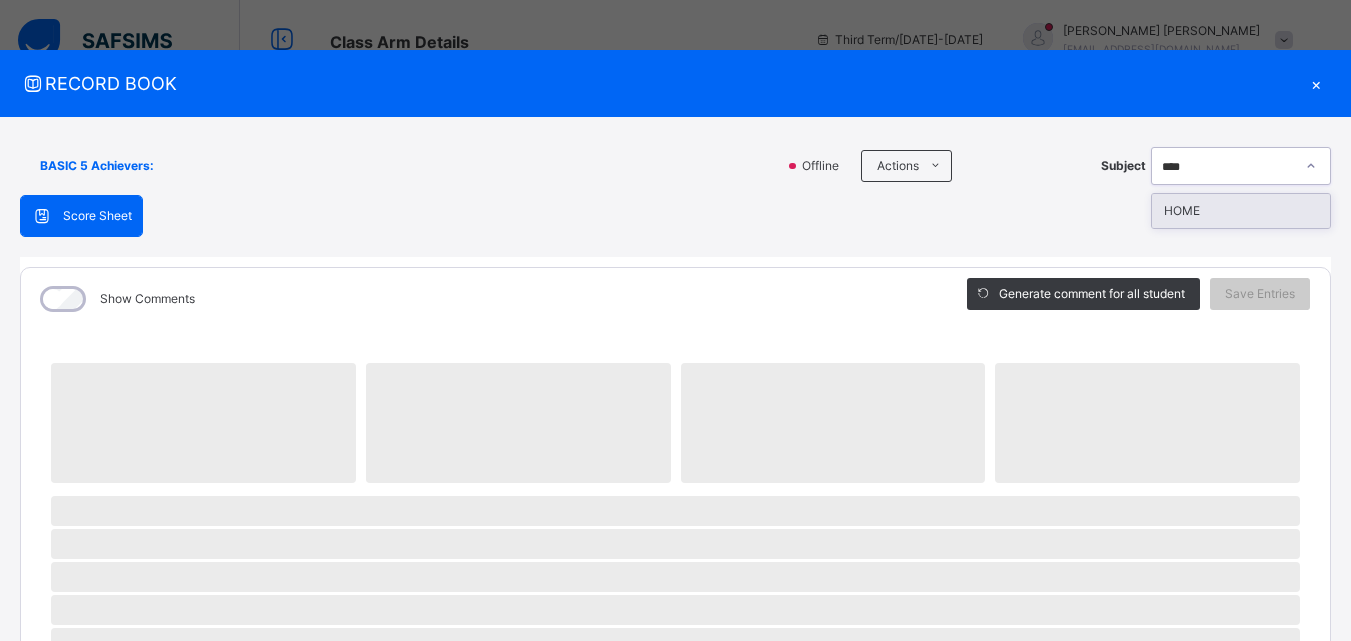 type 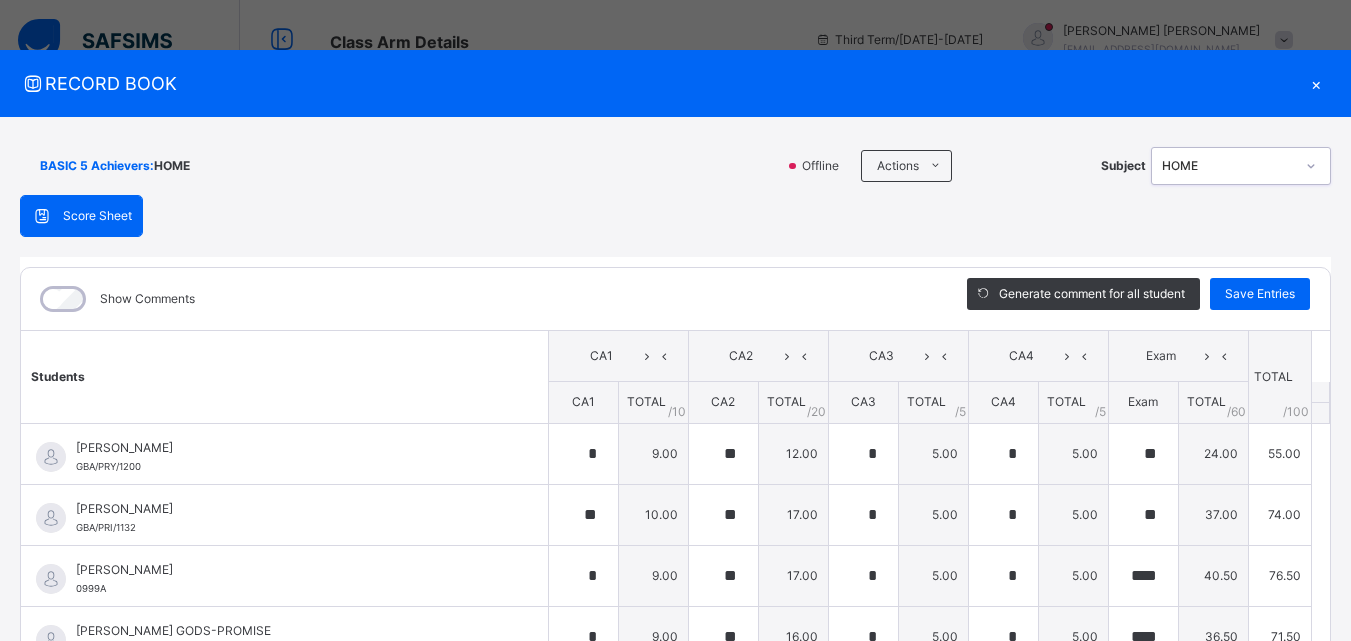 type on "*" 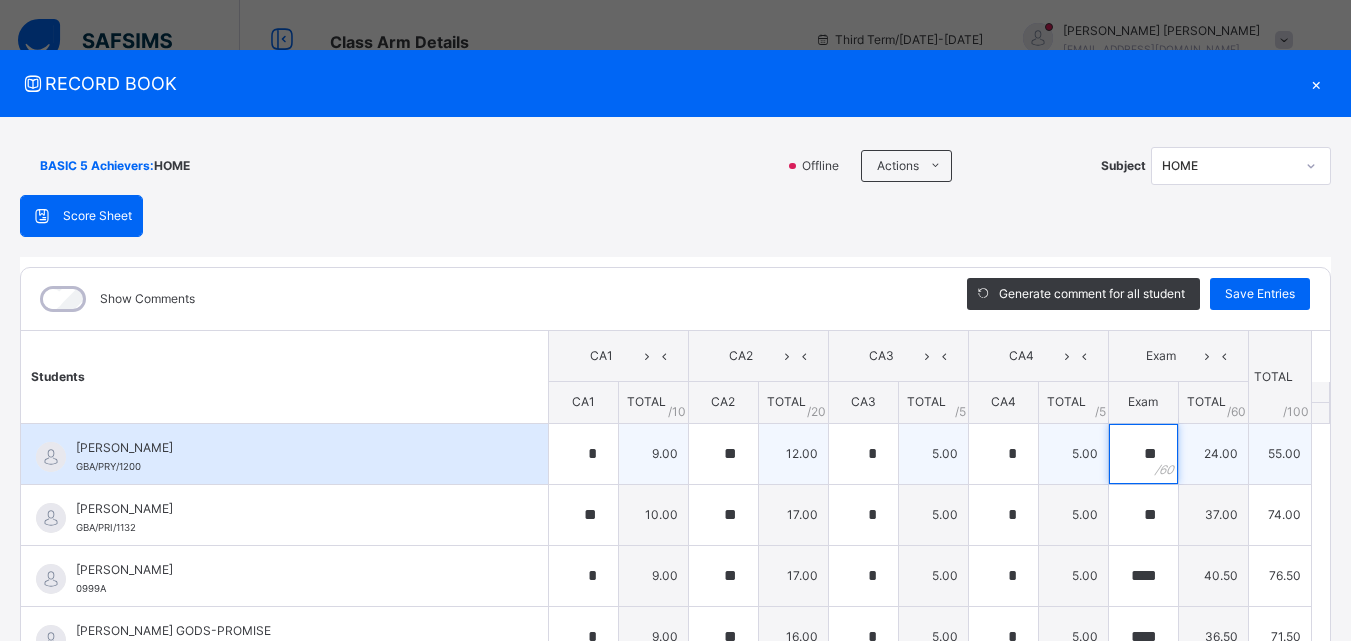 click on "**" at bounding box center (1143, 454) 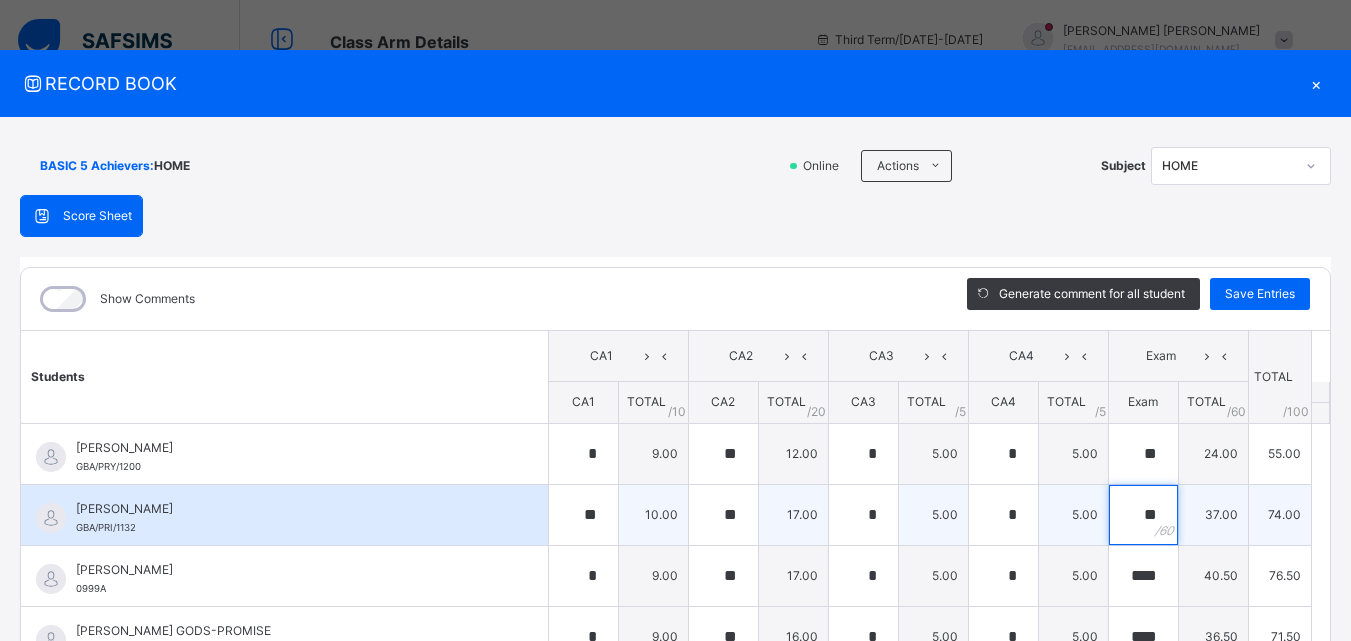 click on "**" at bounding box center [1143, 515] 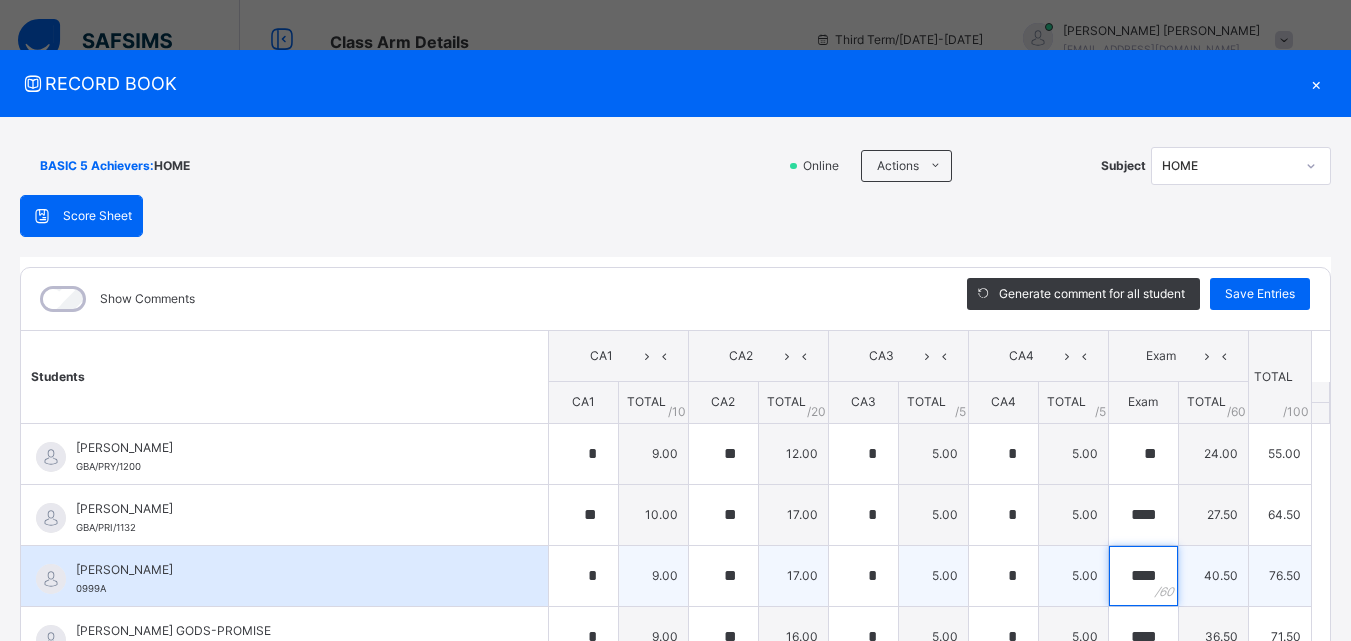 click on "****" at bounding box center (1143, 576) 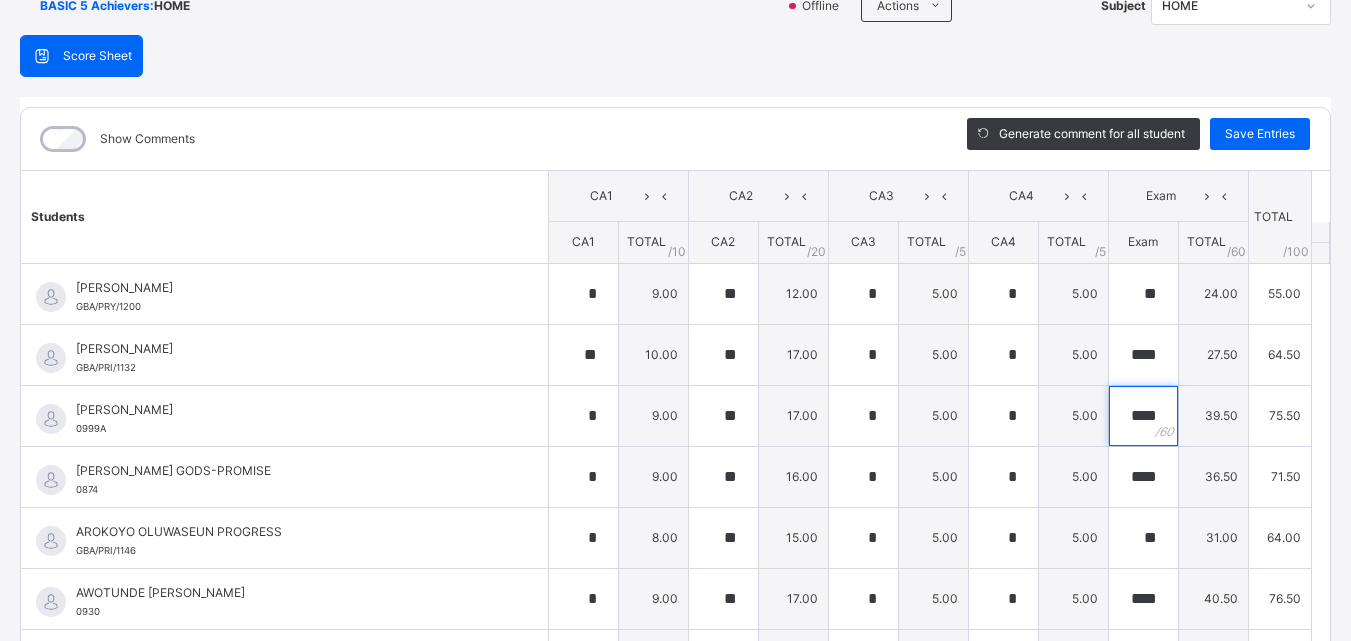 scroll, scrollTop: 252, scrollLeft: 0, axis: vertical 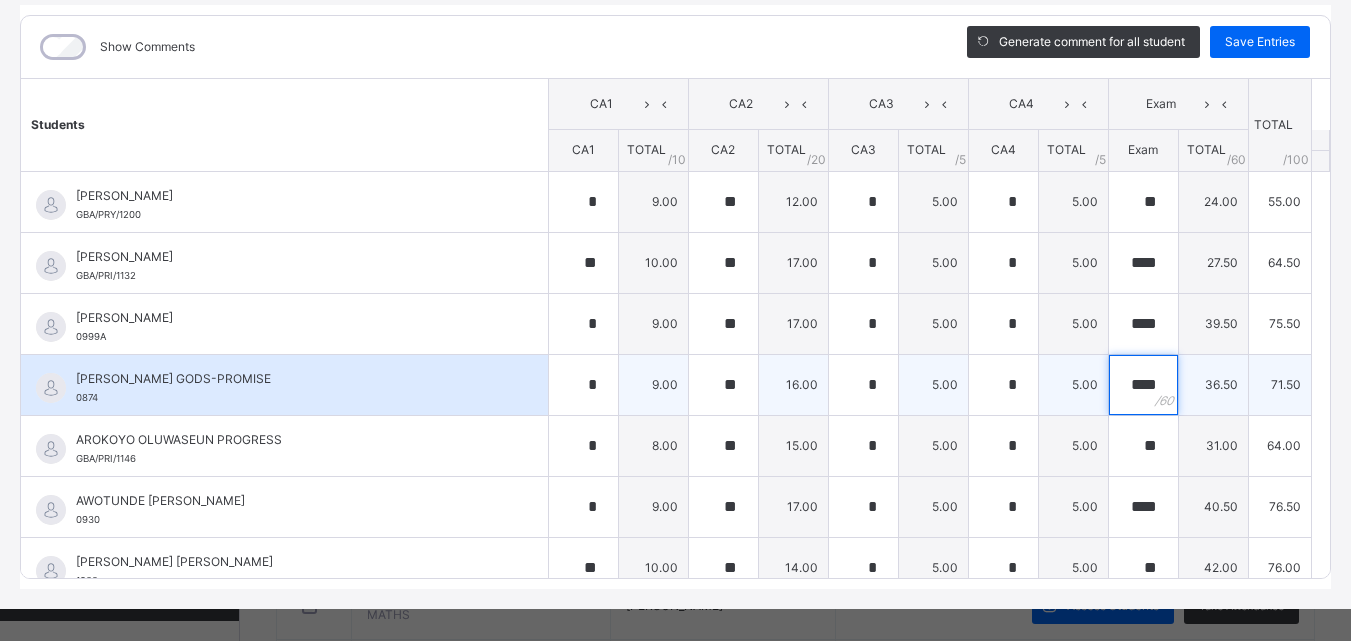 click on "****" at bounding box center (1143, 385) 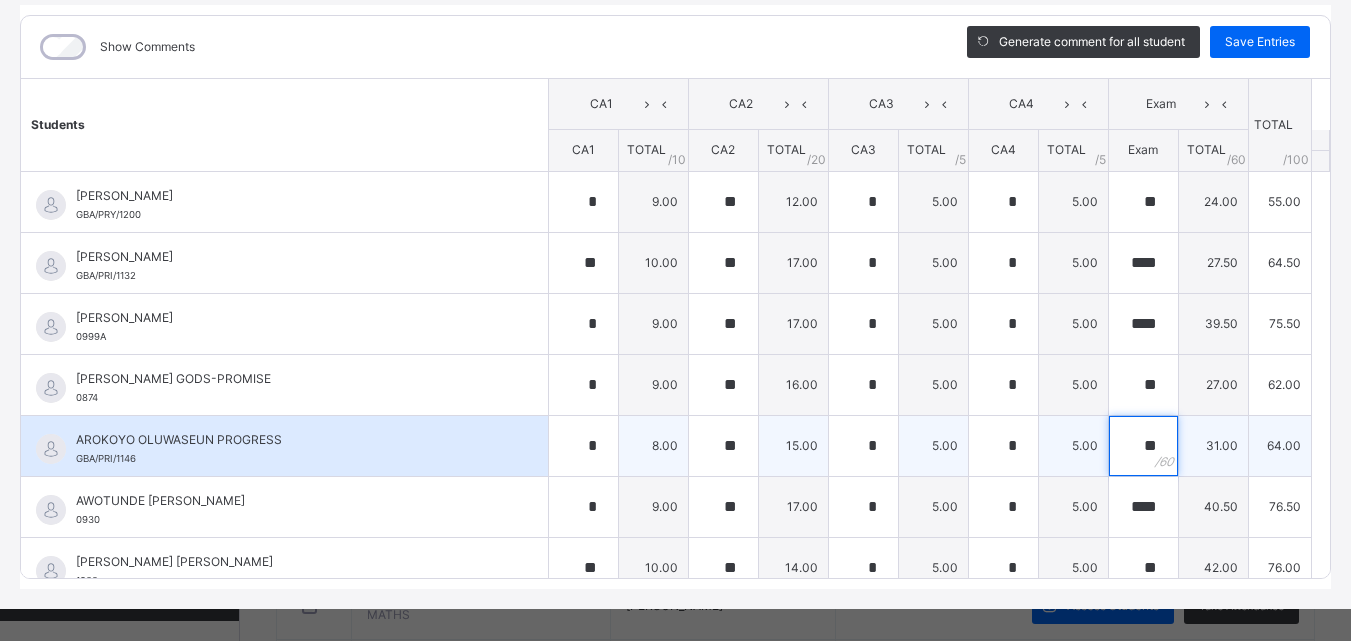 click on "**" at bounding box center [1143, 446] 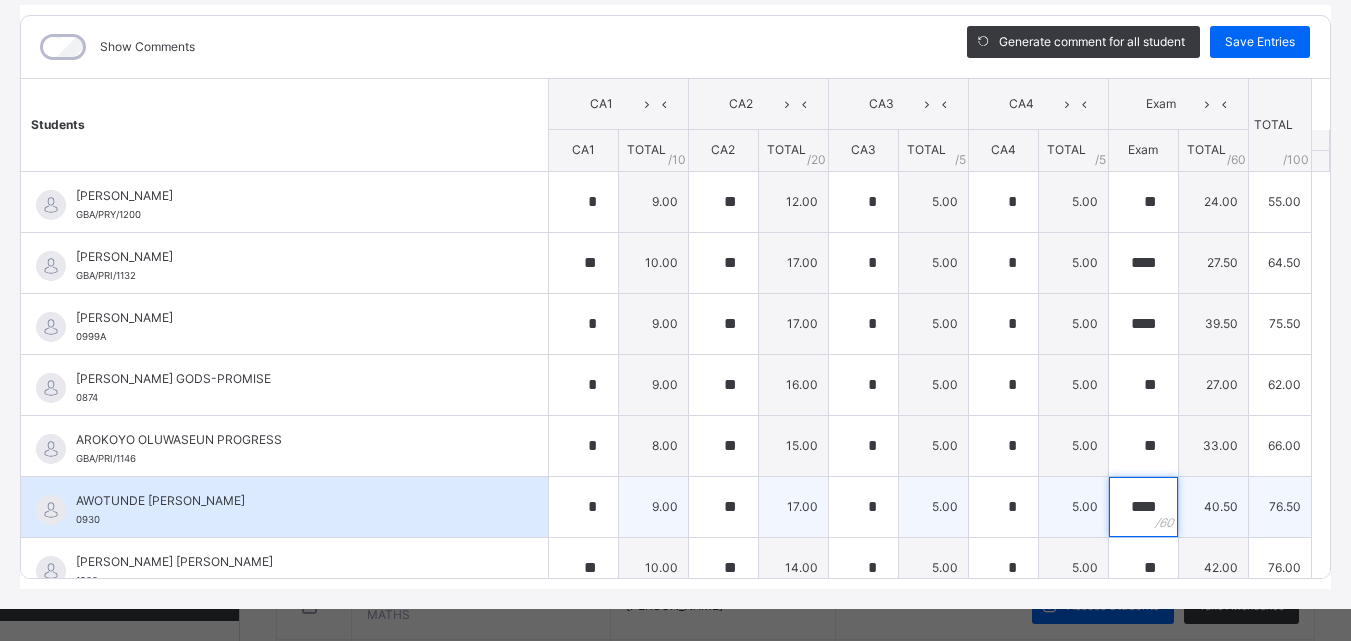 click on "****" at bounding box center [1143, 507] 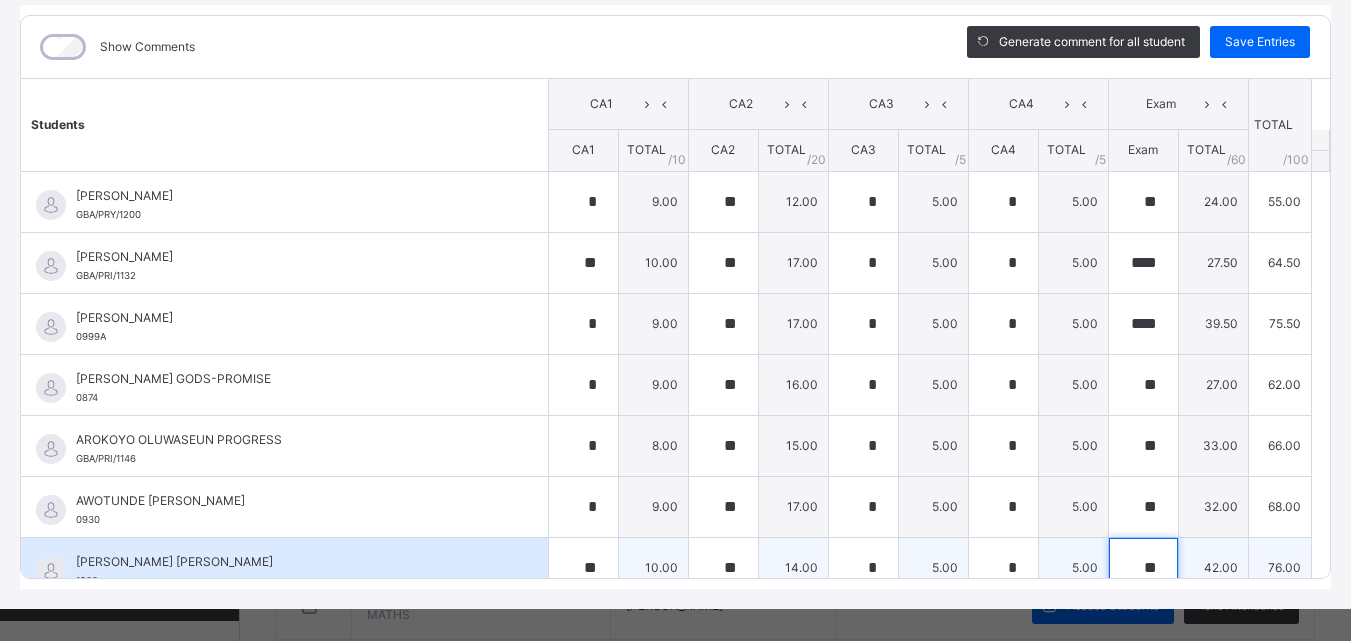 click on "**" at bounding box center (1143, 568) 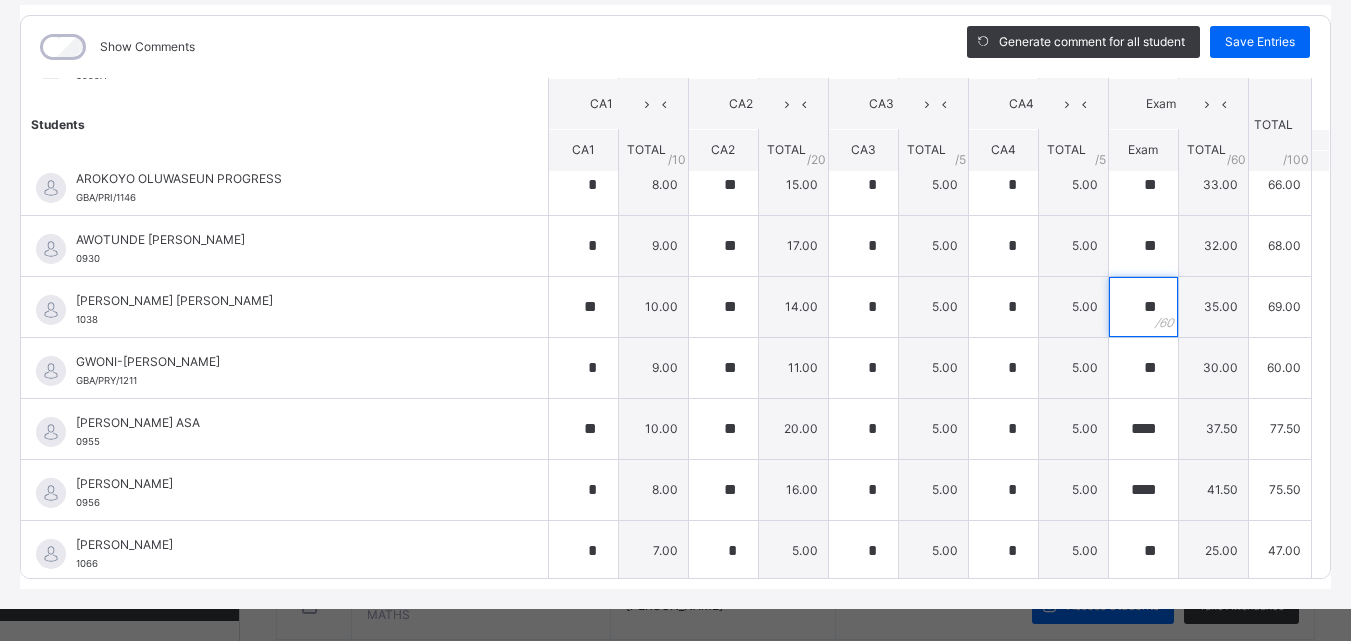 scroll, scrollTop: 282, scrollLeft: 0, axis: vertical 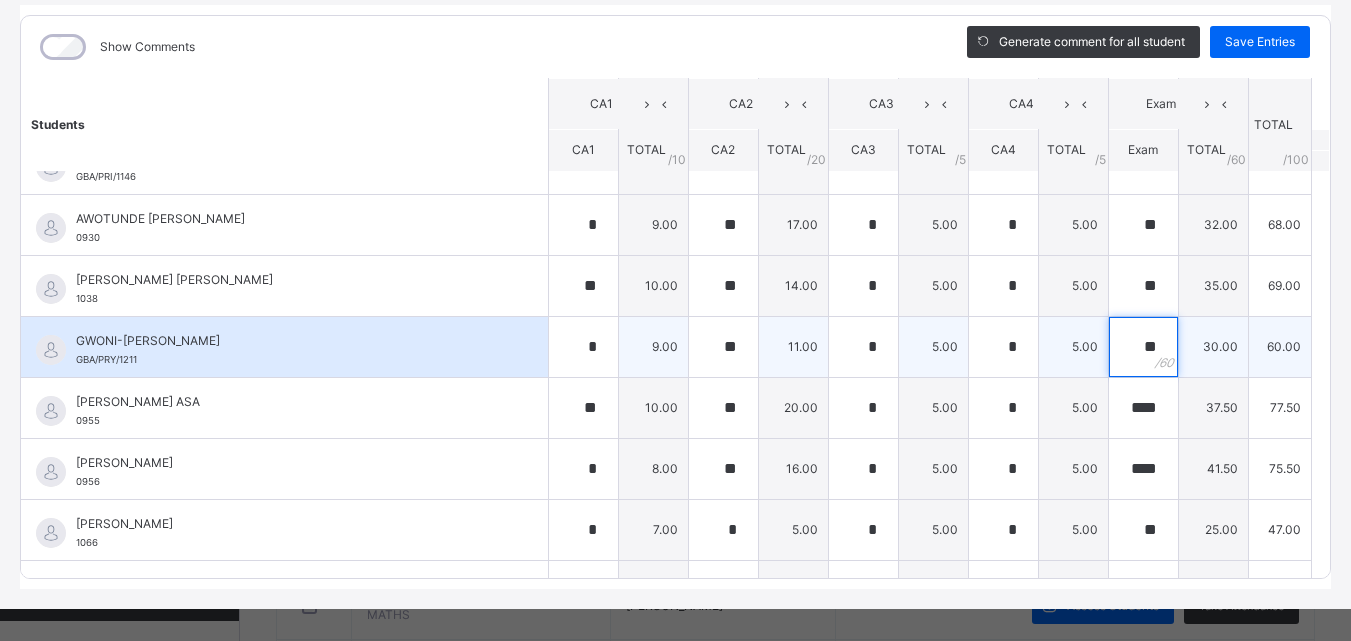 click on "**" at bounding box center (1143, 347) 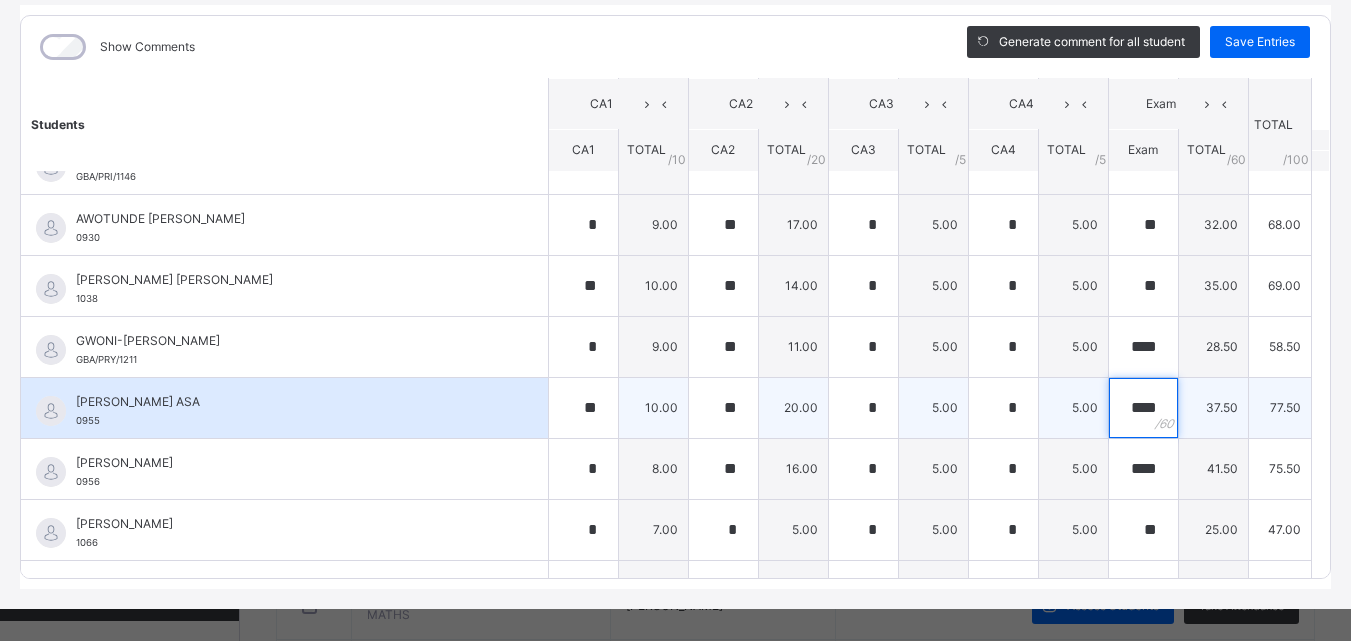 click on "****" at bounding box center (1143, 408) 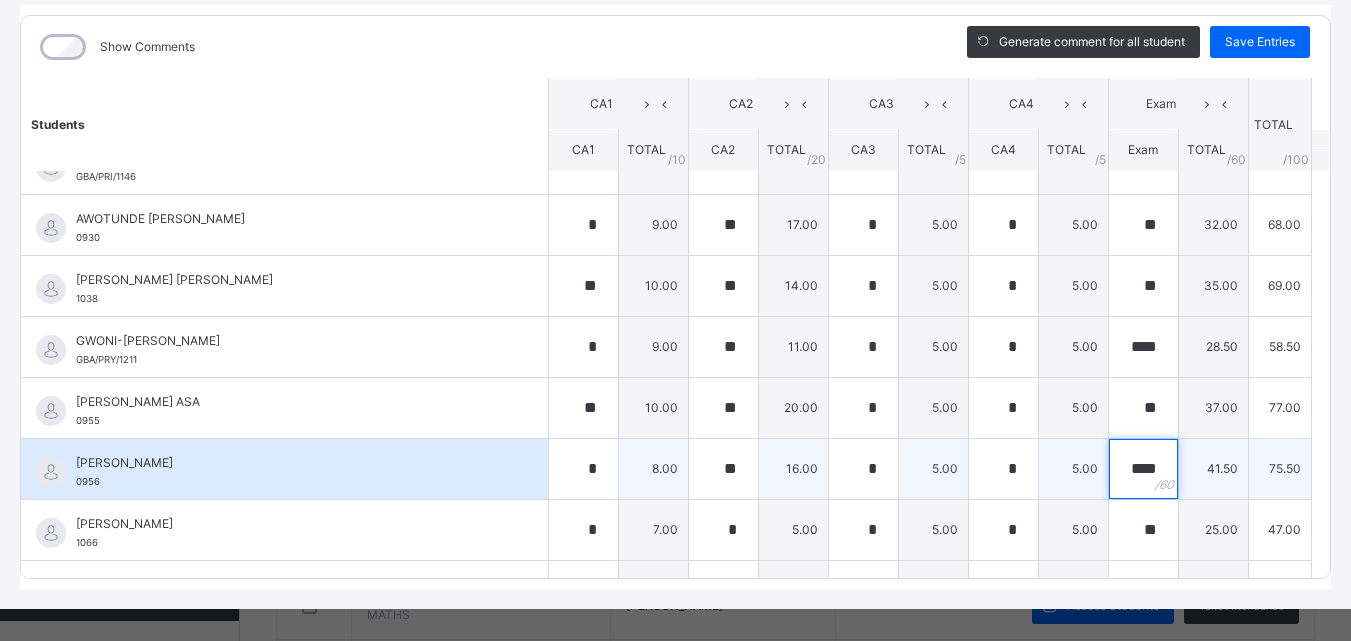 click on "****" at bounding box center [1143, 469] 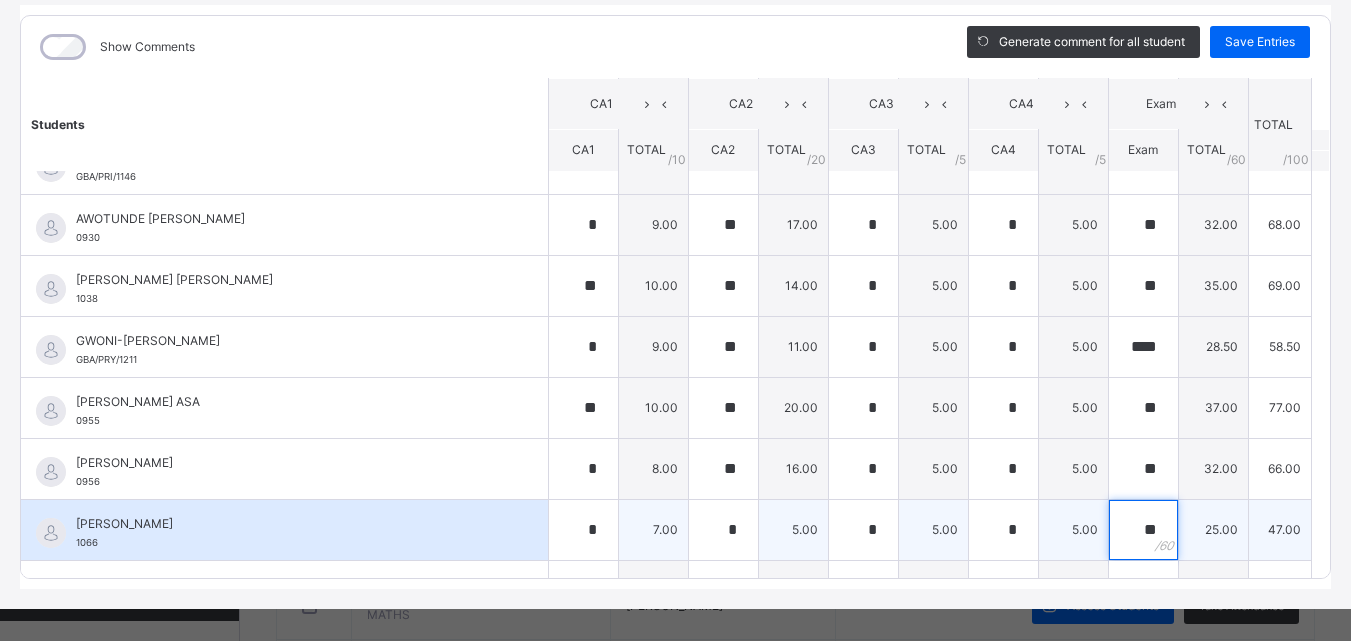 click on "**" at bounding box center [1143, 530] 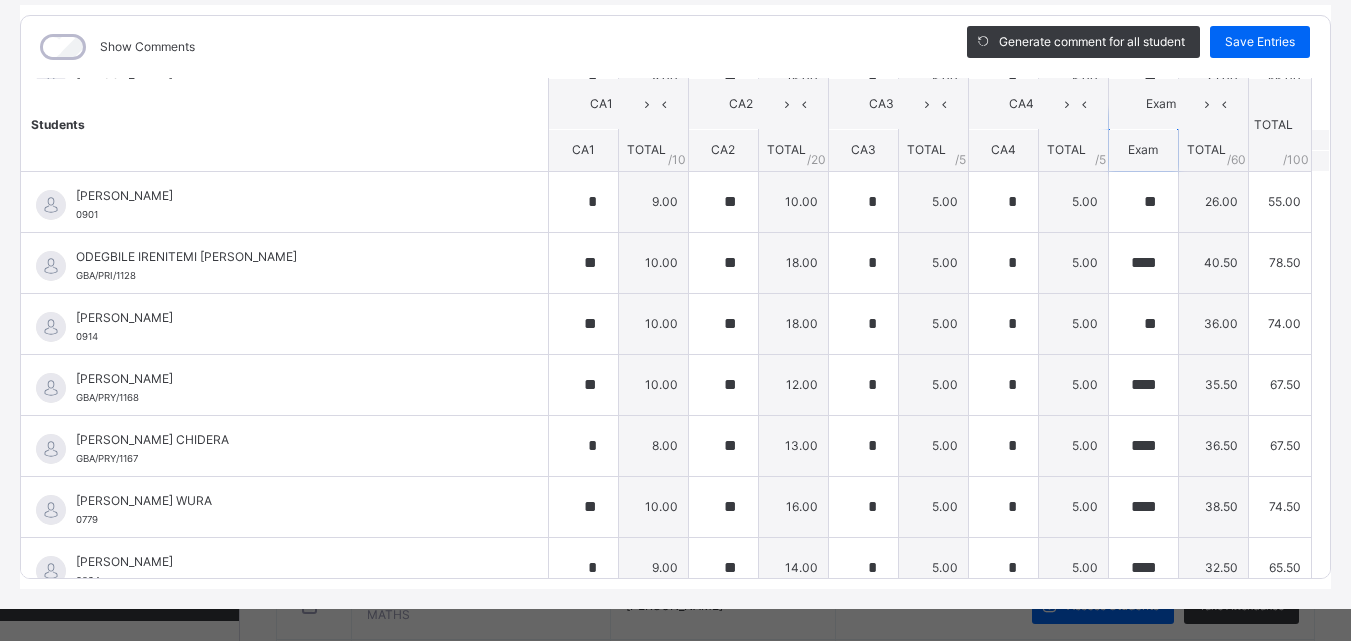 scroll, scrollTop: 667, scrollLeft: 0, axis: vertical 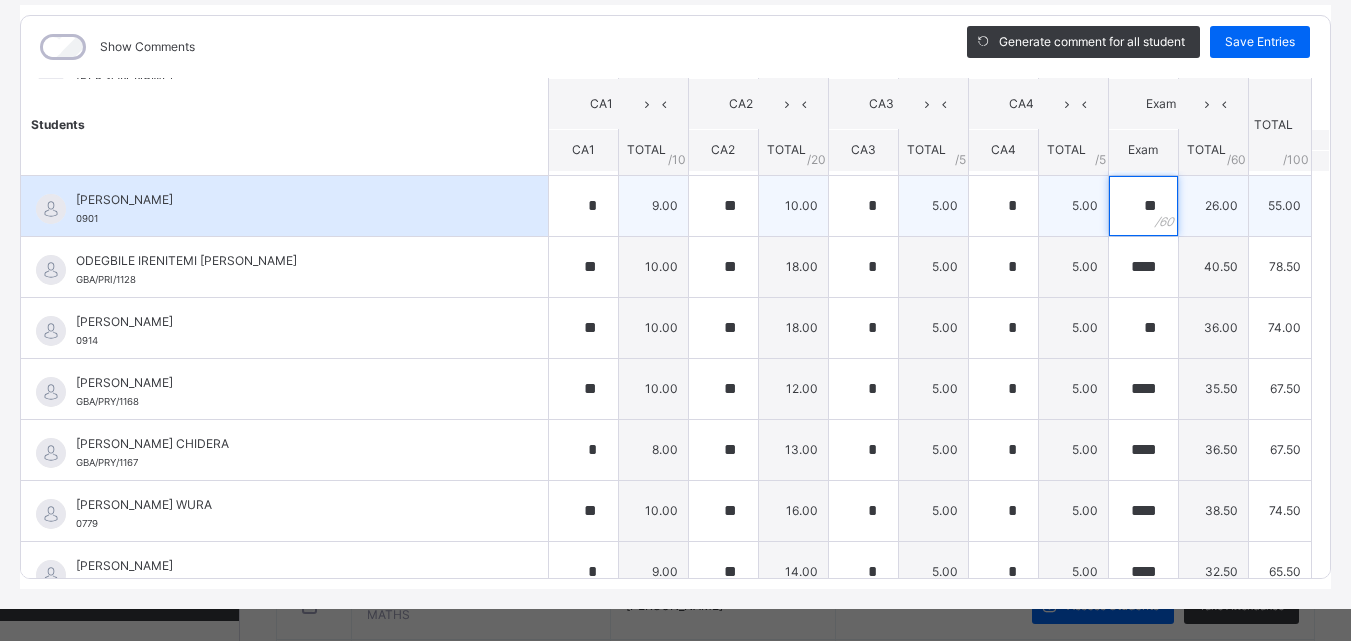 click on "**" at bounding box center (1143, 206) 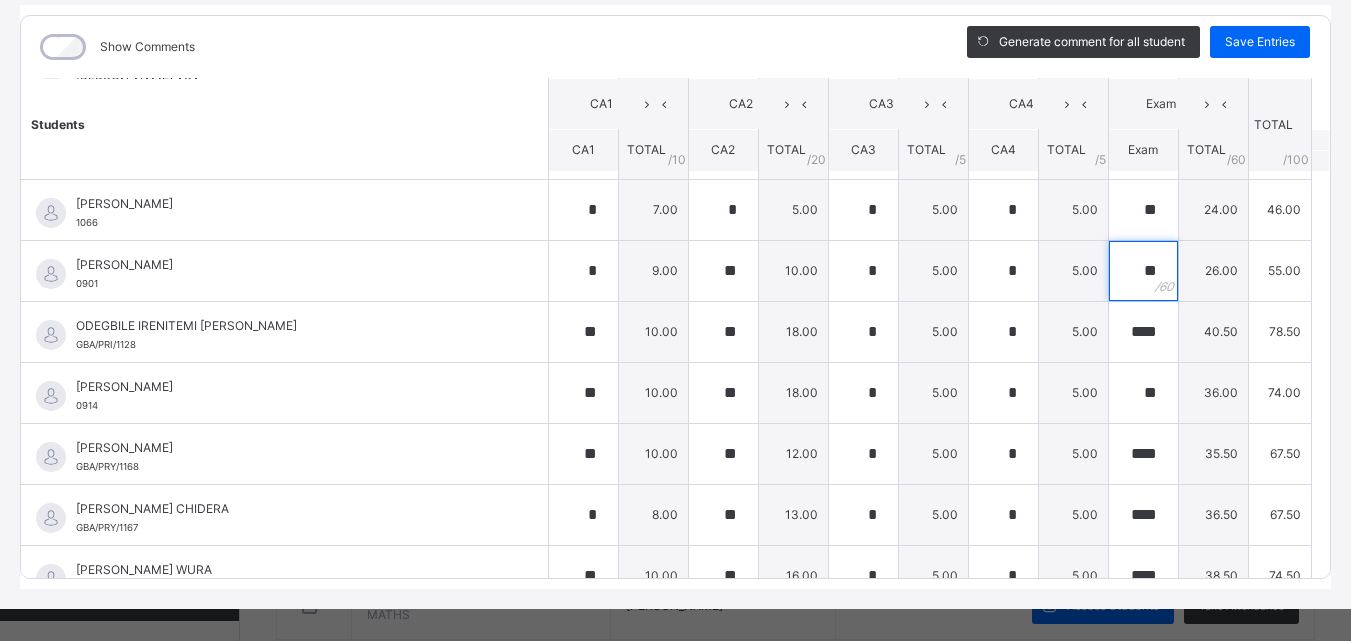 scroll, scrollTop: 611, scrollLeft: 0, axis: vertical 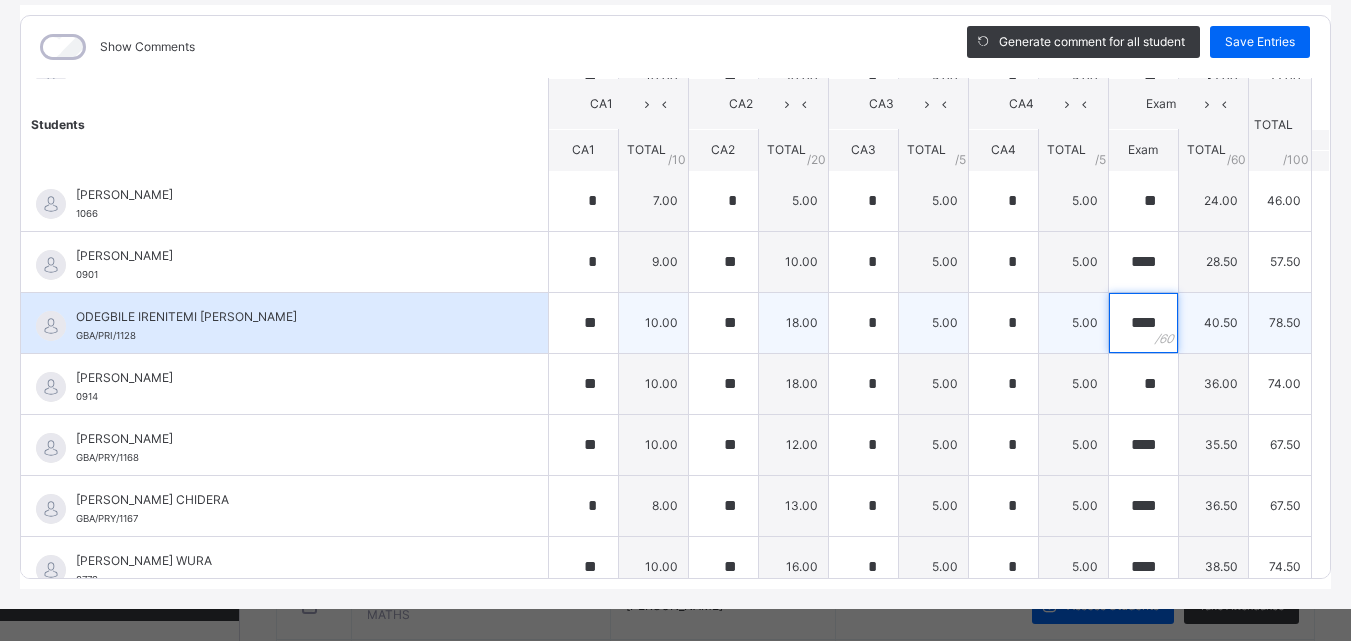 click on "****" at bounding box center [1143, 323] 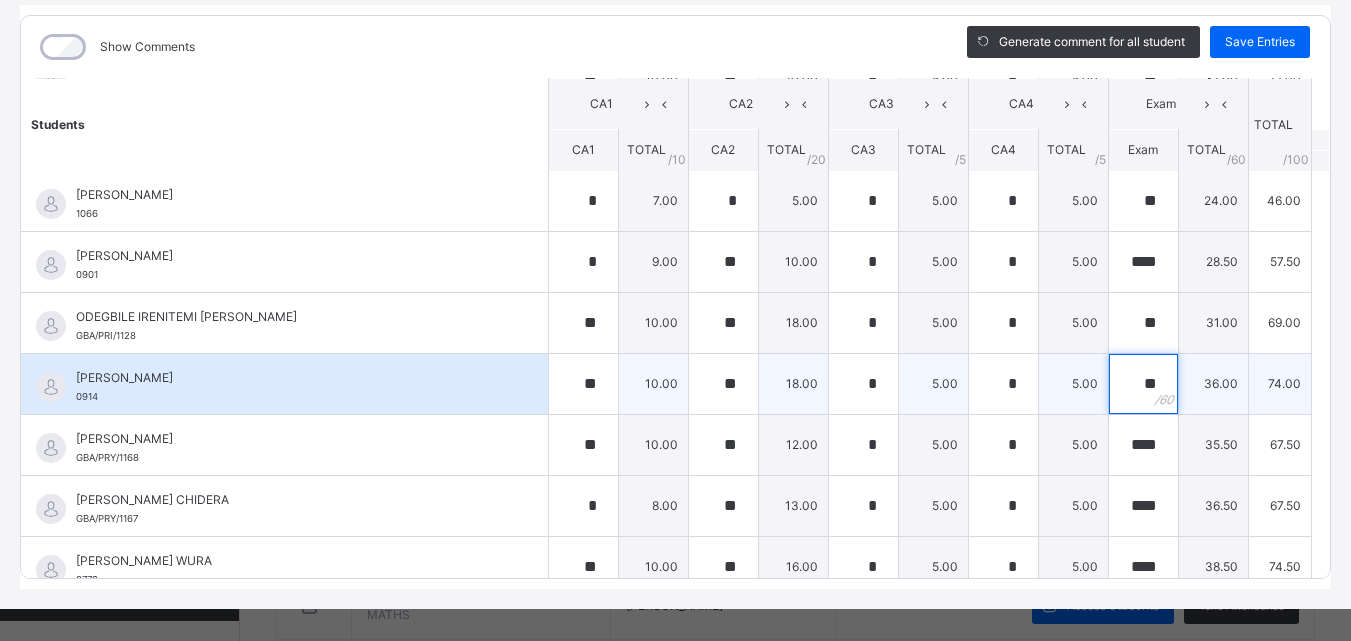 click on "**" at bounding box center (1143, 384) 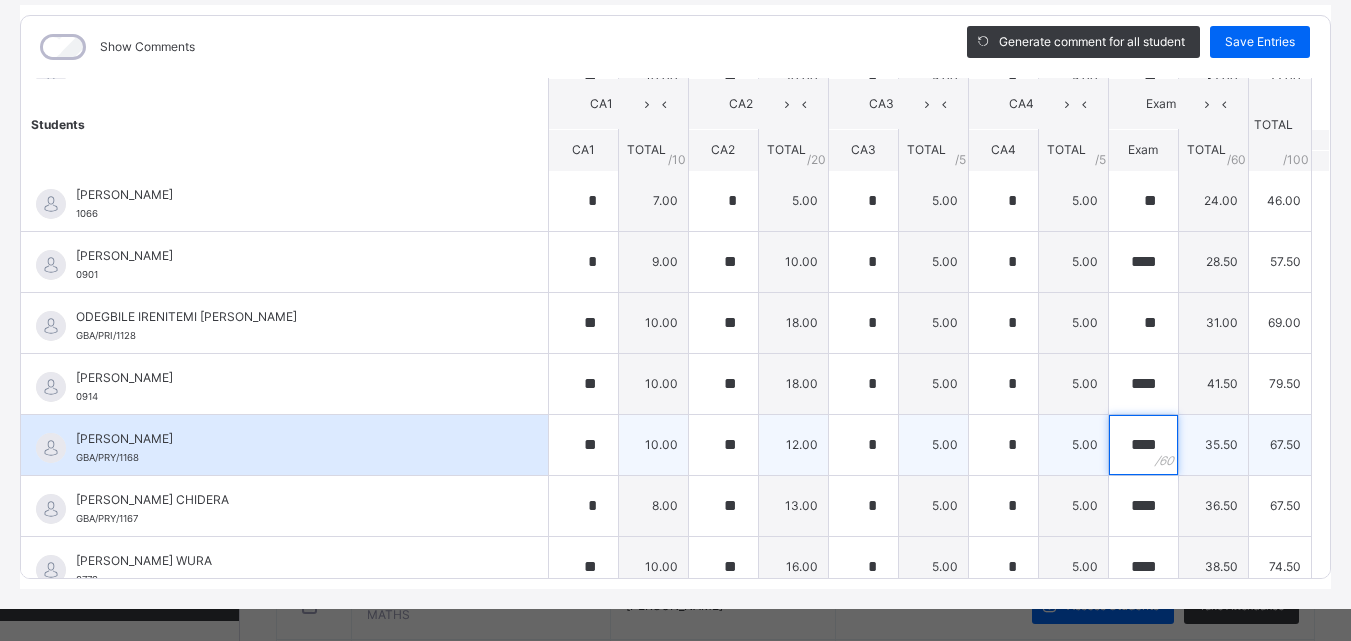 click on "****" at bounding box center (1143, 445) 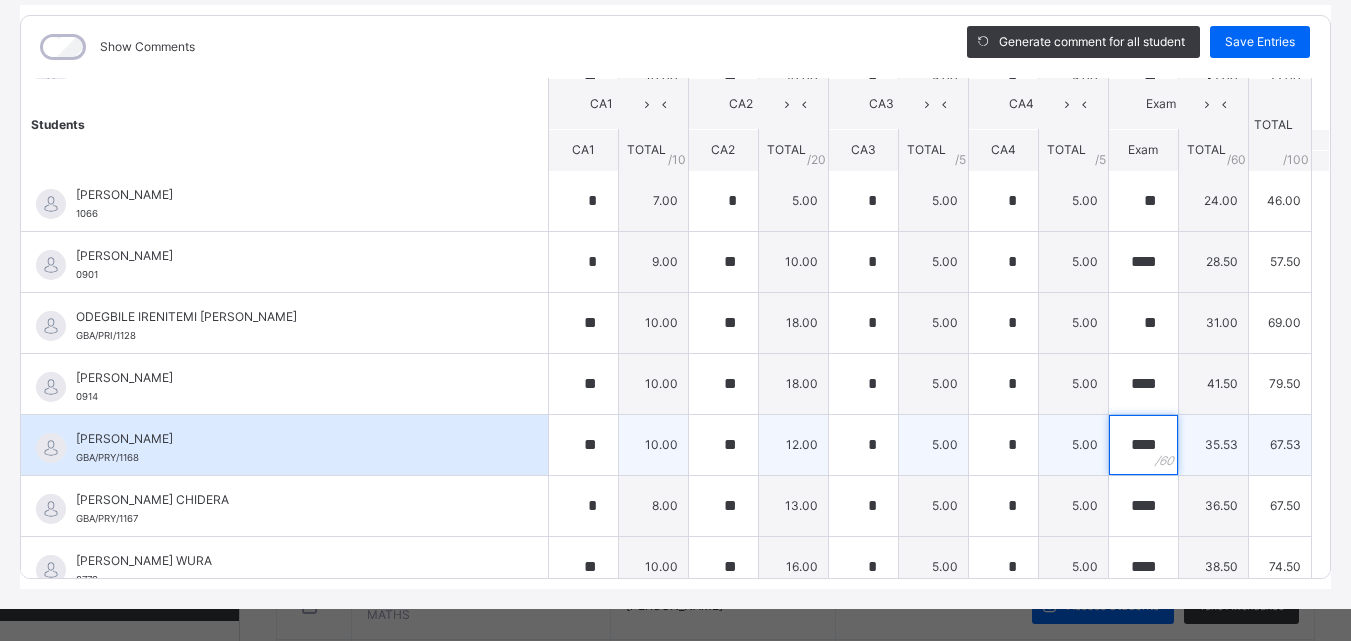 scroll, scrollTop: 0, scrollLeft: 0, axis: both 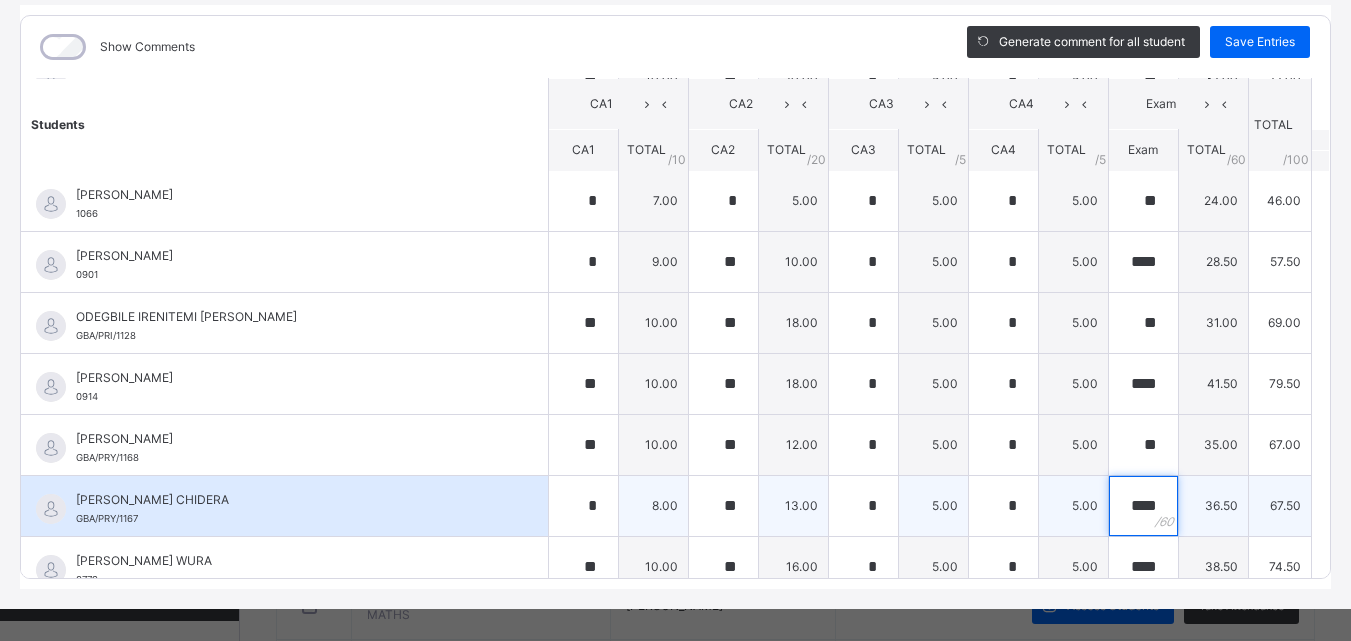 click on "****" at bounding box center (1143, 506) 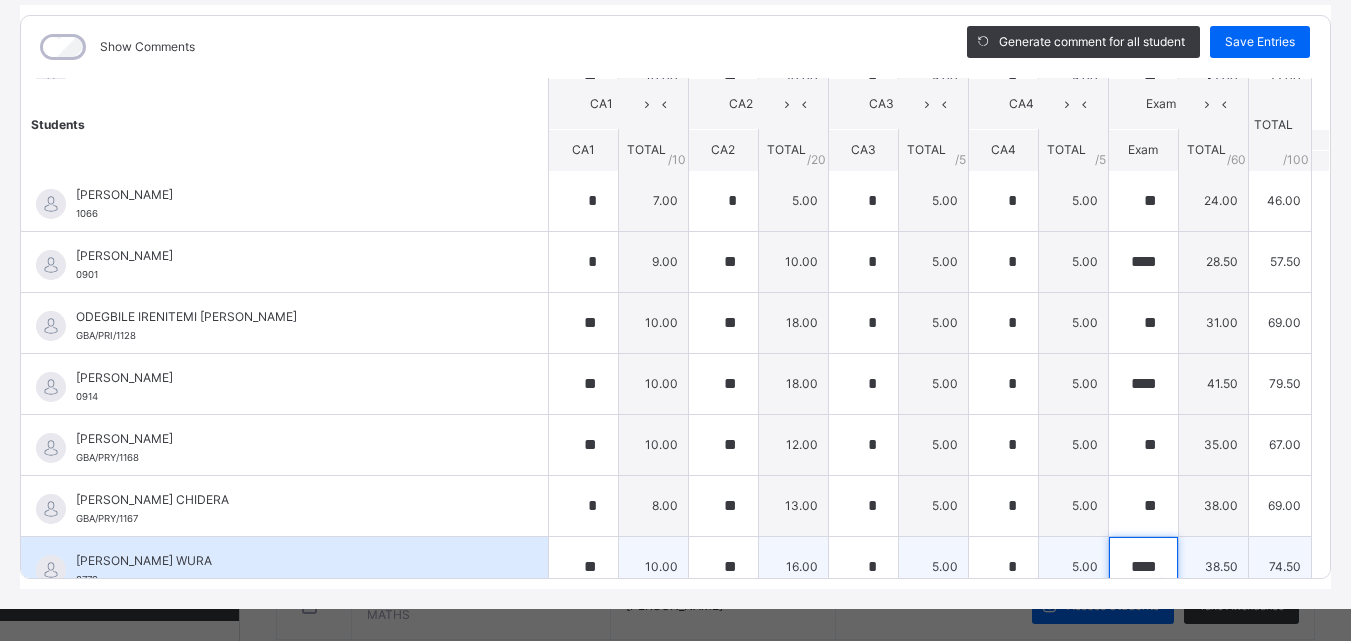 click on "****" at bounding box center [1143, 567] 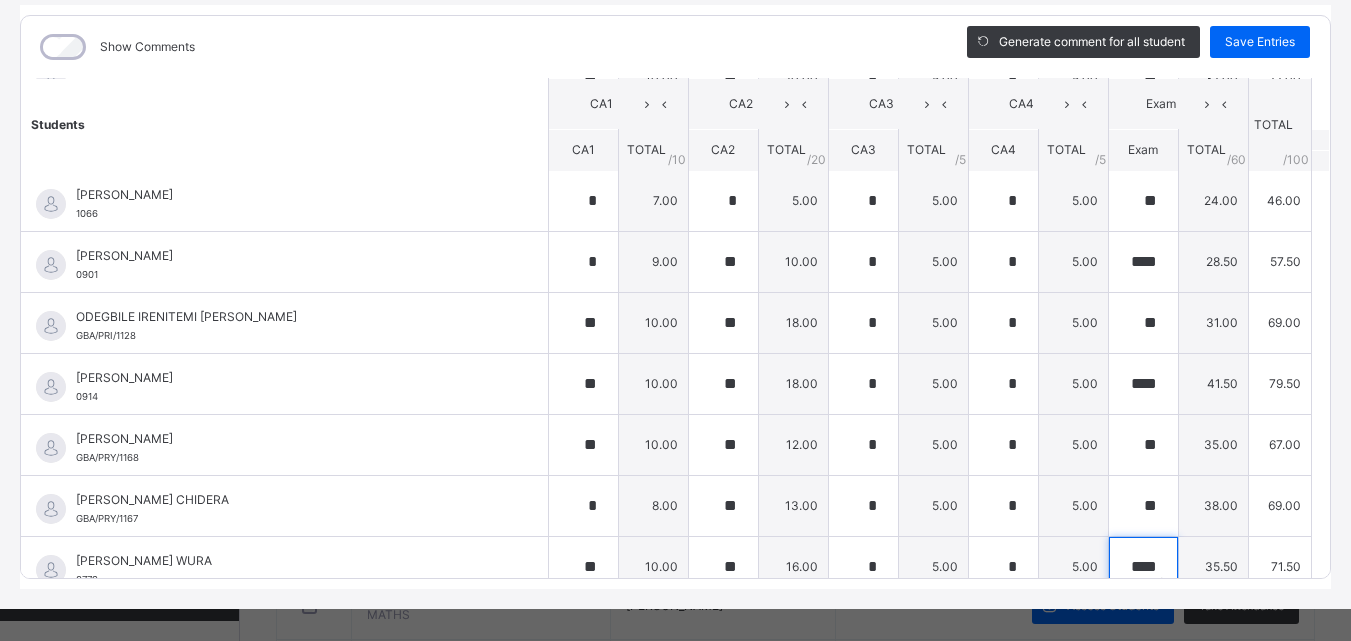 scroll, scrollTop: 875, scrollLeft: 0, axis: vertical 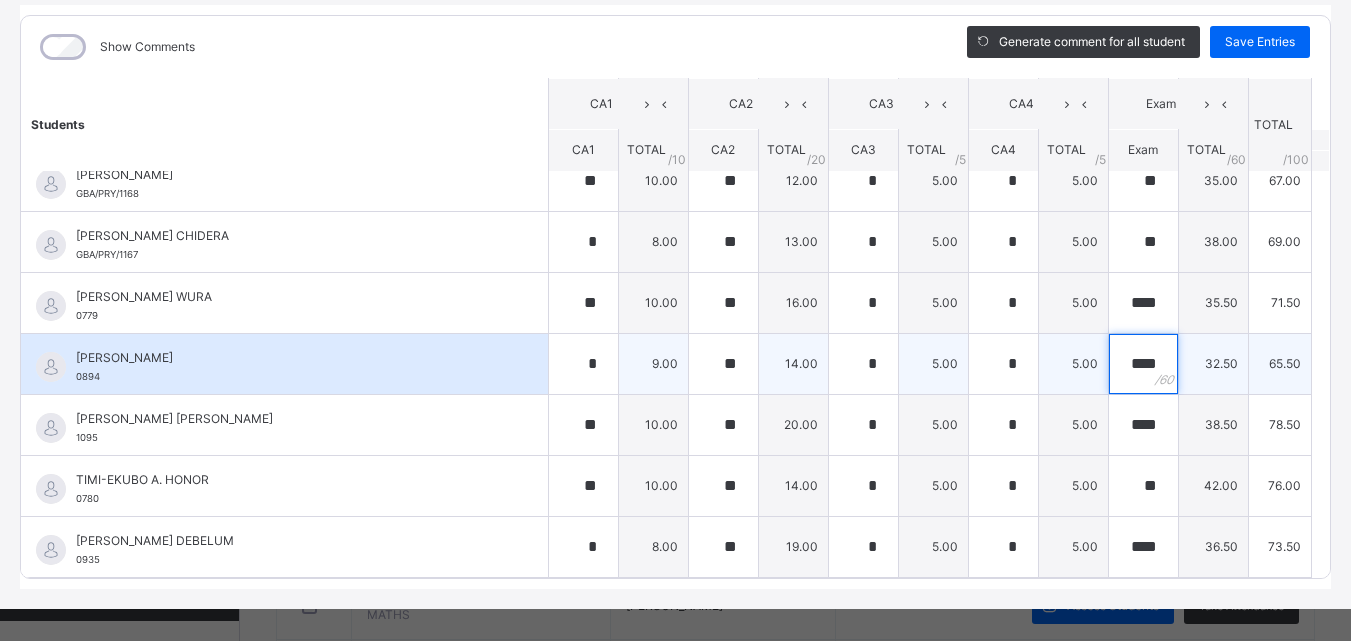 click on "****" at bounding box center (1143, 364) 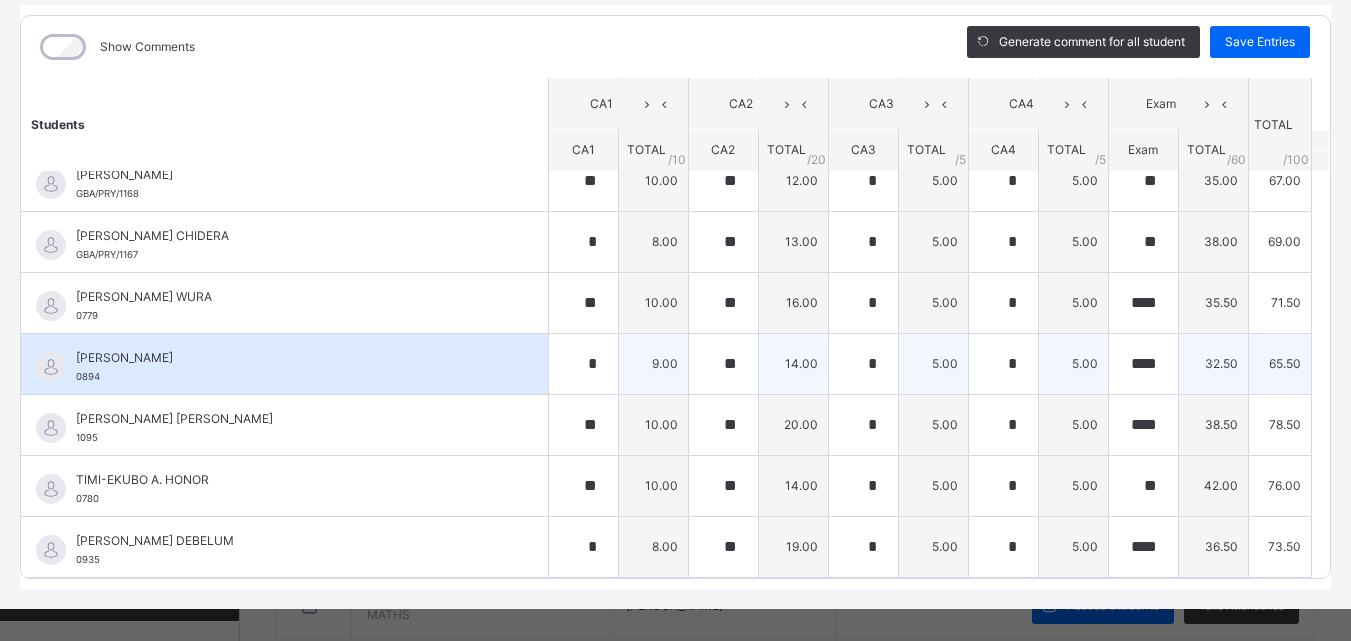 click on "****" at bounding box center (1143, 364) 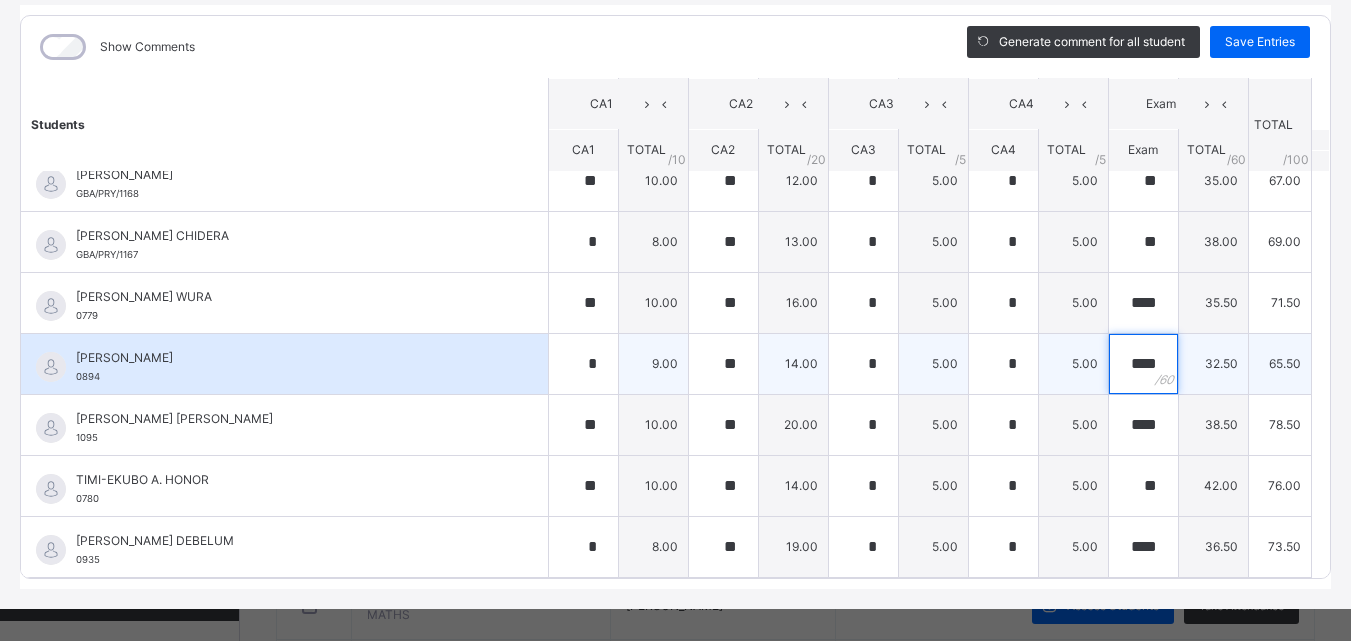 click on "****" at bounding box center [1143, 364] 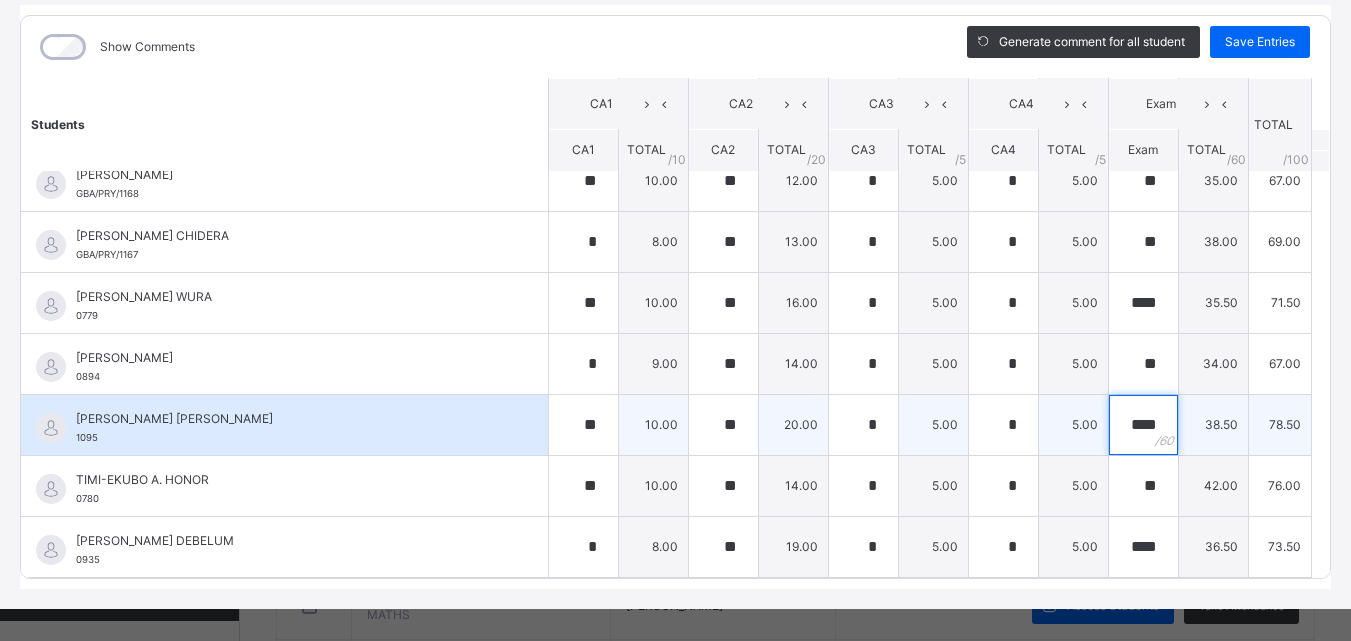 click on "****" at bounding box center (1143, 425) 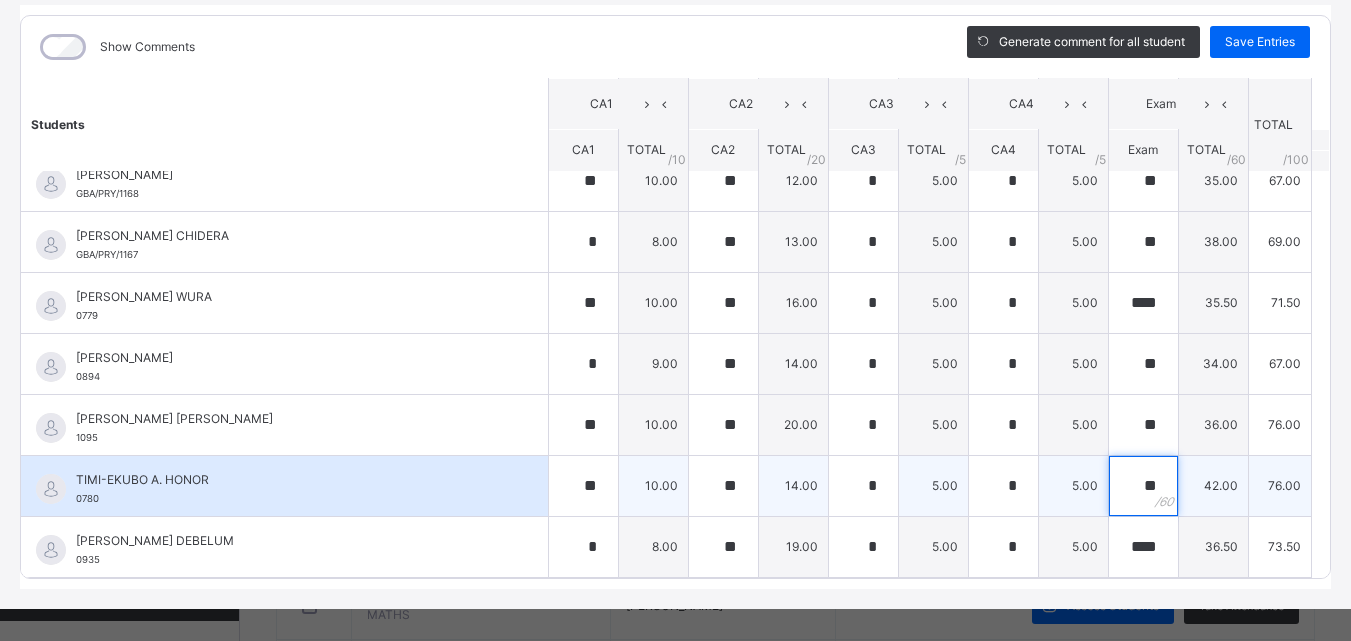 click on "**" at bounding box center [1143, 486] 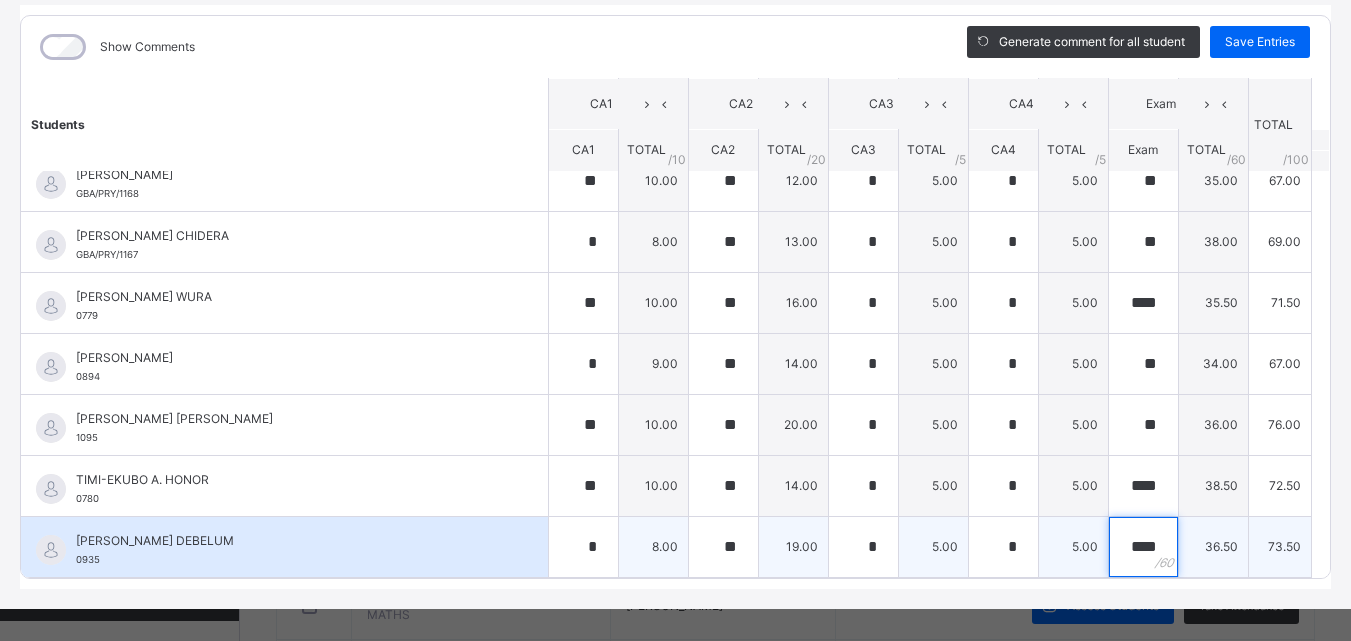 click on "****" at bounding box center (1143, 547) 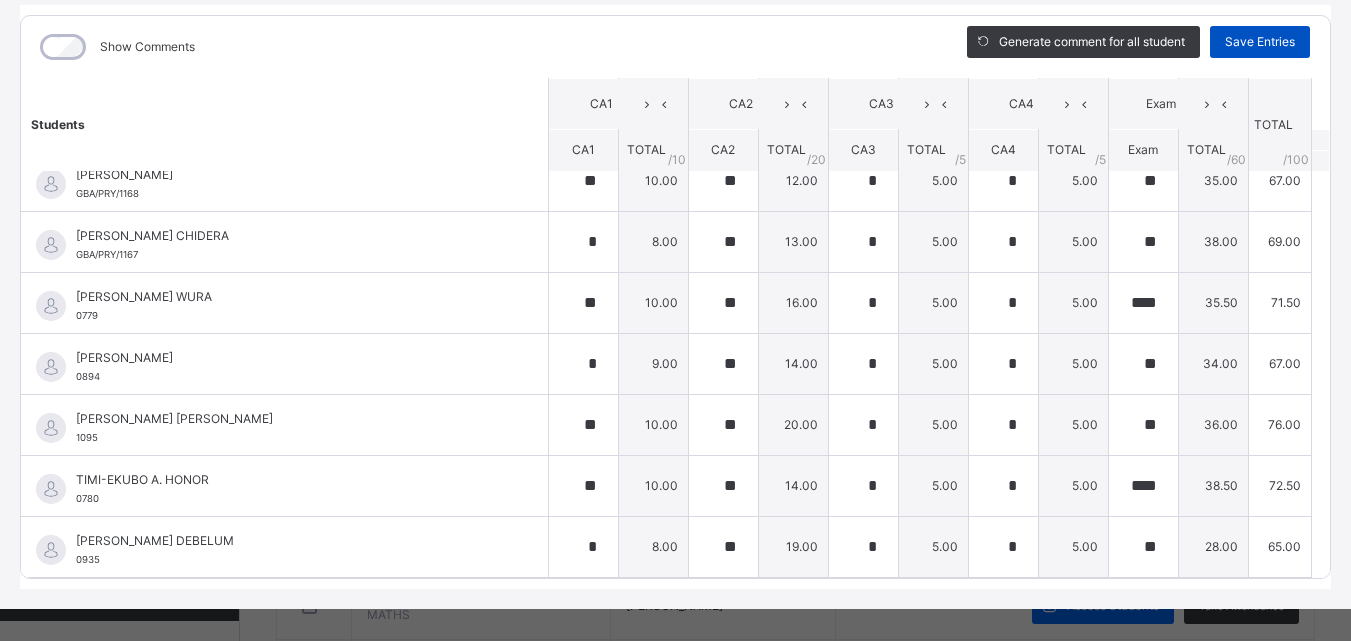 click on "Save Entries" at bounding box center (1260, 42) 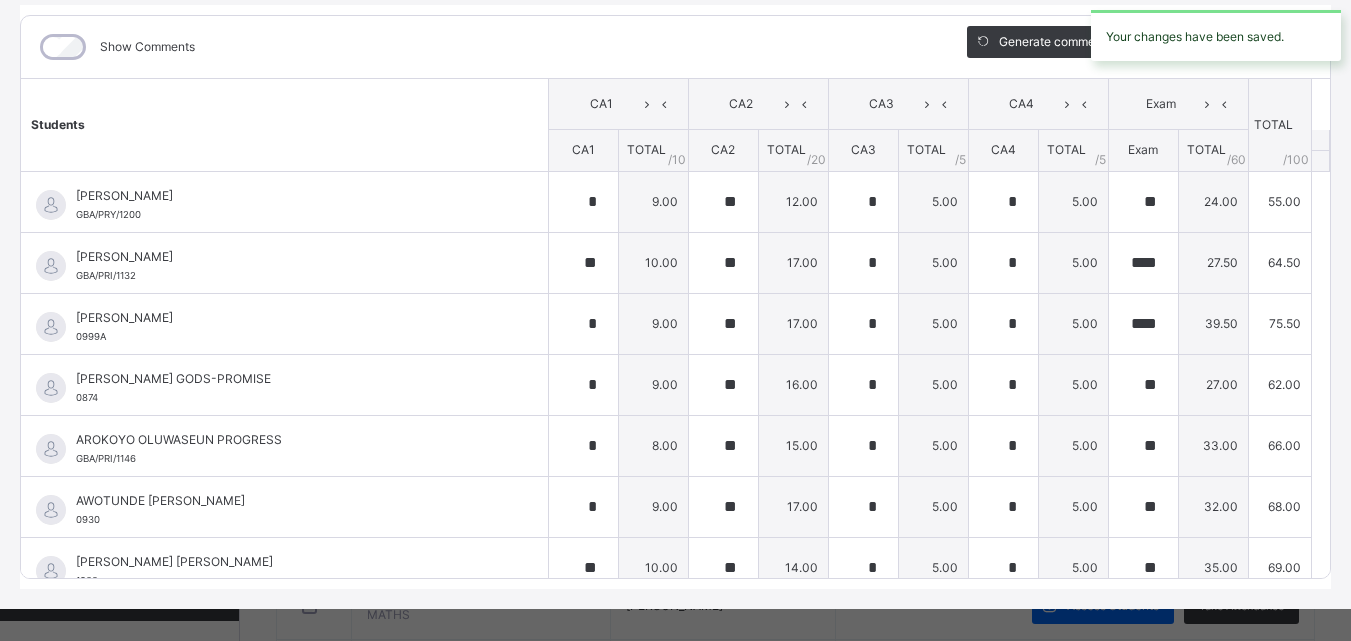 click on "Your changes have been saved." at bounding box center [1216, 35] 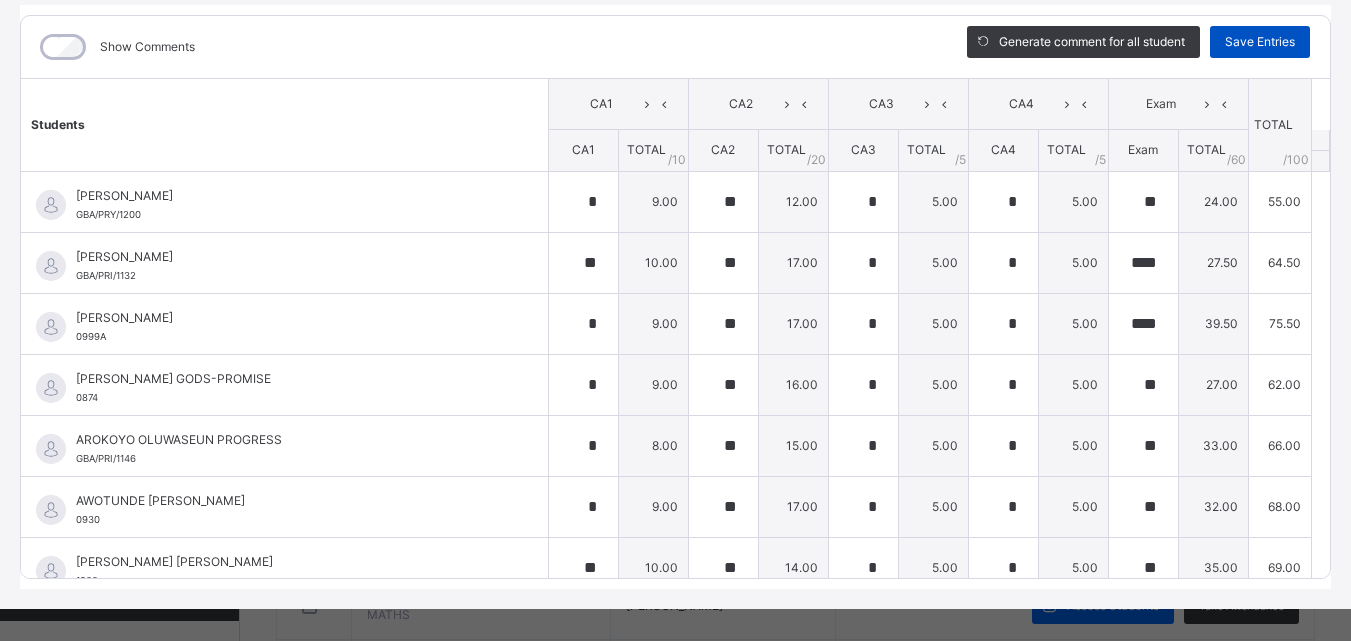 click on "Save Entries" at bounding box center [1260, 42] 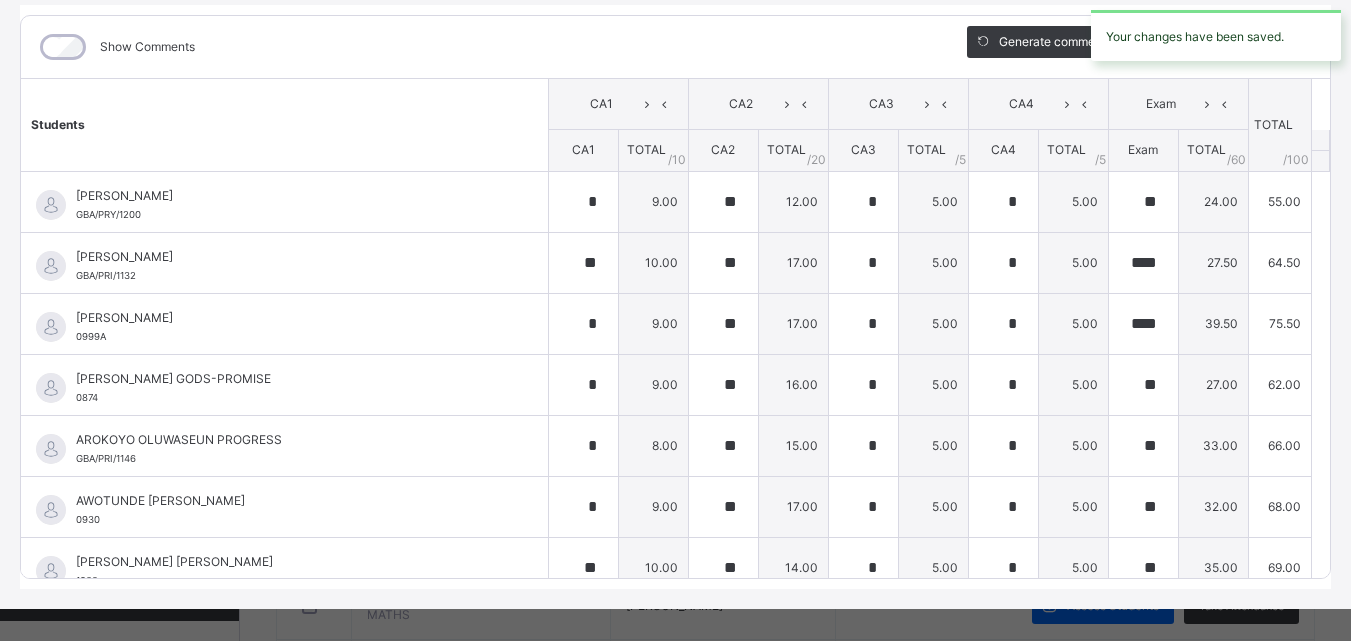 click on "Your changes have been saved." at bounding box center [1216, 35] 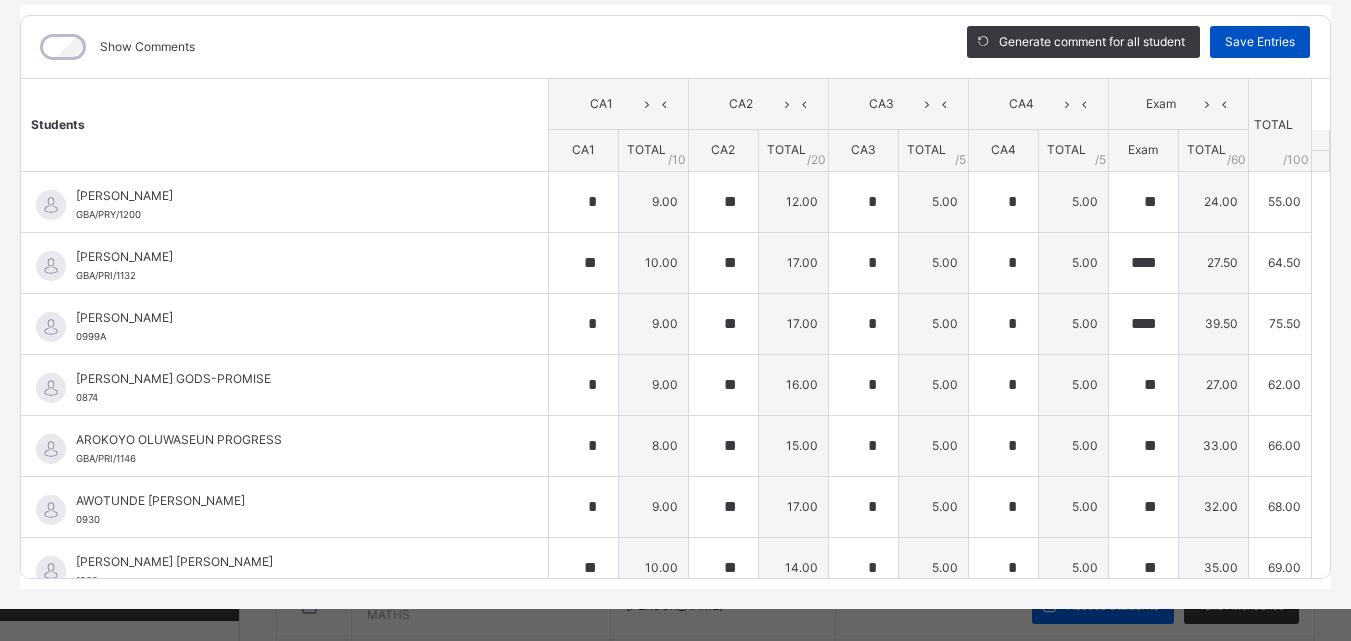 click on "Save Entries" at bounding box center [1260, 42] 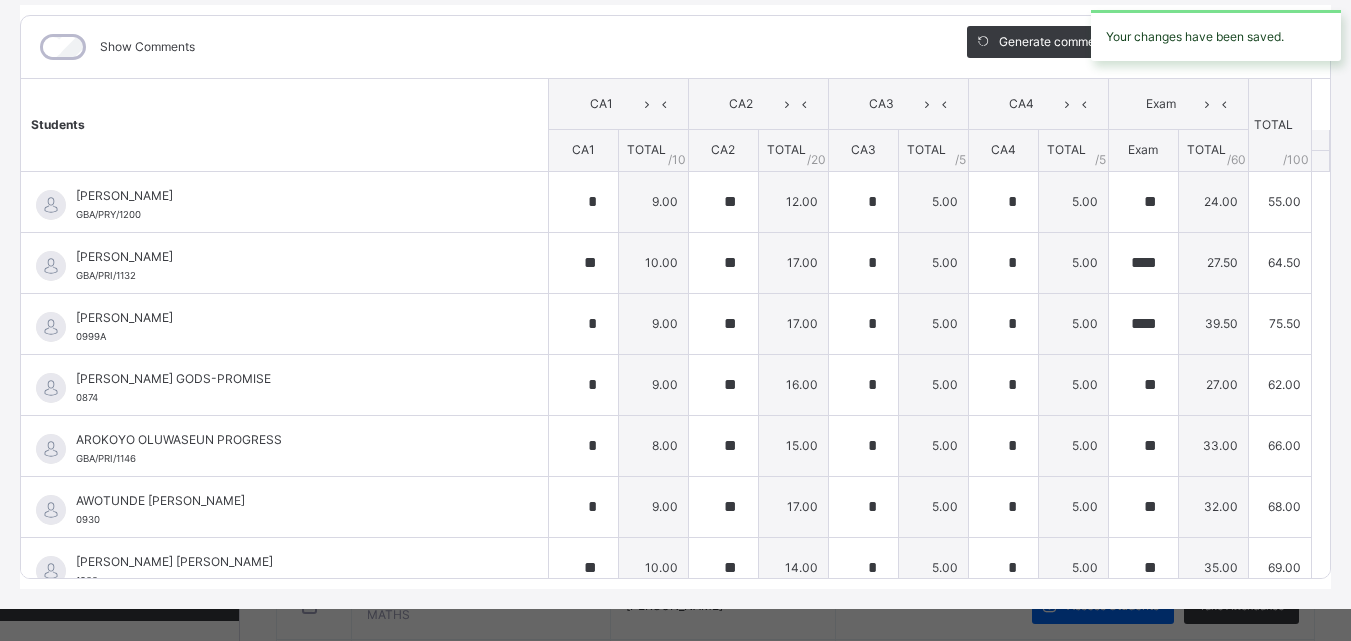 click on "Your changes have been saved." at bounding box center (1216, 35) 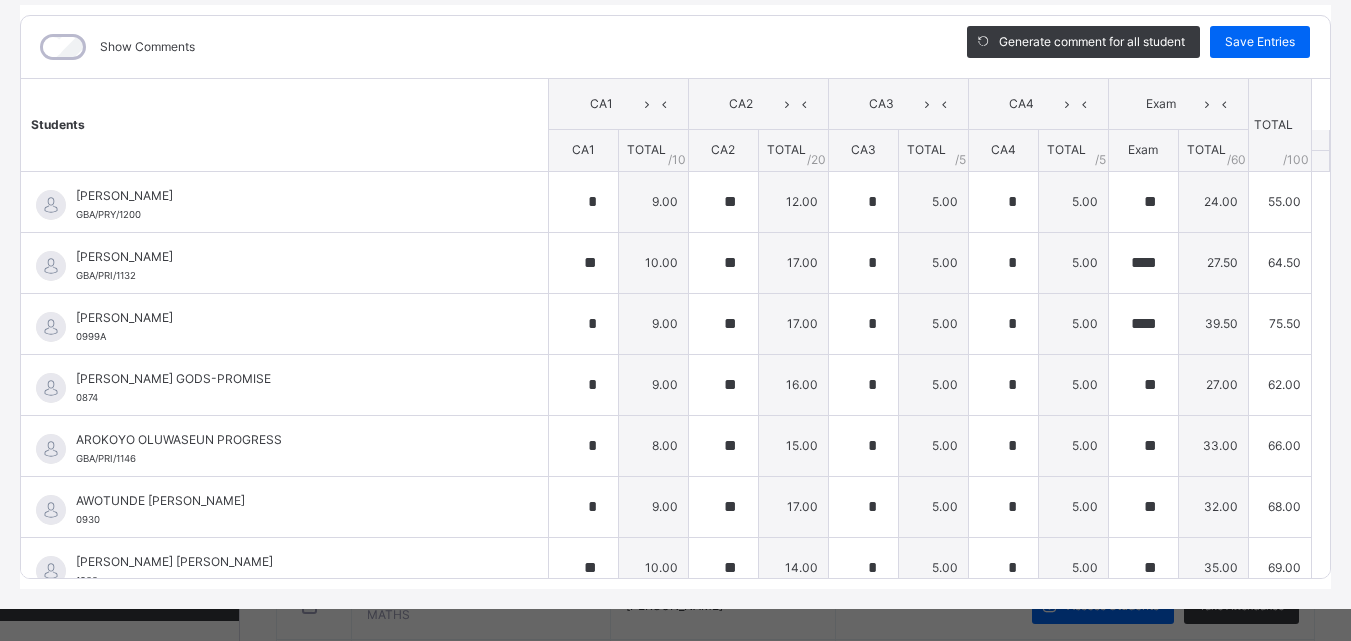 click on "Save Entries" at bounding box center [1260, 42] 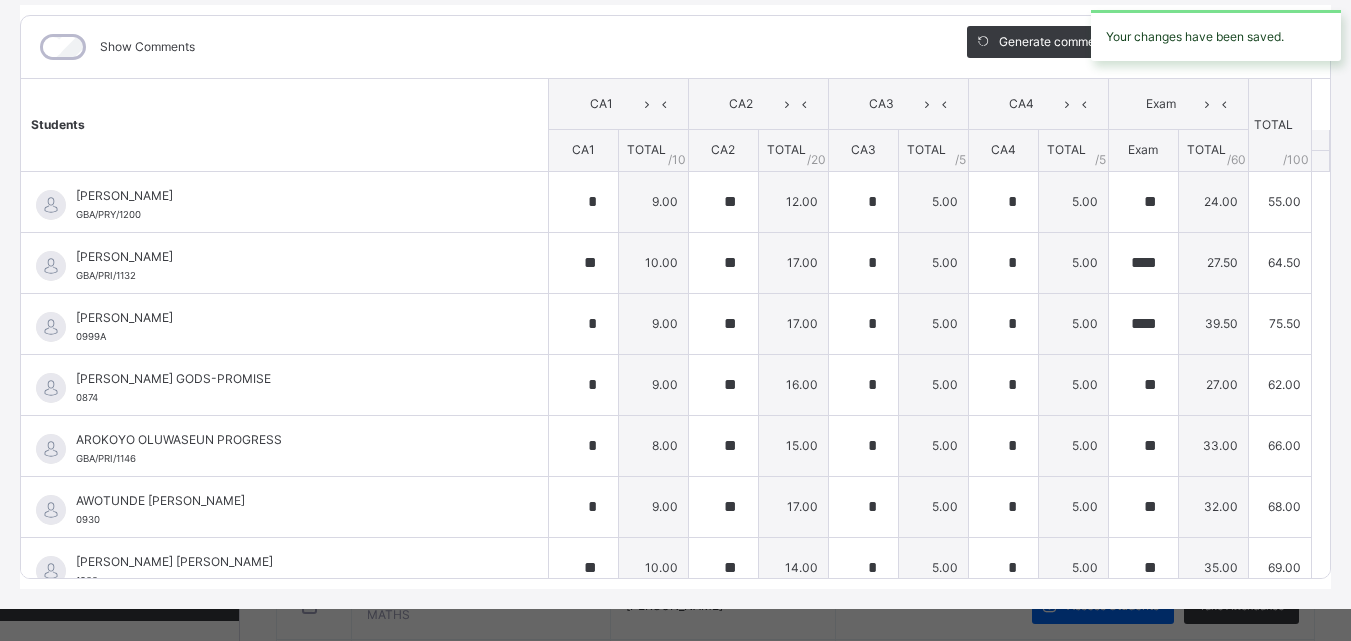 click on "Your changes have been saved." at bounding box center [1216, 35] 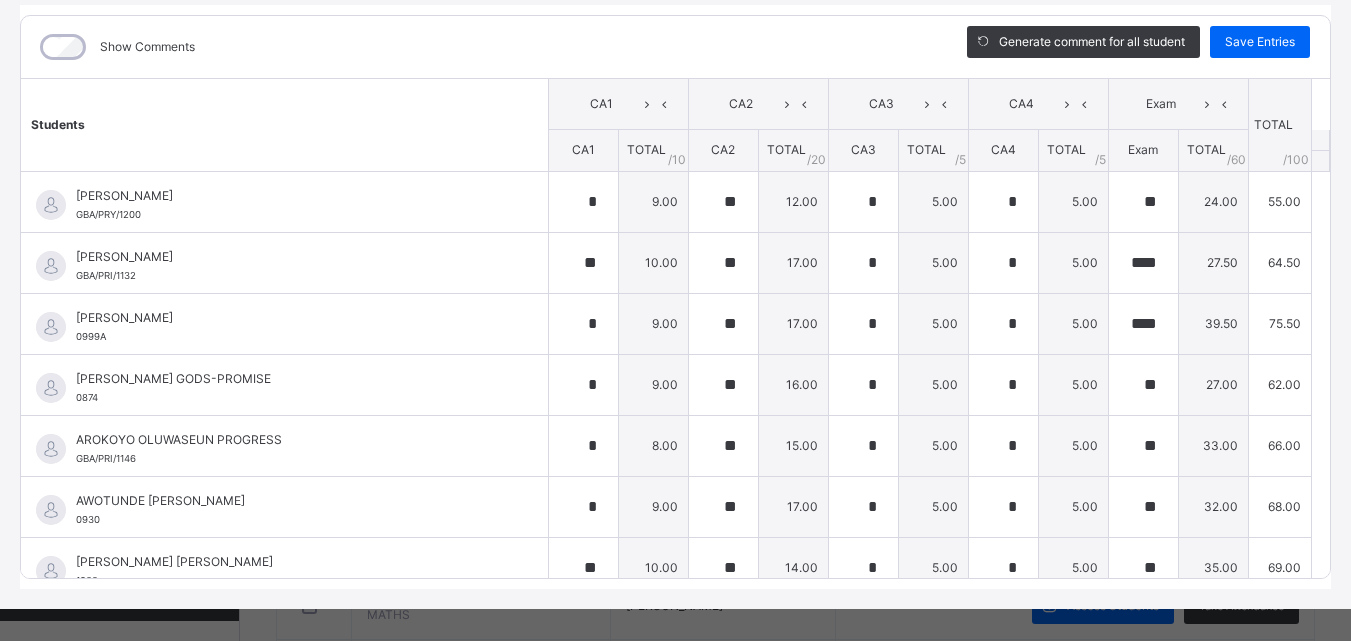 click on "Save Entries" at bounding box center [1260, 42] 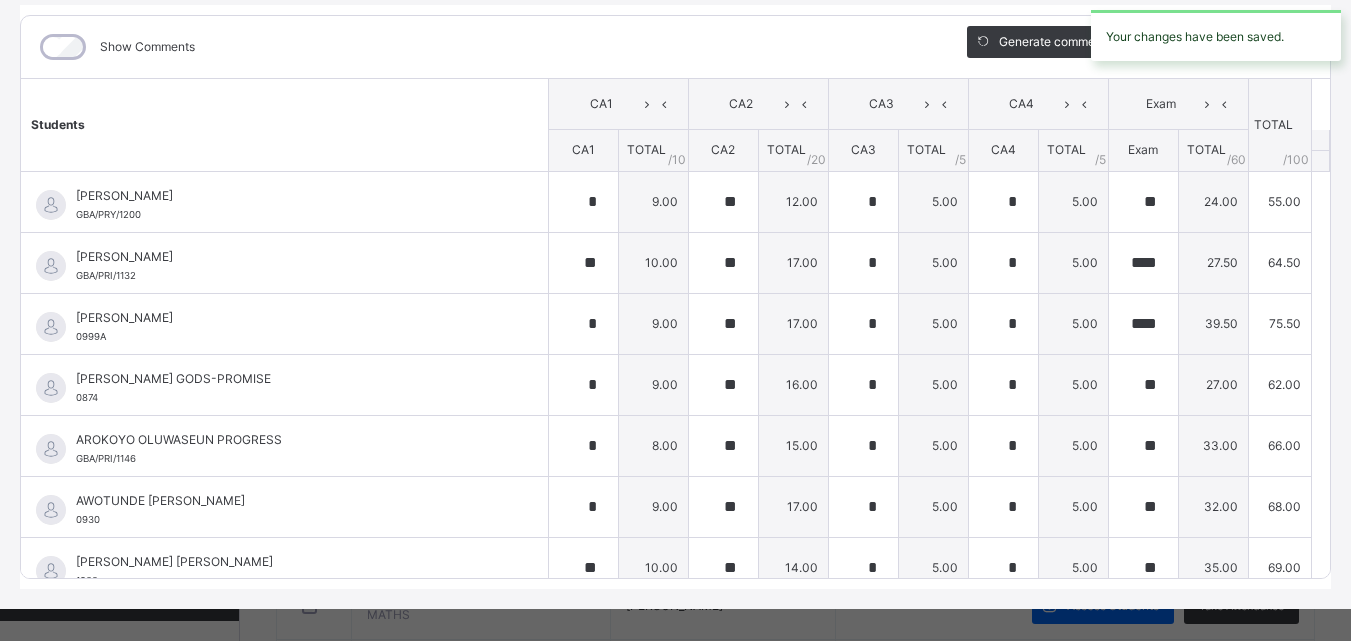 click on "Your changes have been saved." at bounding box center [1216, 35] 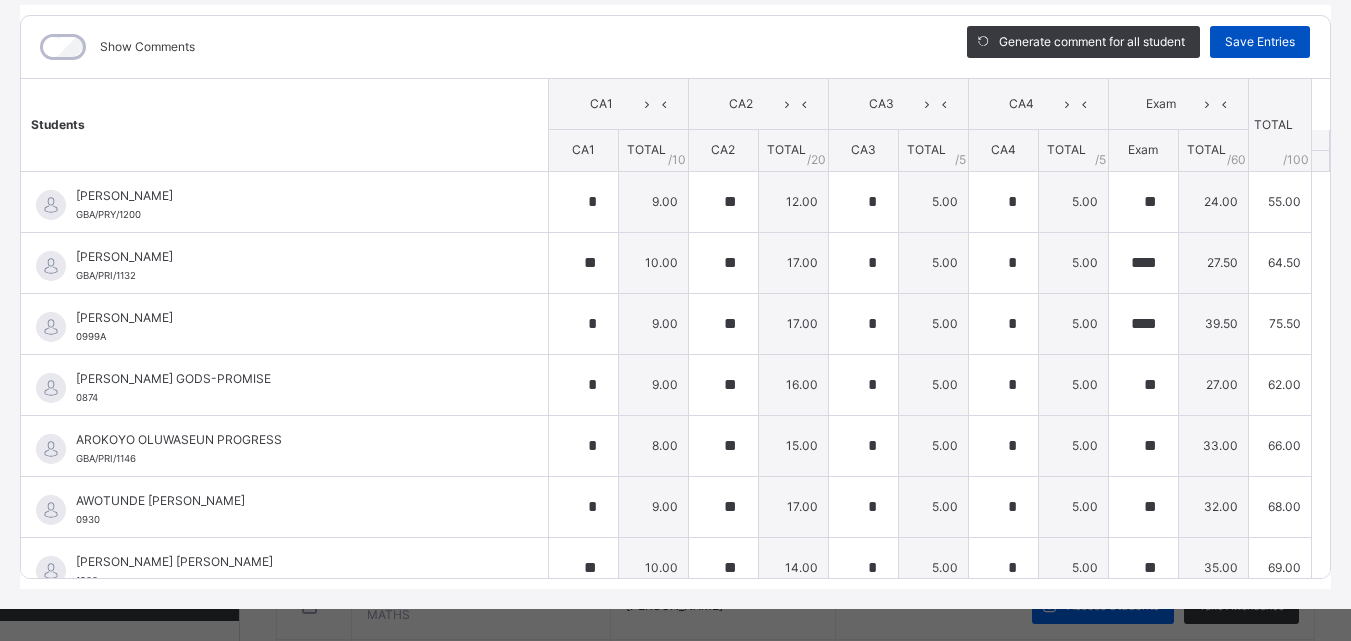 click on "Save Entries" at bounding box center [1260, 42] 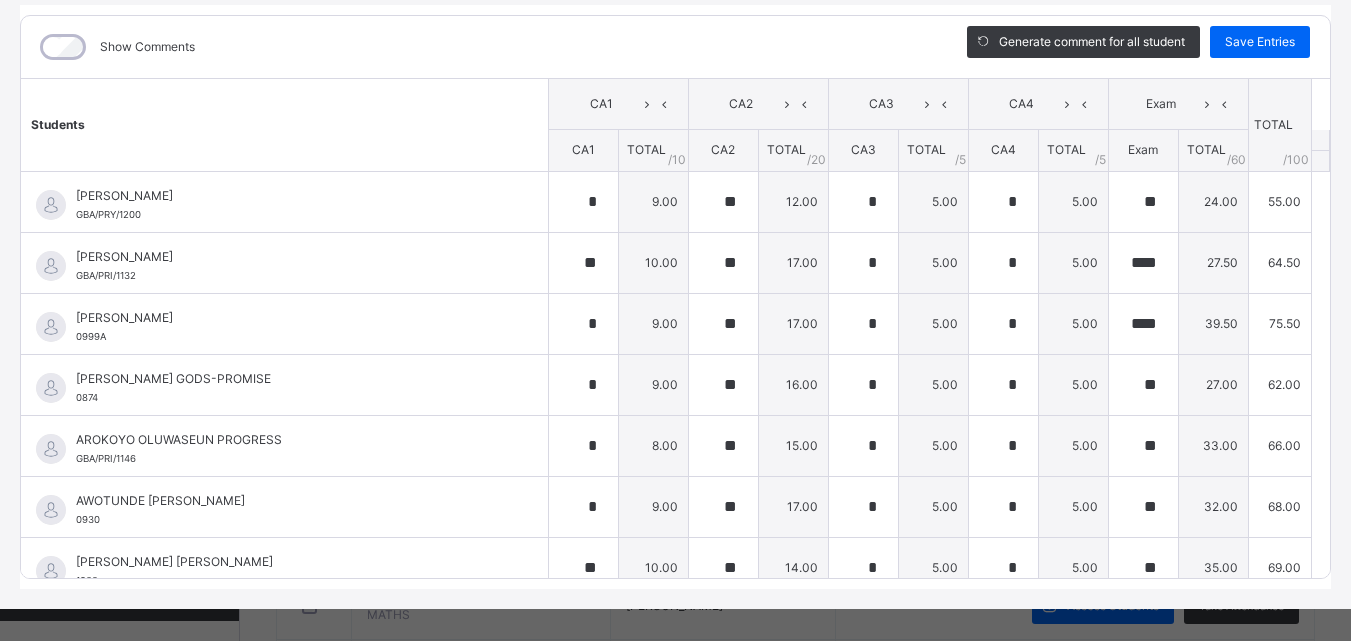 drag, startPoint x: 1233, startPoint y: 227, endPoint x: 1309, endPoint y: 217, distance: 76.655075 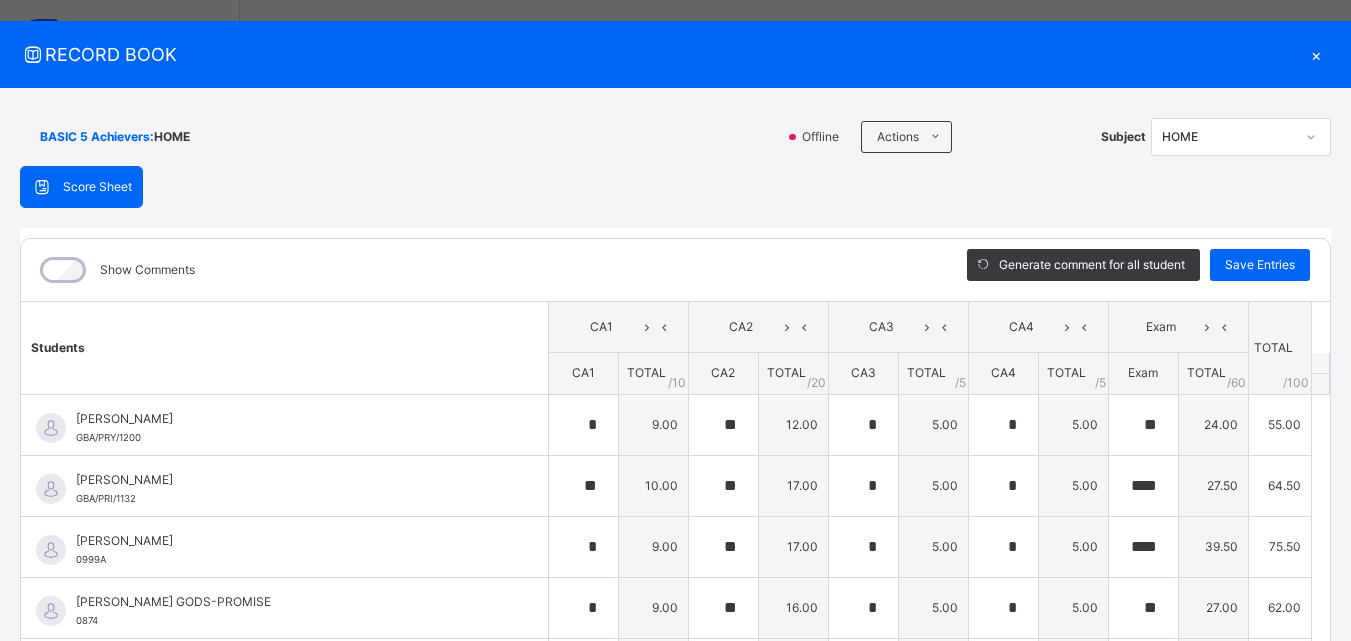 scroll, scrollTop: 30, scrollLeft: 0, axis: vertical 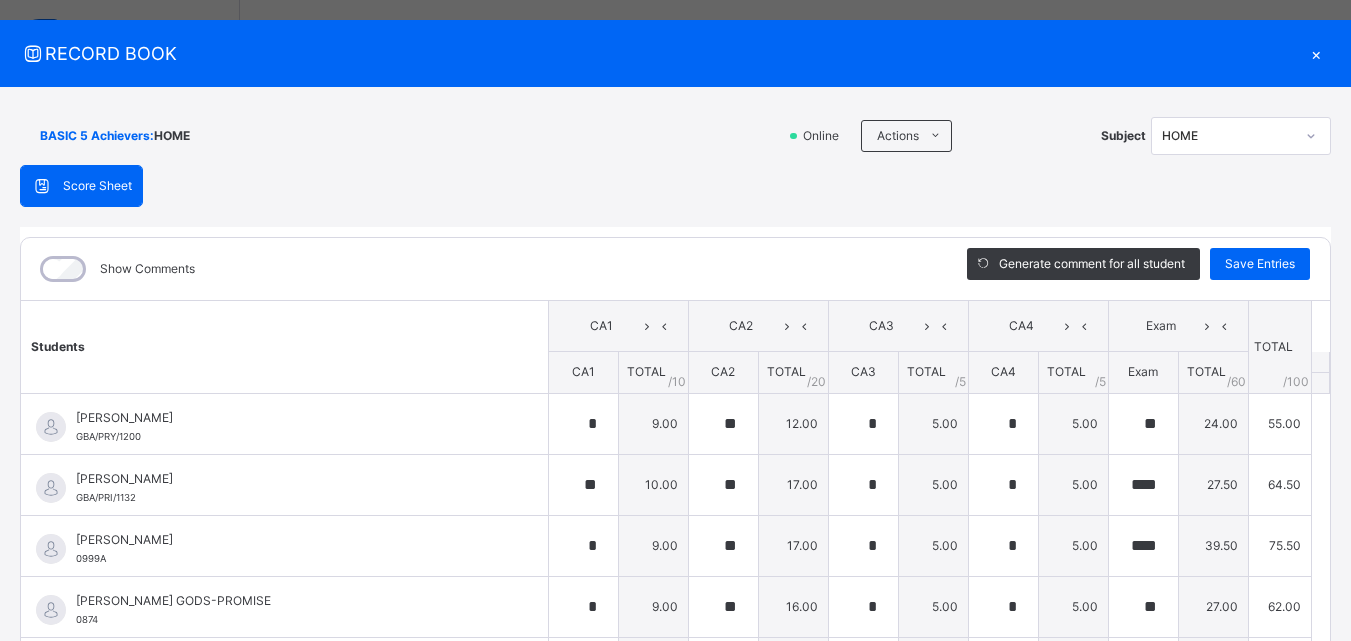 click on "×" at bounding box center (1316, 53) 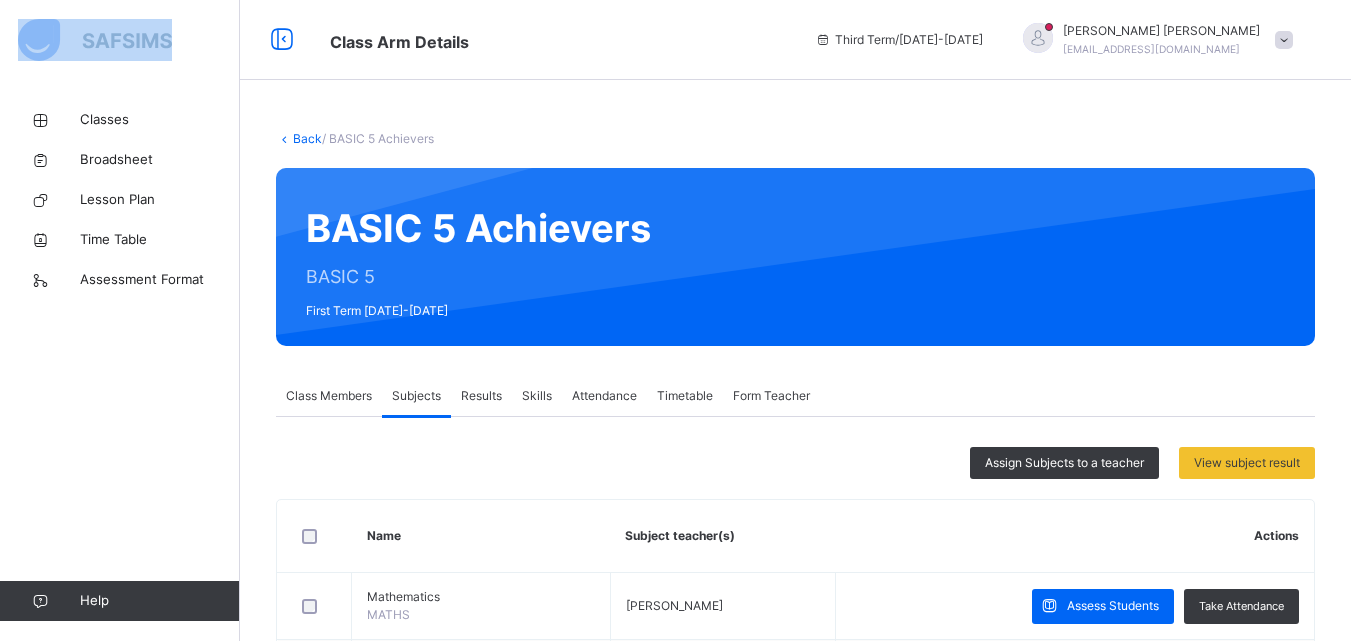 click on "[PERSON_NAME] [PERSON_NAME][EMAIL_ADDRESS][DOMAIN_NAME]" at bounding box center [1153, 40] 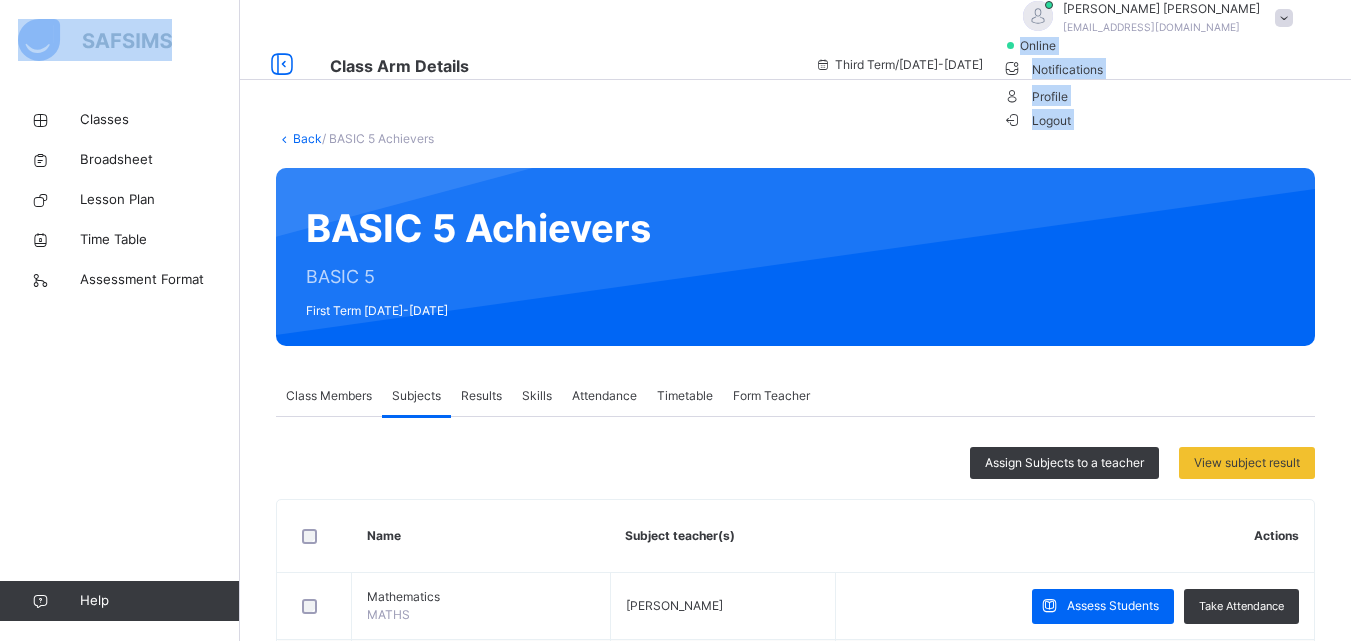 click on "Logout" at bounding box center (1037, 120) 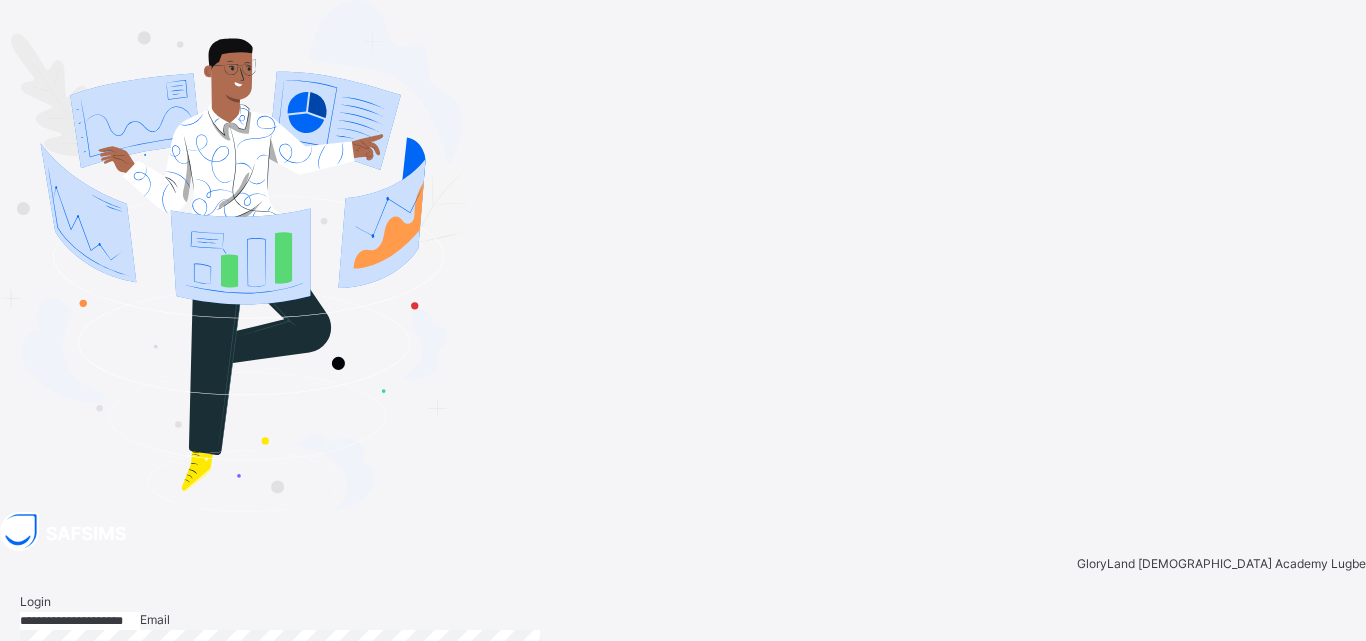 click on "**********" at bounding box center (80, 621) 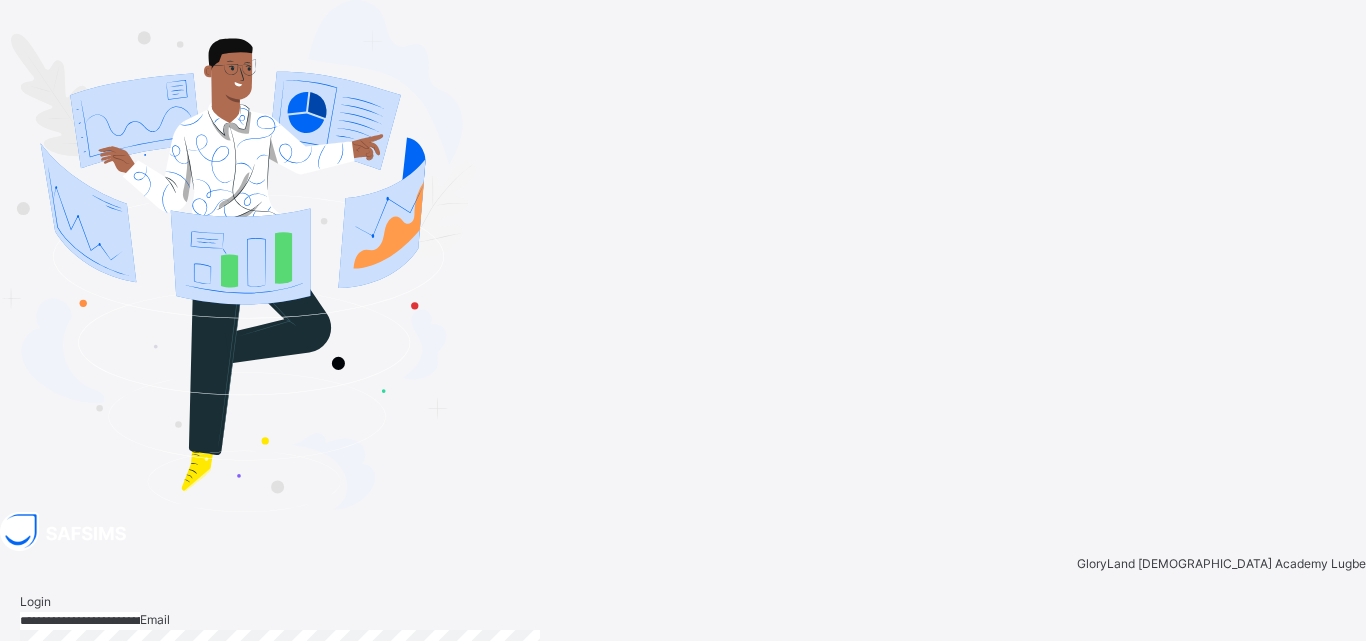 click on "Login" at bounding box center [1313, 750] 